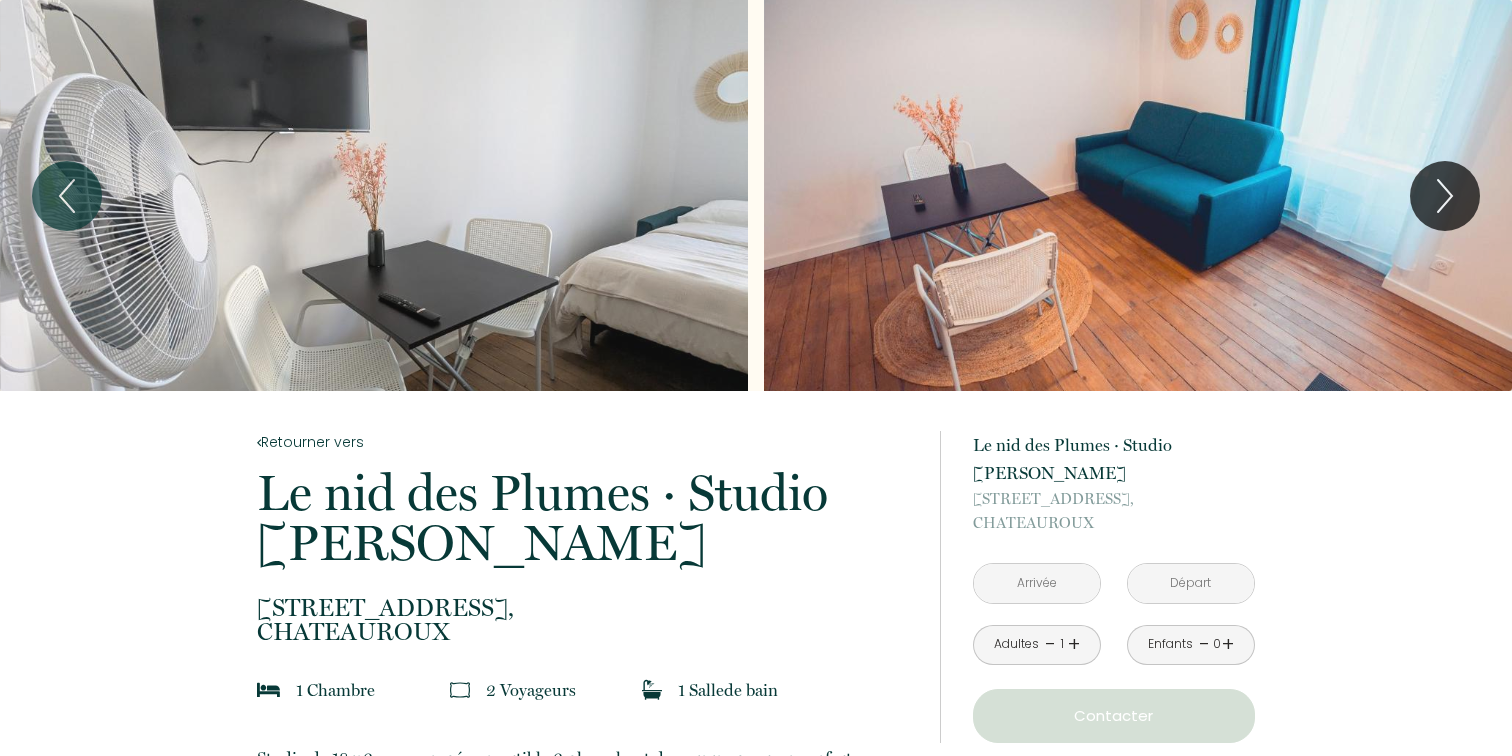 scroll, scrollTop: 0, scrollLeft: 0, axis: both 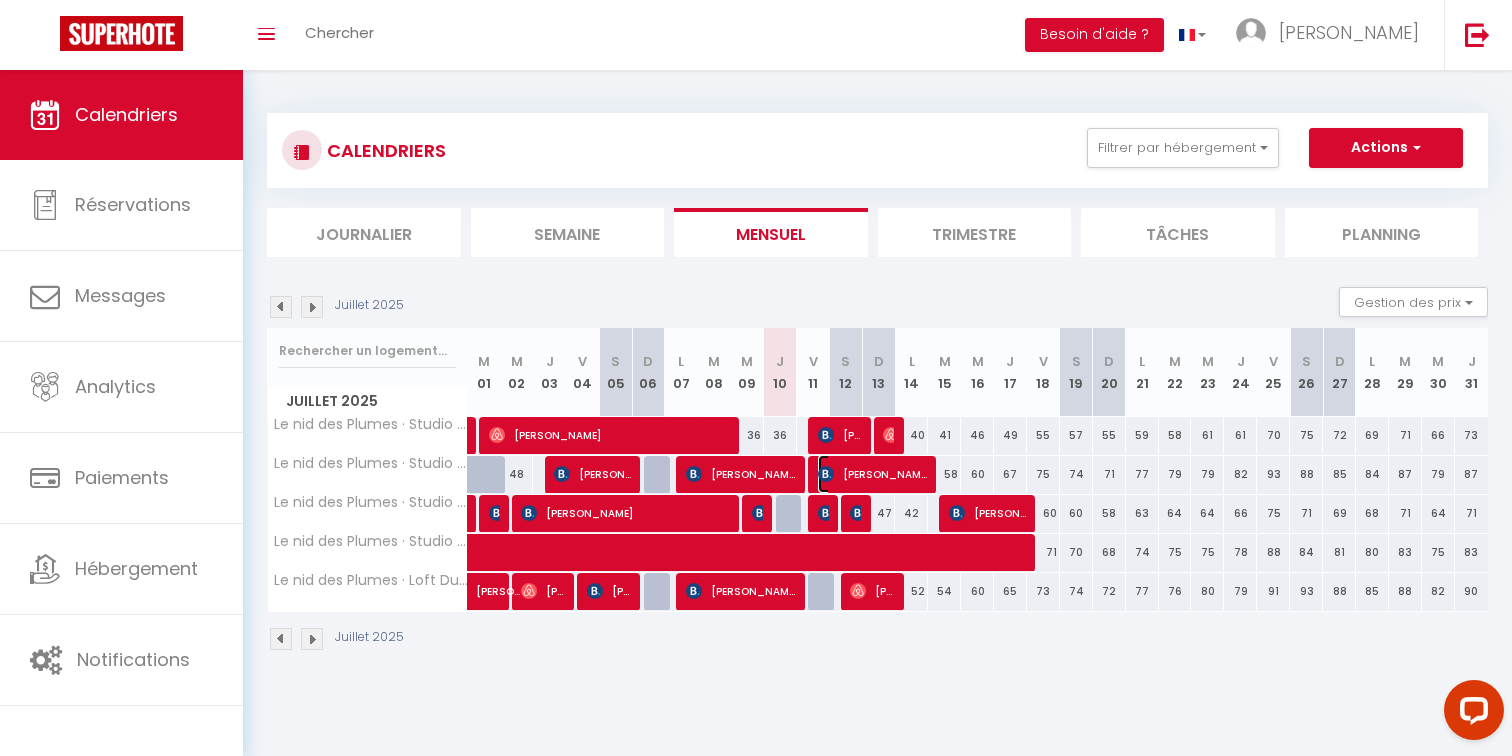 click on "Anne HERBETH" at bounding box center (873, 474) 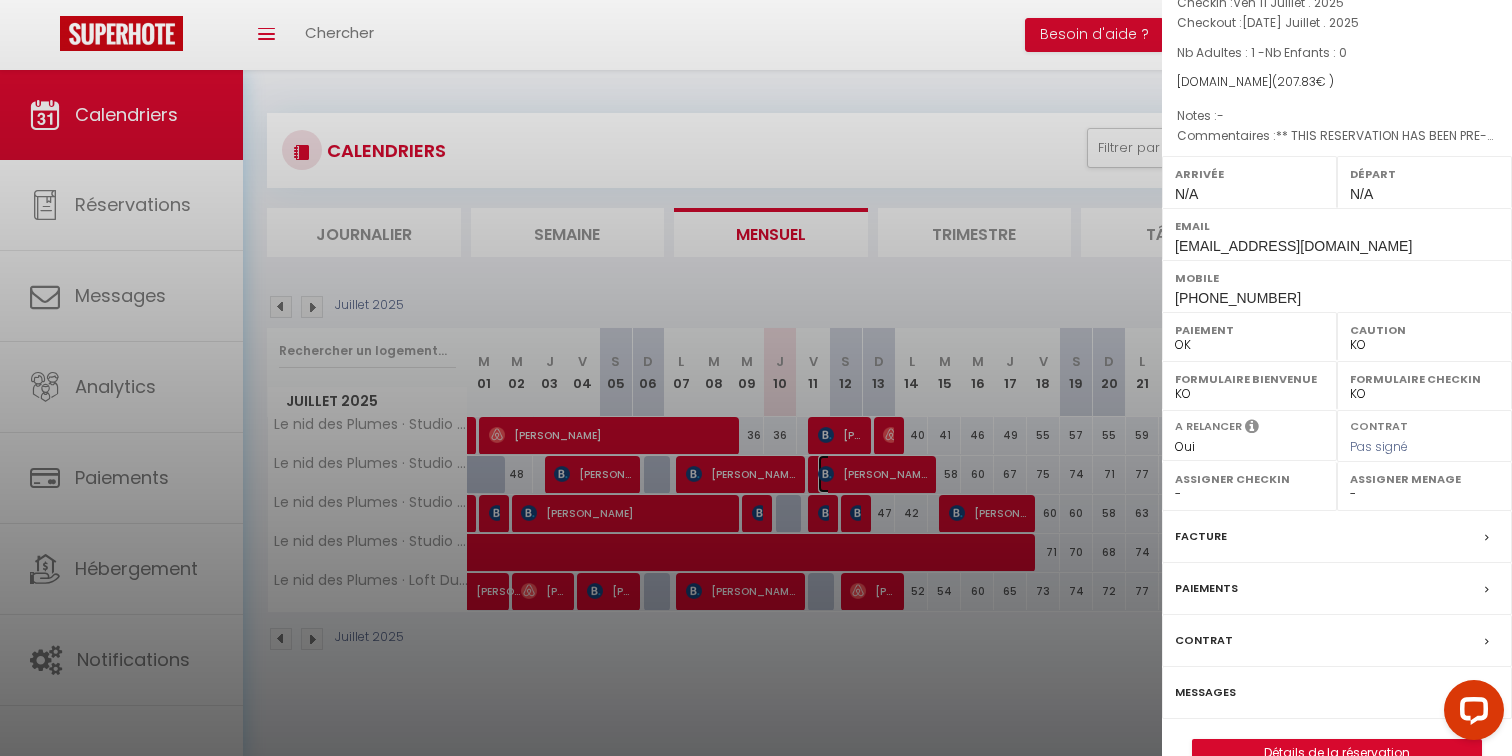 scroll, scrollTop: 196, scrollLeft: 0, axis: vertical 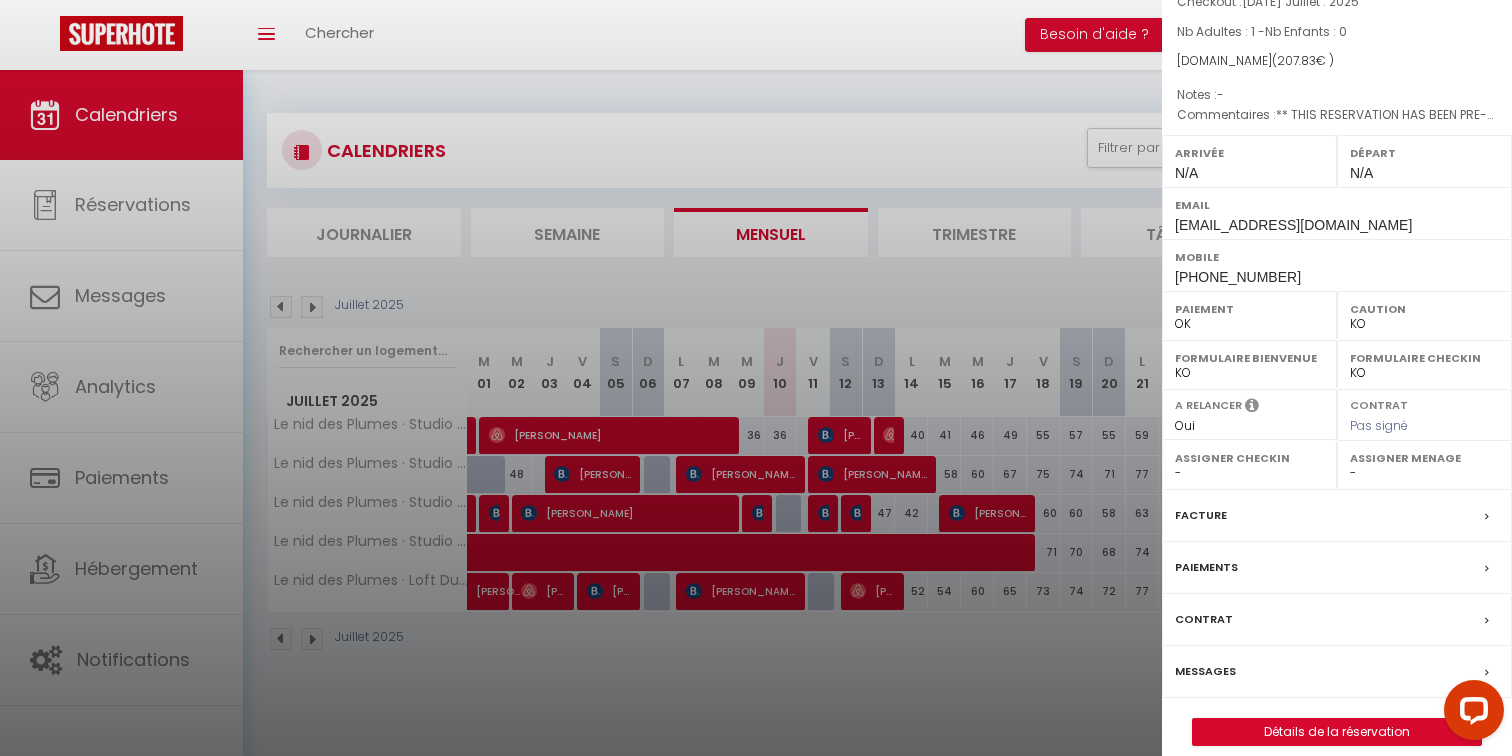 click on "Facture" at bounding box center [1337, 516] 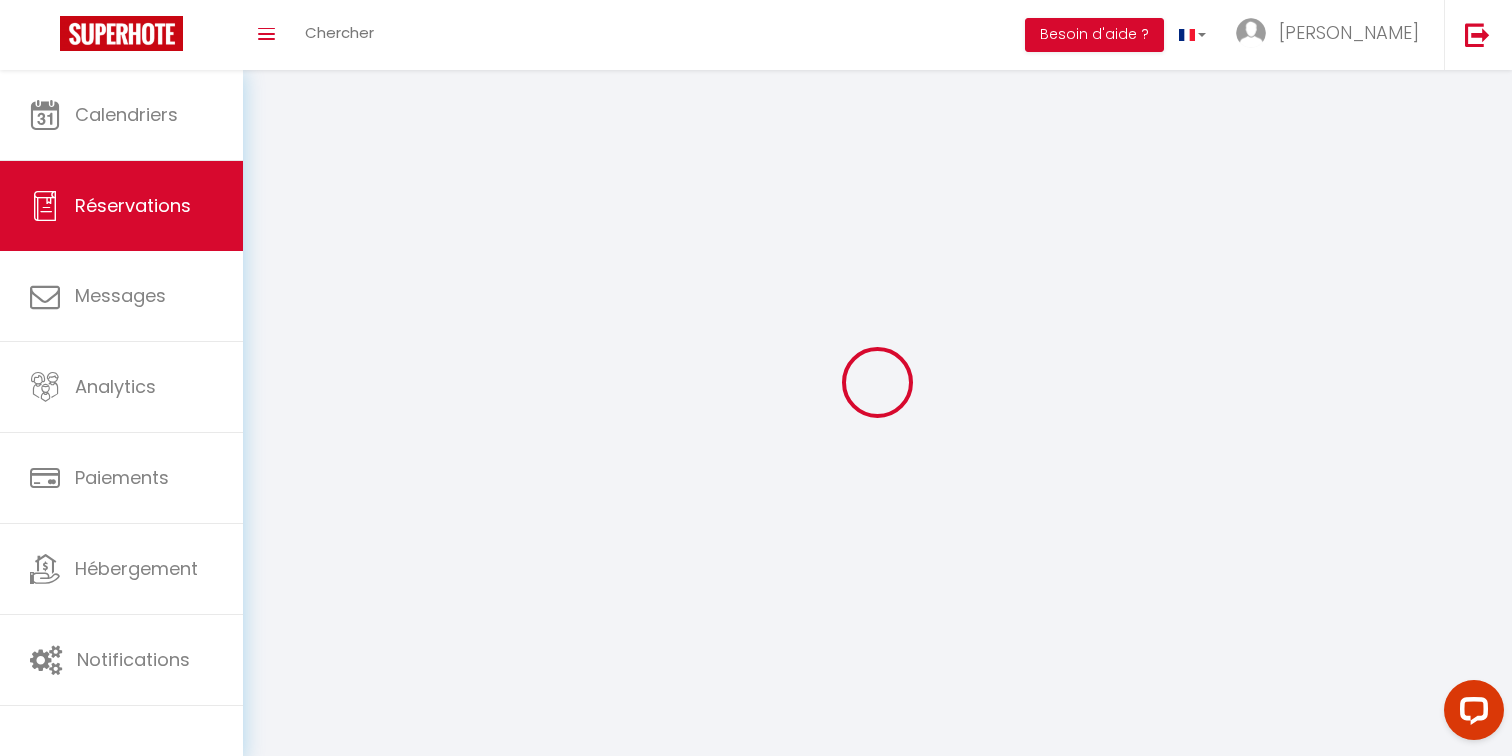 select on "cleaning" 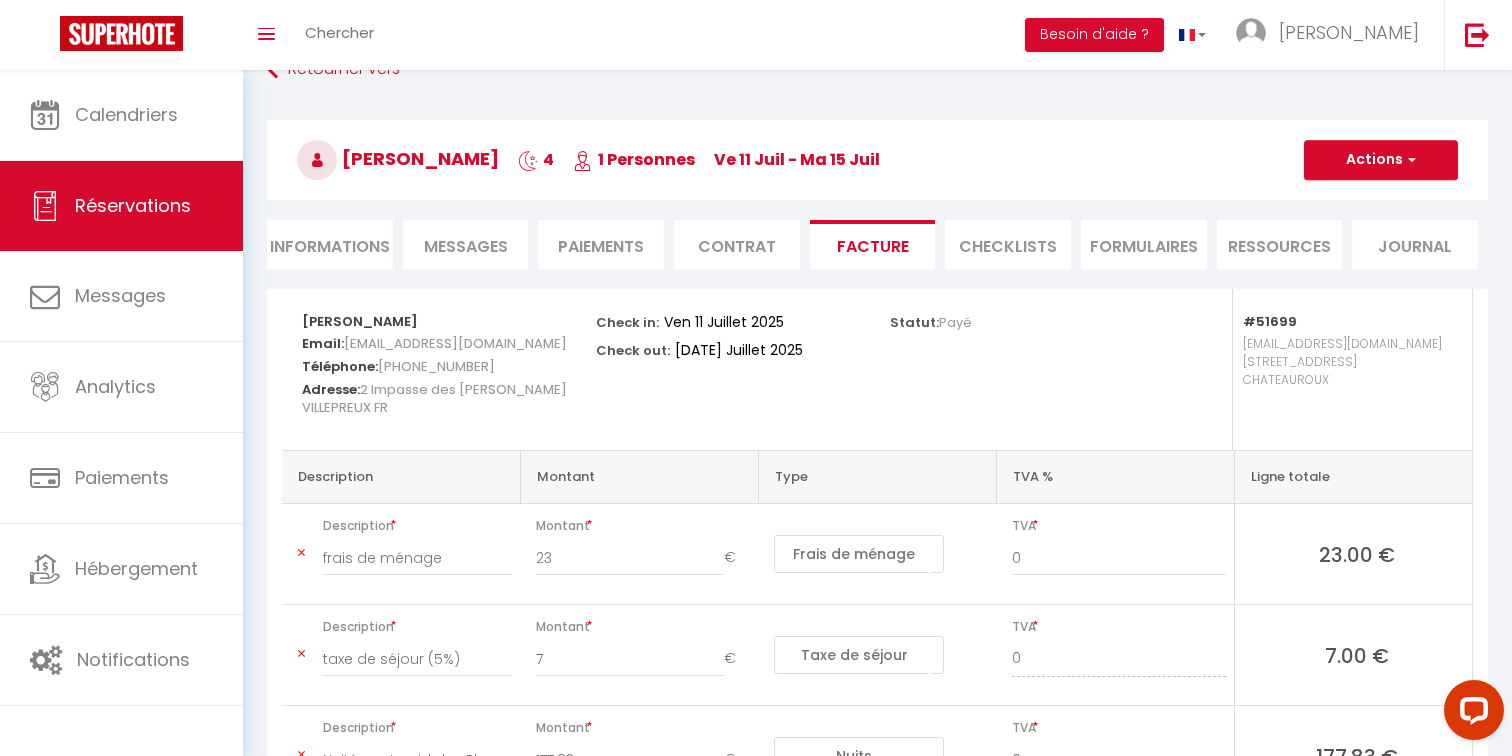 scroll, scrollTop: 0, scrollLeft: 0, axis: both 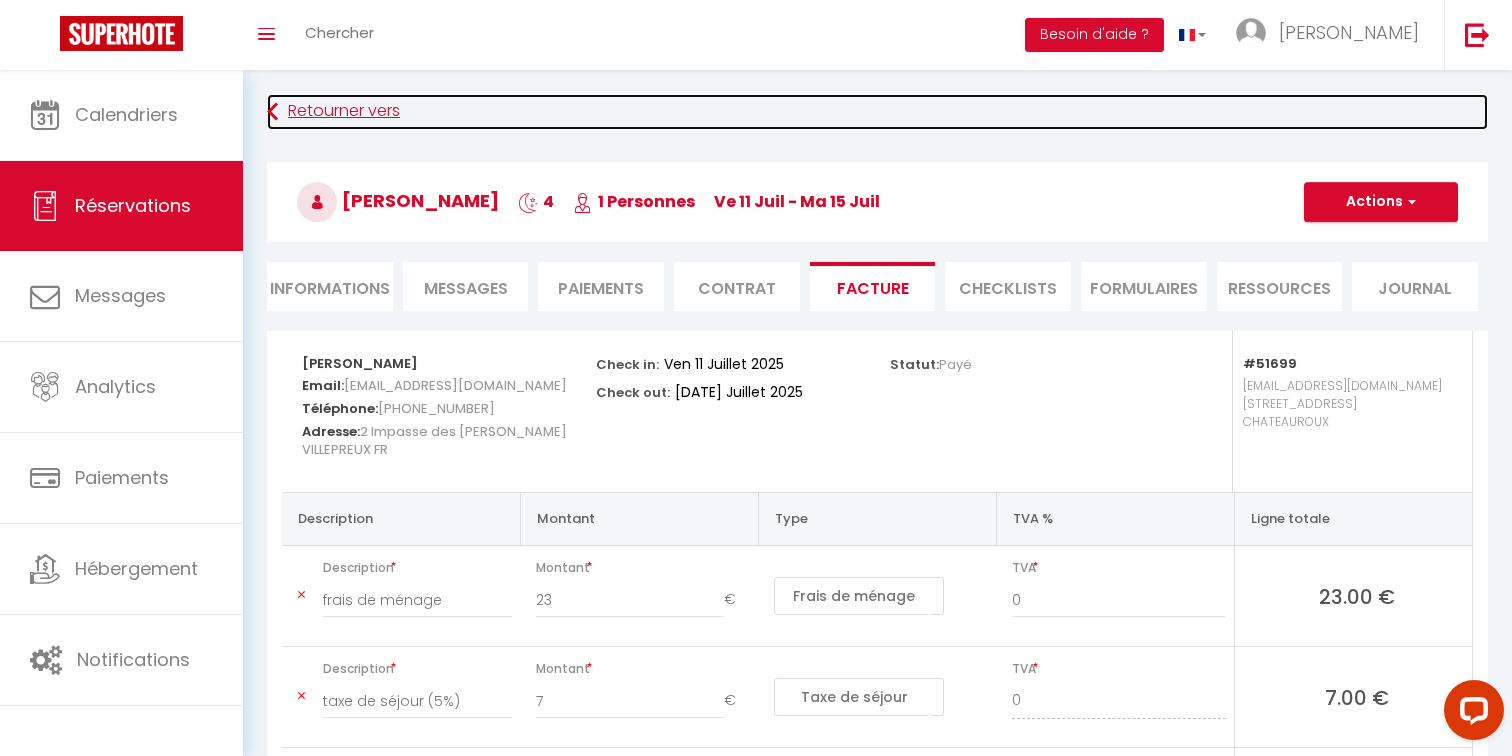 click on "Retourner vers" at bounding box center (877, 112) 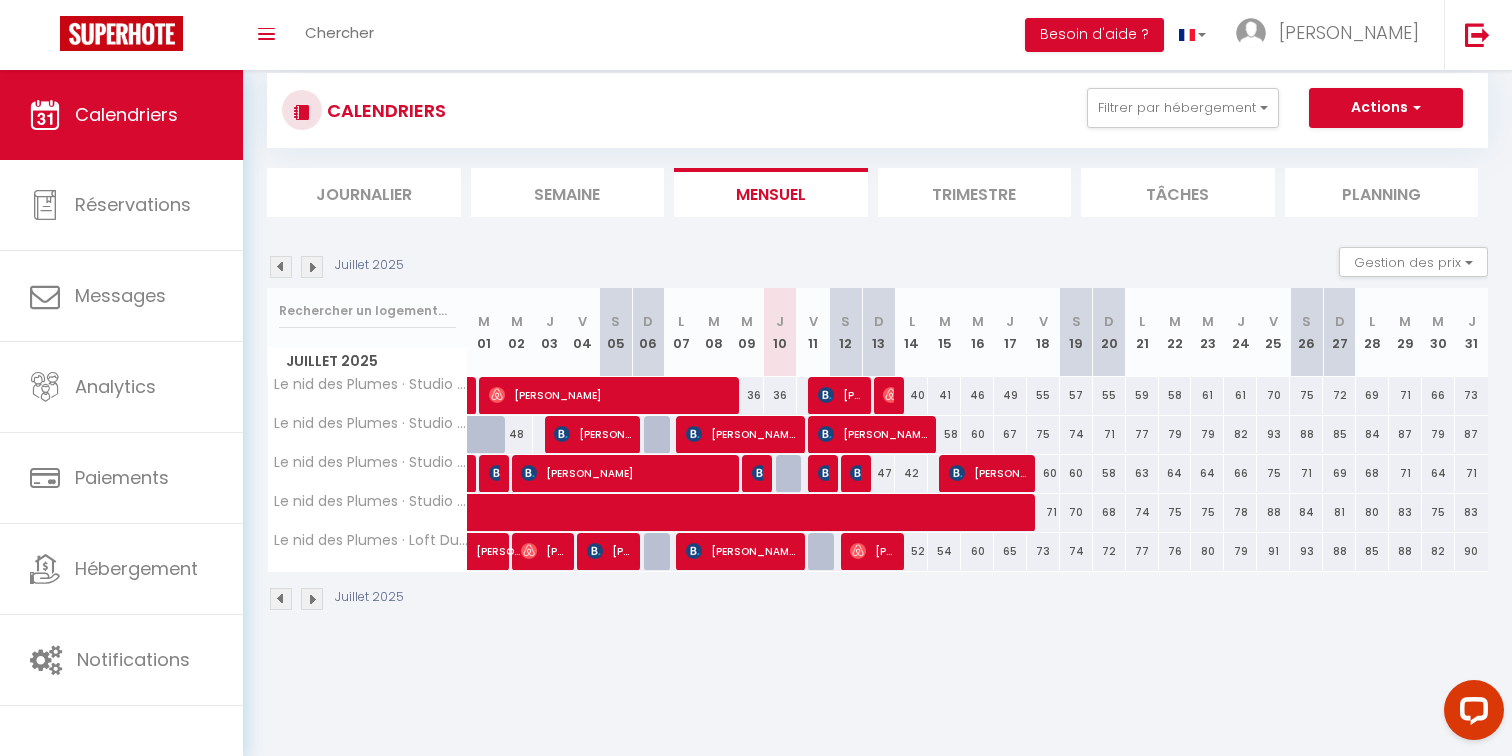 scroll, scrollTop: 60, scrollLeft: 0, axis: vertical 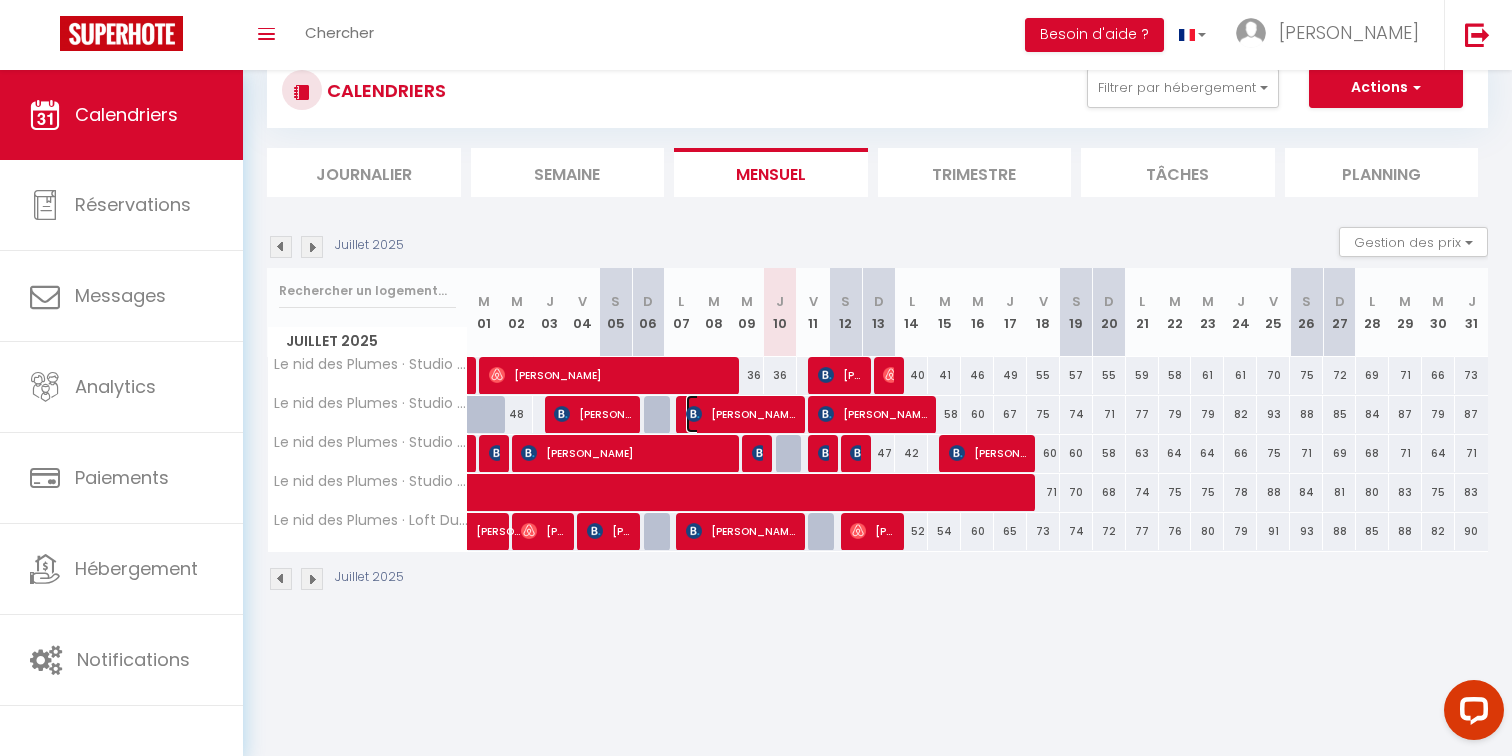click on "De Oliveira Cyril" at bounding box center (741, 414) 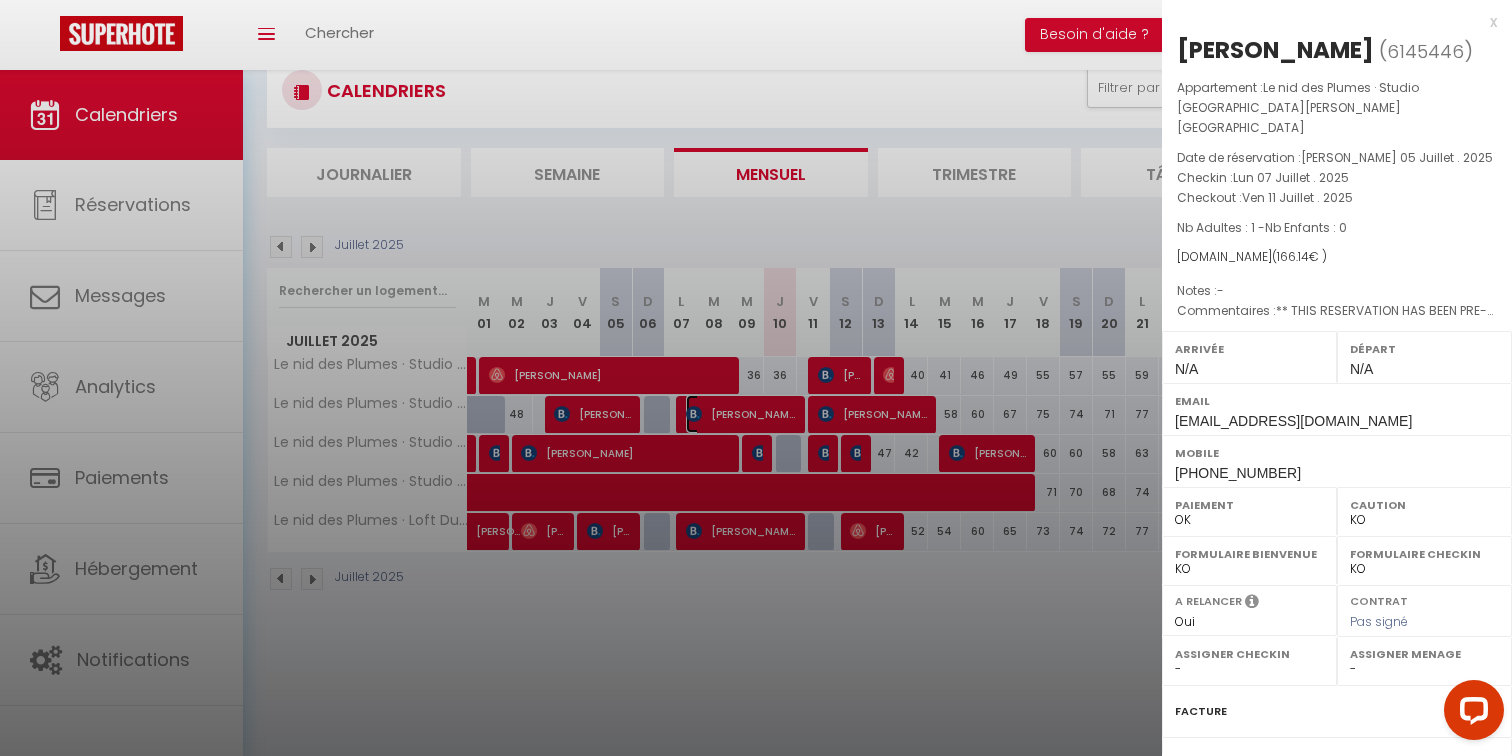 scroll, scrollTop: 196, scrollLeft: 0, axis: vertical 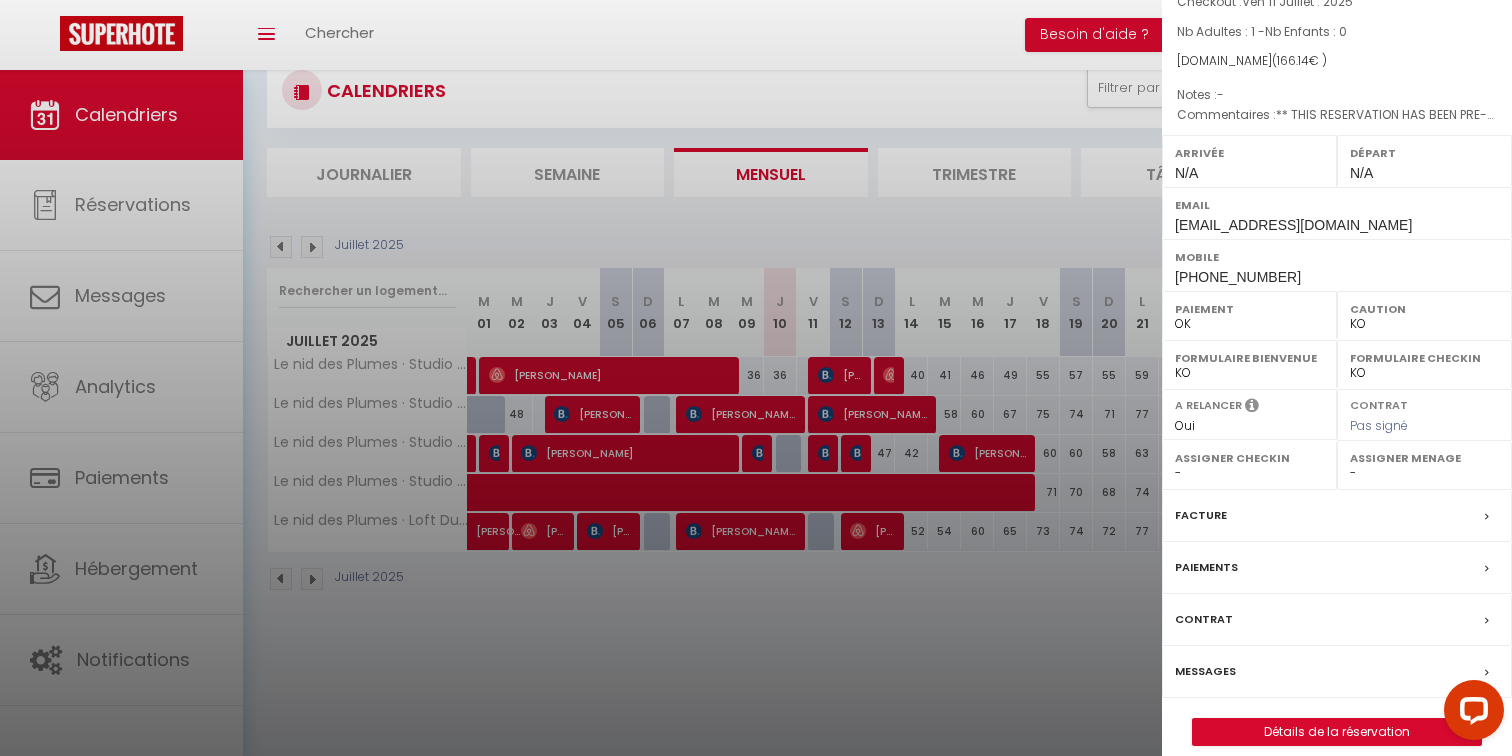 click at bounding box center [756, 378] 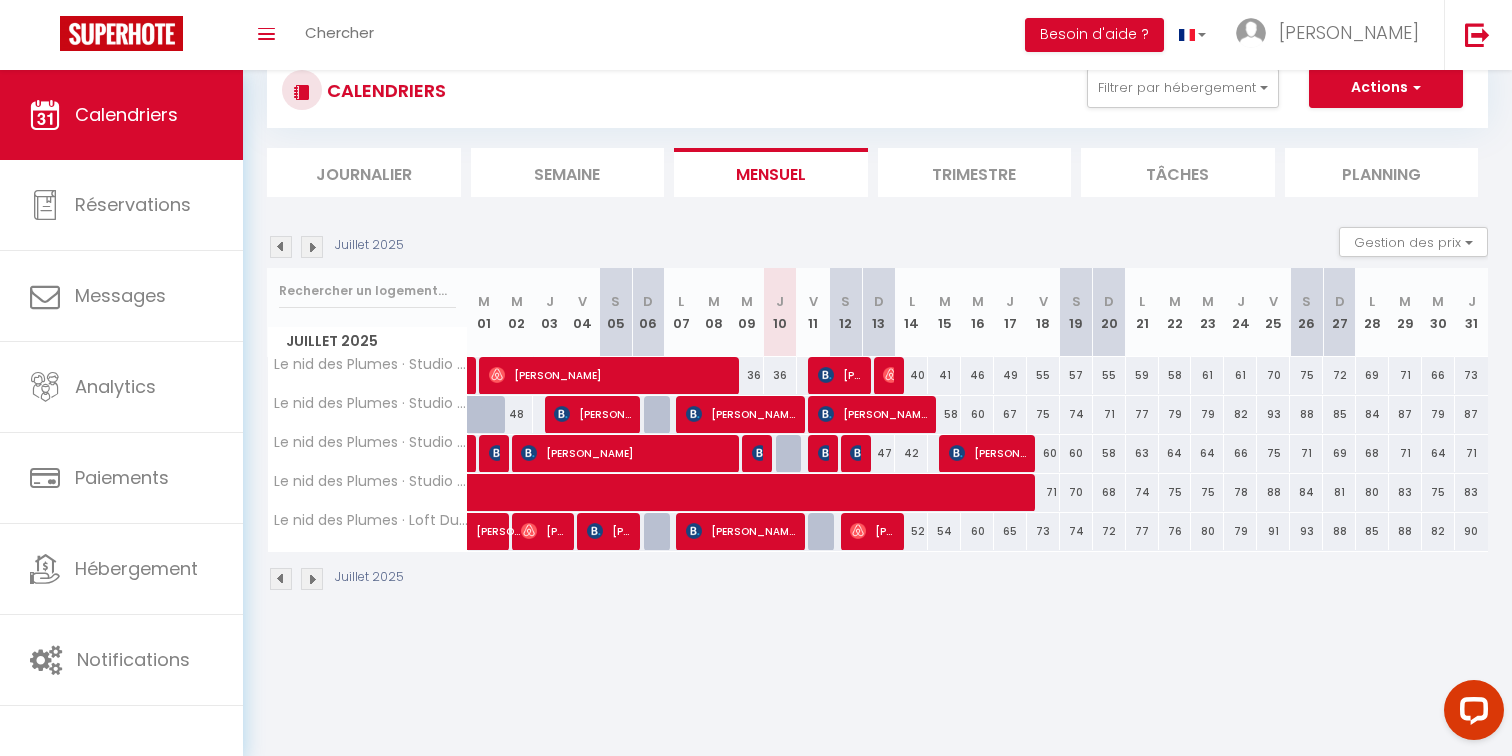 click on "58" at bounding box center [944, 414] 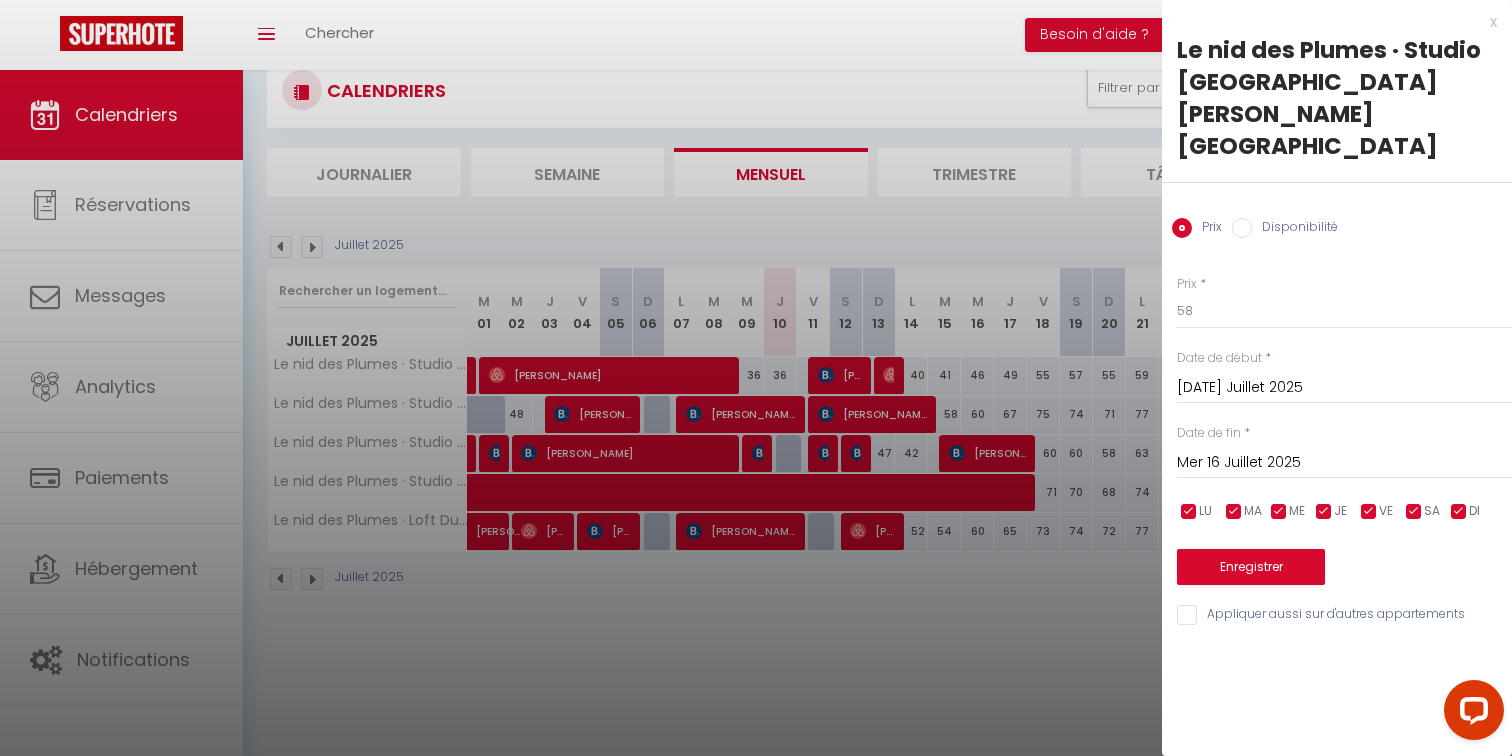 click on "x" at bounding box center (1329, 22) 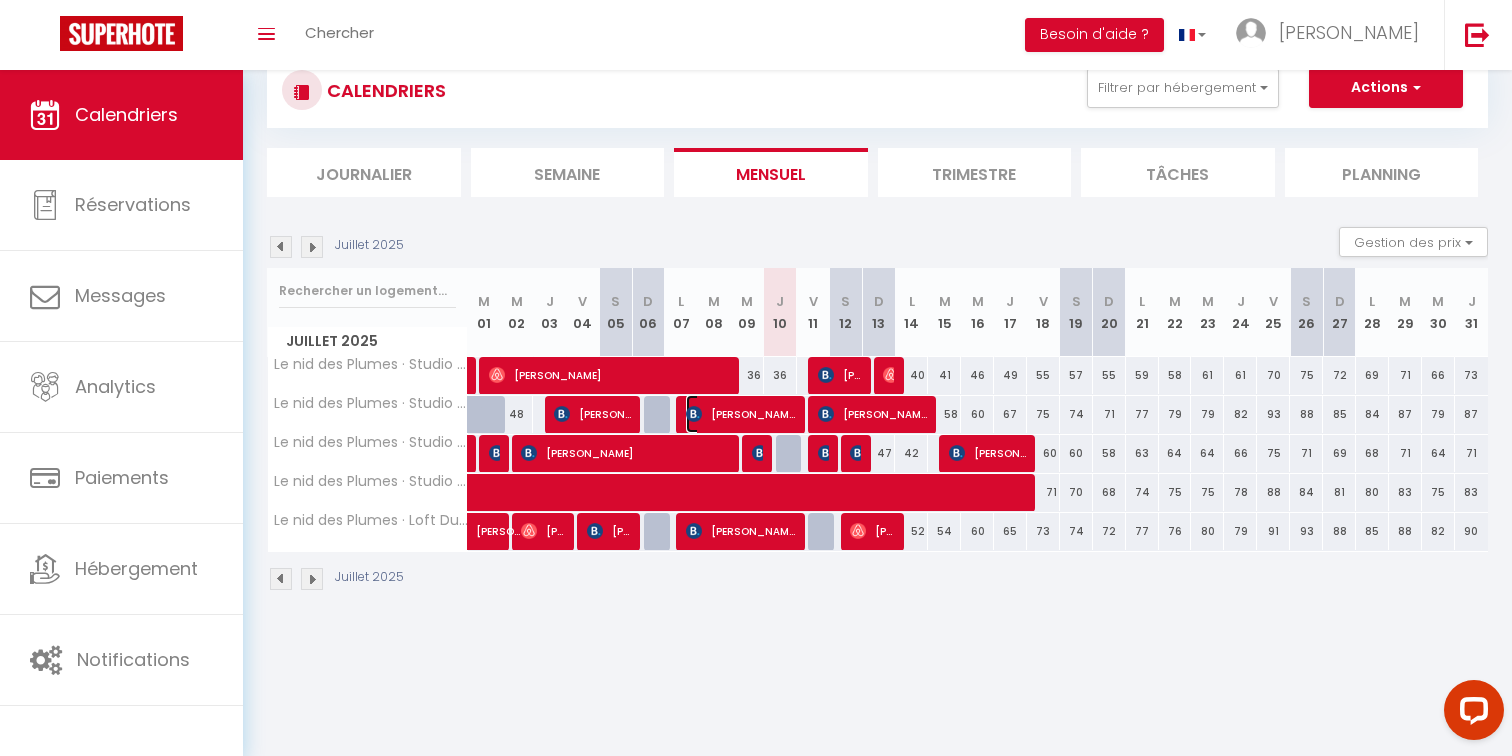 click on "De Oliveira Cyril" at bounding box center [741, 414] 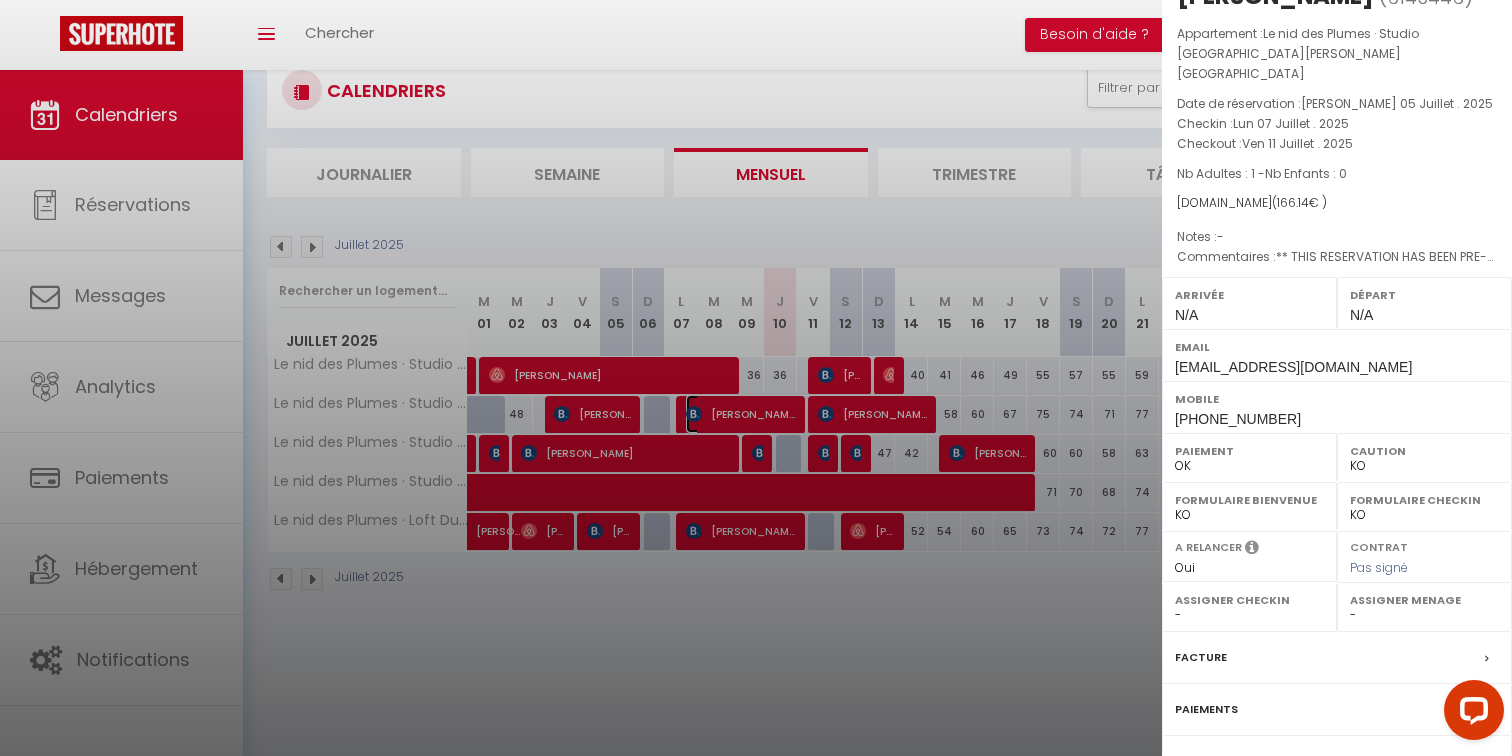 scroll, scrollTop: 0, scrollLeft: 0, axis: both 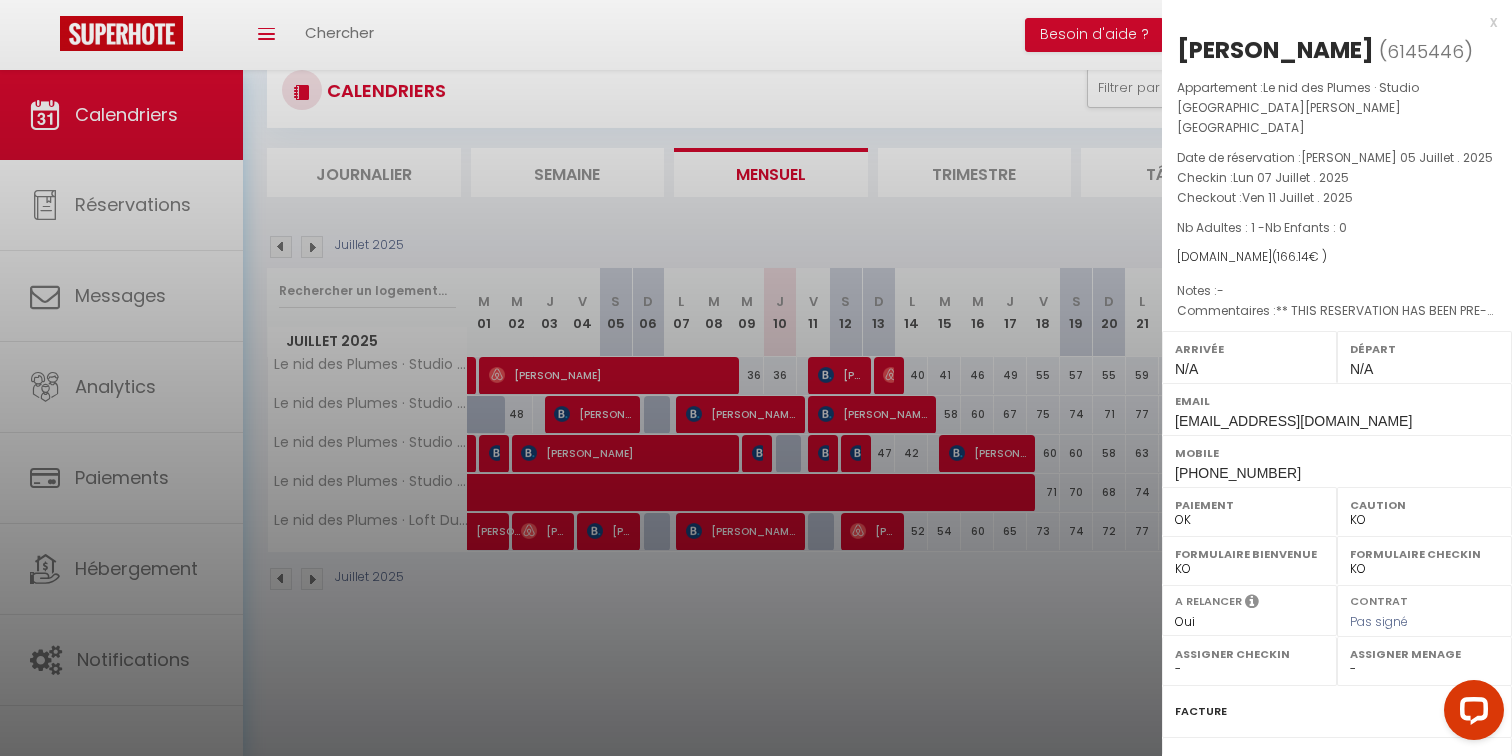 click at bounding box center [756, 378] 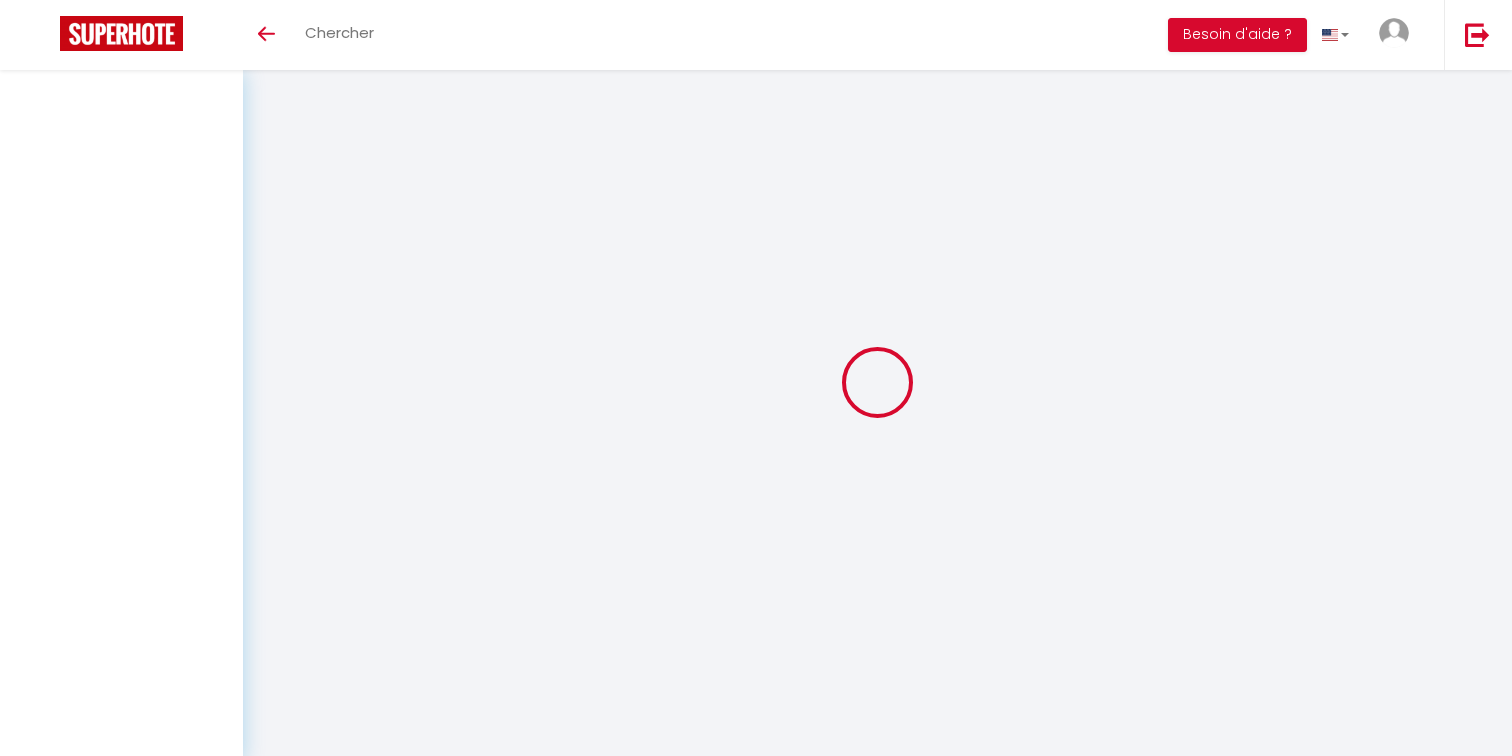 scroll, scrollTop: 0, scrollLeft: 0, axis: both 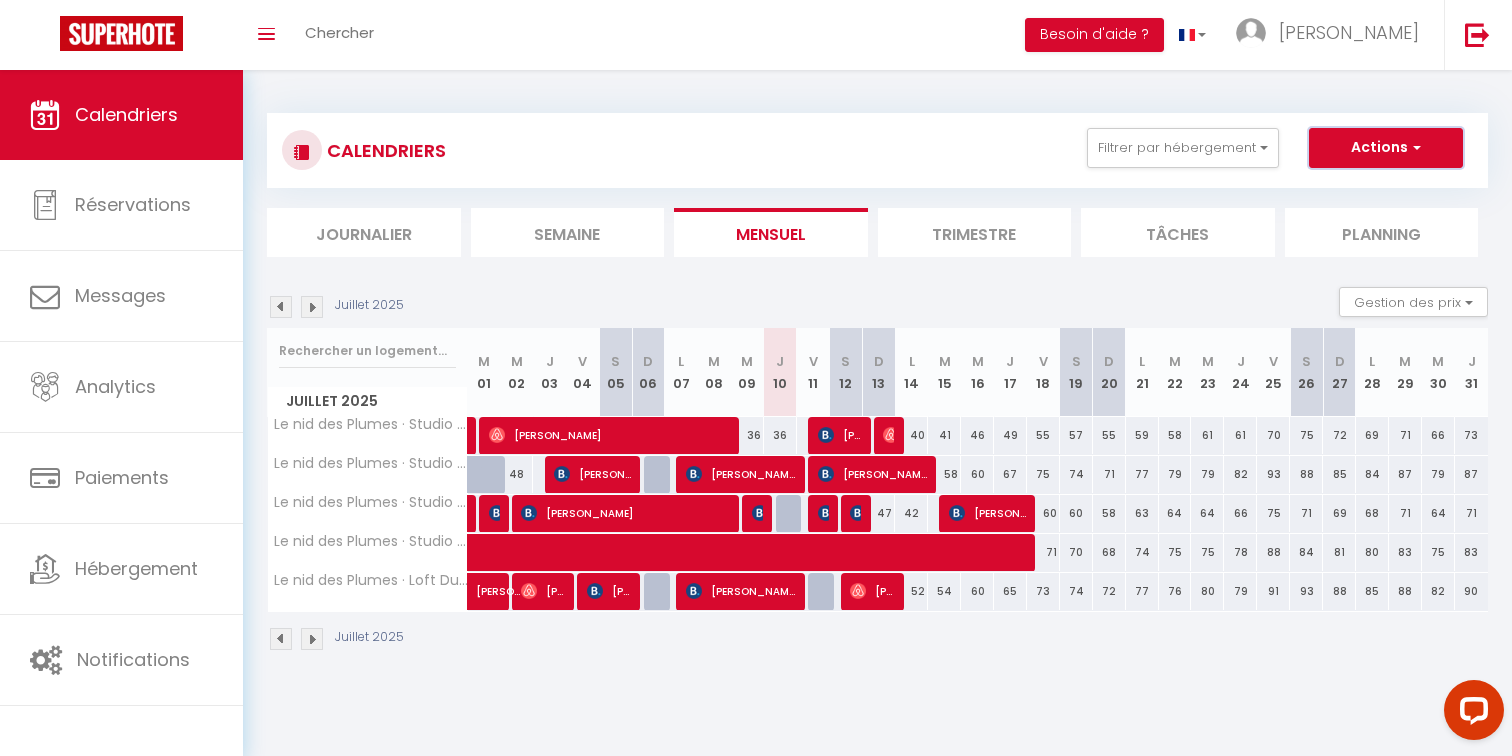 click on "Actions" at bounding box center [1386, 148] 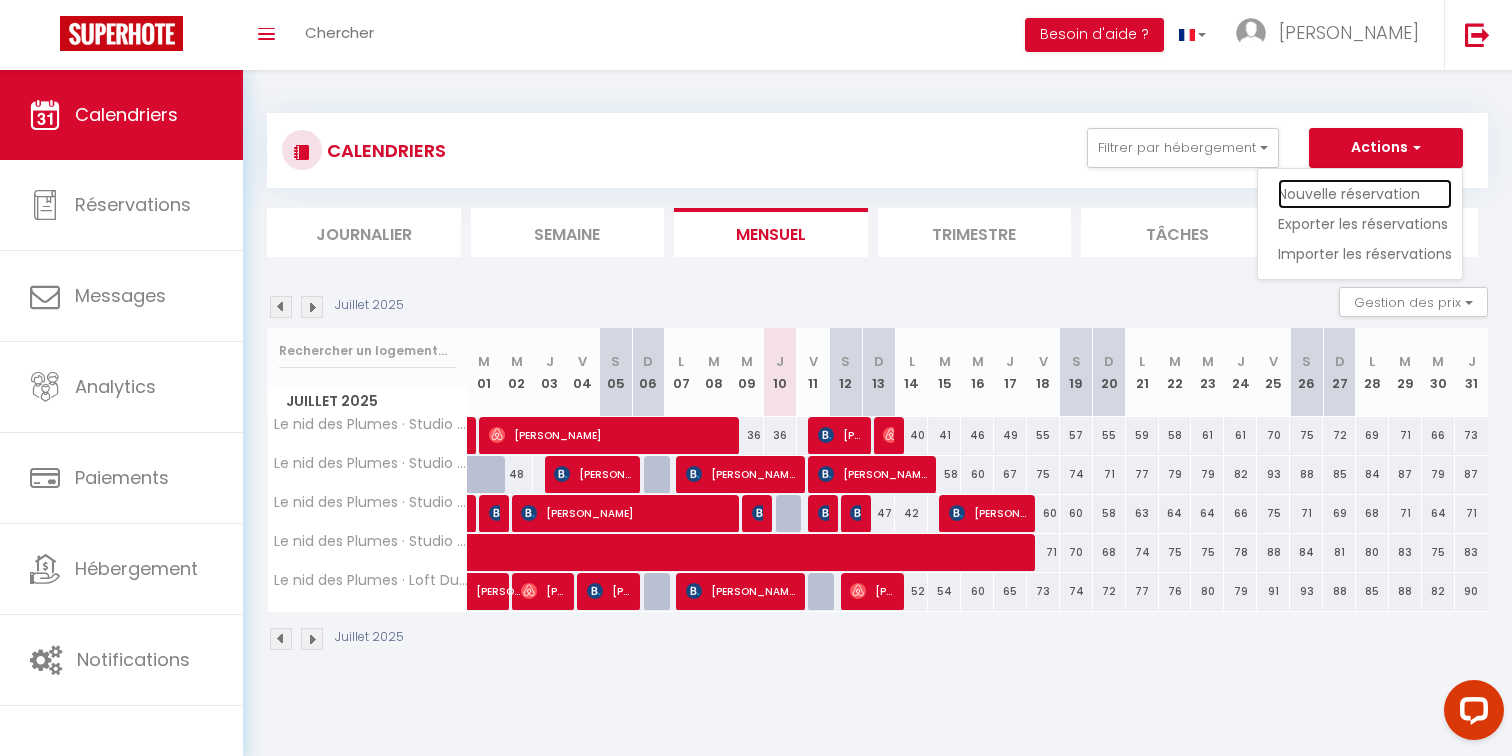 click on "Nouvelle réservation" at bounding box center [1365, 194] 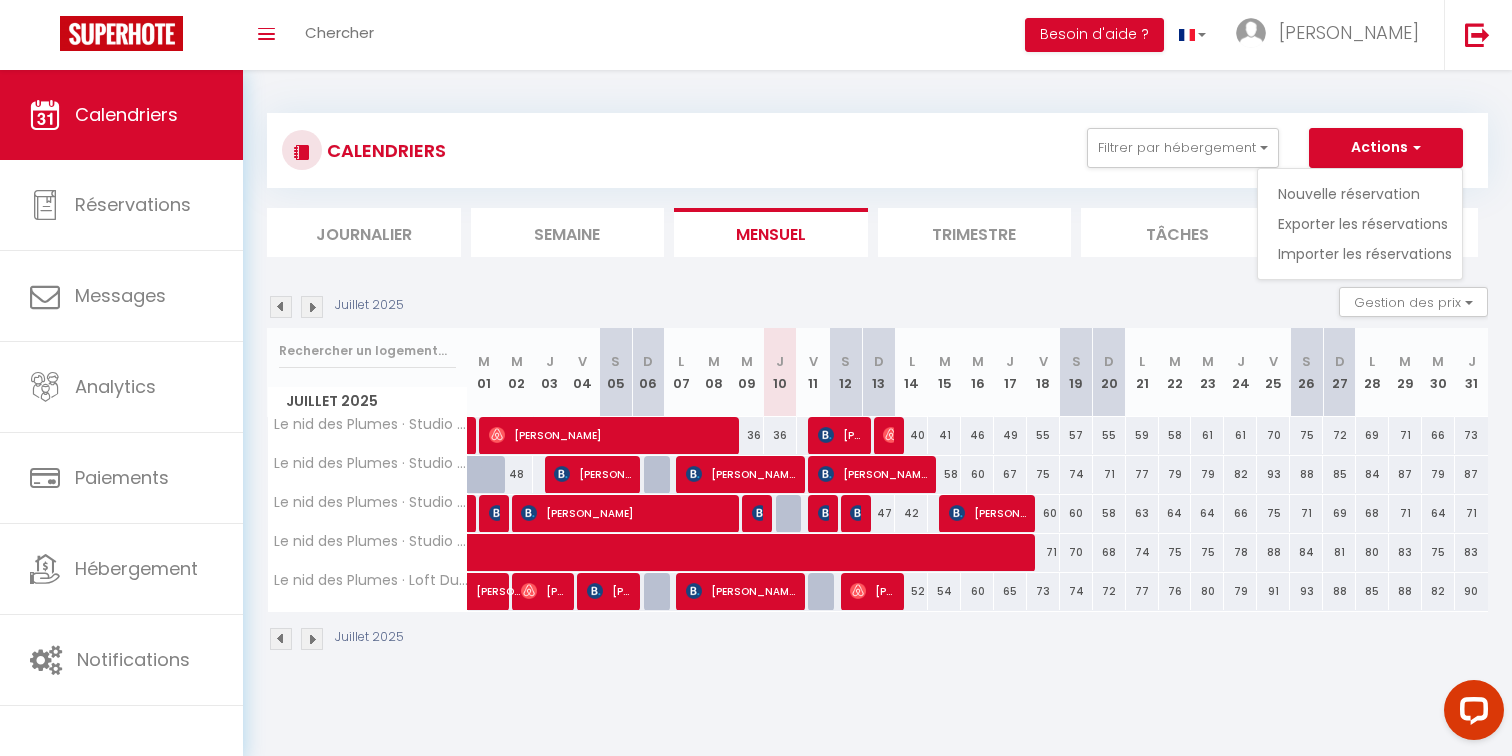 select 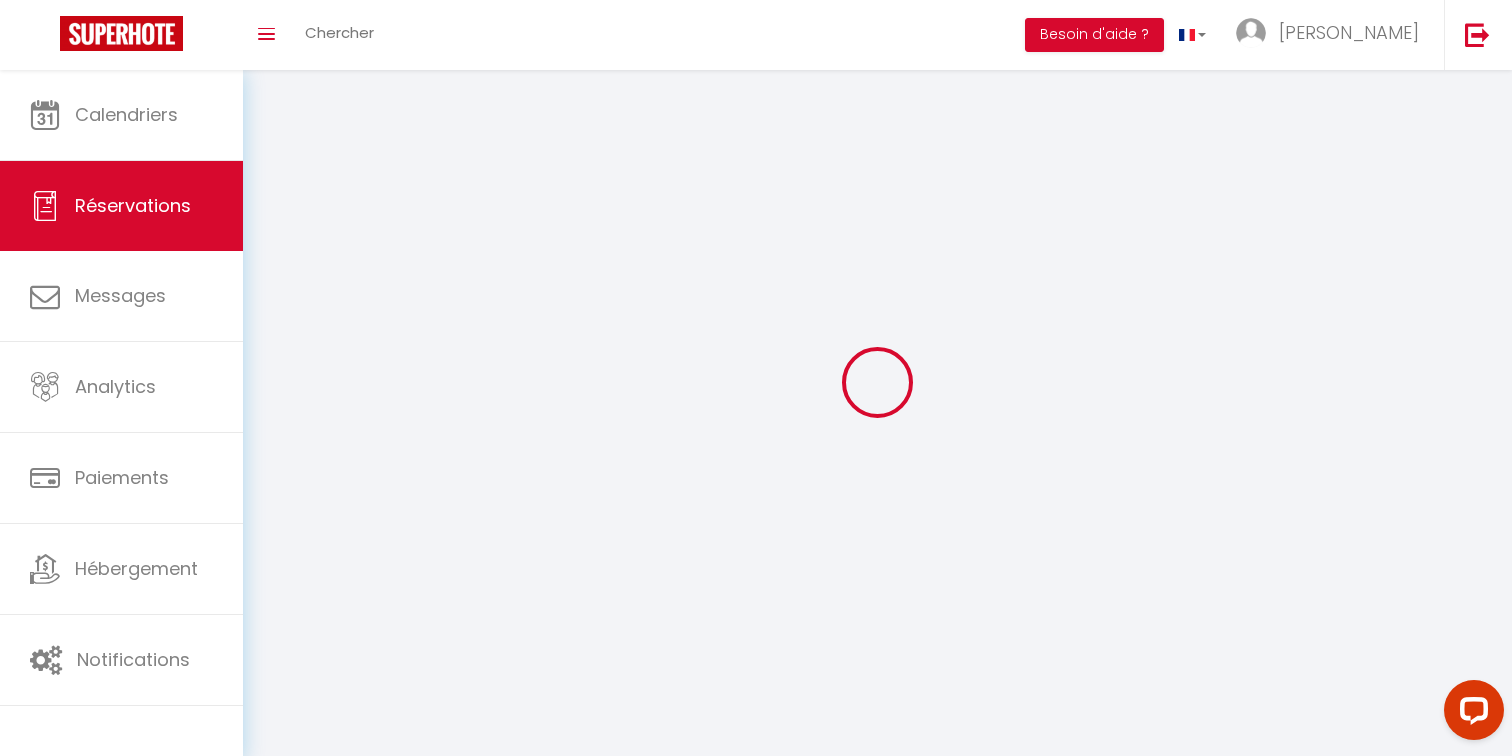 select 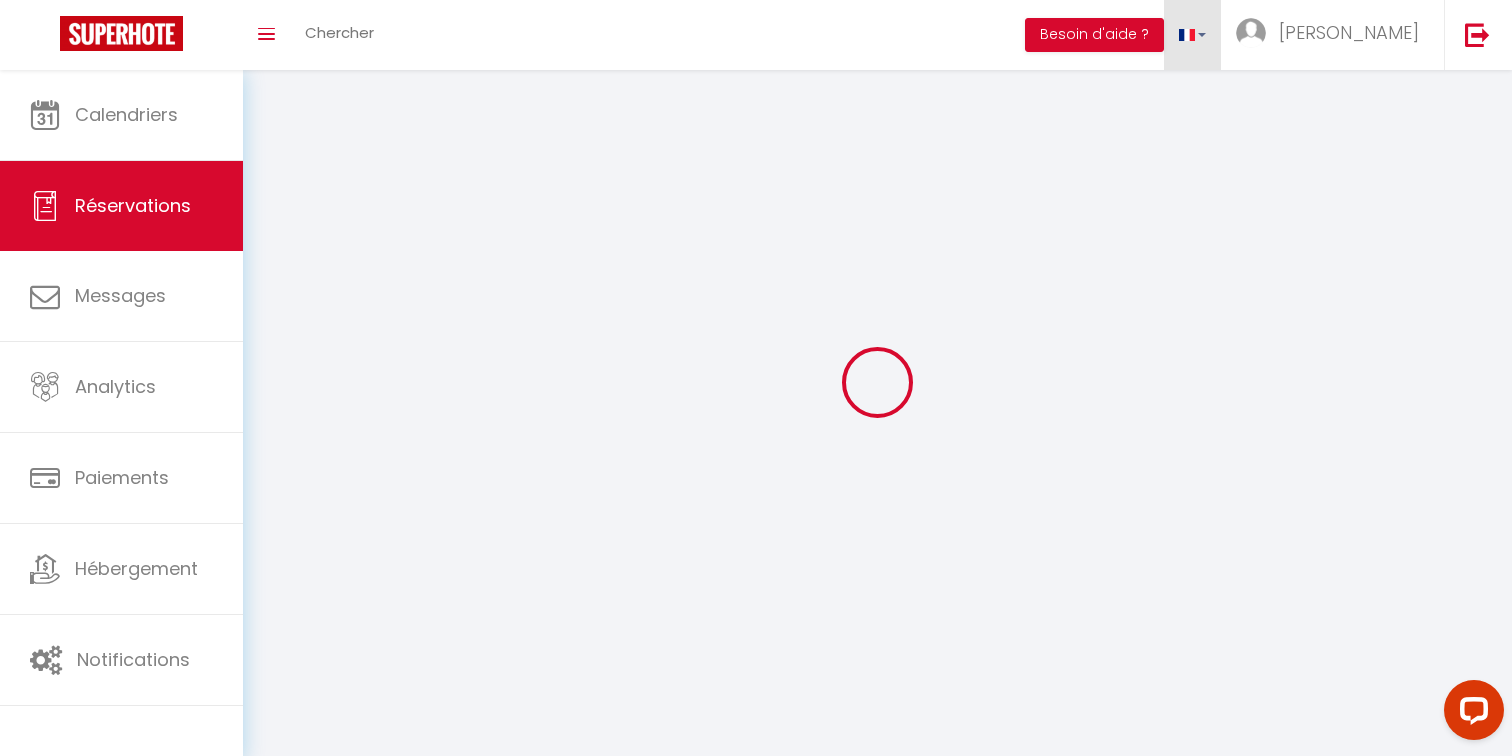 select 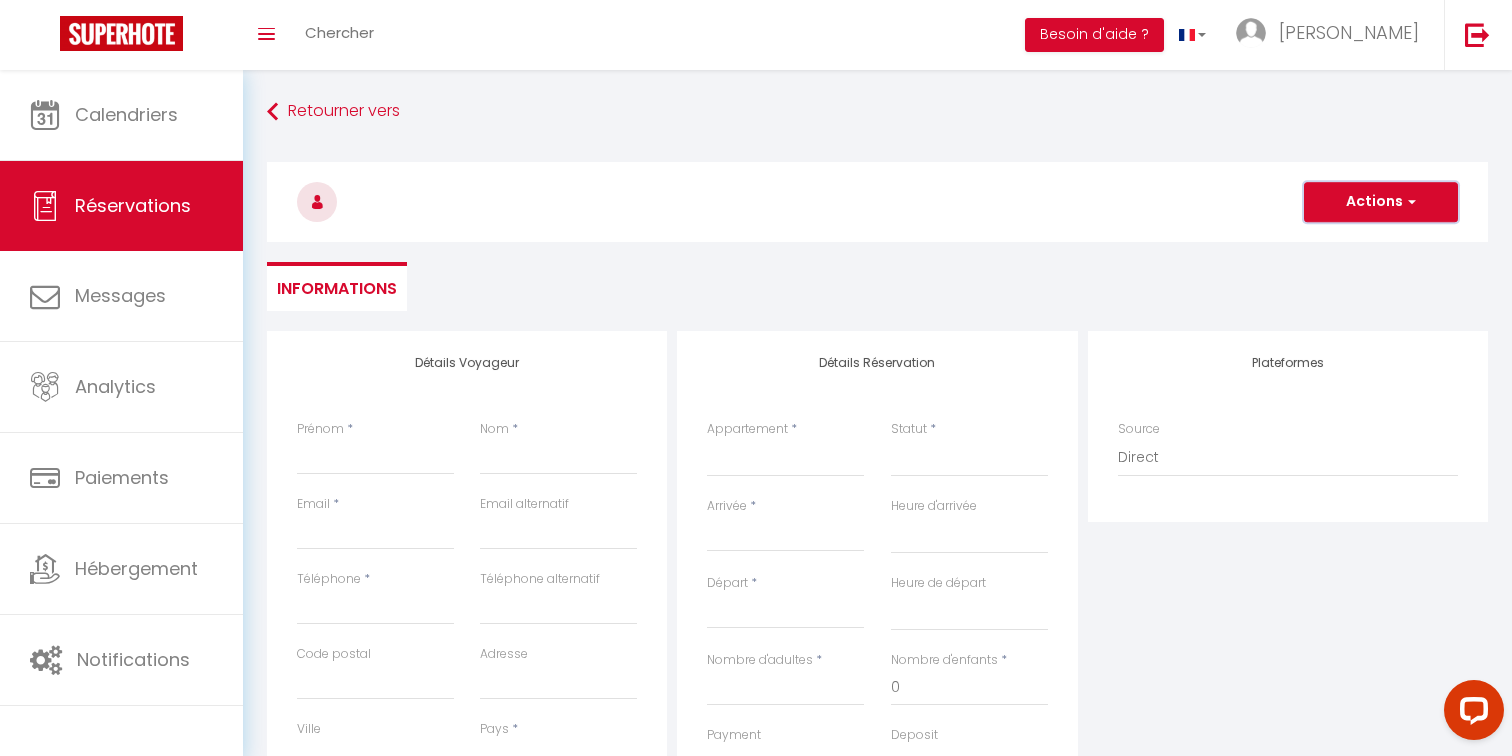 click on "Actions" at bounding box center [1381, 202] 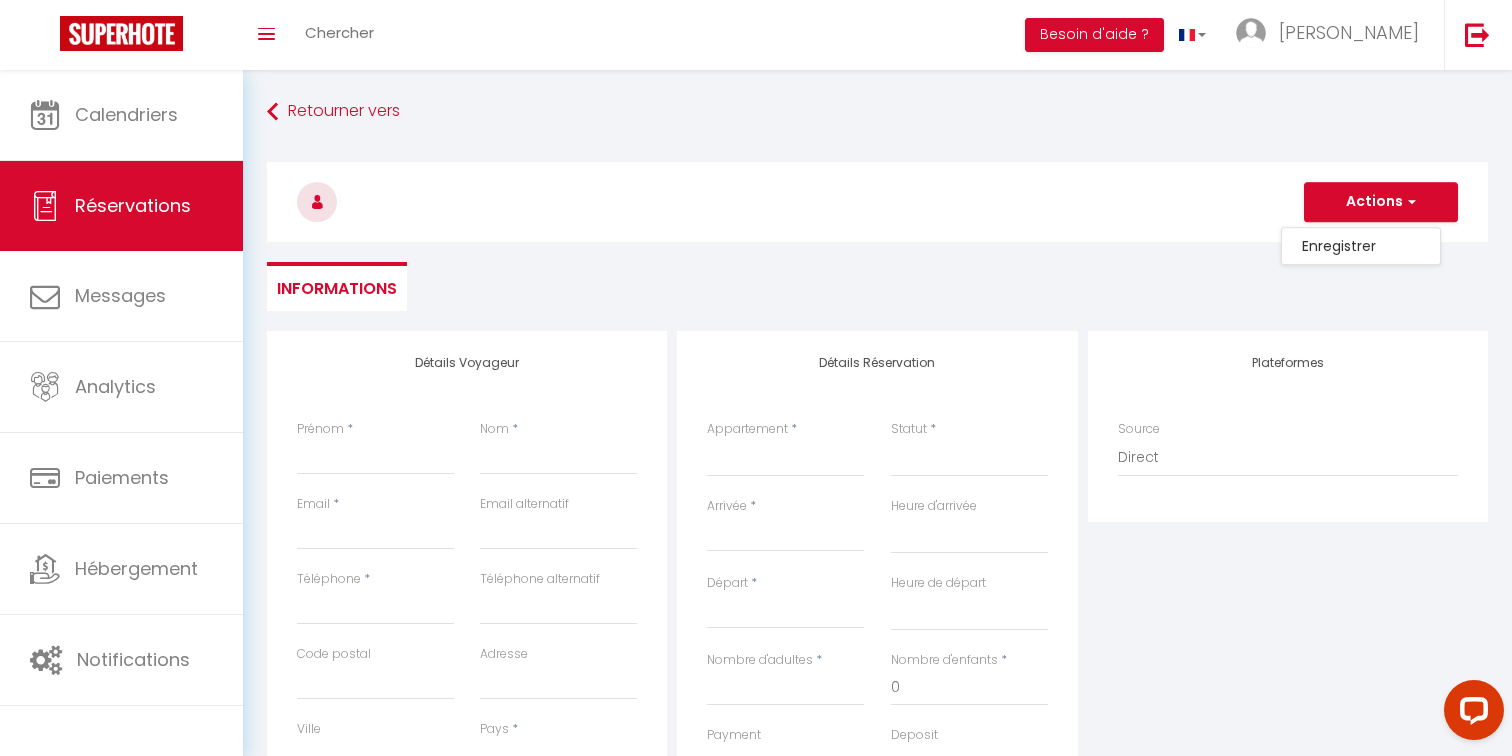 click at bounding box center (877, 202) 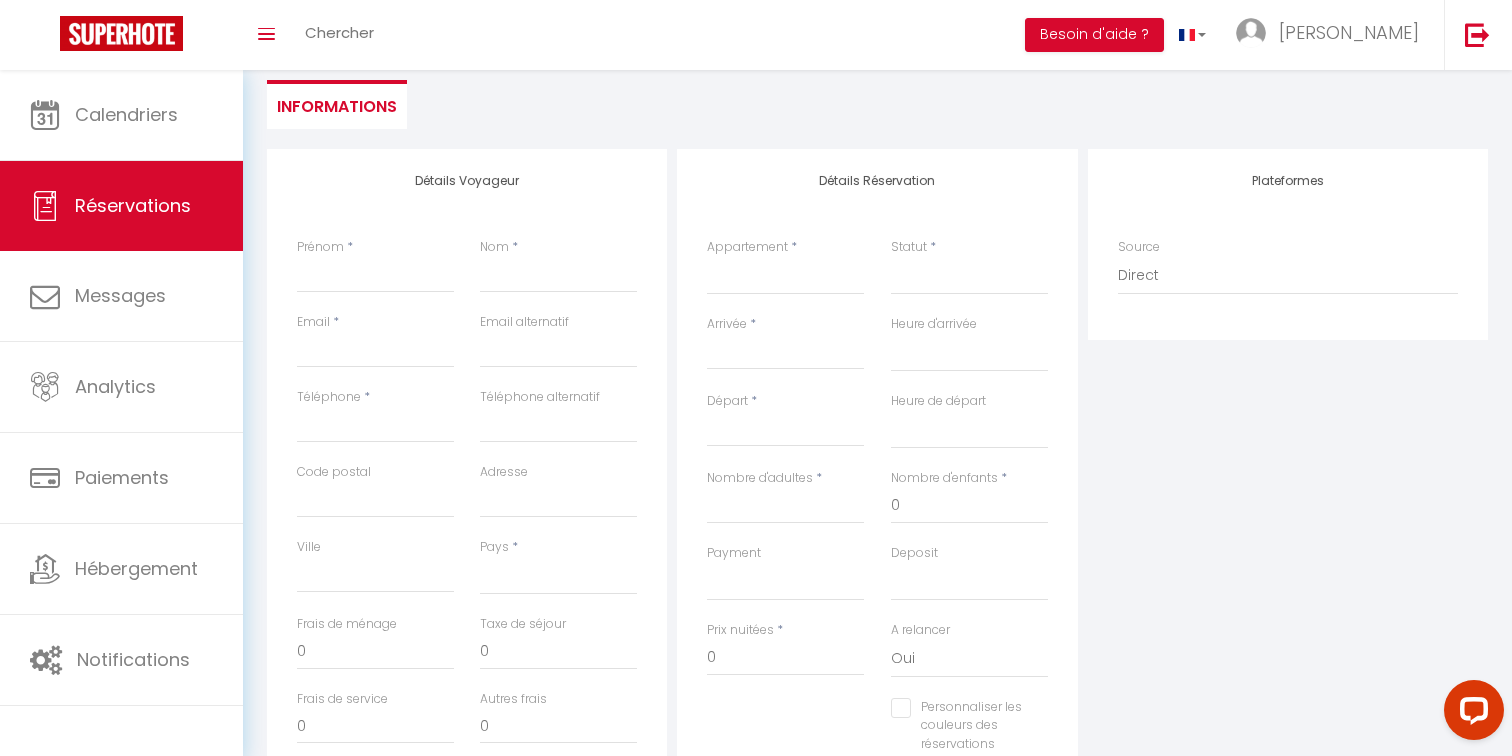 scroll, scrollTop: 184, scrollLeft: 0, axis: vertical 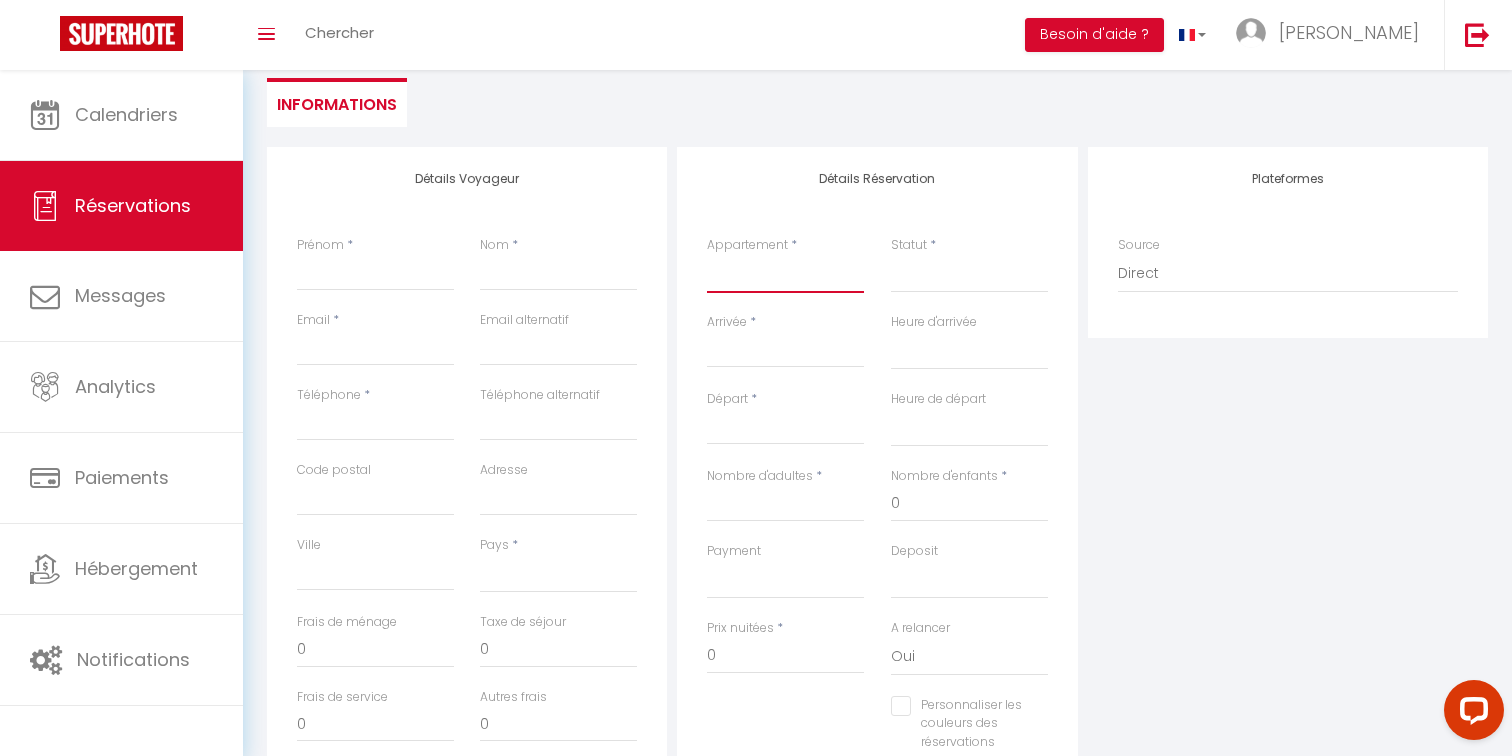 click on "Le nid des Plumes · Studio Flaubert · Châteauroux Le nid des Plumes · Studio jardin George Sand · Châteauroux Le nid des Plumes · Studio Rimbaud · Châteauroux Le nid des Plumes · Studio Victor Hugo · Châteauroux Le nid des Plumes · Loft Du Châtelet · Châteauroux" at bounding box center (785, 274) 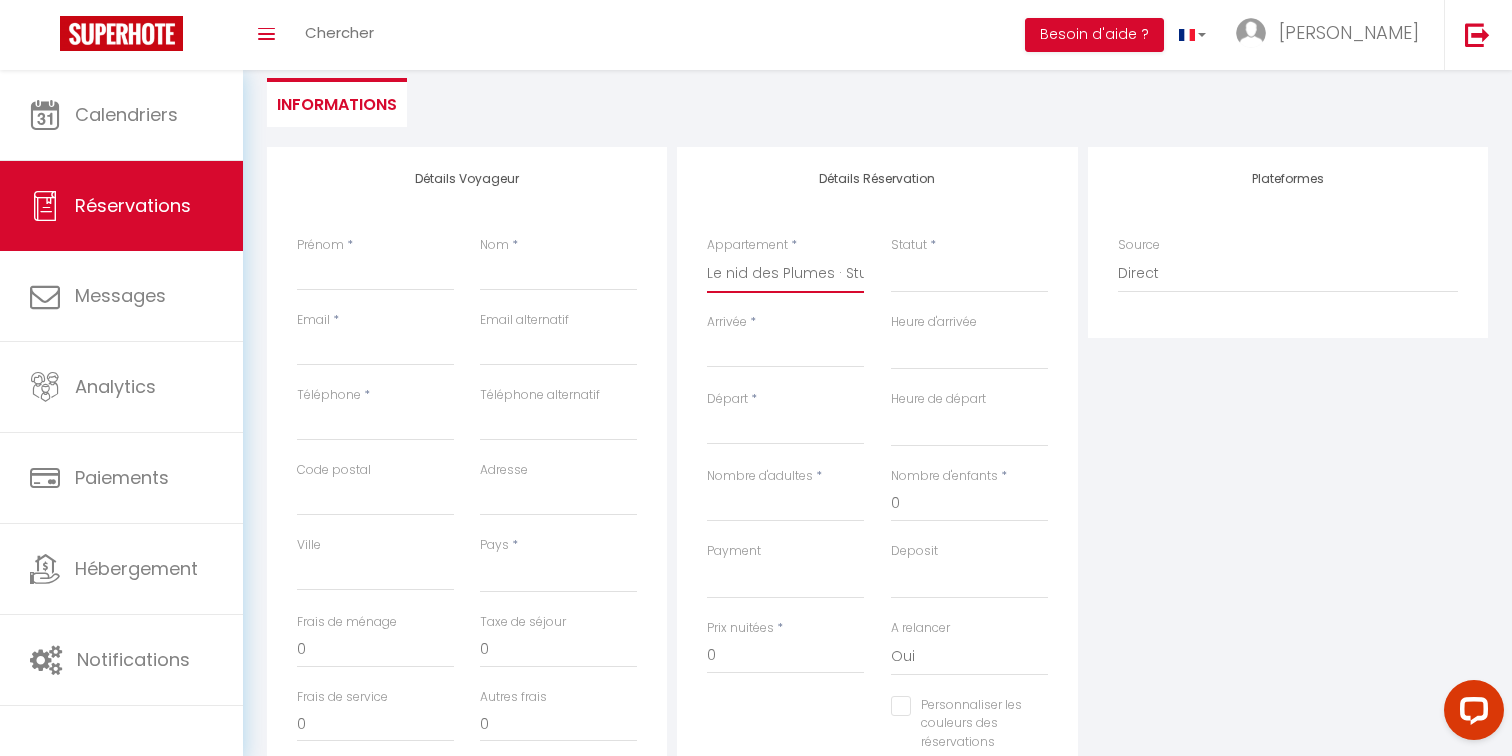 select 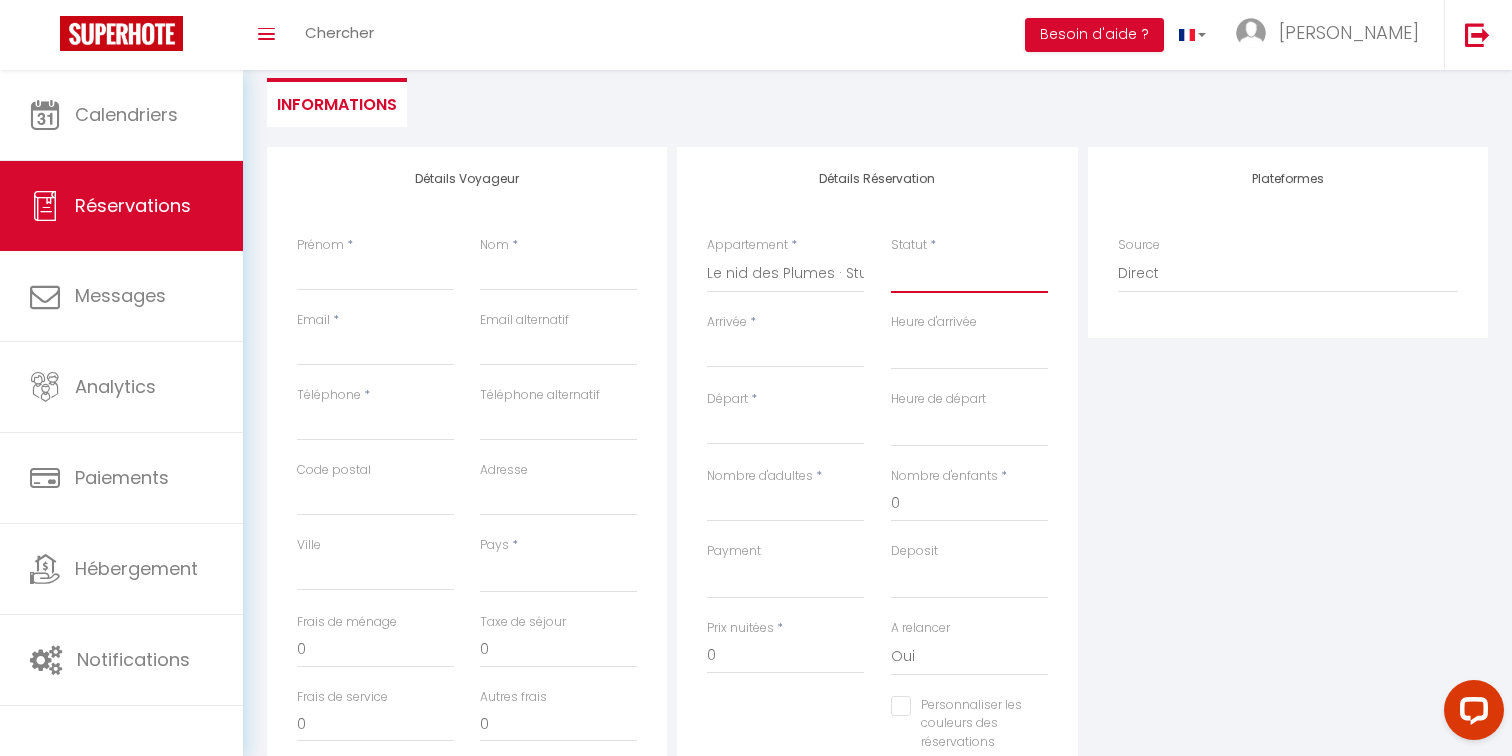 click on "Confirmé Non Confirmé Annulé Annulé par le voyageur No Show Request" at bounding box center (969, 274) 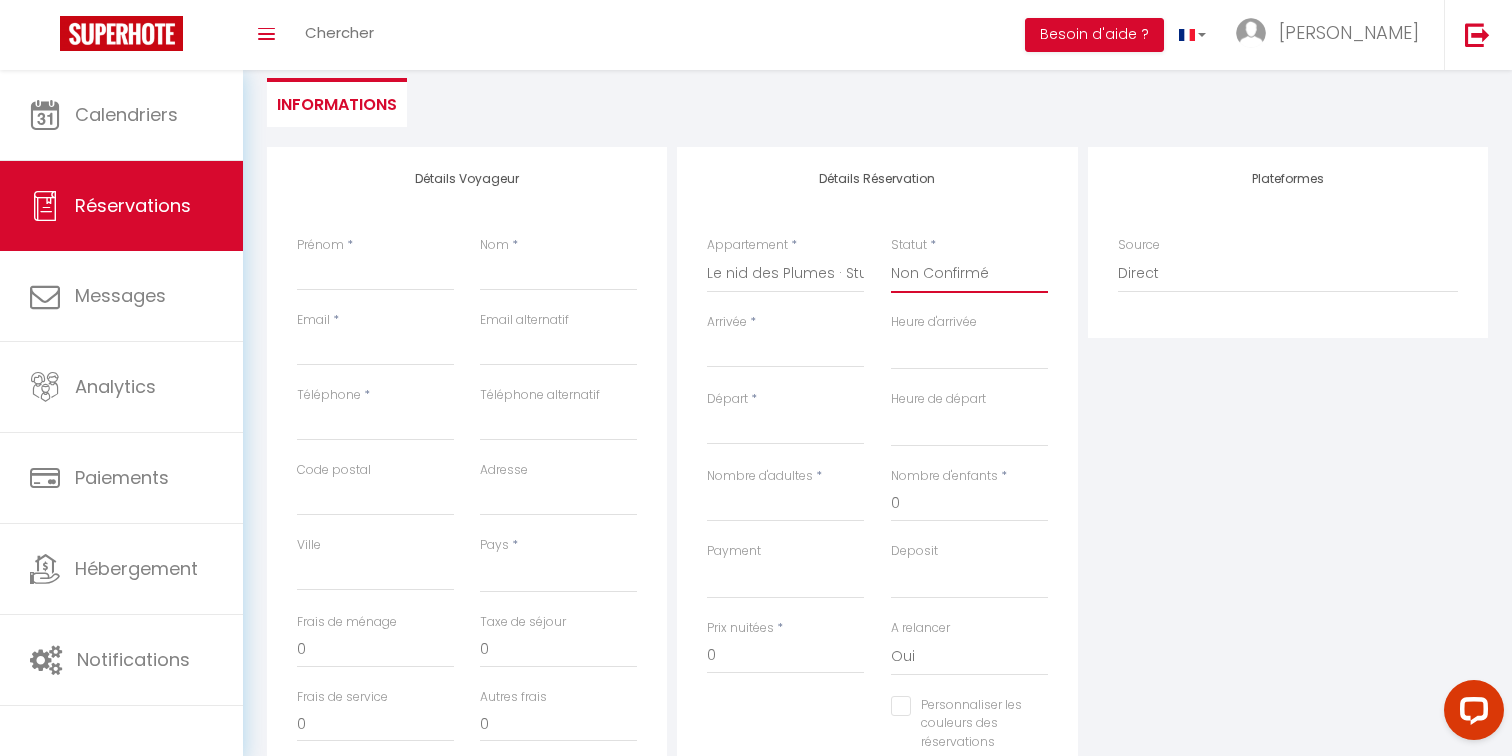 select 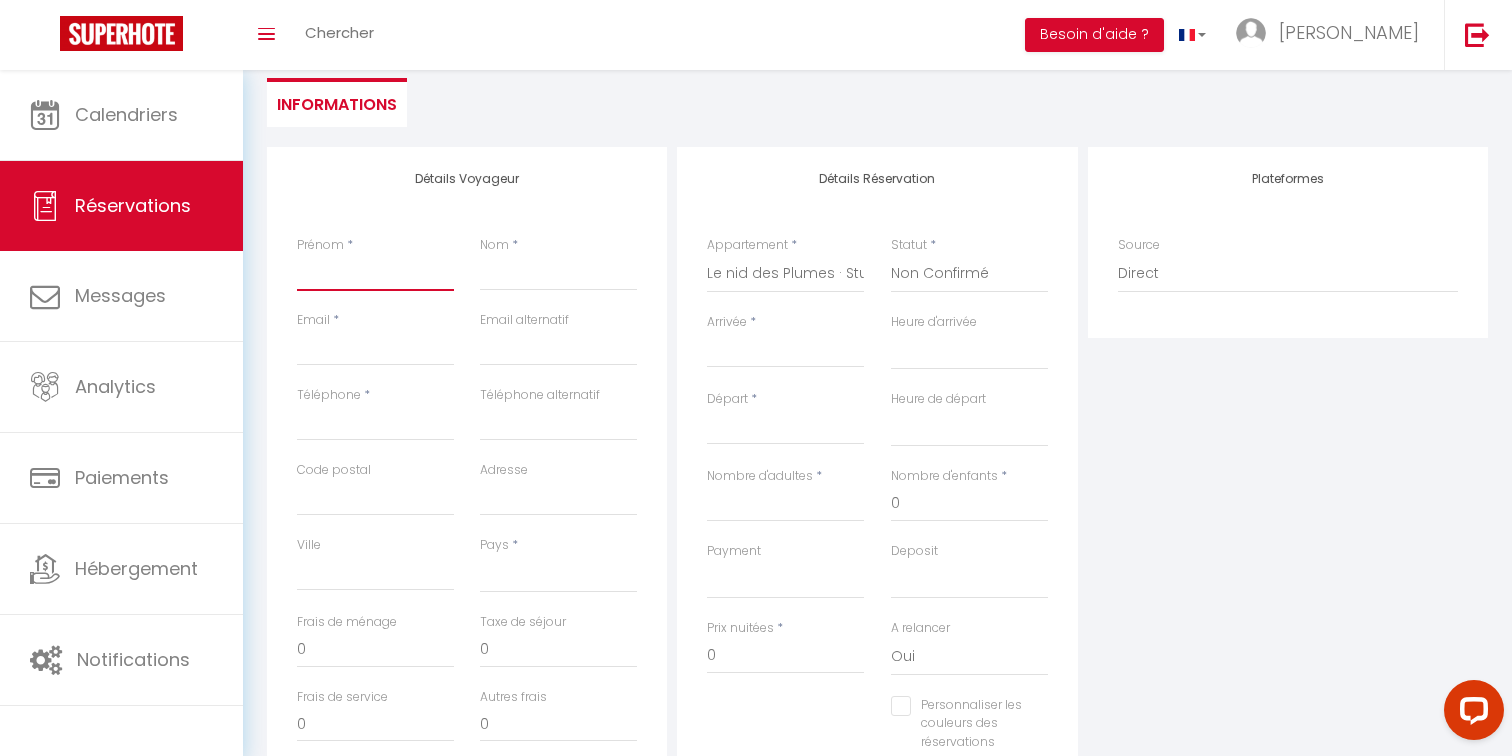 click on "Prénom" at bounding box center (375, 273) 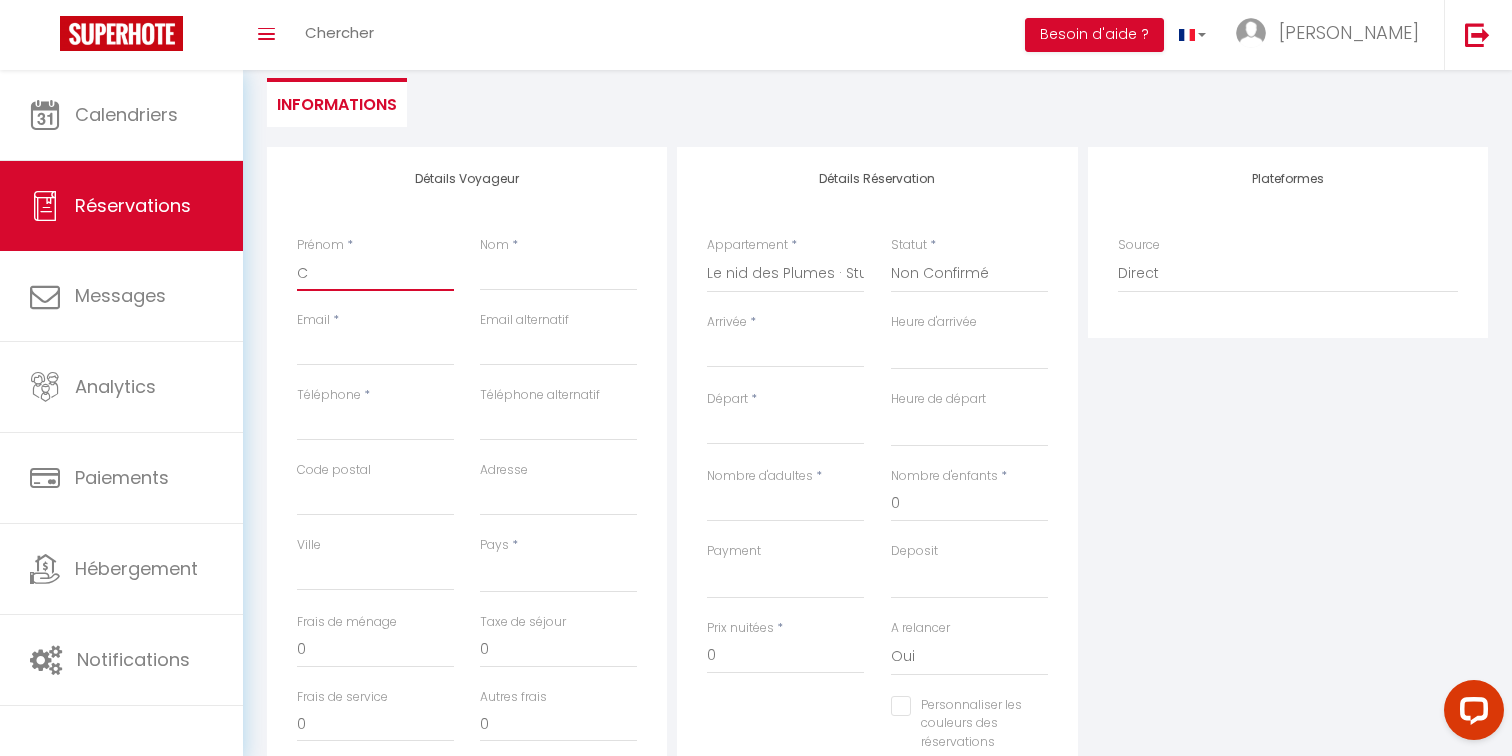 select 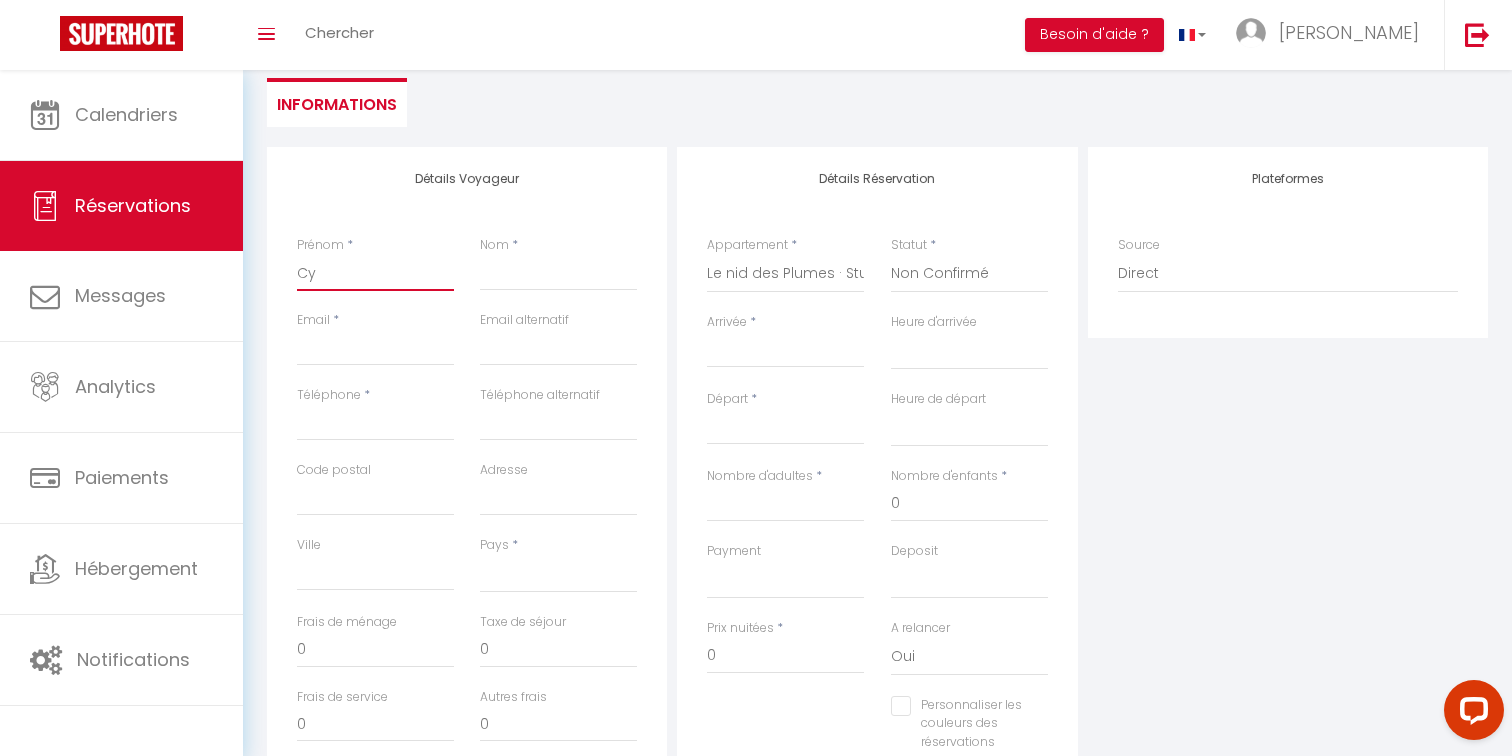 select 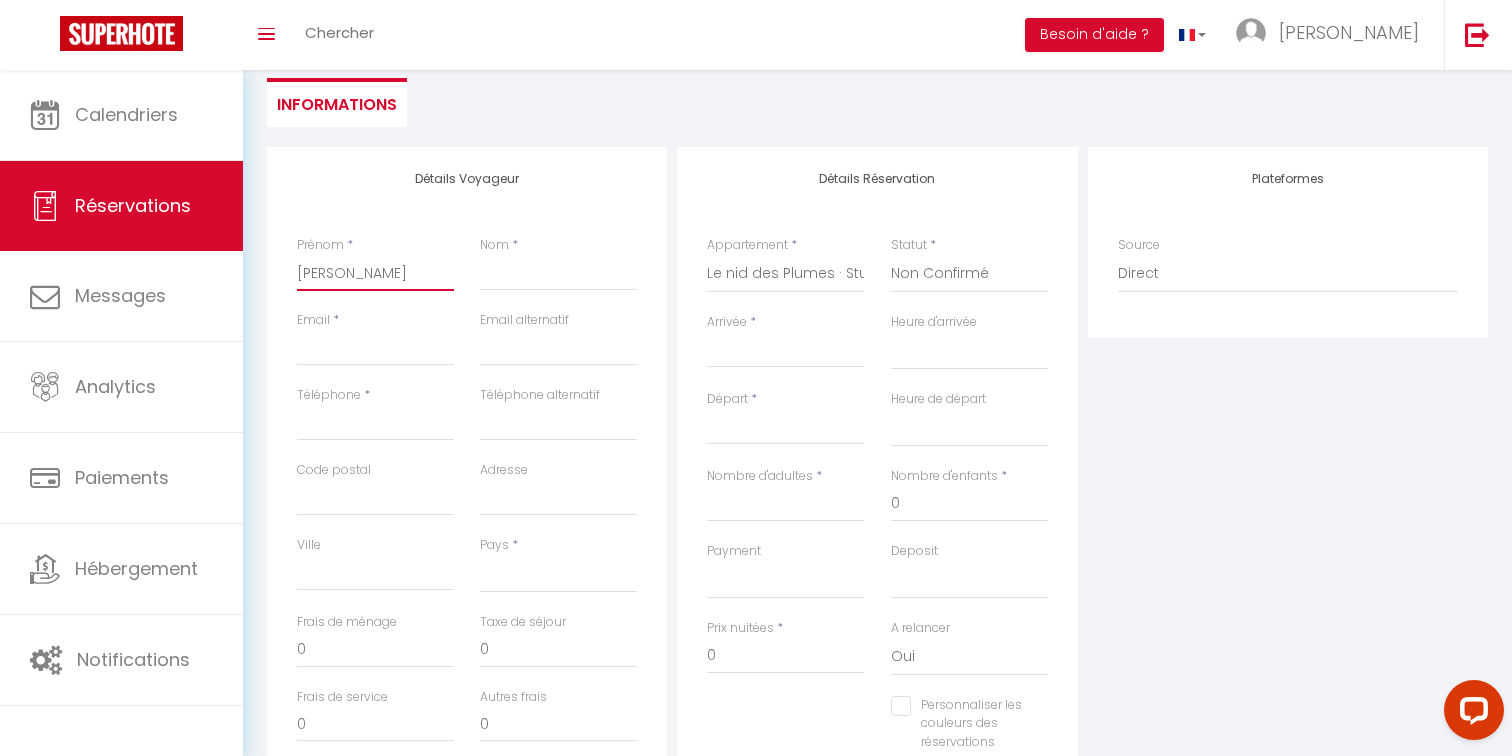 select 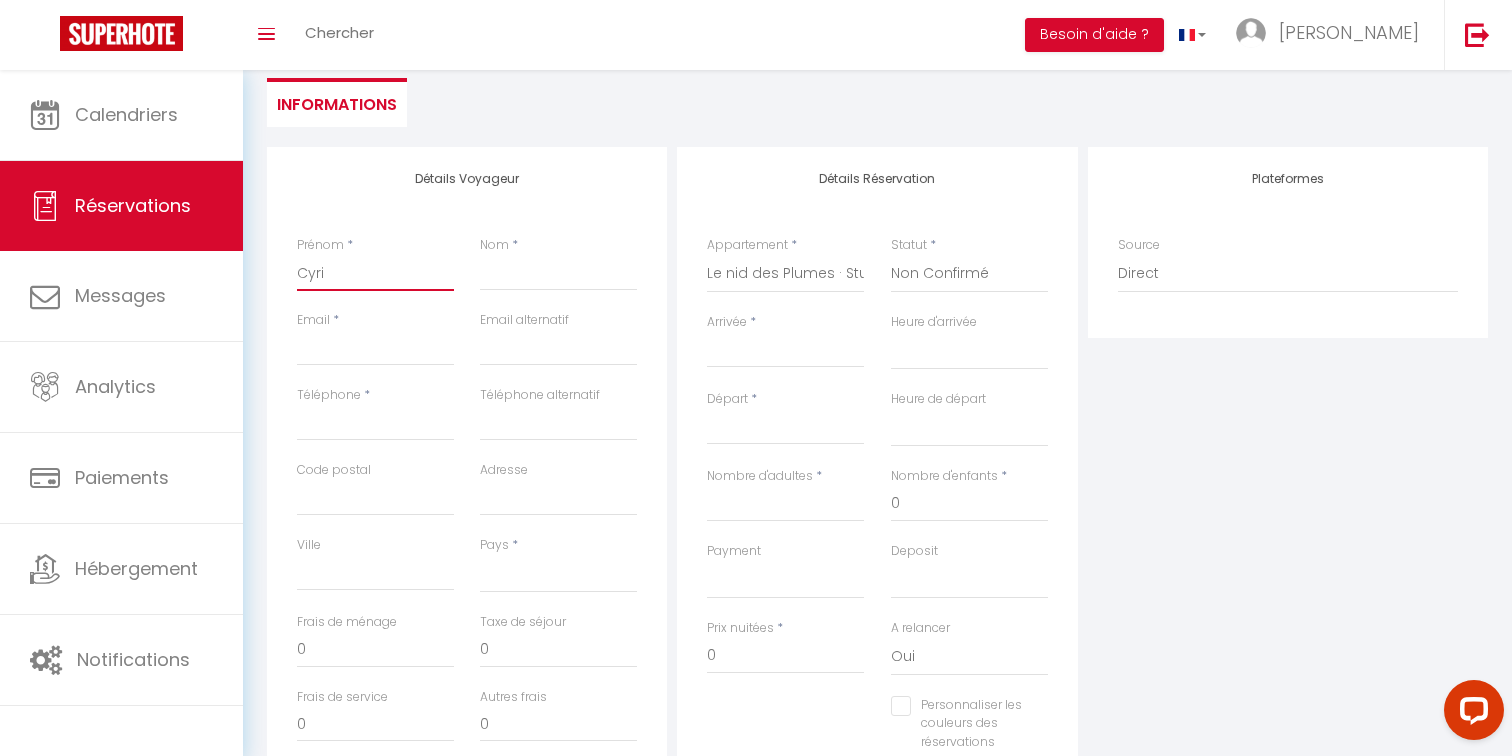 select 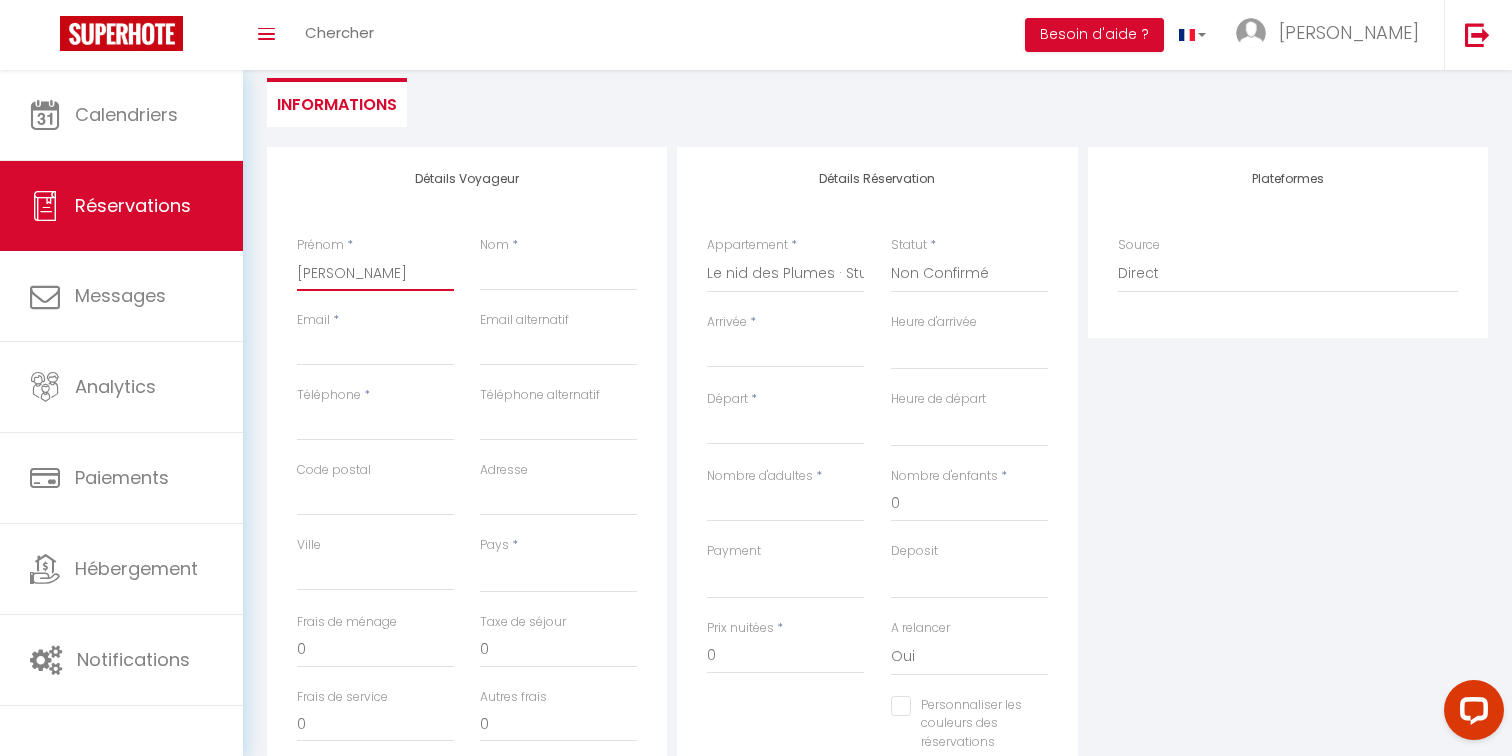 select 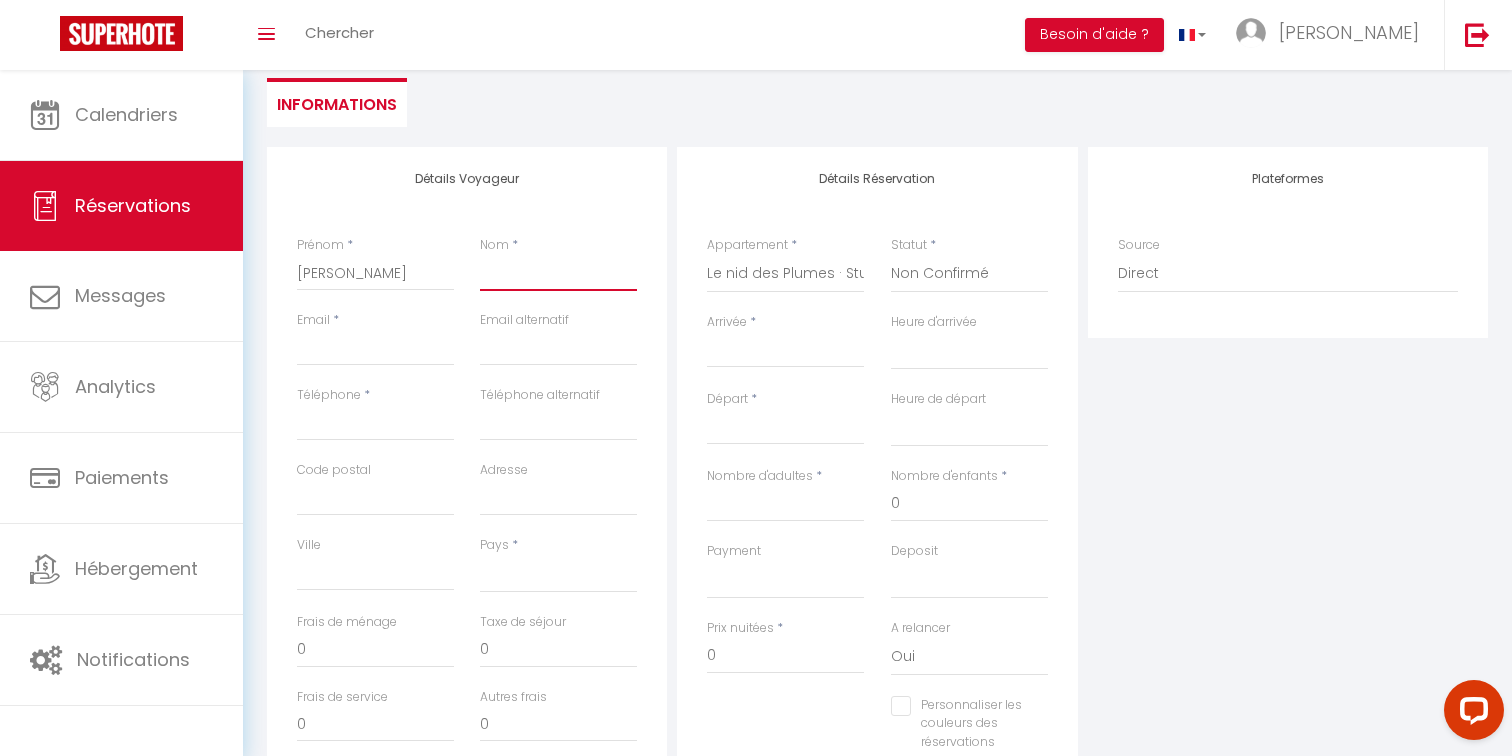 type on "D" 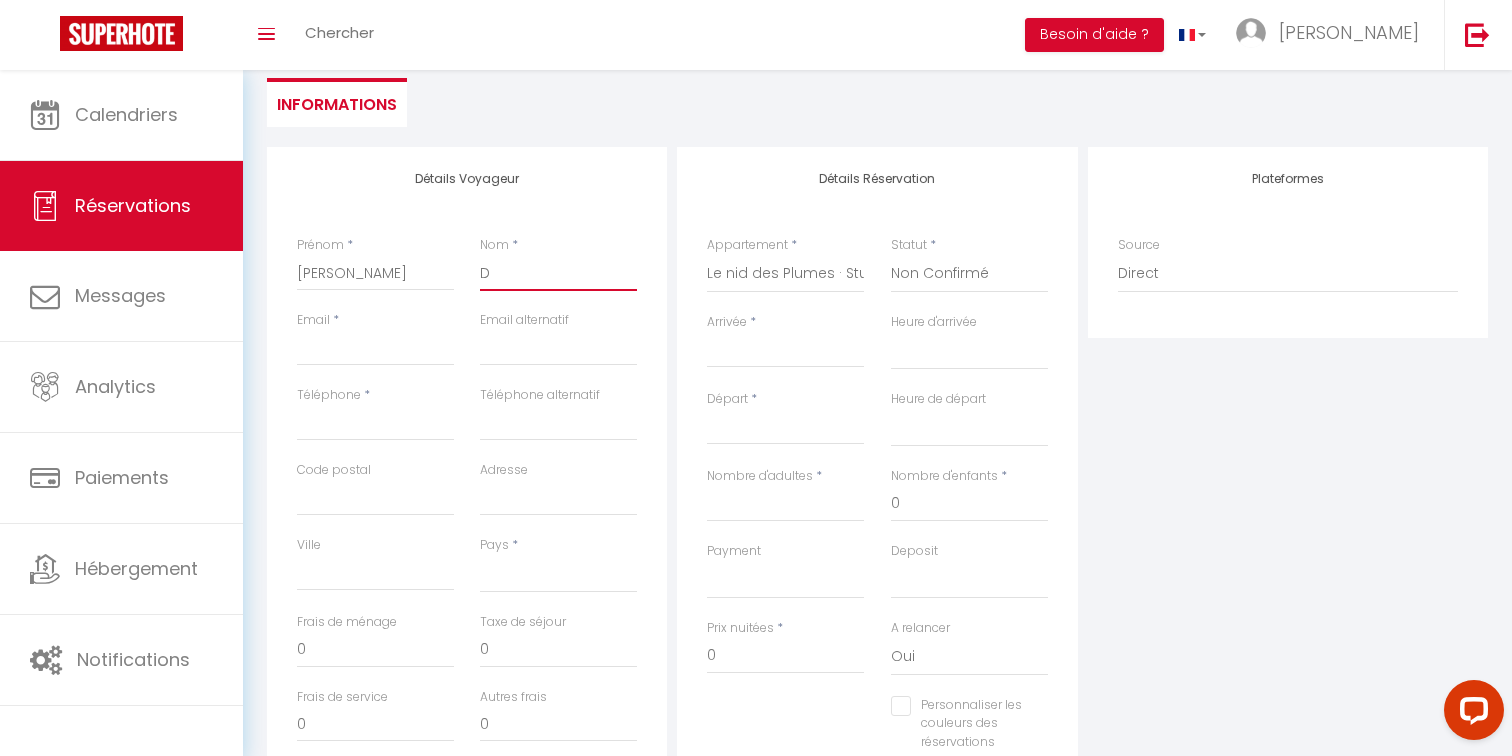 select 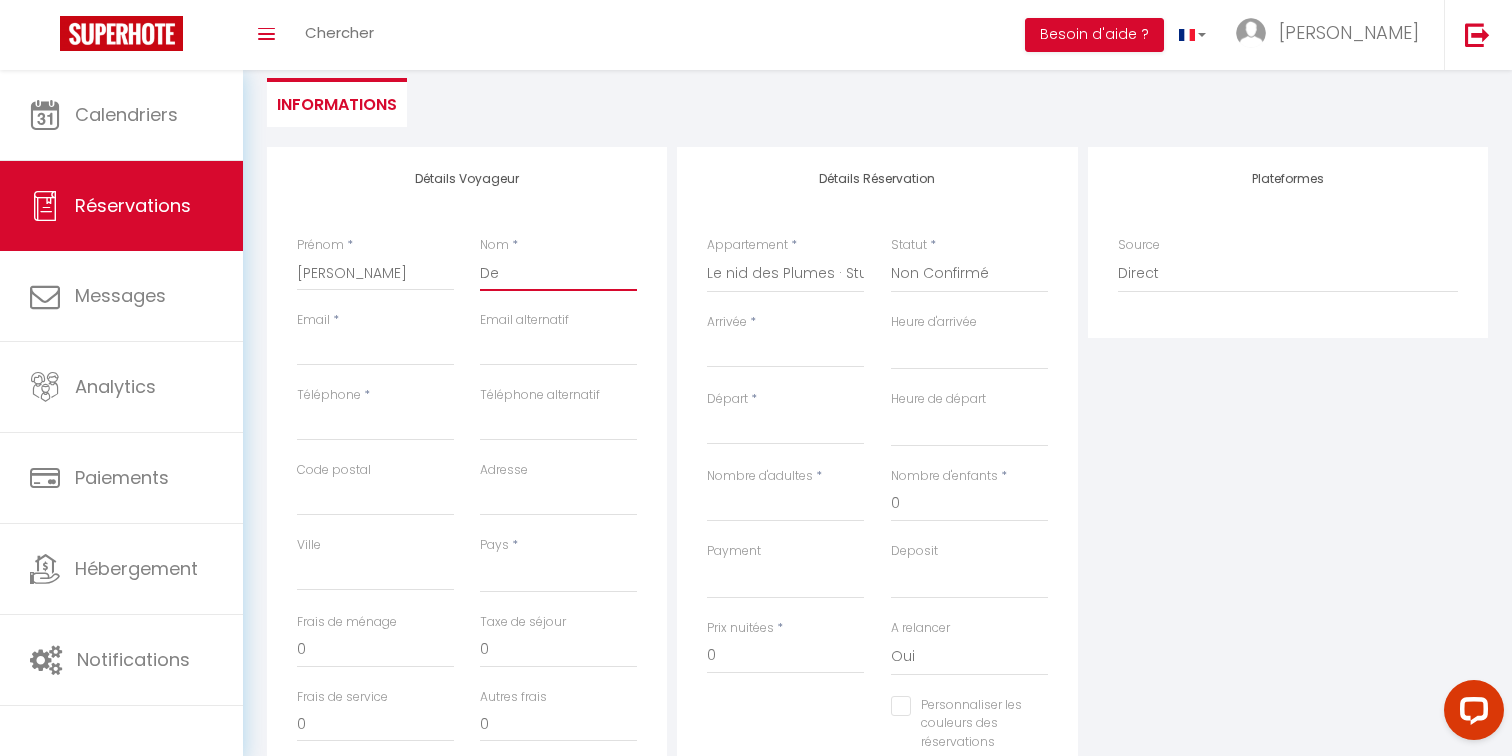 select 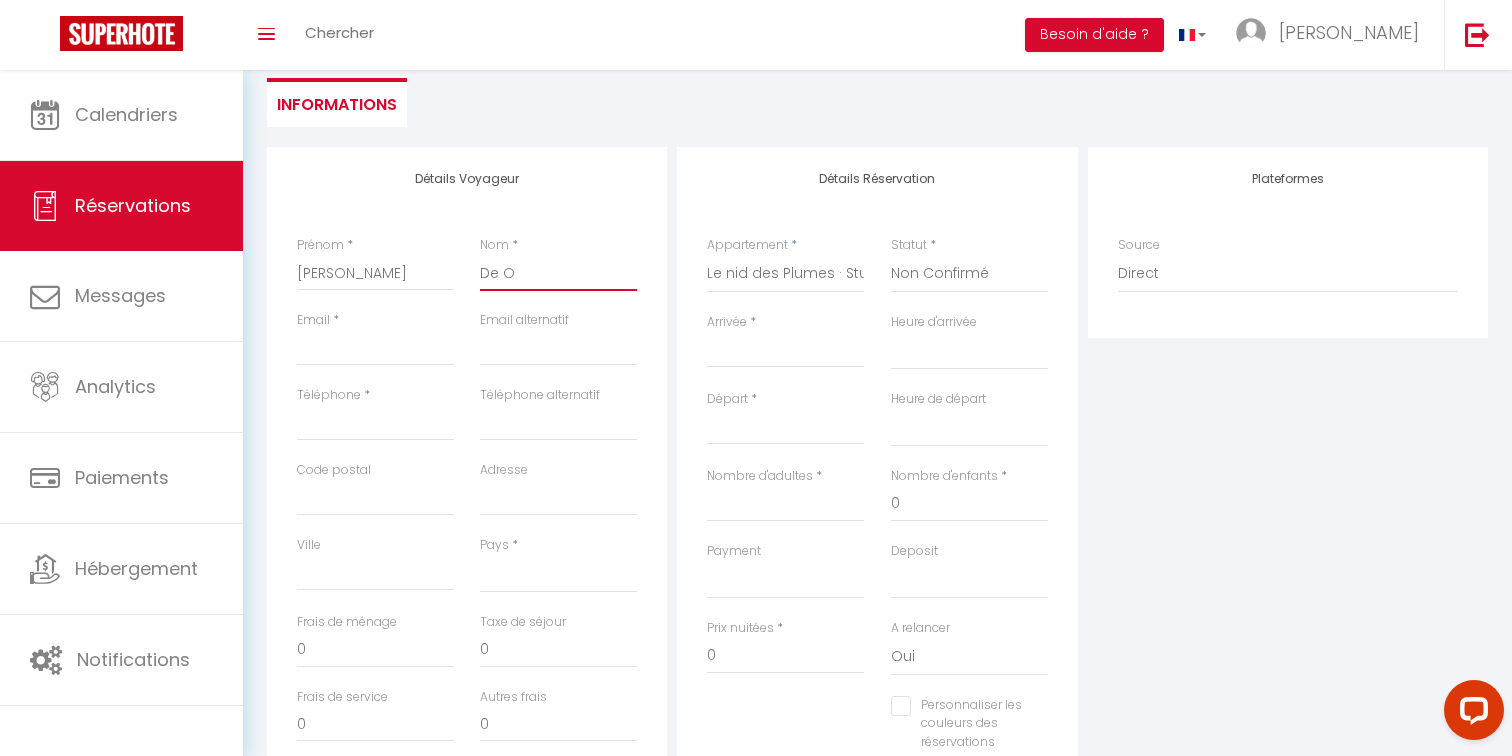 select 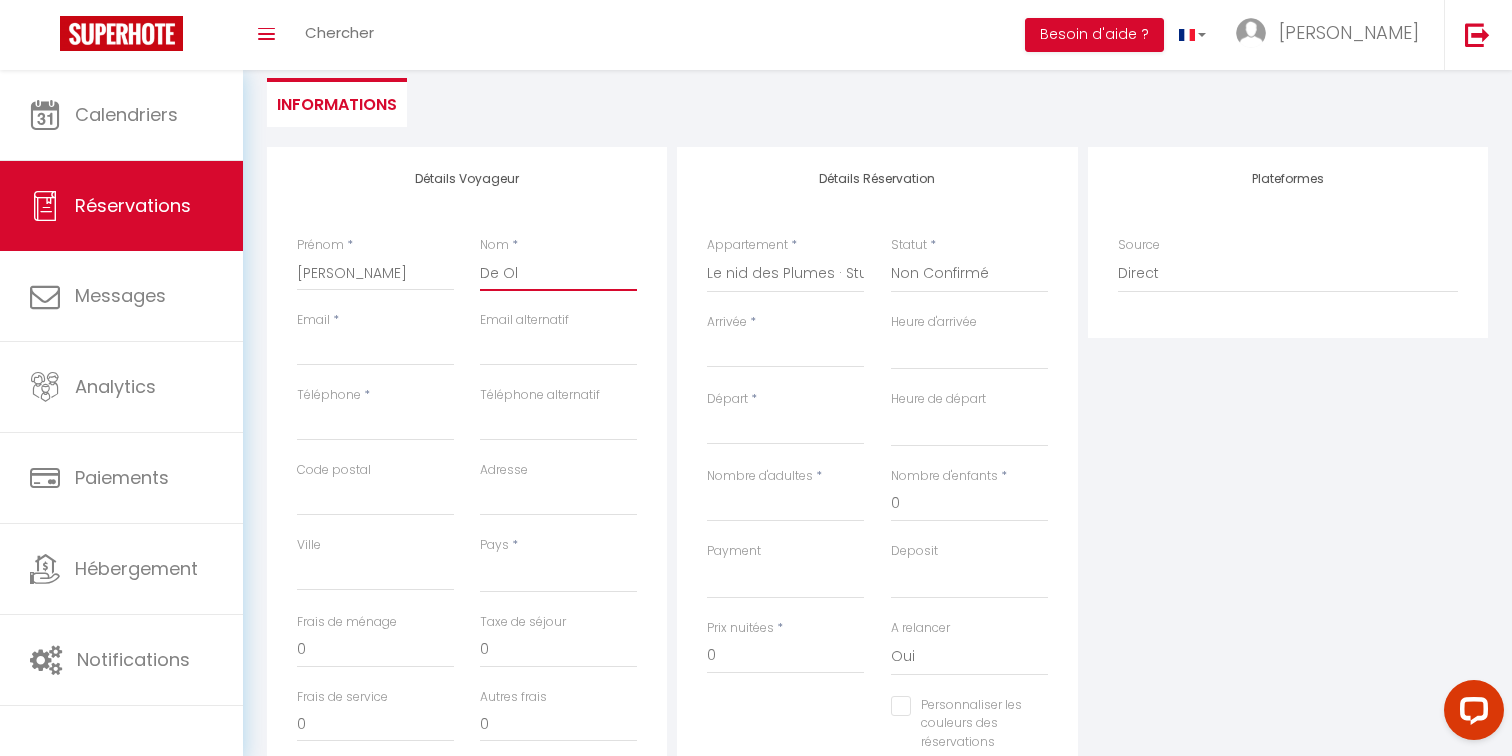 select 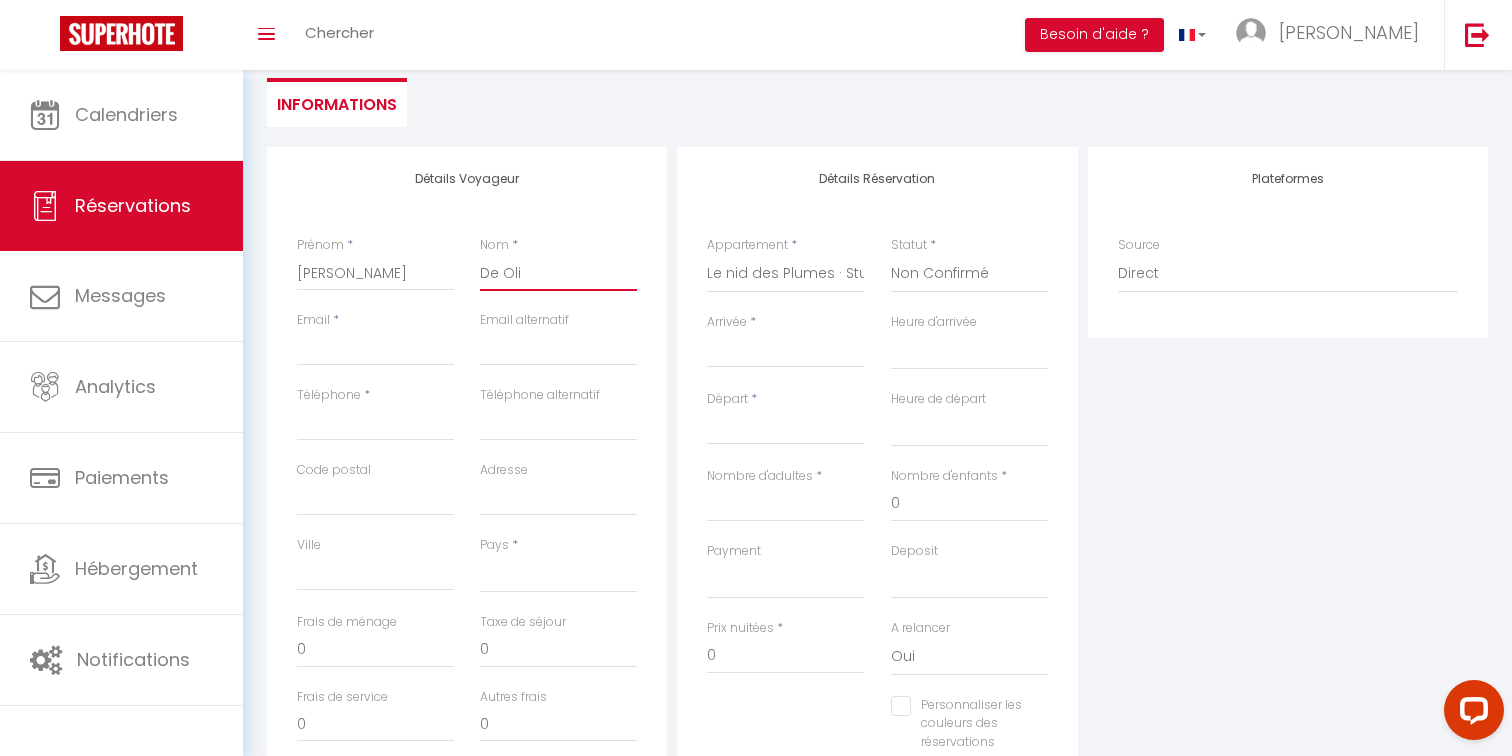 select 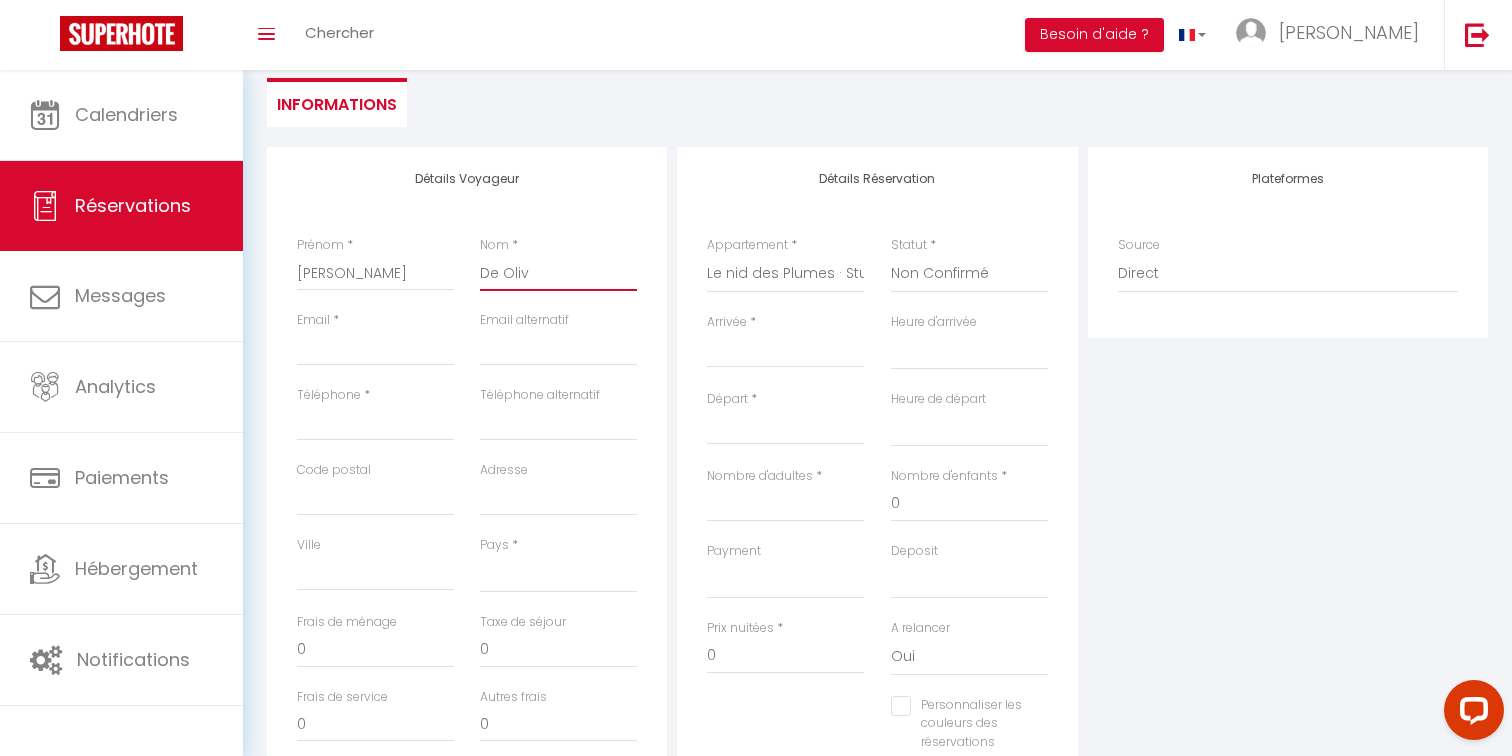 select 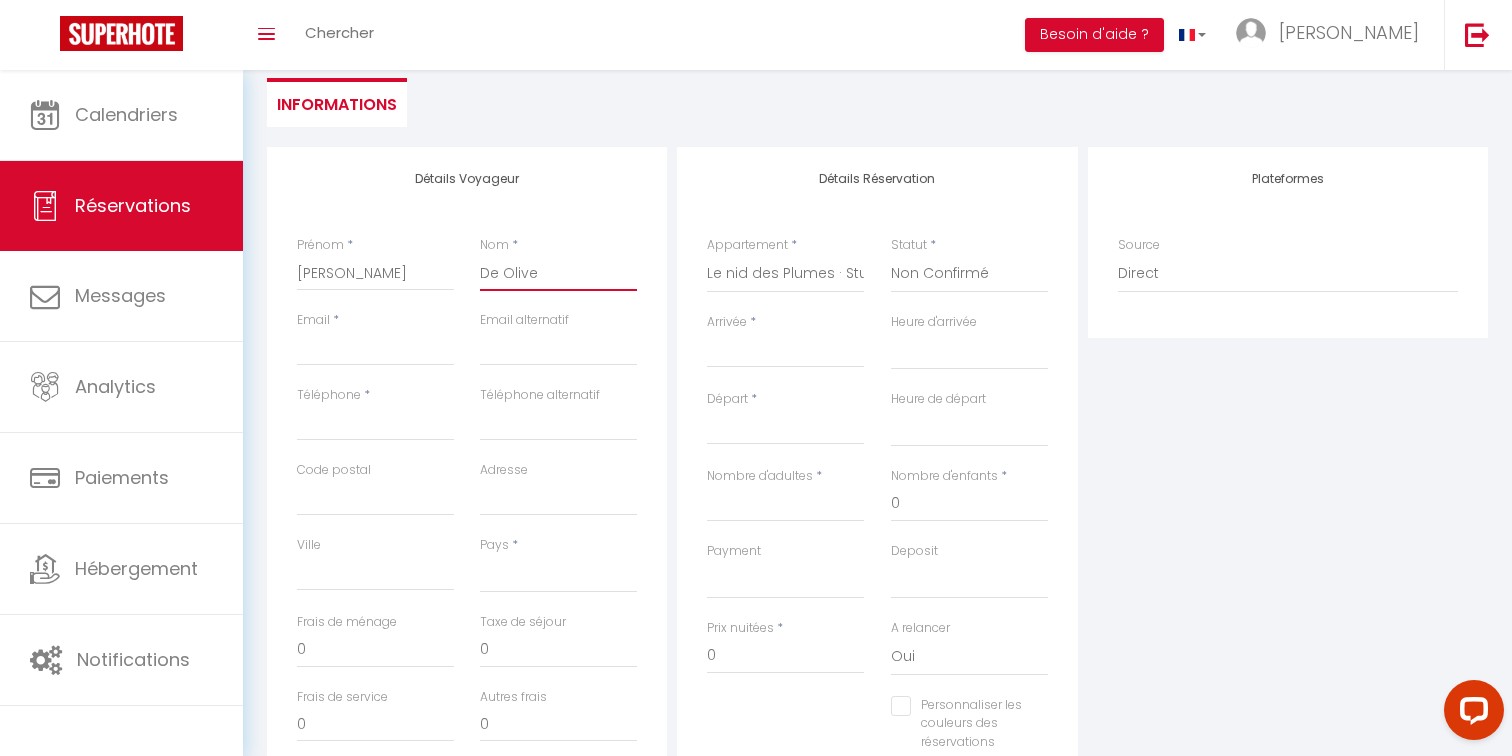 select 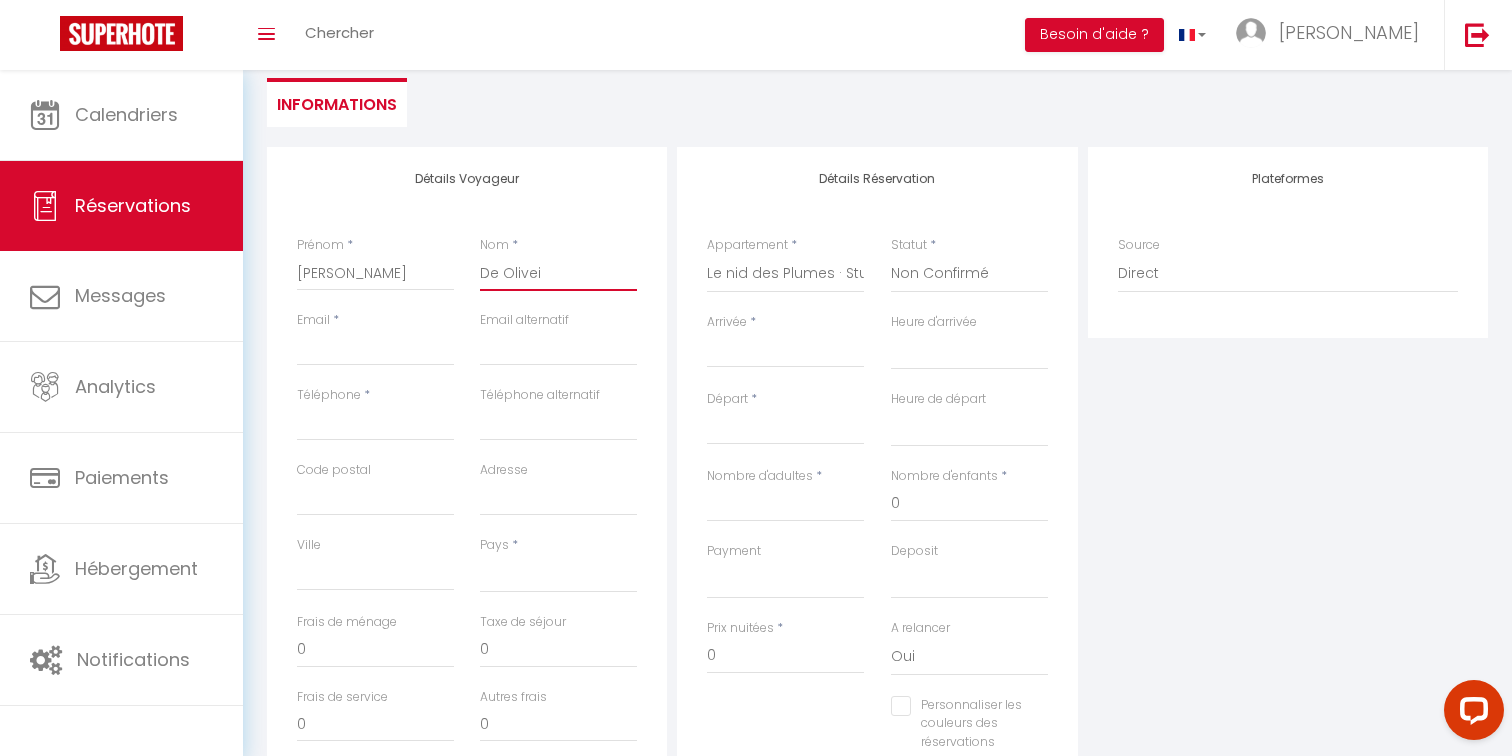 select 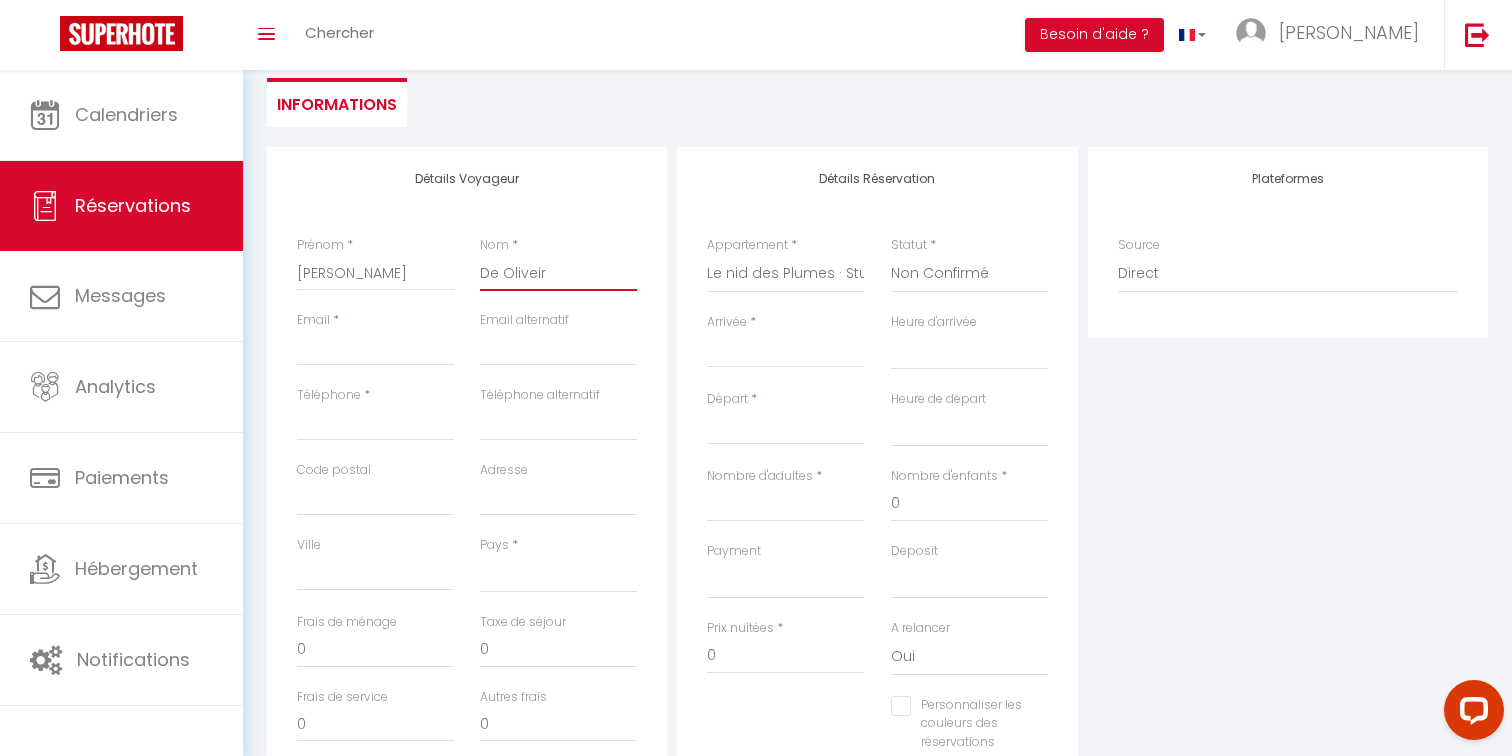select 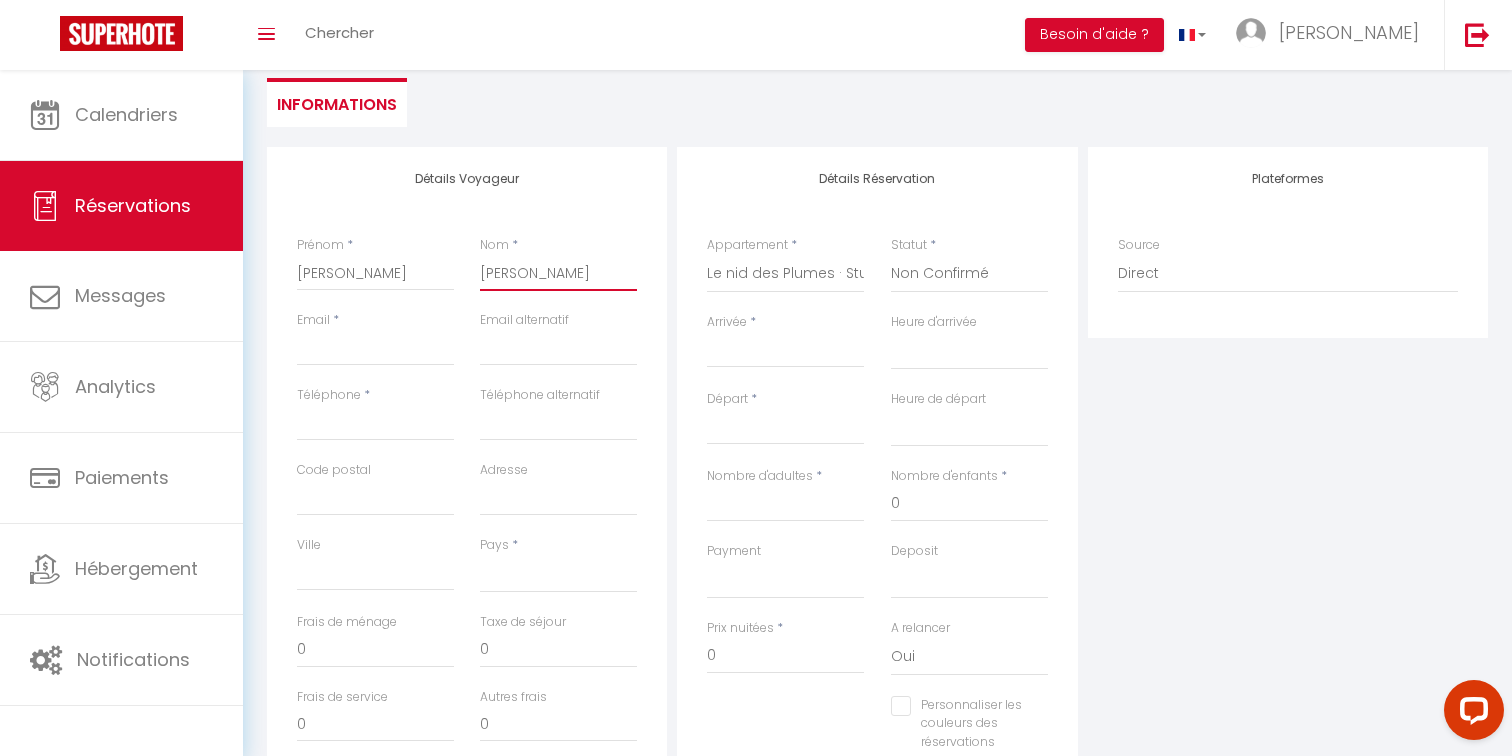 select 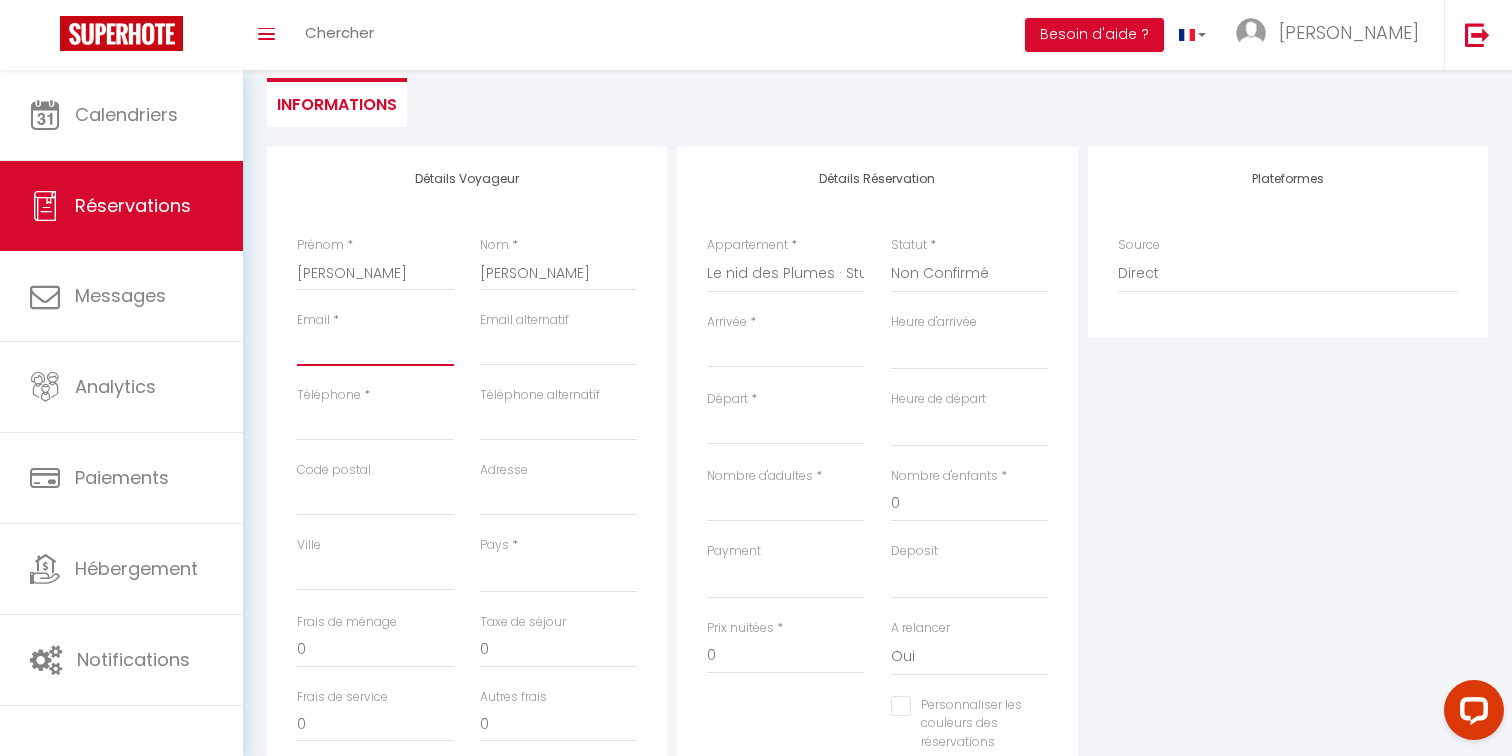 click on "Email client" at bounding box center [375, 348] 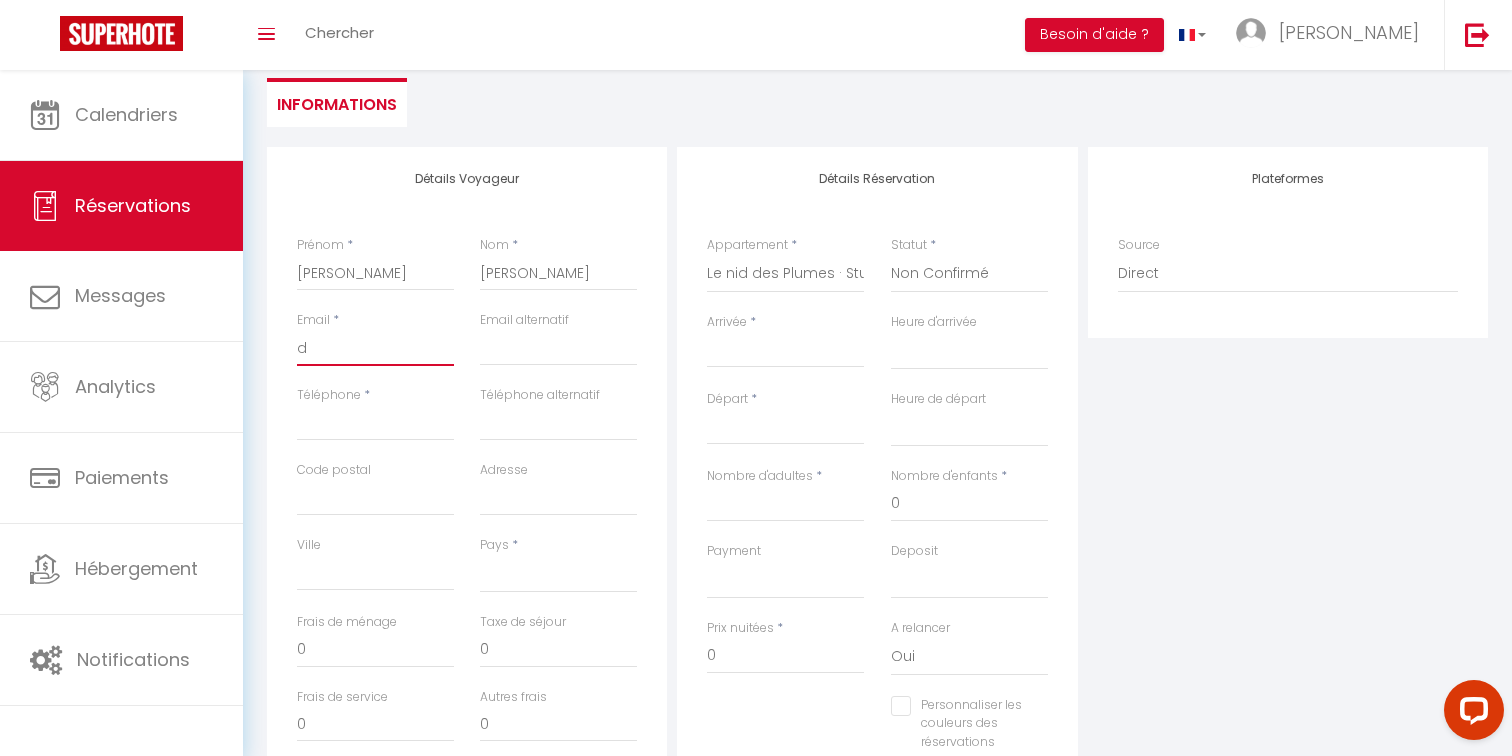 select 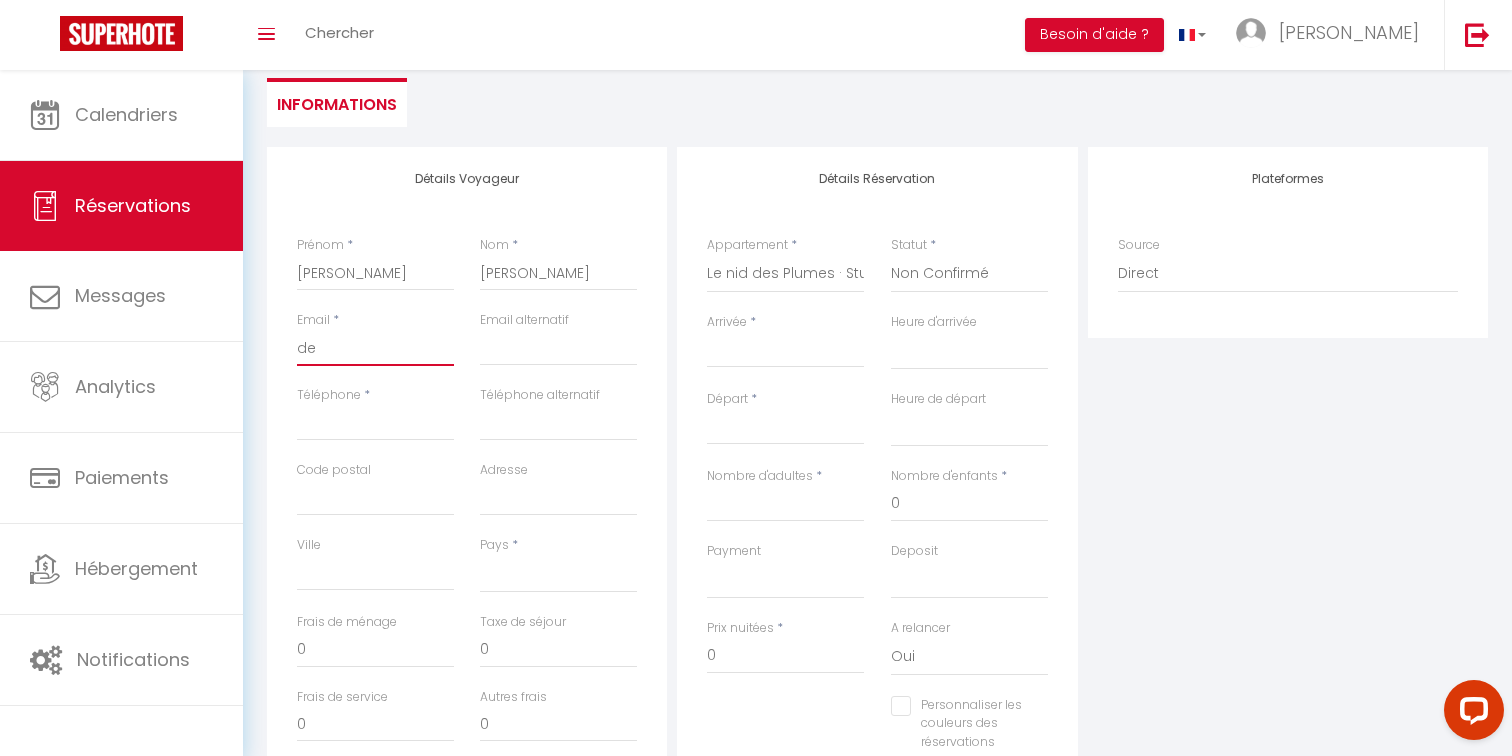 select 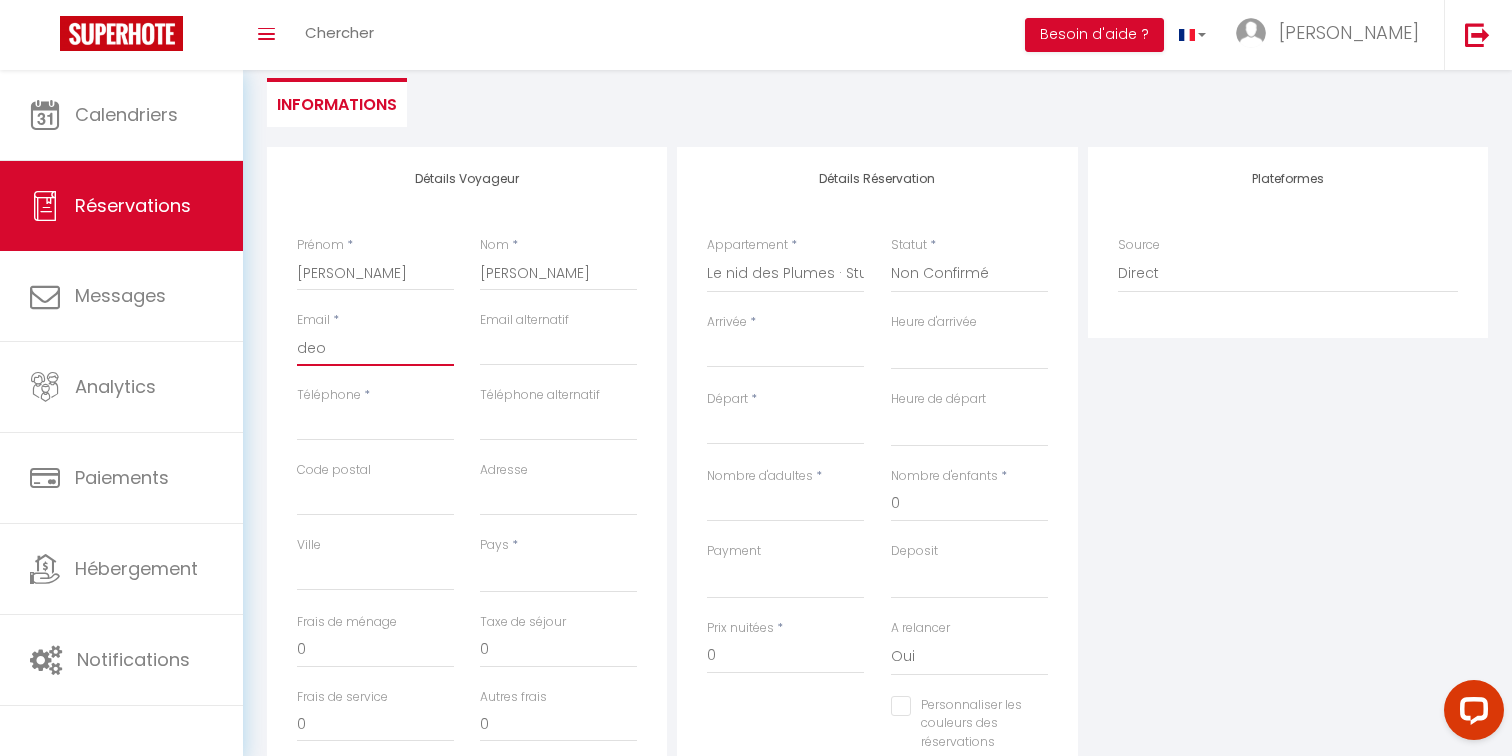 select 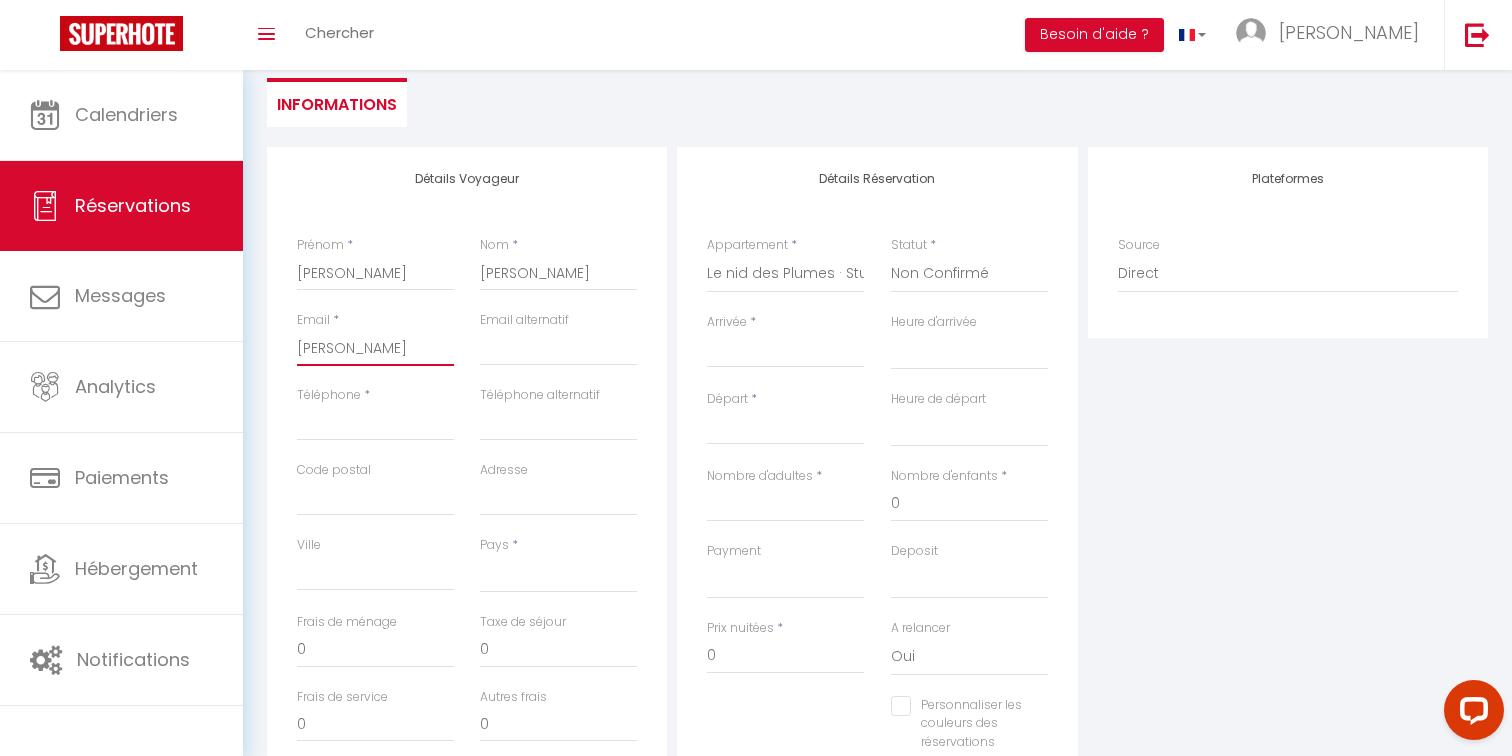 select 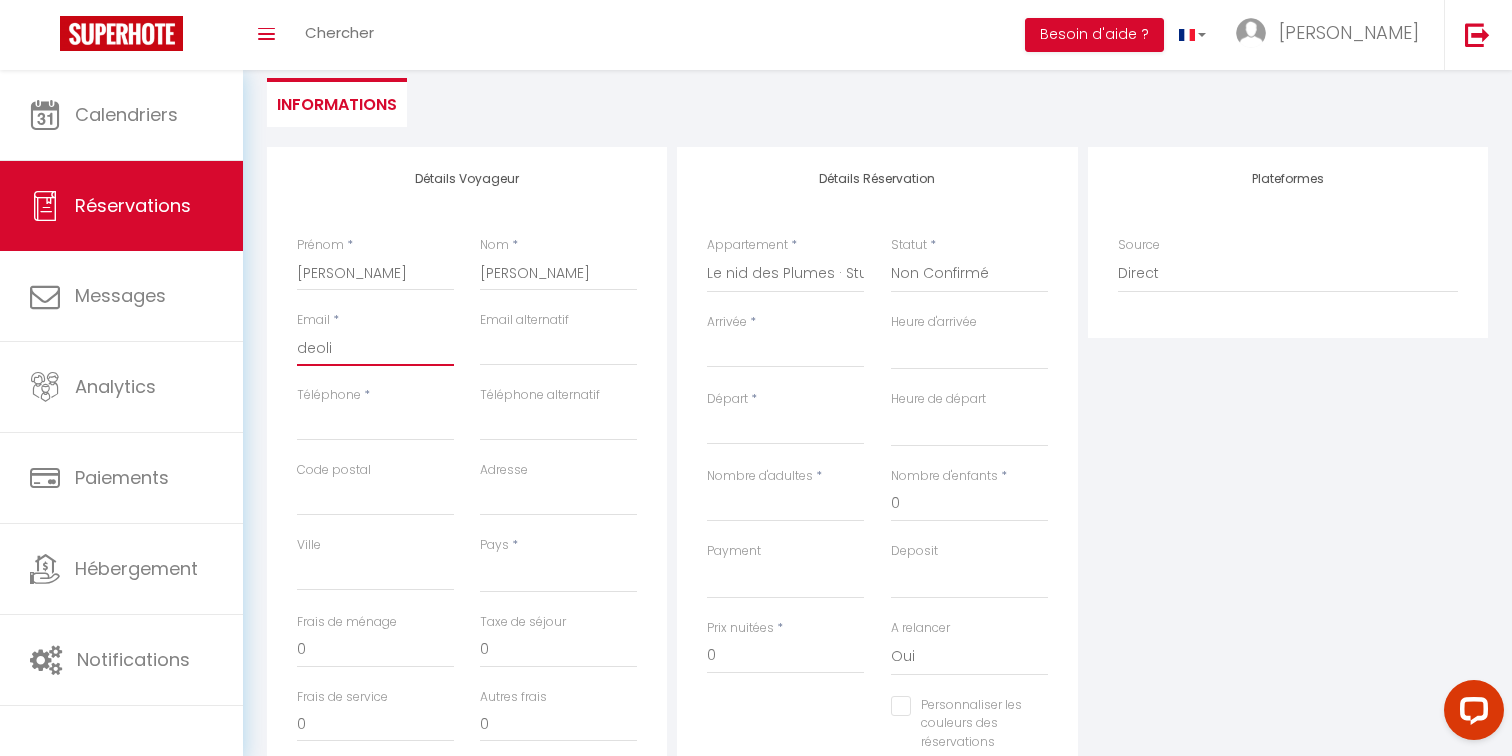 select 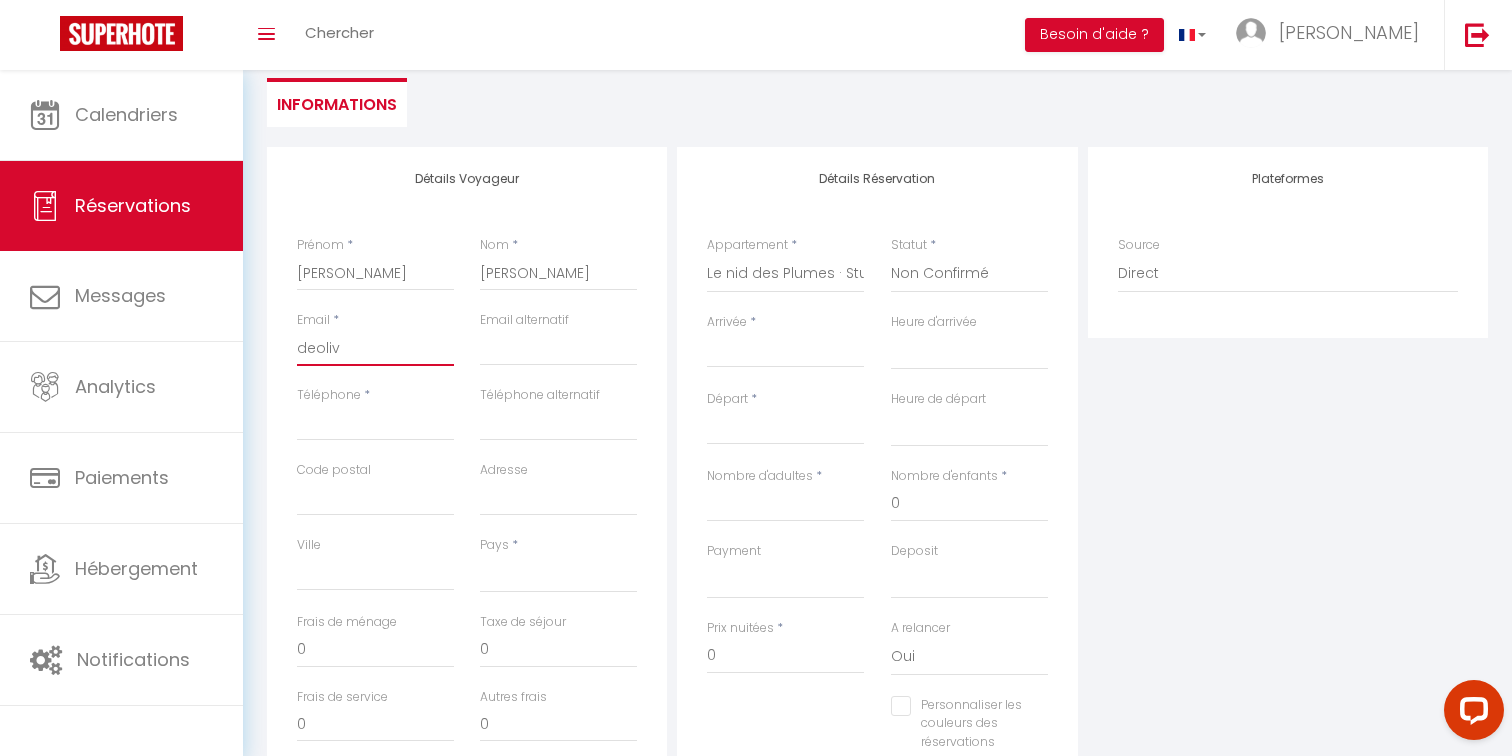 select 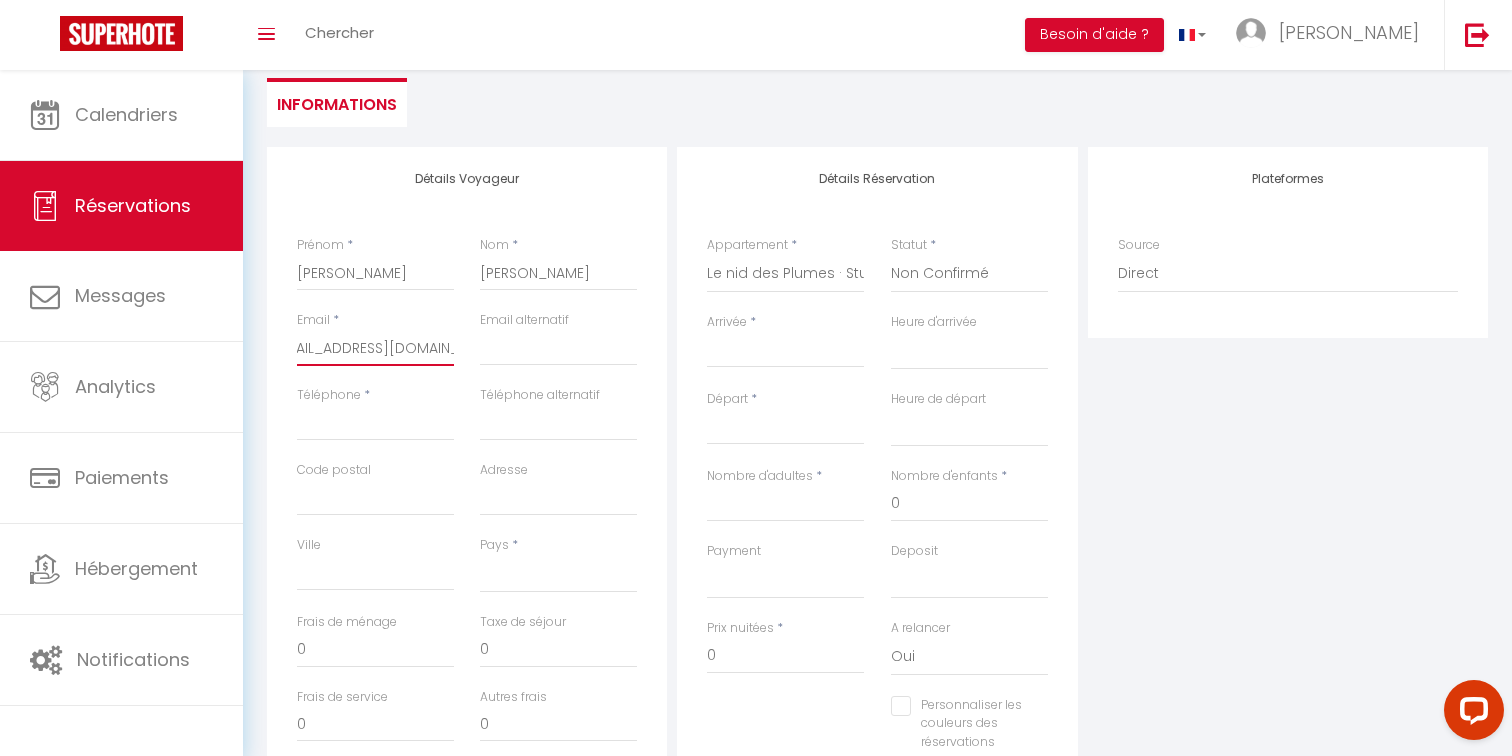 scroll, scrollTop: 0, scrollLeft: 0, axis: both 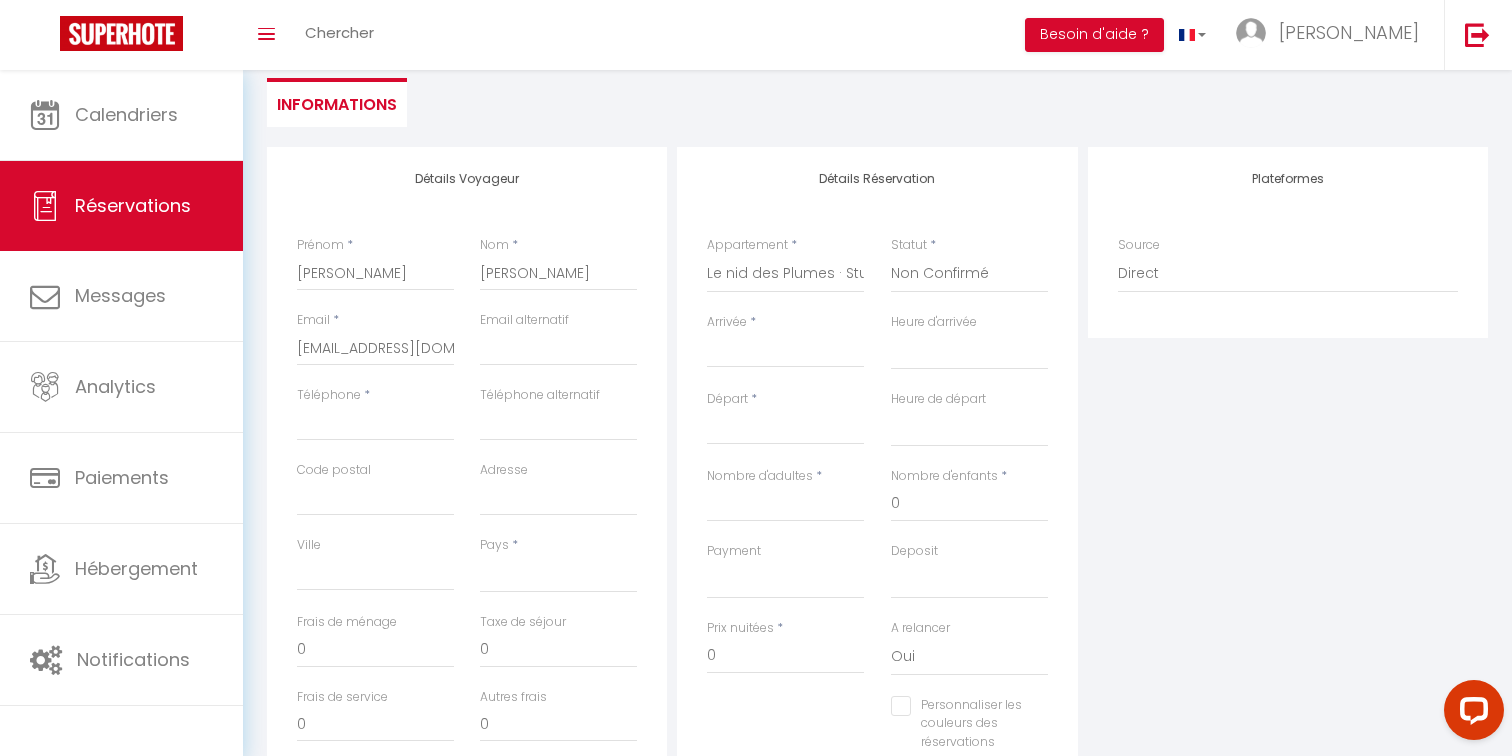 click on "Arrivée" at bounding box center [785, 352] 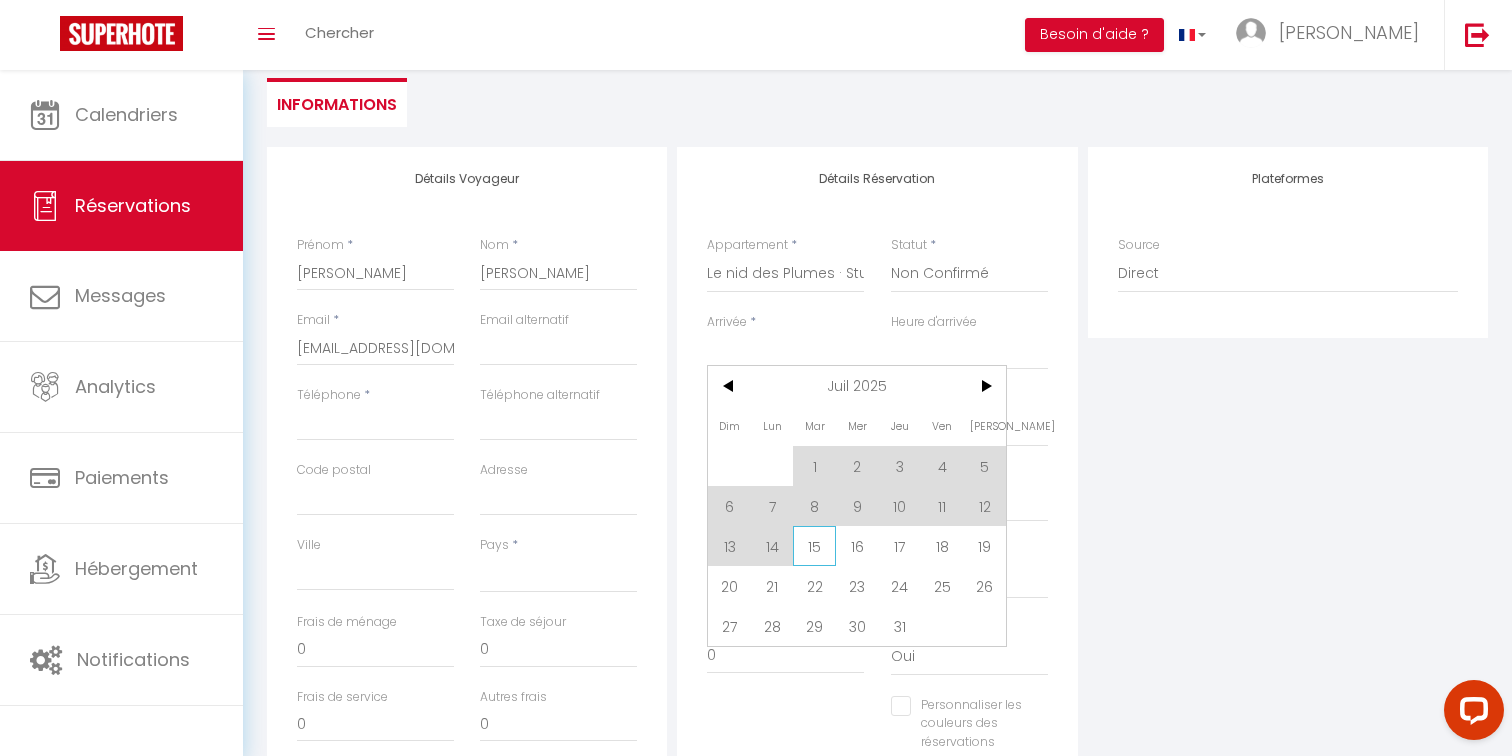 click on "15" at bounding box center [814, 546] 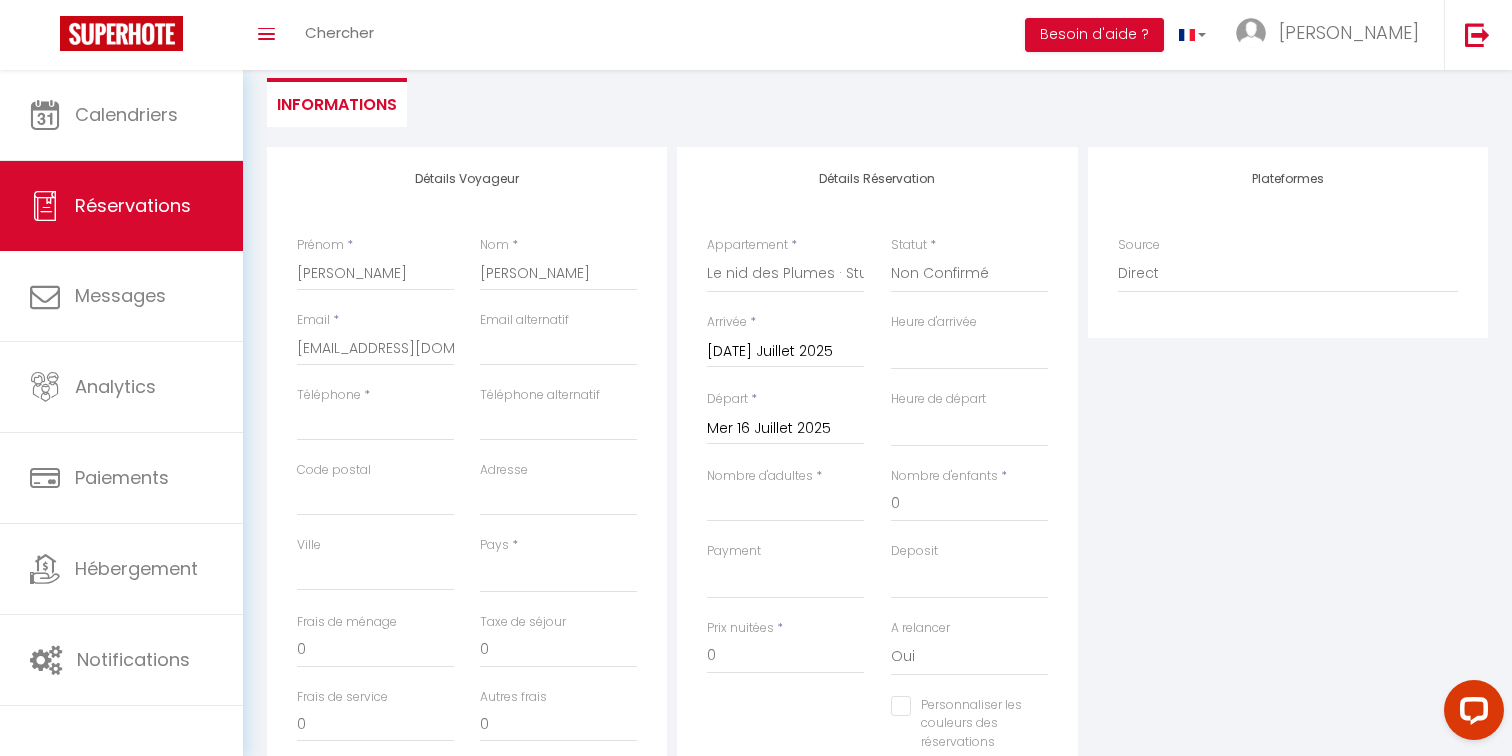 click on "Mer 16 Juillet 2025" at bounding box center [785, 429] 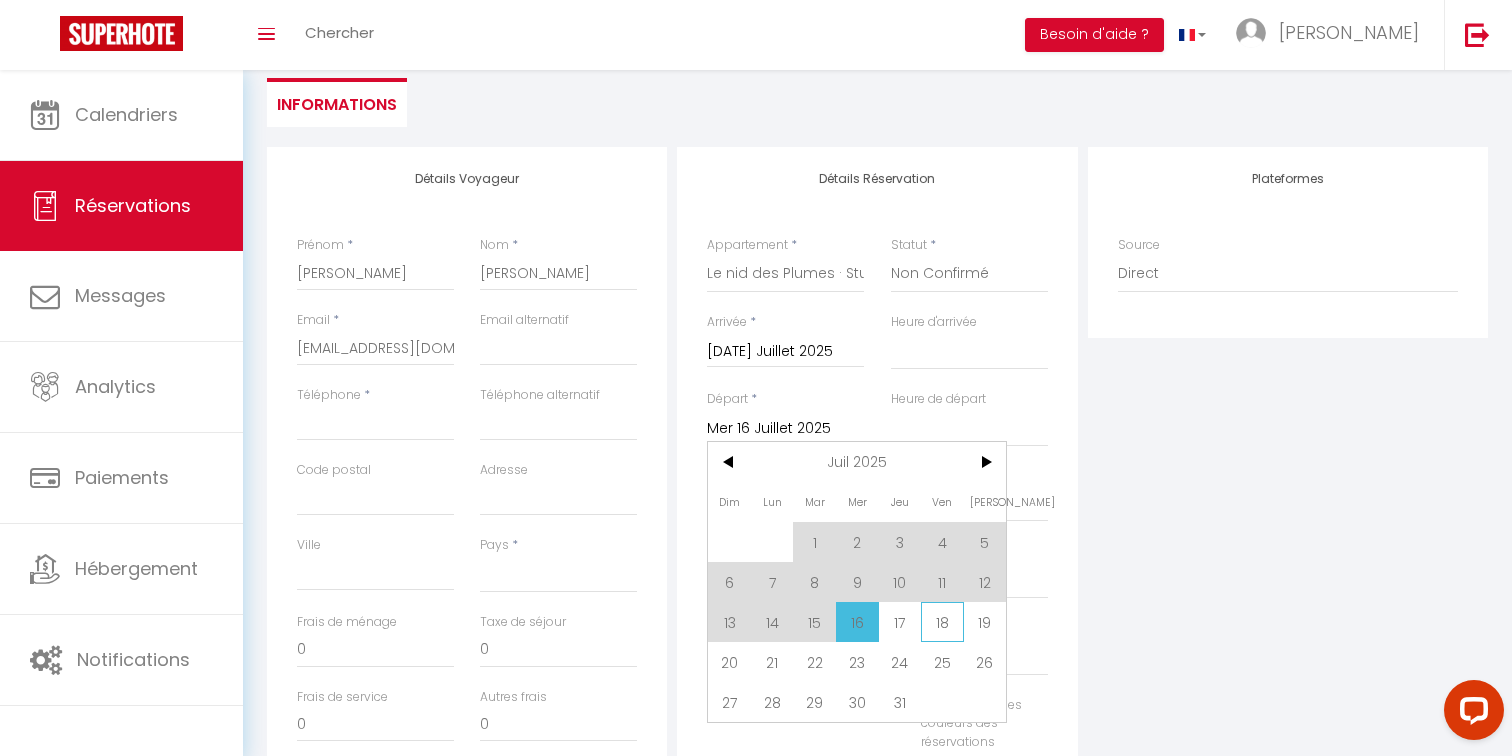 click on "18" at bounding box center [942, 622] 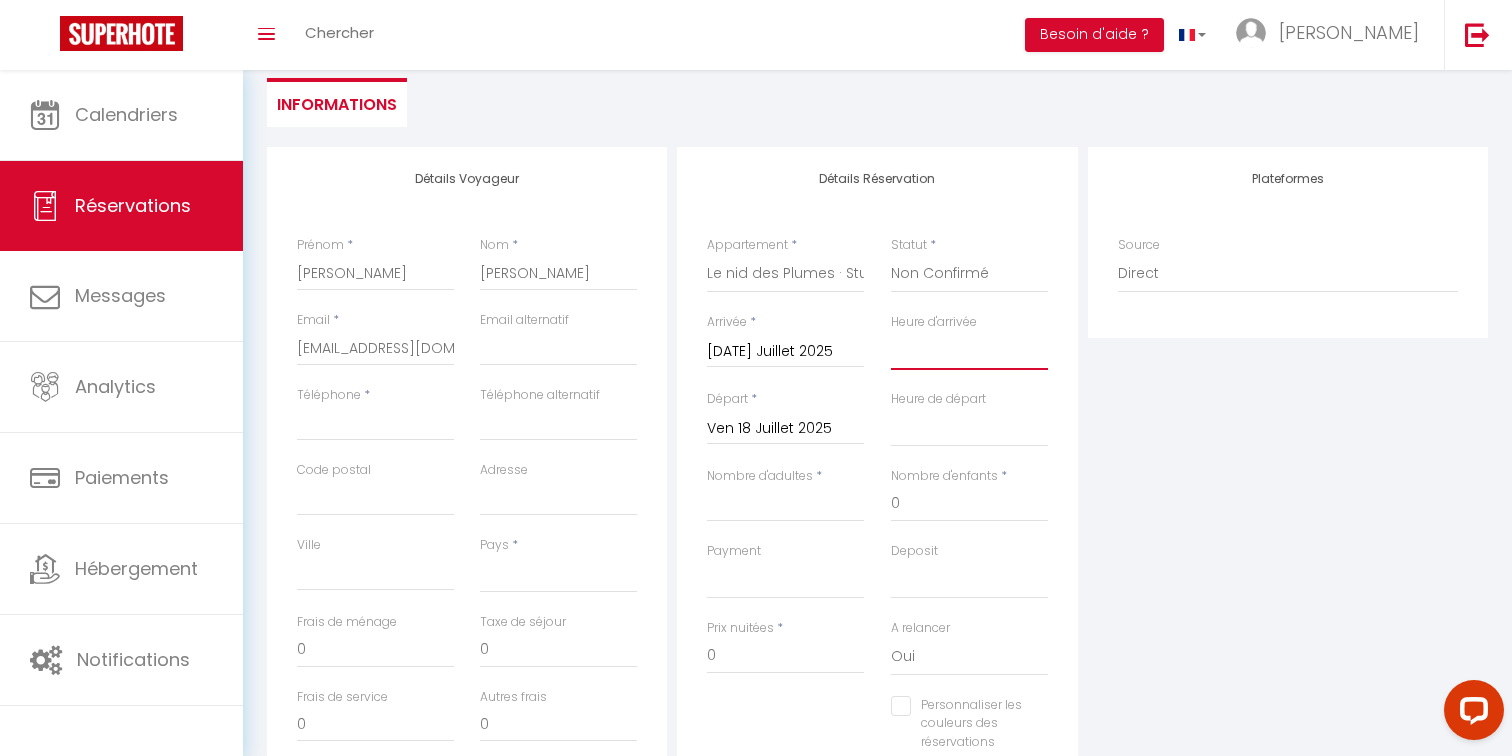 click on "00:00 00:30 01:00 01:30 02:00 02:30 03:00 03:30 04:00 04:30 05:00 05:30 06:00 06:30 07:00 07:30 08:00 08:30 09:00 09:30 10:00 10:30 11:00 11:30 12:00 12:30 13:00 13:30 14:00 14:30 15:00 15:30 16:00 16:30 17:00 17:30 18:00 18:30 19:00 19:30 20:00 20:30 21:00 21:30 22:00 22:30 23:00 23:30" at bounding box center (969, 351) 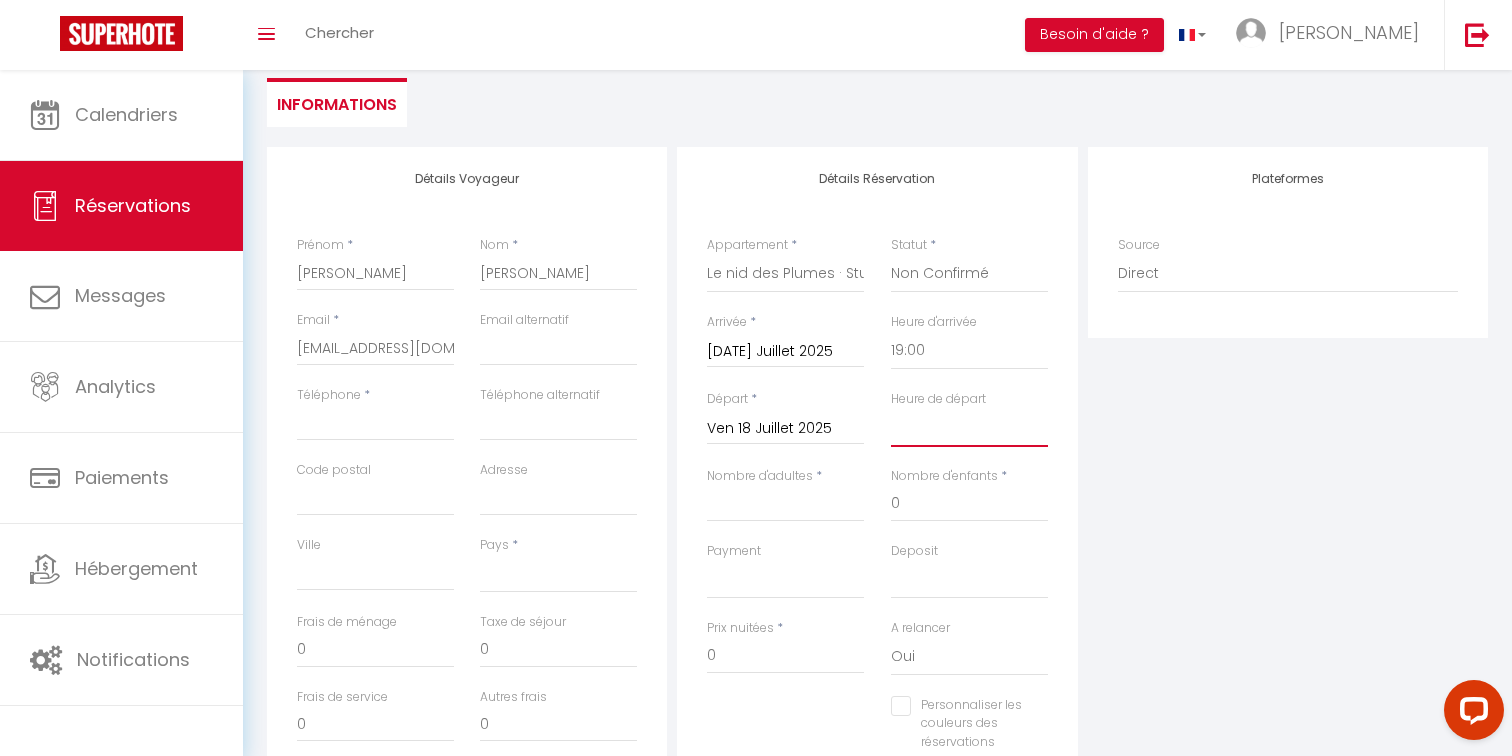 click on "00:00 00:30 01:00 01:30 02:00 02:30 03:00 03:30 04:00 04:30 05:00 05:30 06:00 06:30 07:00 07:30 08:00 08:30 09:00 09:30 10:00 10:30 11:00 11:30 12:00 12:30 13:00 13:30 14:00 14:30 15:00 15:30 16:00 16:30 17:00 17:30 18:00 18:30 19:00 19:30 20:00 20:30 21:00 21:30 22:00 22:30 23:00 23:30" at bounding box center (969, 428) 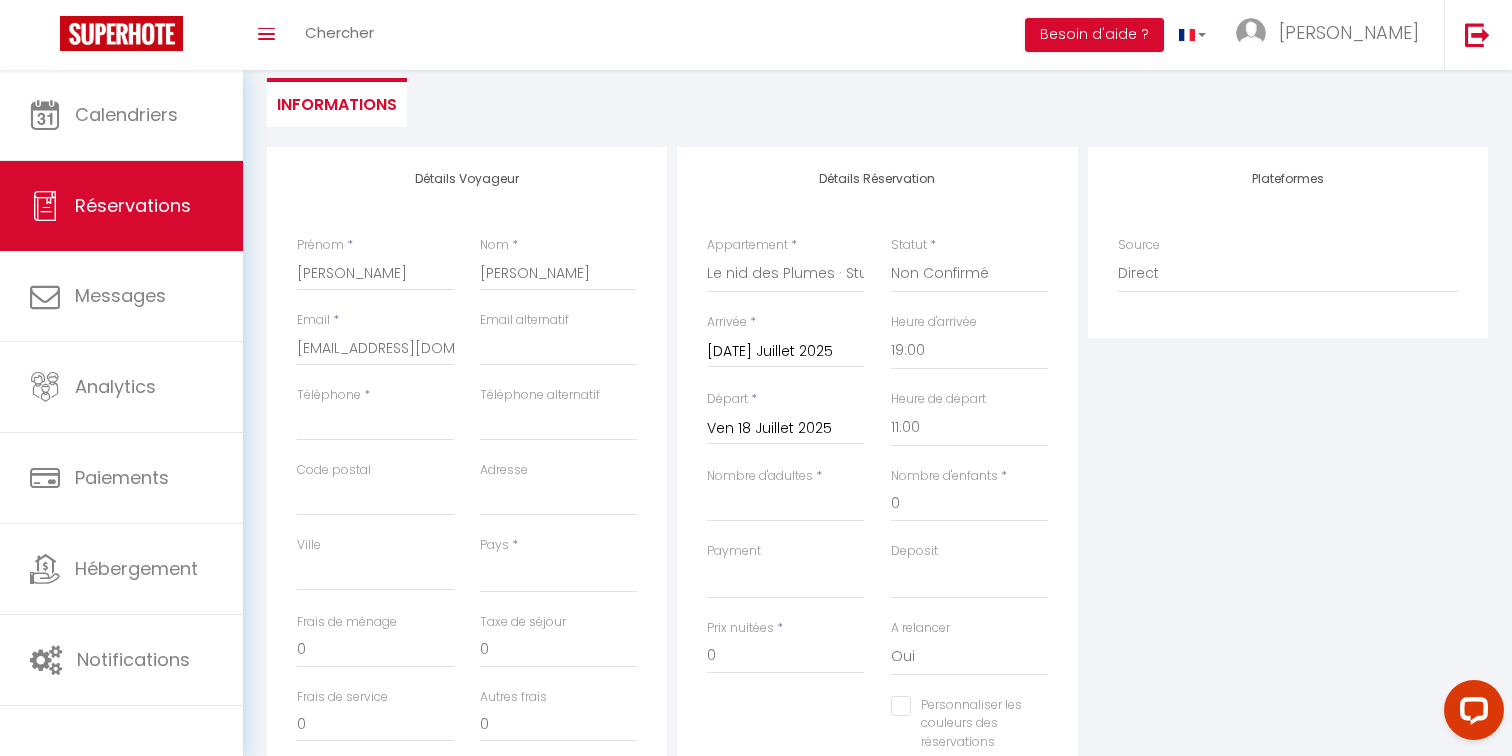 click on "Plateformes    Source
Direct
Airbnb.com
Booking.com
Chalet montagne
Expedia
Gite de France
Homeaway
Homeaway iCal
Homeaway.com
Hotels.com
Housetrip.com
Ical" at bounding box center [1288, 504] 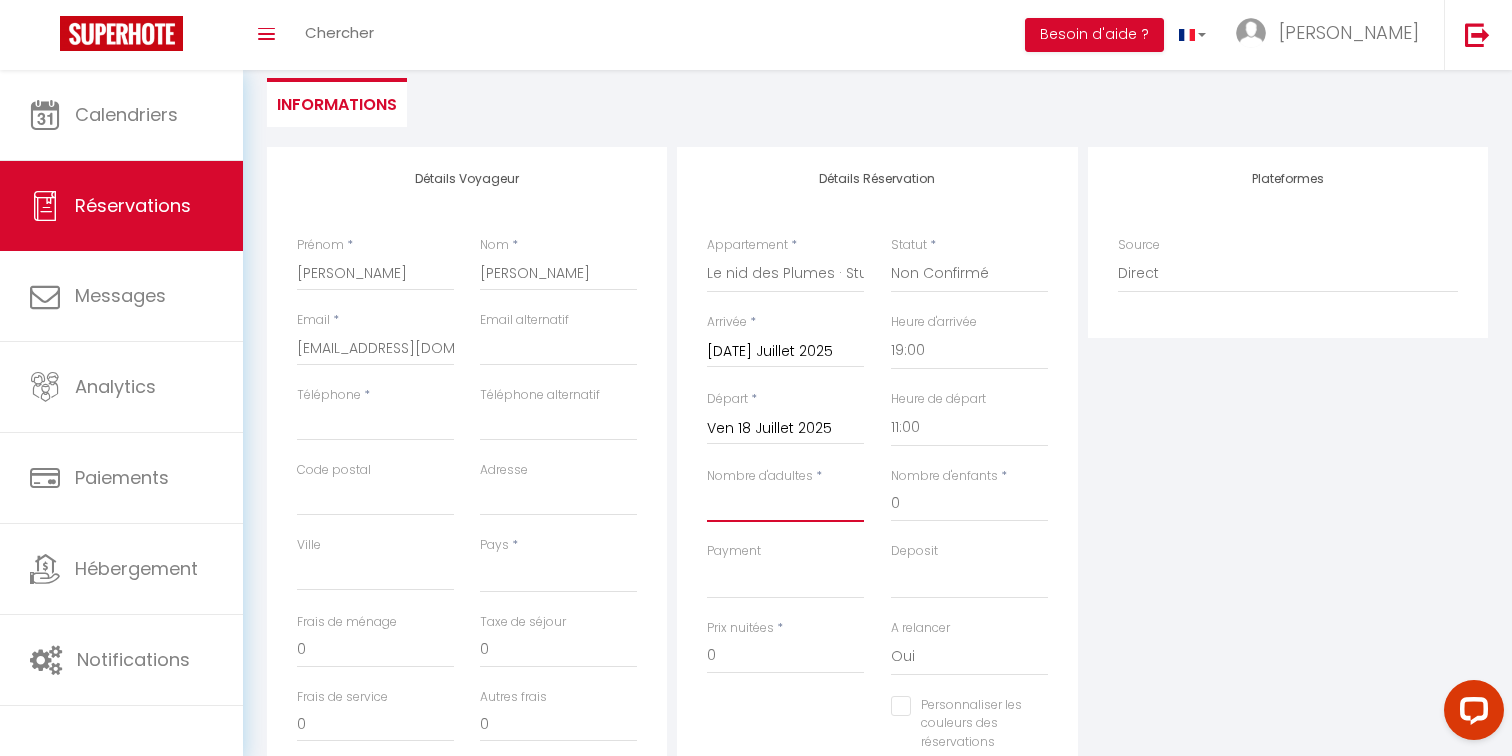 click on "Nombre d'adultes" at bounding box center (785, 504) 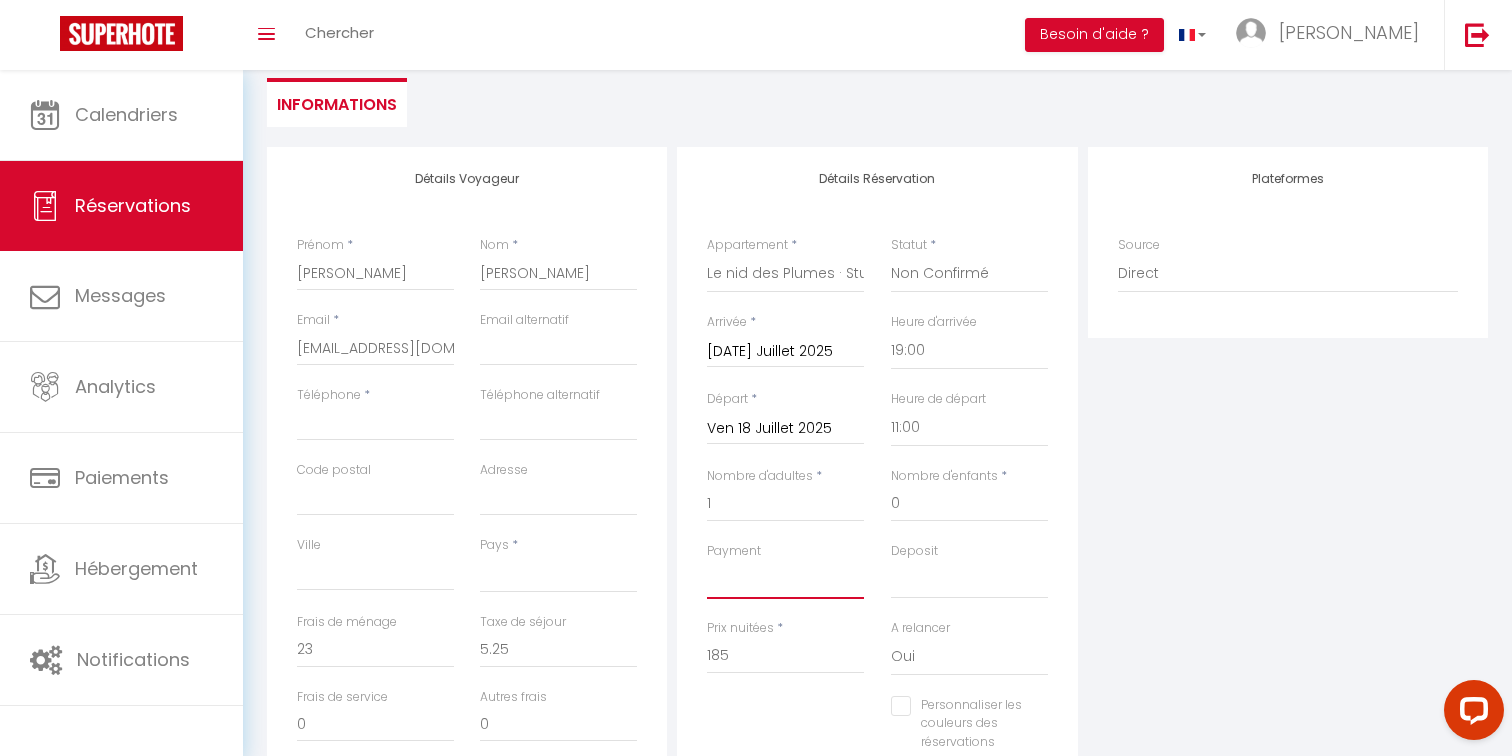 click on "OK   KO" at bounding box center [785, 580] 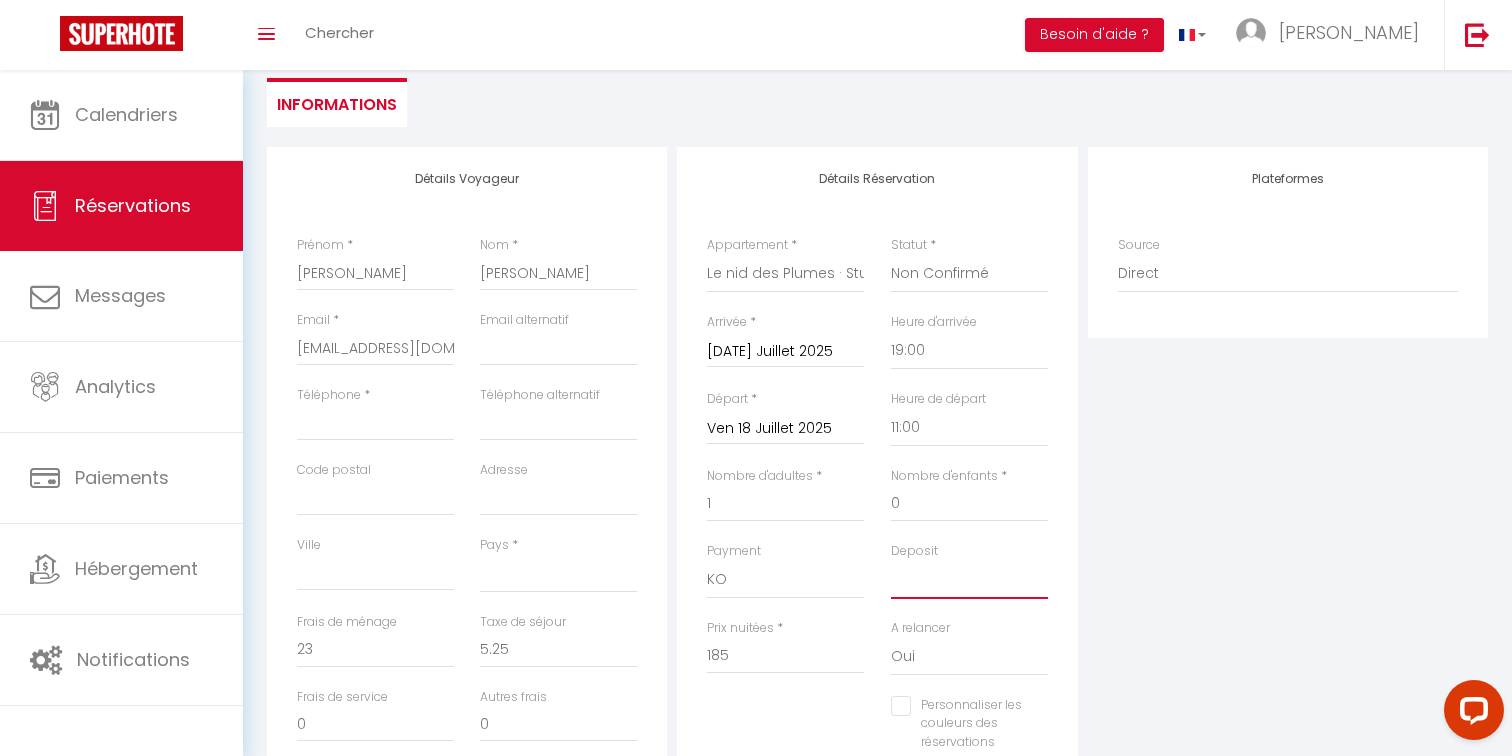 click on "OK   KO" at bounding box center [969, 580] 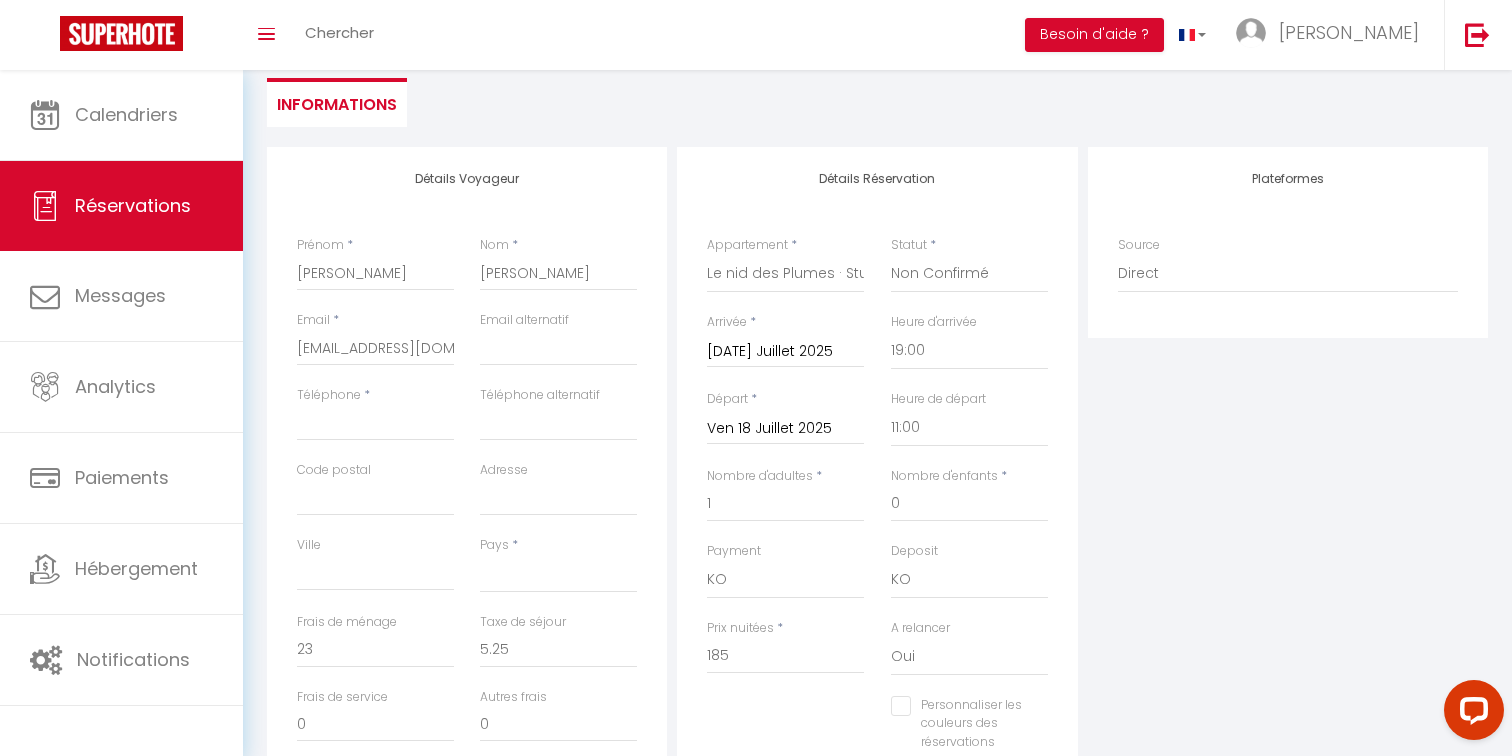click on "Plateformes    Source
Direct
Airbnb.com
Booking.com
Chalet montagne
Expedia
Gite de France
Homeaway
Homeaway iCal
Homeaway.com
Hotels.com
Housetrip.com
Ical" at bounding box center [1288, 504] 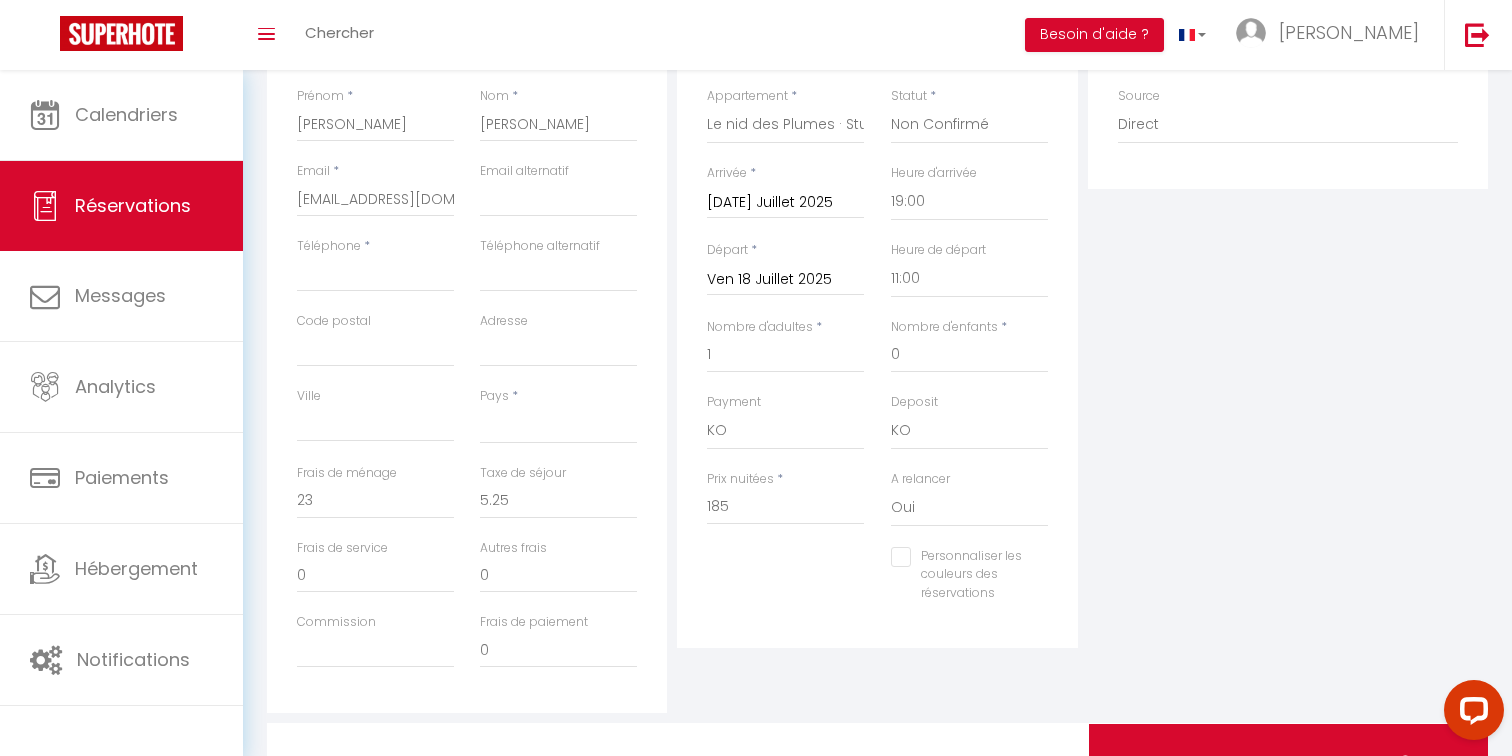 scroll, scrollTop: 348, scrollLeft: 0, axis: vertical 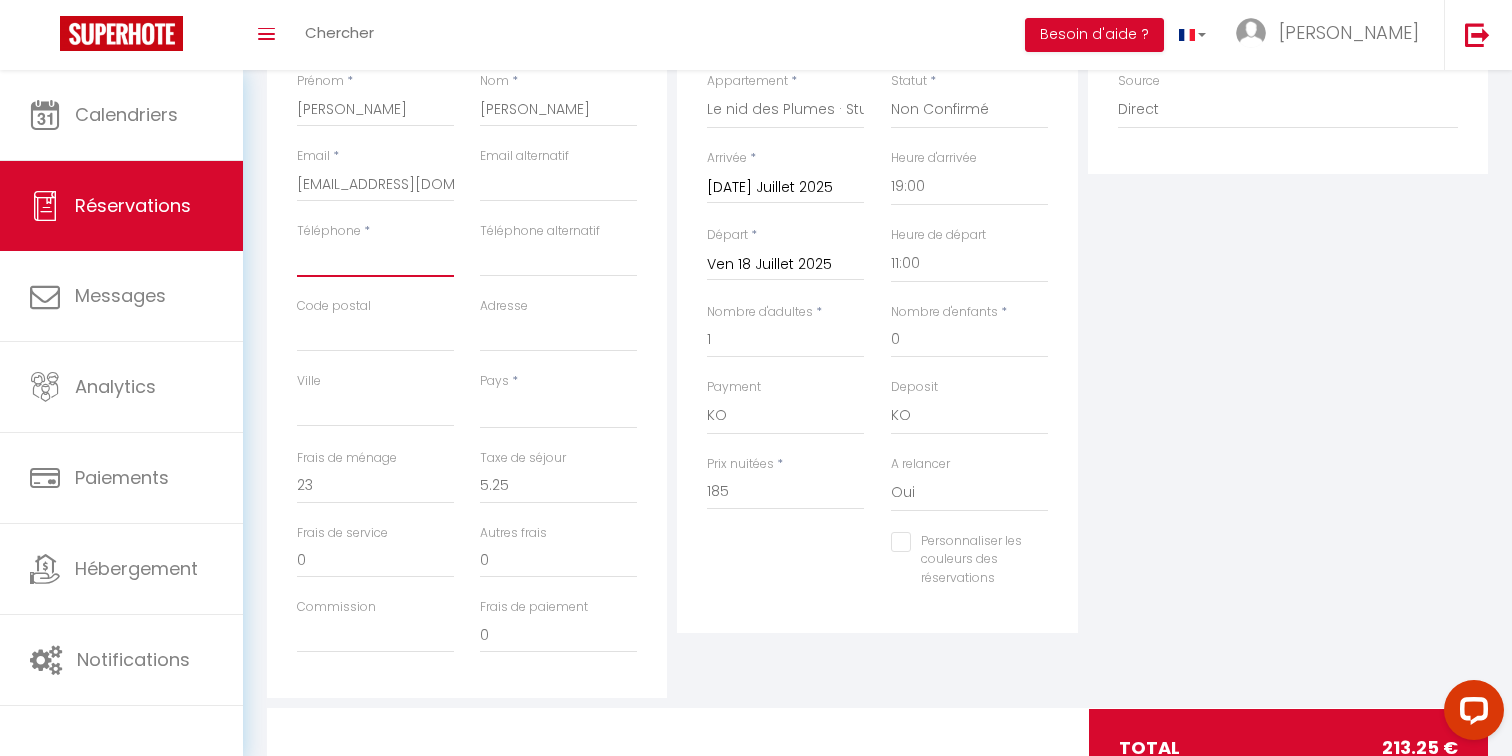 click on "Téléphone" at bounding box center [375, 259] 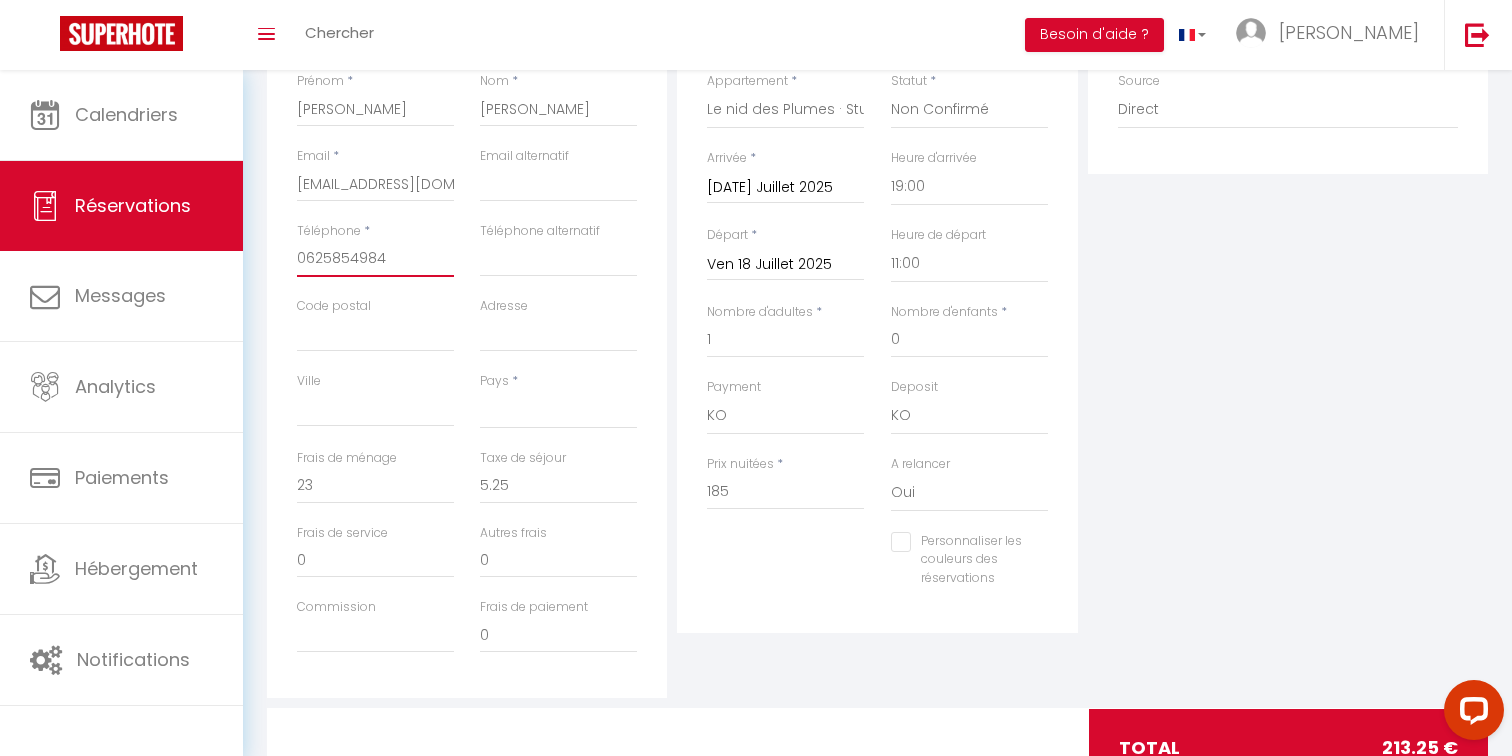 click on "0625854984" at bounding box center (375, 259) 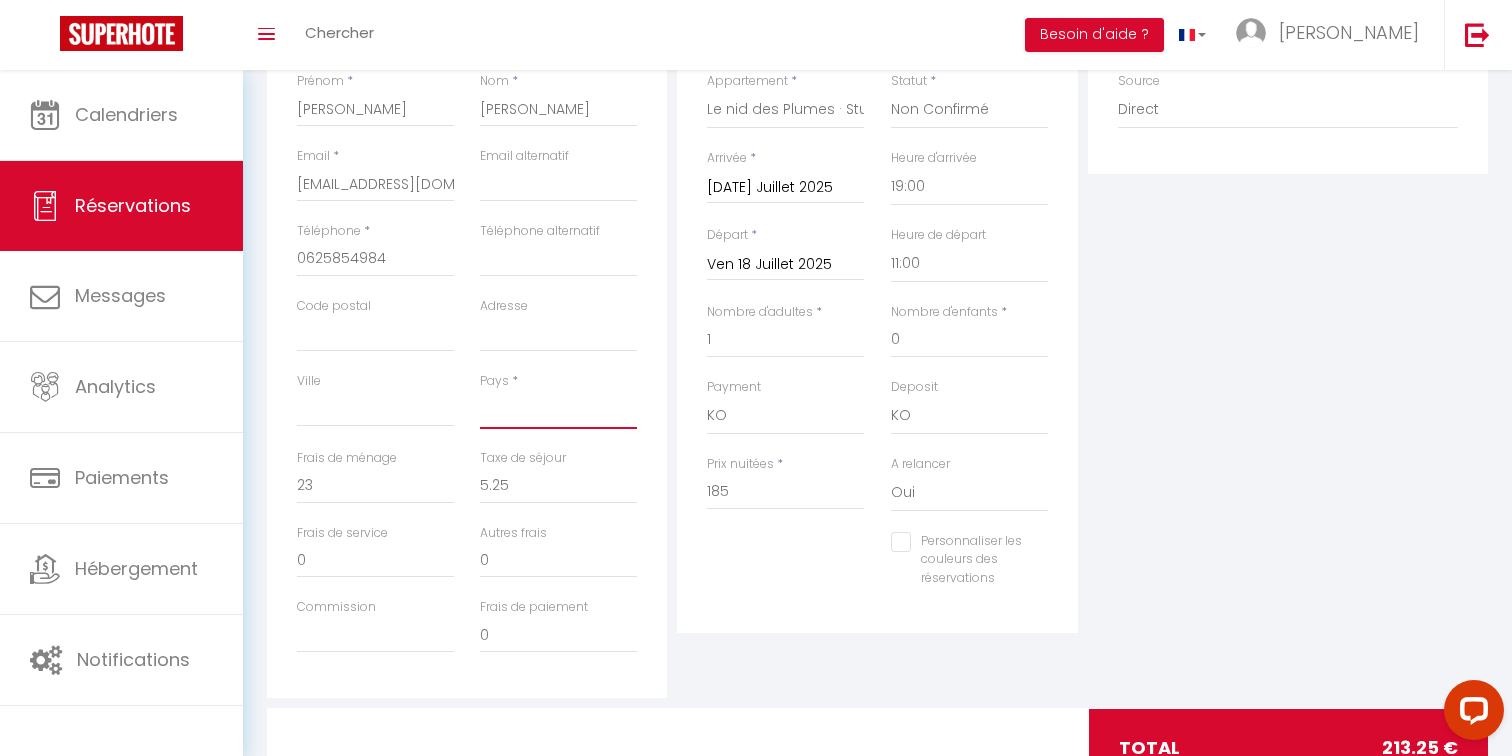 click on "France
Portugal
Afghanistan
Albania
Algeria
American Samoa
Andorra
Angola
Anguilla
Antarctica
Antigua and Barbuda
Argentina
Armenia
Aruba
Australia
Austria
Azerbaijan
Bahamas
Bahrain
Bangladesh
Barbados
Belarus
Belgium
Belize" at bounding box center [558, 410] 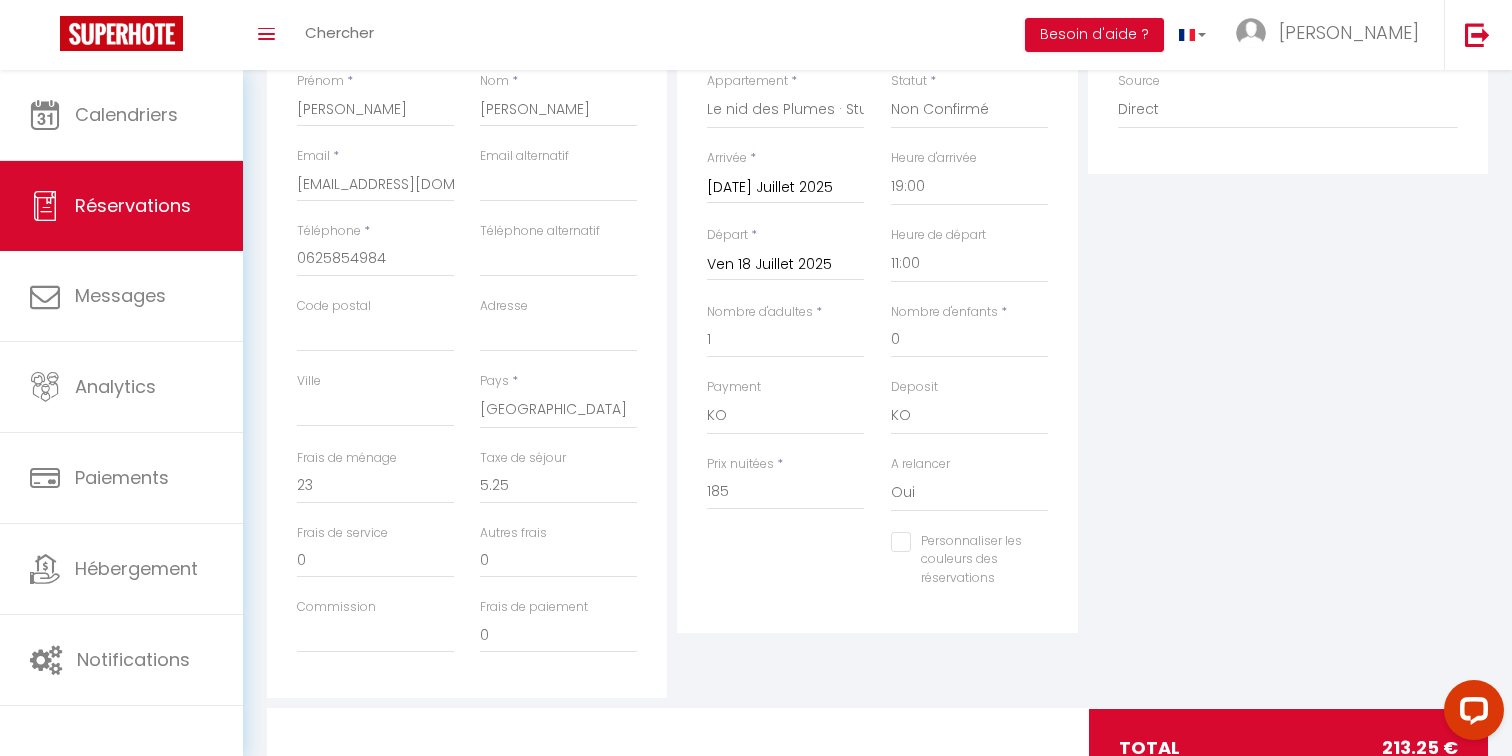 click on "Détails Réservation    Appartement   *     Le nid des Plumes · Studio Flaubert · Châteauroux Le nid des Plumes · Studio jardin George Sand · Châteauroux Le nid des Plumes · Studio Rimbaud · Châteauroux Le nid des Plumes · Studio Victor Hugo · Châteauroux Le nid des Plumes · Loft Du Châtelet · Châteauroux   Statut   *   Confirmé Non Confirmé Annulé Annulé par le voyageur No Show Request   Arrivée   *       Mar 15 Juillet 2025         <   Juil 2025   >   Dim Lun Mar Mer Jeu Ven Sam   1 2 3 4 5 6 7 8 9 10 11 12 13 14 15 16 17 18 19 20 21 22 23 24 25 26 27 28 29 30 31     <   2025   >   Janvier Février Mars Avril Mai Juin Juillet Août Septembre Octobre Novembre Décembre     <   2020 - 2029   >   2020 2021 2022 2023 2024 2025 2026 2027 2028 2029     Heure d'arrivée   00:00 00:30 01:00 01:30 02:00 02:30 03:00 03:30 04:00 04:30 05:00 05:30 06:00 06:30 07:00 07:30 08:00 08:30 09:00 09:30 10:00 10:30 11:00 11:30 12:00 12:30 13:00 13:30 14:00 14:30 15:00 15:30 16:00 16:30 17:00 17:30 18:00" at bounding box center [877, 308] 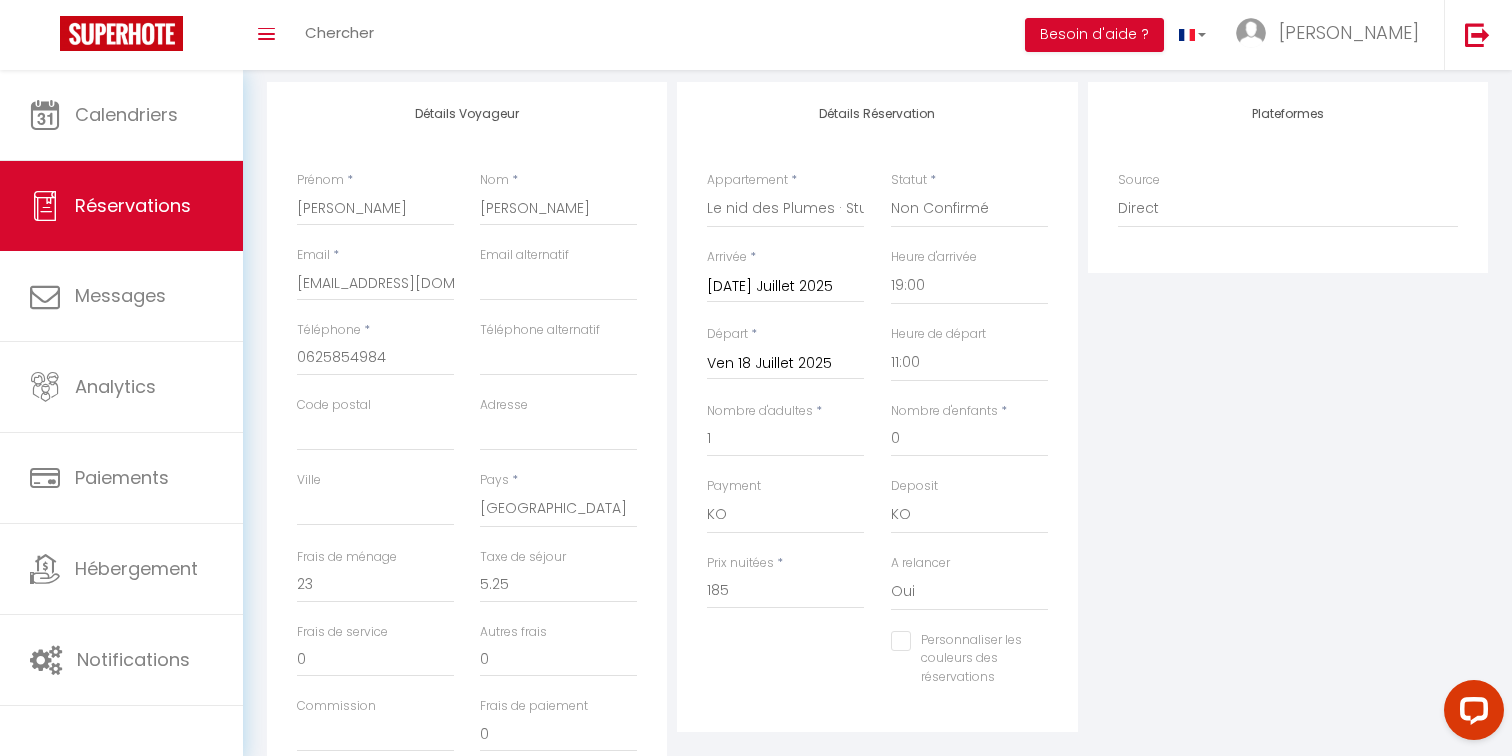 scroll, scrollTop: 430, scrollLeft: 0, axis: vertical 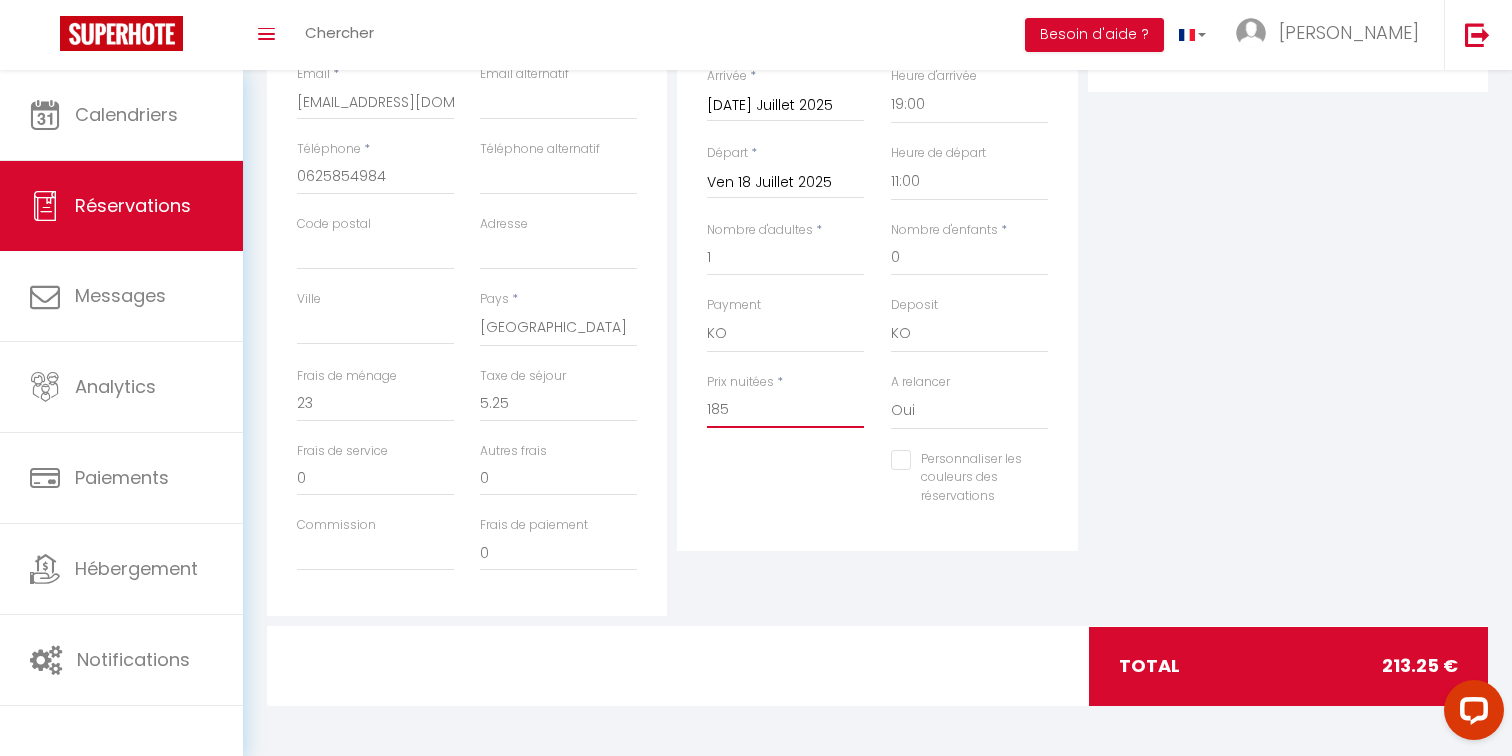 click on "185" at bounding box center [785, 410] 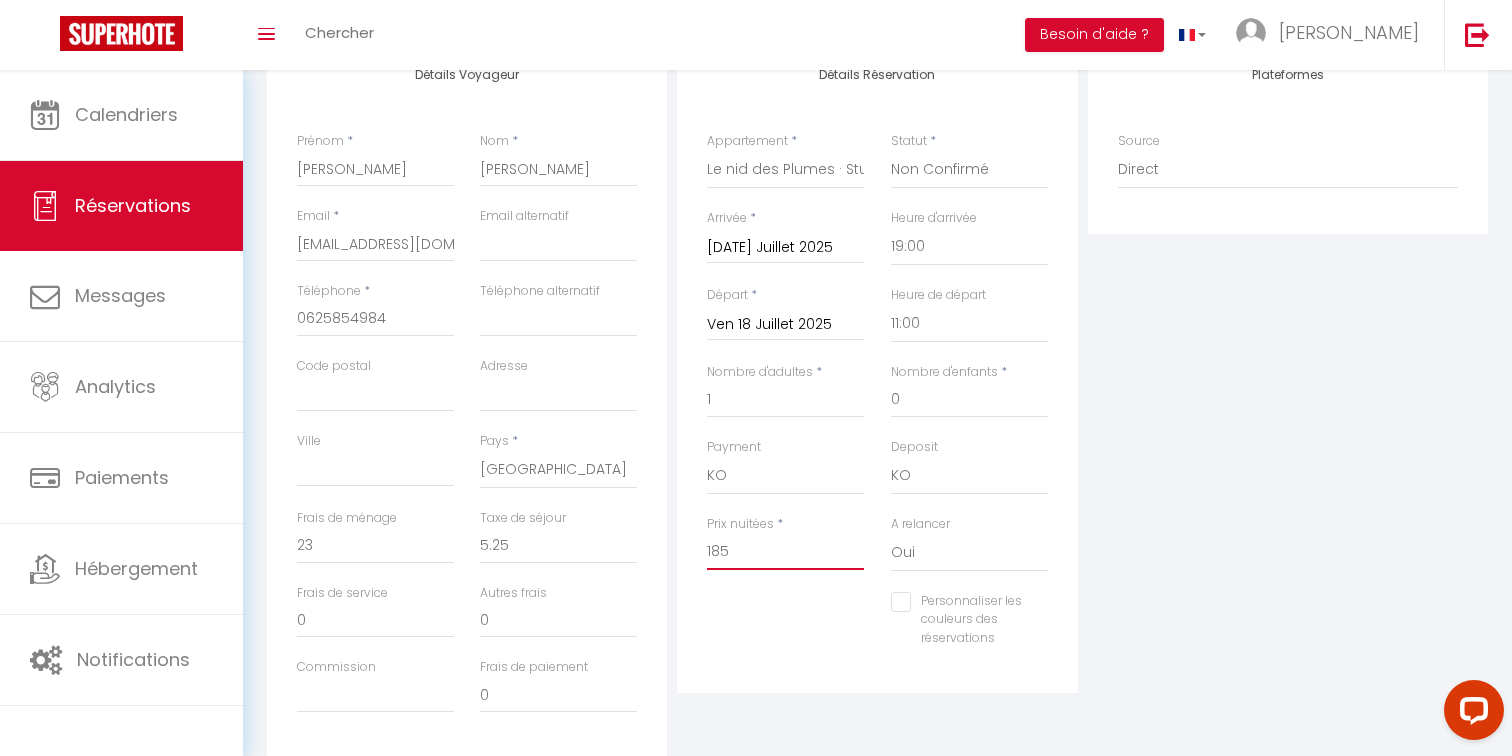 scroll, scrollTop: 287, scrollLeft: 0, axis: vertical 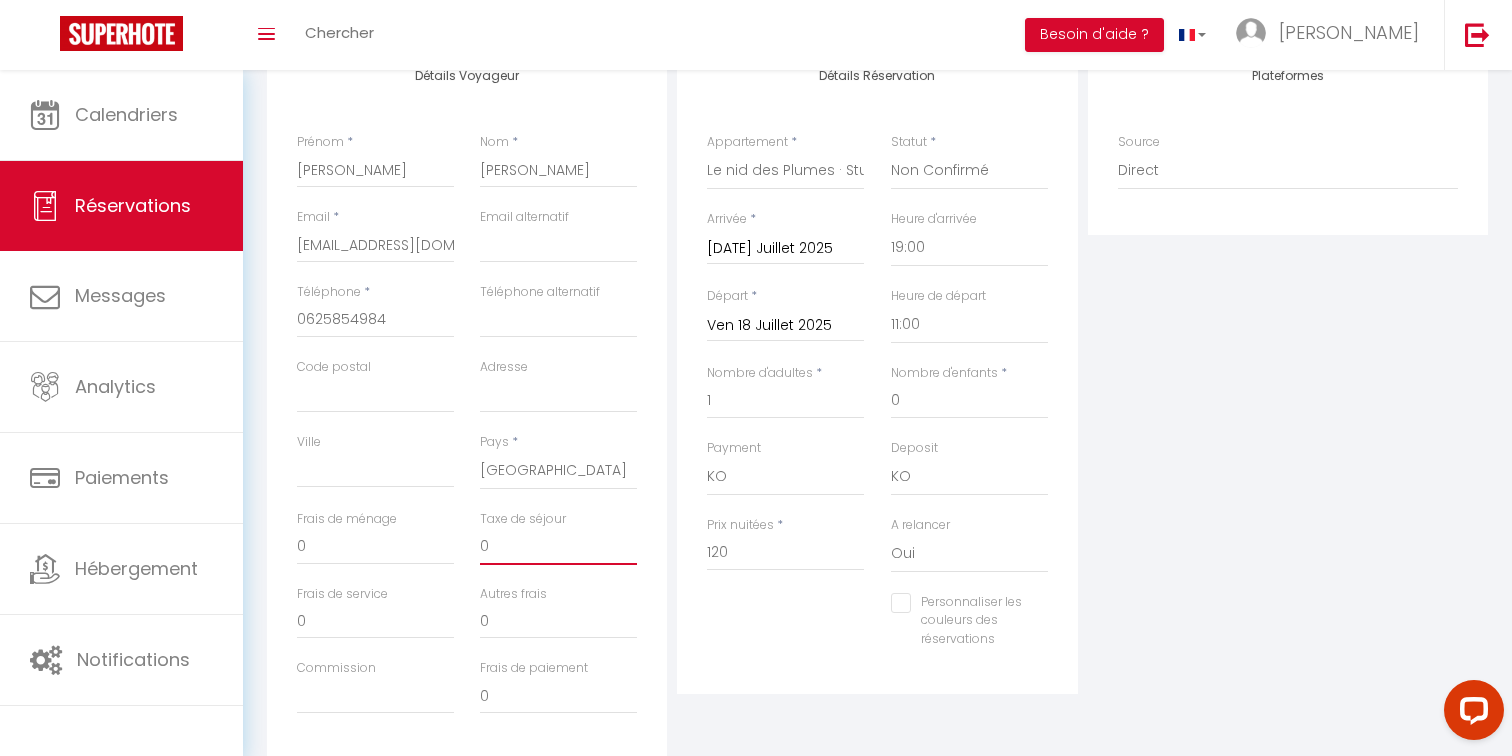 click on "0" at bounding box center (558, 547) 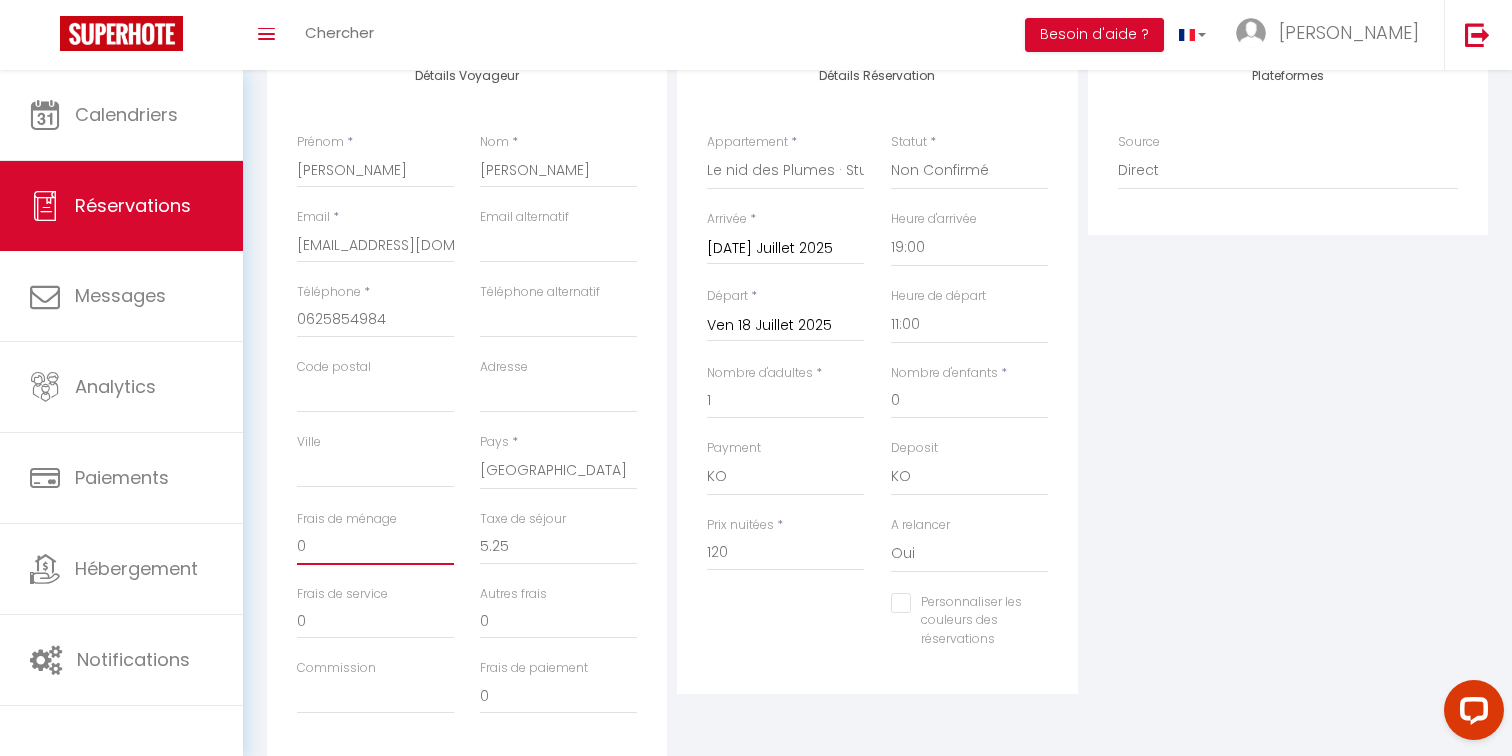 click on "0" at bounding box center (375, 547) 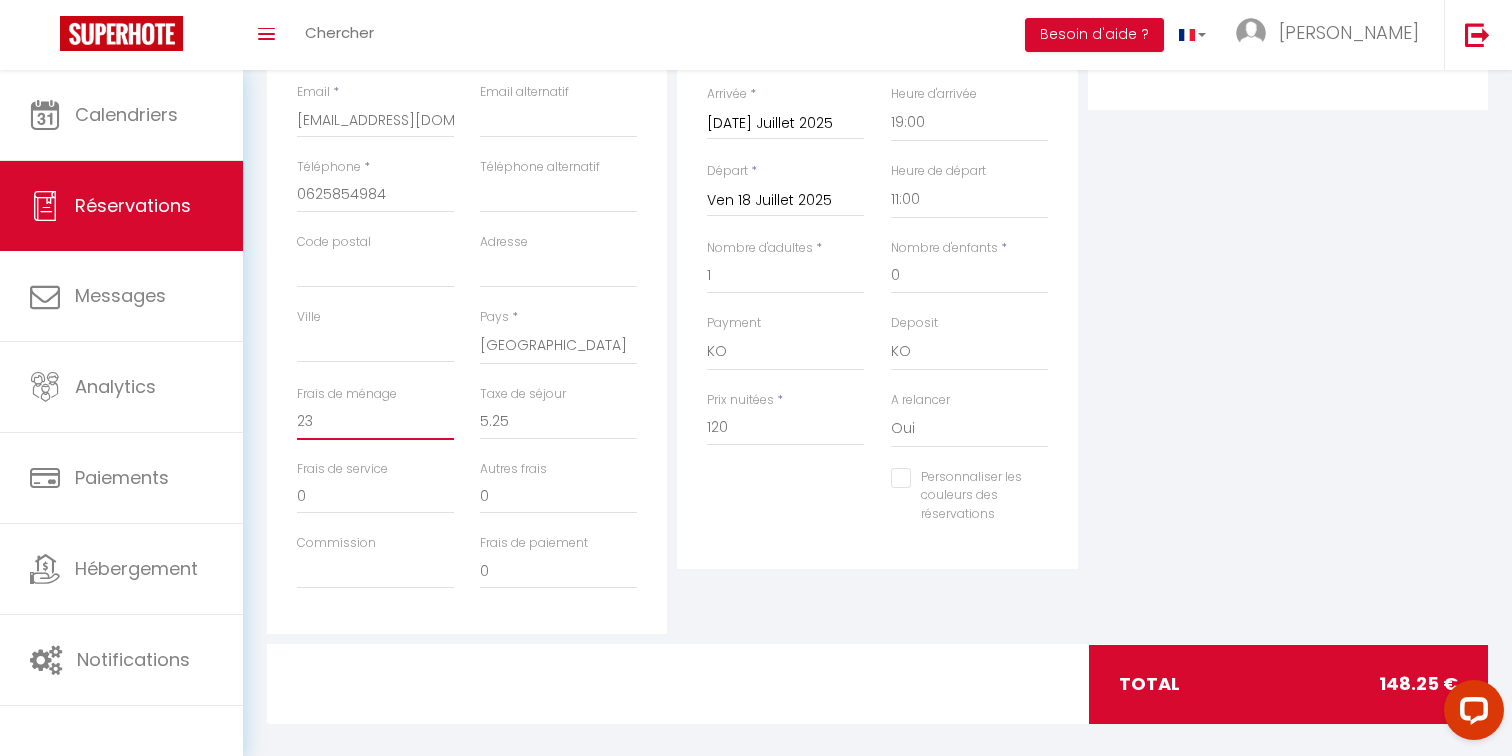 scroll, scrollTop: 430, scrollLeft: 0, axis: vertical 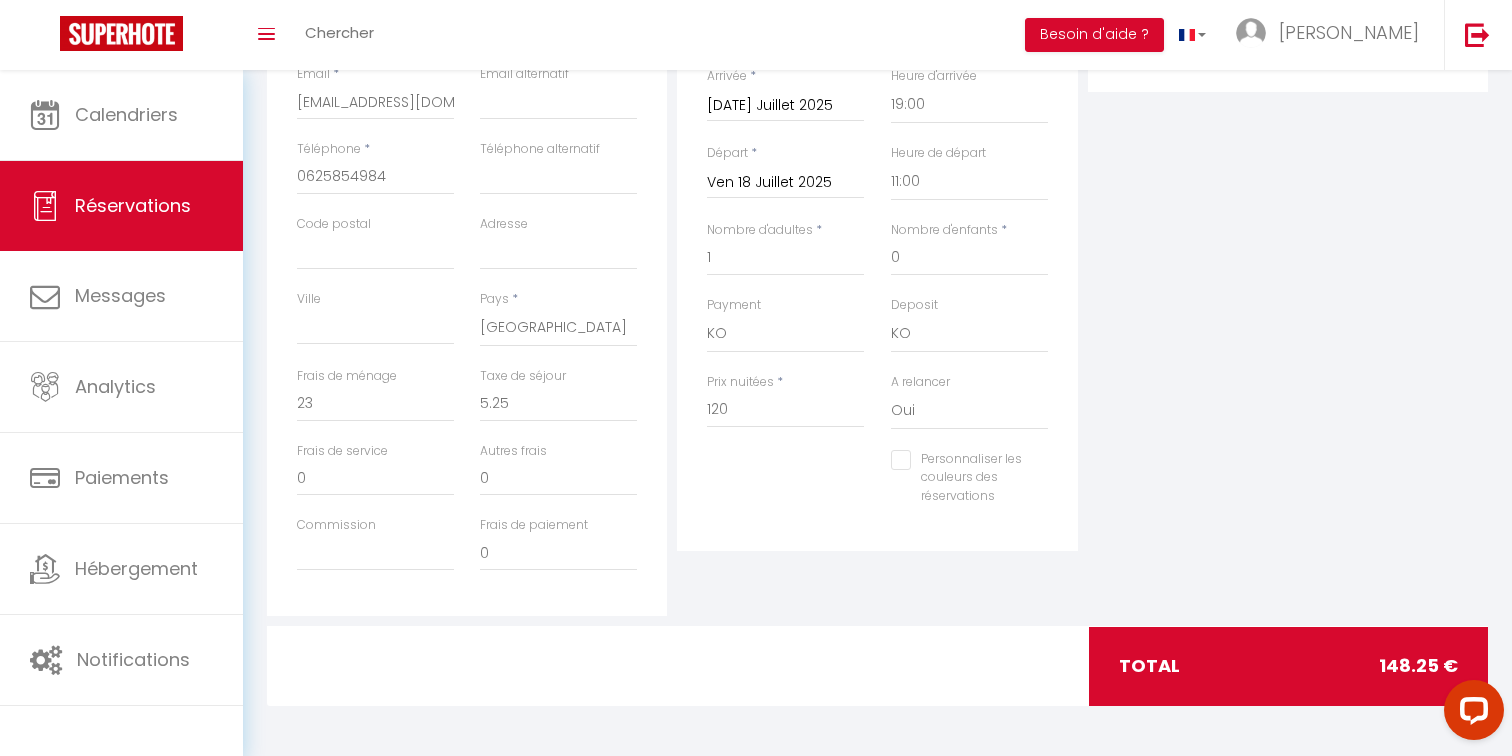 click on "Détails Réservation    Appartement   *     Le nid des Plumes · Studio Flaubert · Châteauroux Le nid des Plumes · Studio jardin George Sand · Châteauroux Le nid des Plumes · Studio Rimbaud · Châteauroux Le nid des Plumes · Studio Victor Hugo · Châteauroux Le nid des Plumes · Loft Du Châtelet · Châteauroux   Statut   *   Confirmé Non Confirmé Annulé Annulé par le voyageur No Show Request   Arrivée   *       Mar 15 Juillet 2025         <   Juil 2025   >   Dim Lun Mar Mer Jeu Ven Sam   1 2 3 4 5 6 7 8 9 10 11 12 13 14 15 16 17 18 19 20 21 22 23 24 25 26 27 28 29 30 31     <   2025   >   Janvier Février Mars Avril Mai Juin Juillet Août Septembre Octobre Novembre Décembre     <   2020 - 2029   >   2020 2021 2022 2023 2024 2025 2026 2027 2028 2029     Heure d'arrivée   00:00 00:30 01:00 01:30 02:00 02:30 03:00 03:30 04:00 04:30 05:00 05:30 06:00 06:30 07:00 07:30 08:00 08:30 09:00 09:30 10:00 10:30 11:00 11:30 12:00 12:30 13:00 13:30 14:00 14:30 15:00 15:30 16:00 16:30 17:00 17:30 18:00" at bounding box center (877, 258) 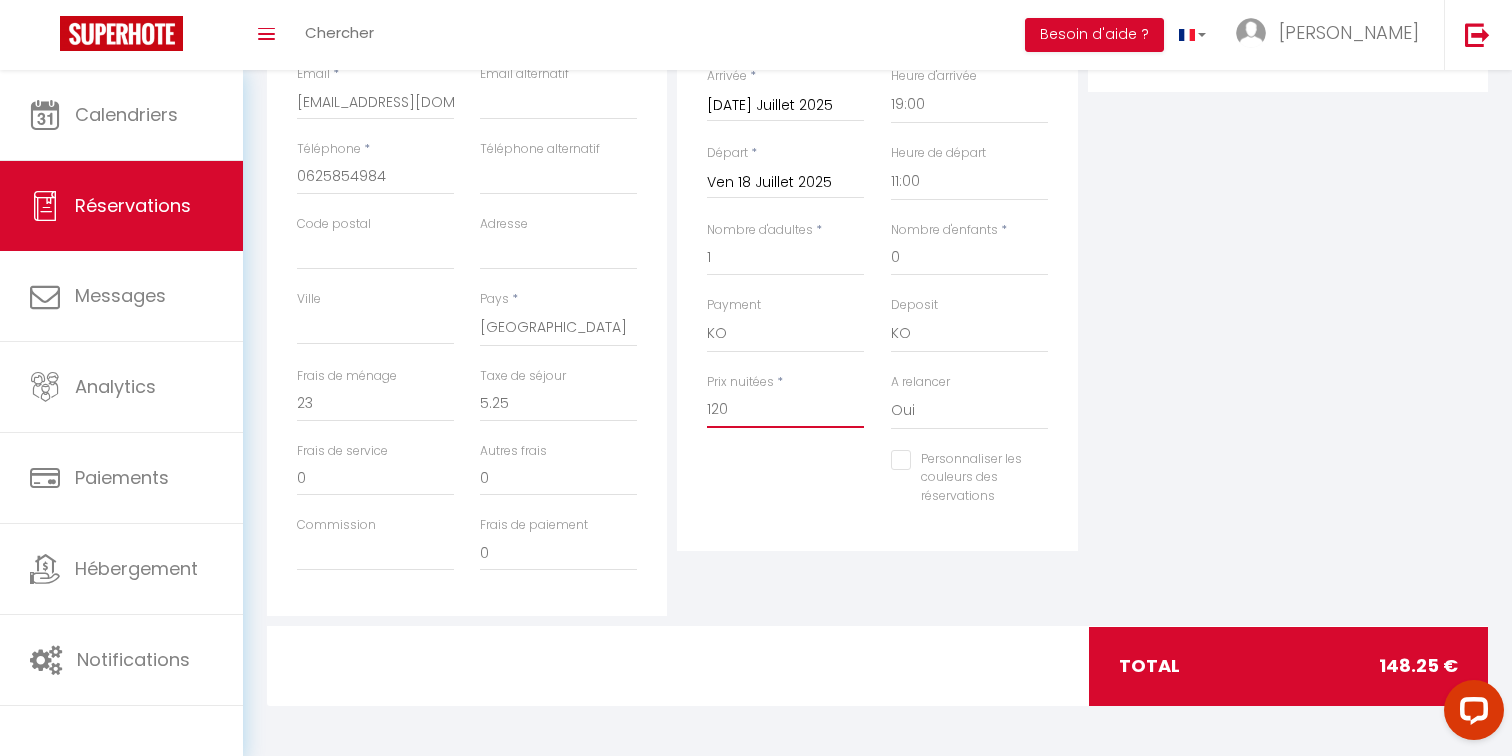 click on "120" at bounding box center [785, 410] 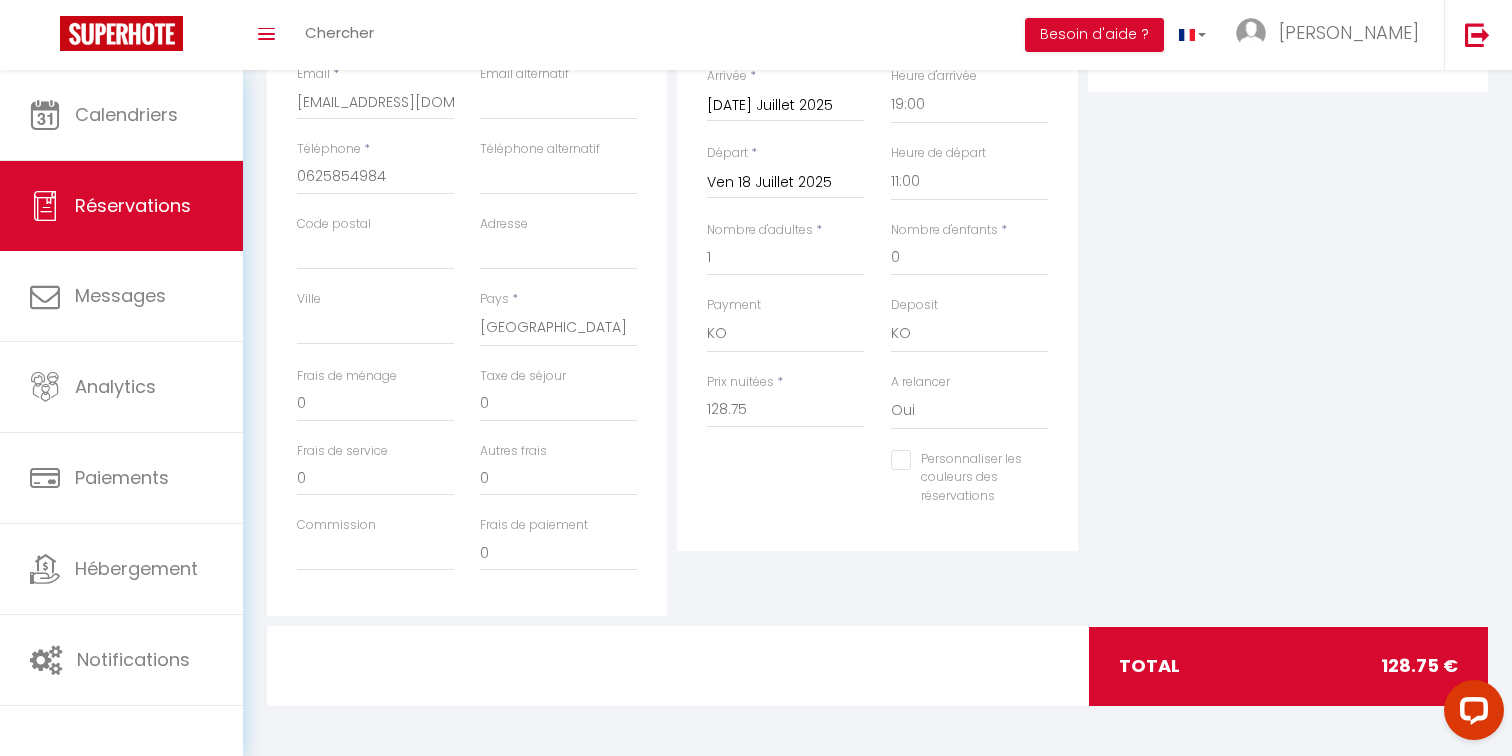 click on "Personnaliser les couleurs des réservations     #D7092E" at bounding box center [877, 488] 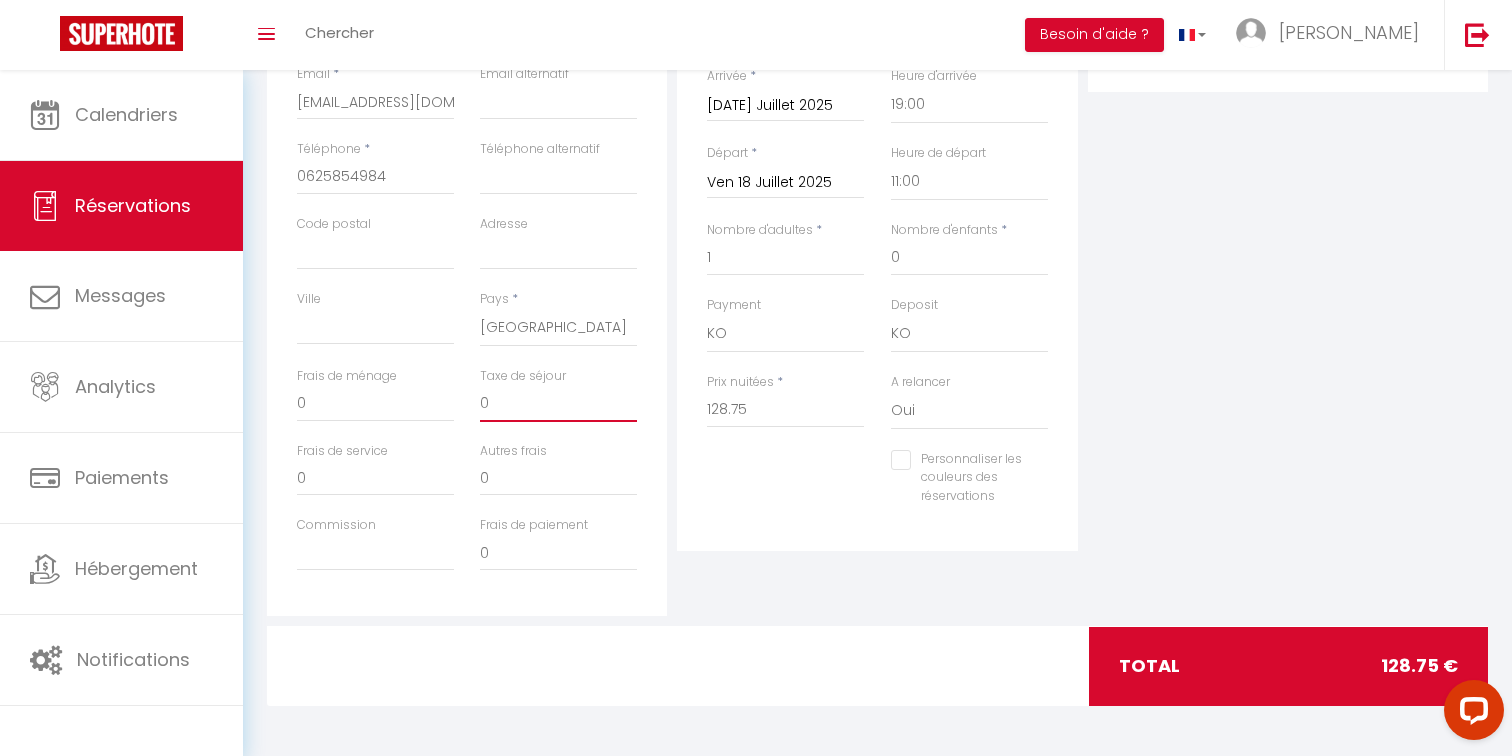 click on "0" at bounding box center (558, 404) 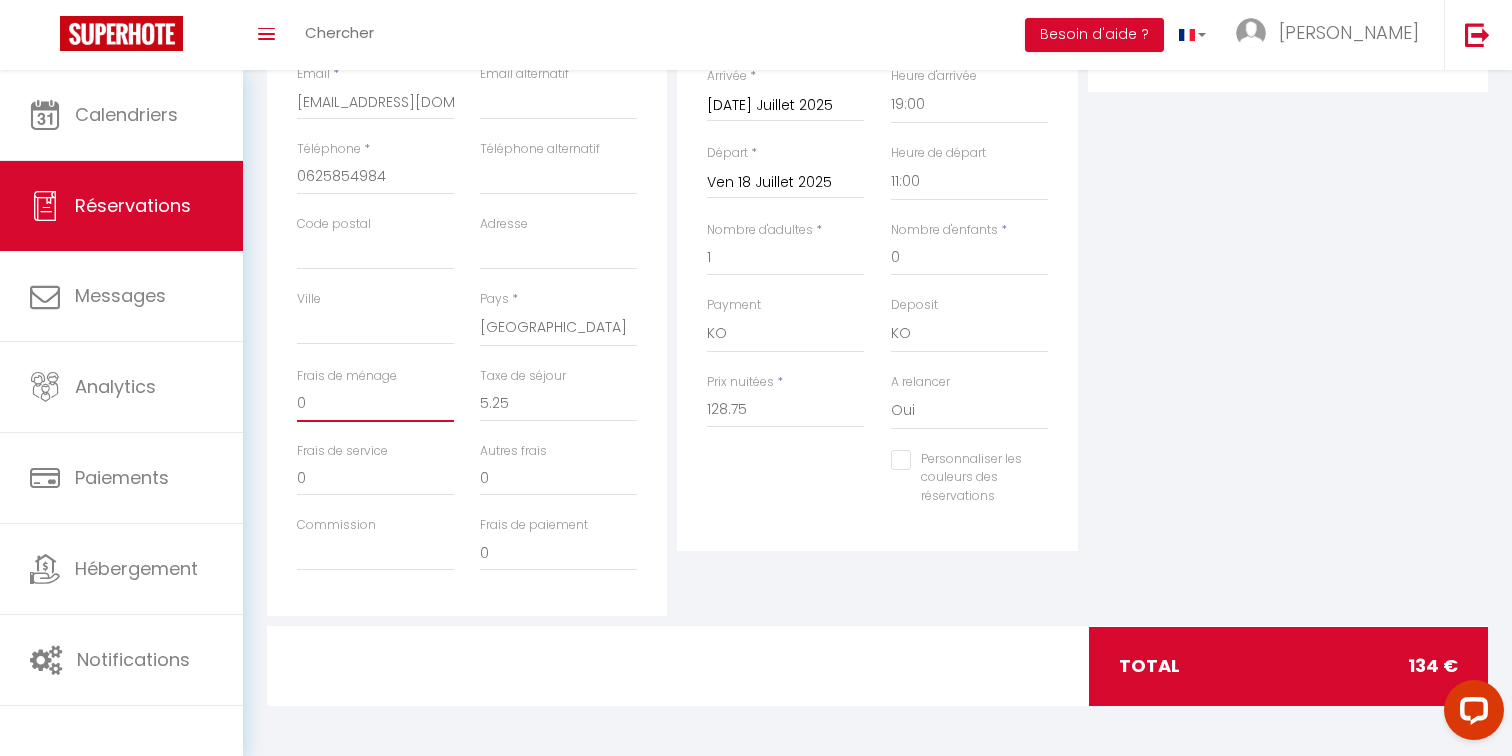 click on "0" at bounding box center [375, 404] 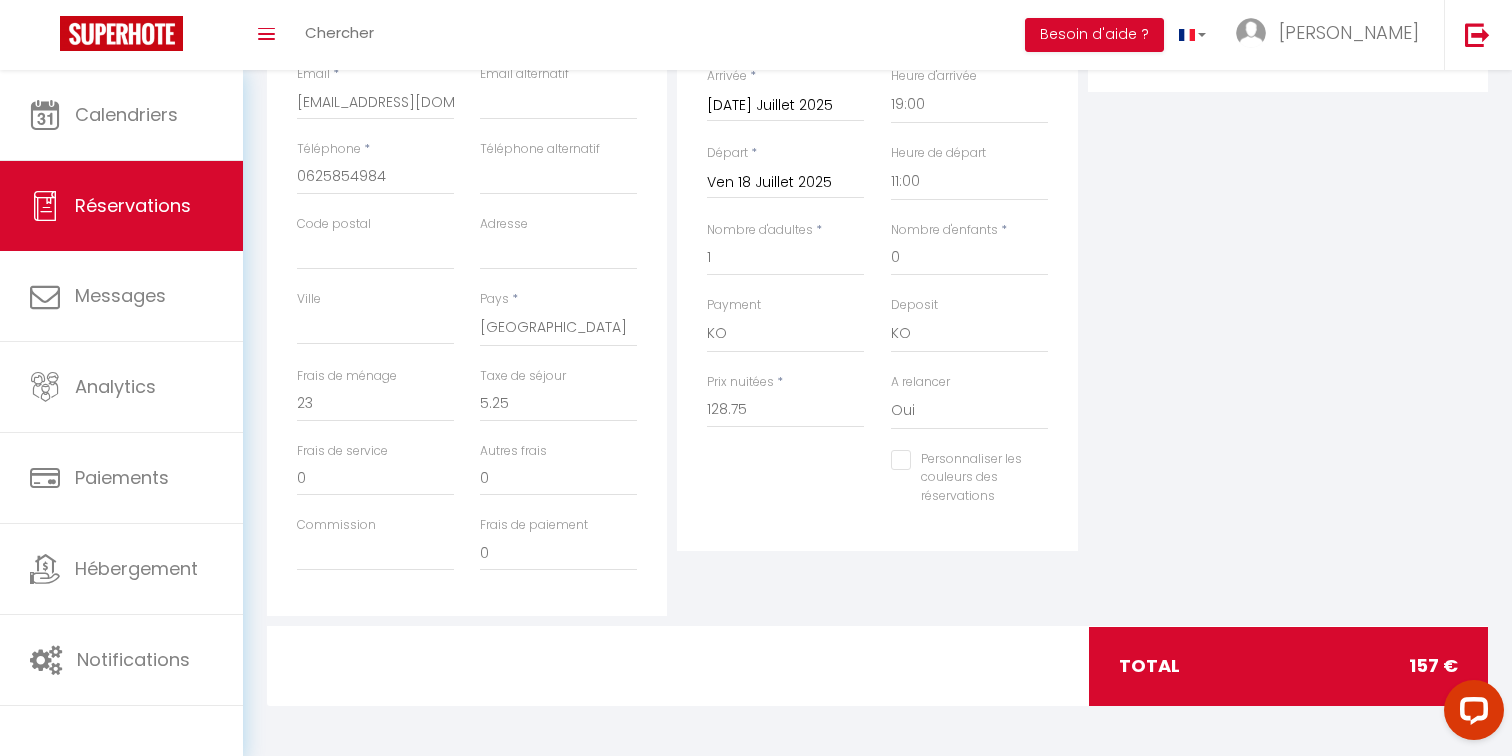 click on "Personnaliser les couleurs des réservations     #D7092E" at bounding box center [877, 488] 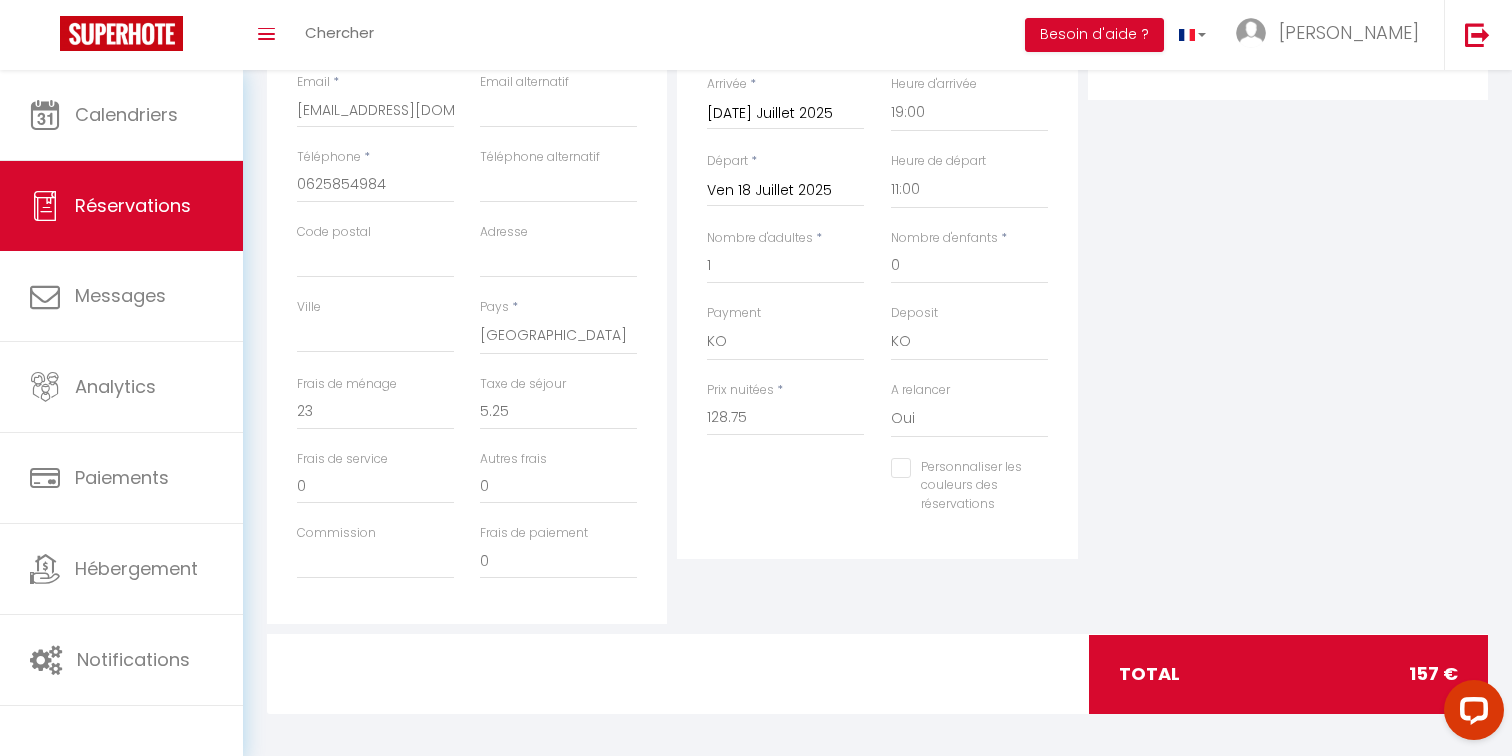 scroll, scrollTop: 430, scrollLeft: 0, axis: vertical 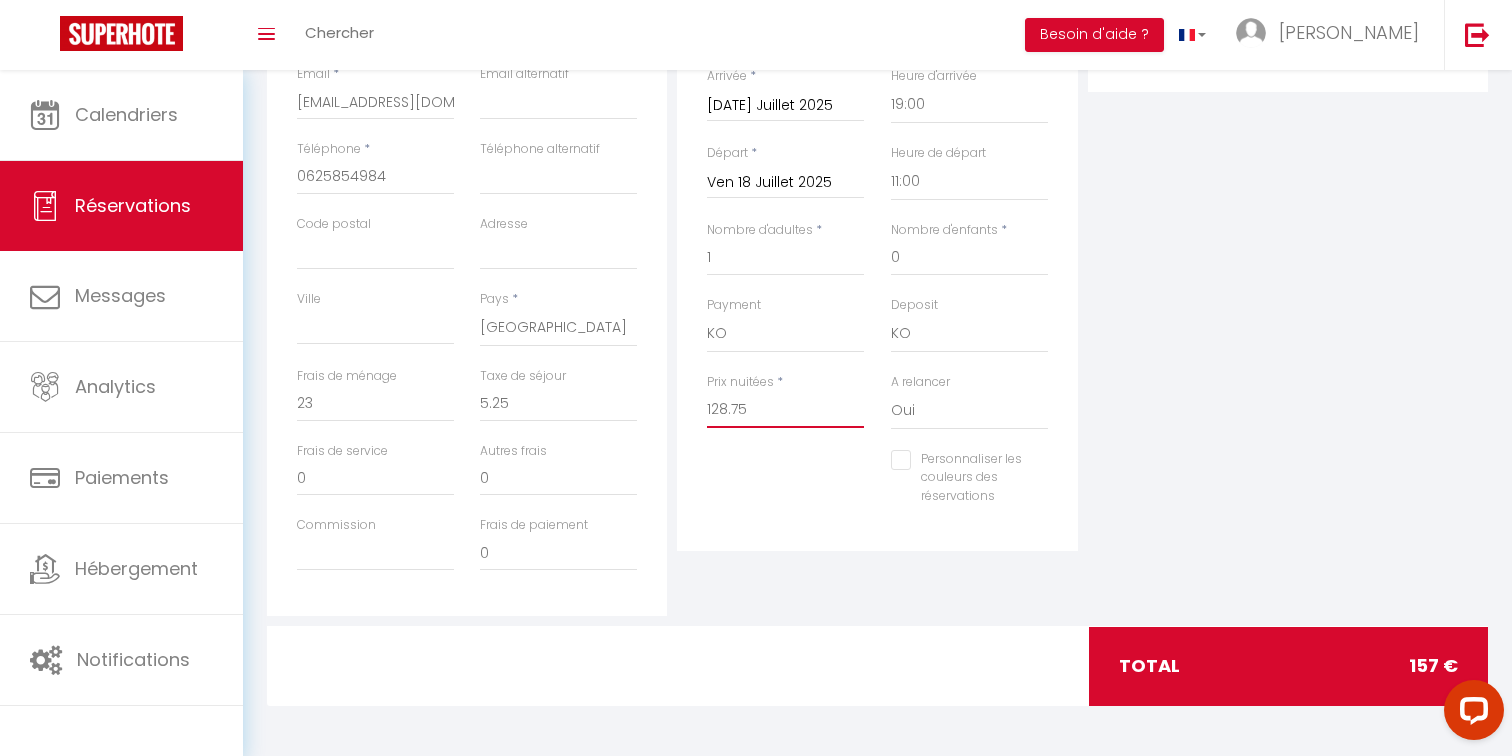 click on "128.75" at bounding box center (785, 410) 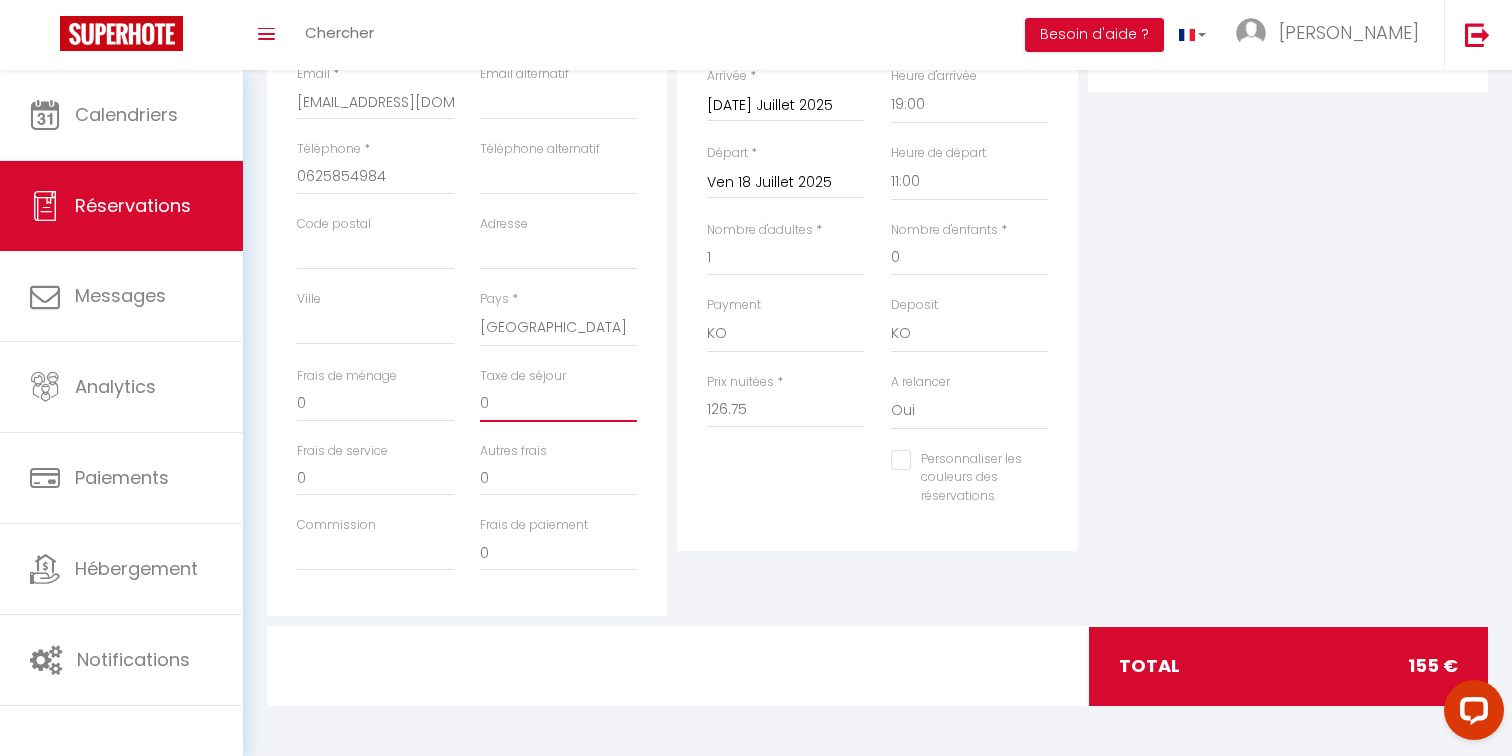 click on "0" at bounding box center [558, 404] 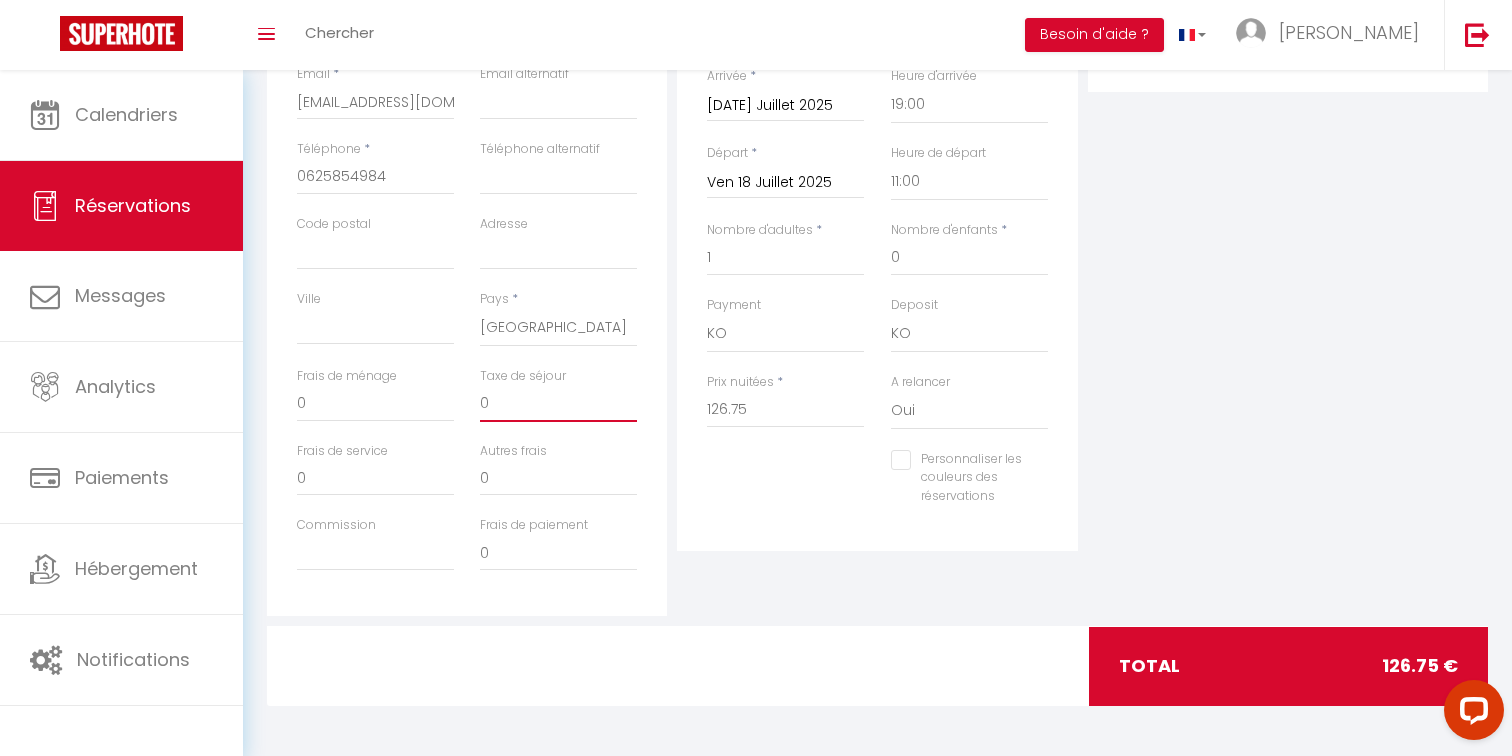click on "0" at bounding box center (558, 404) 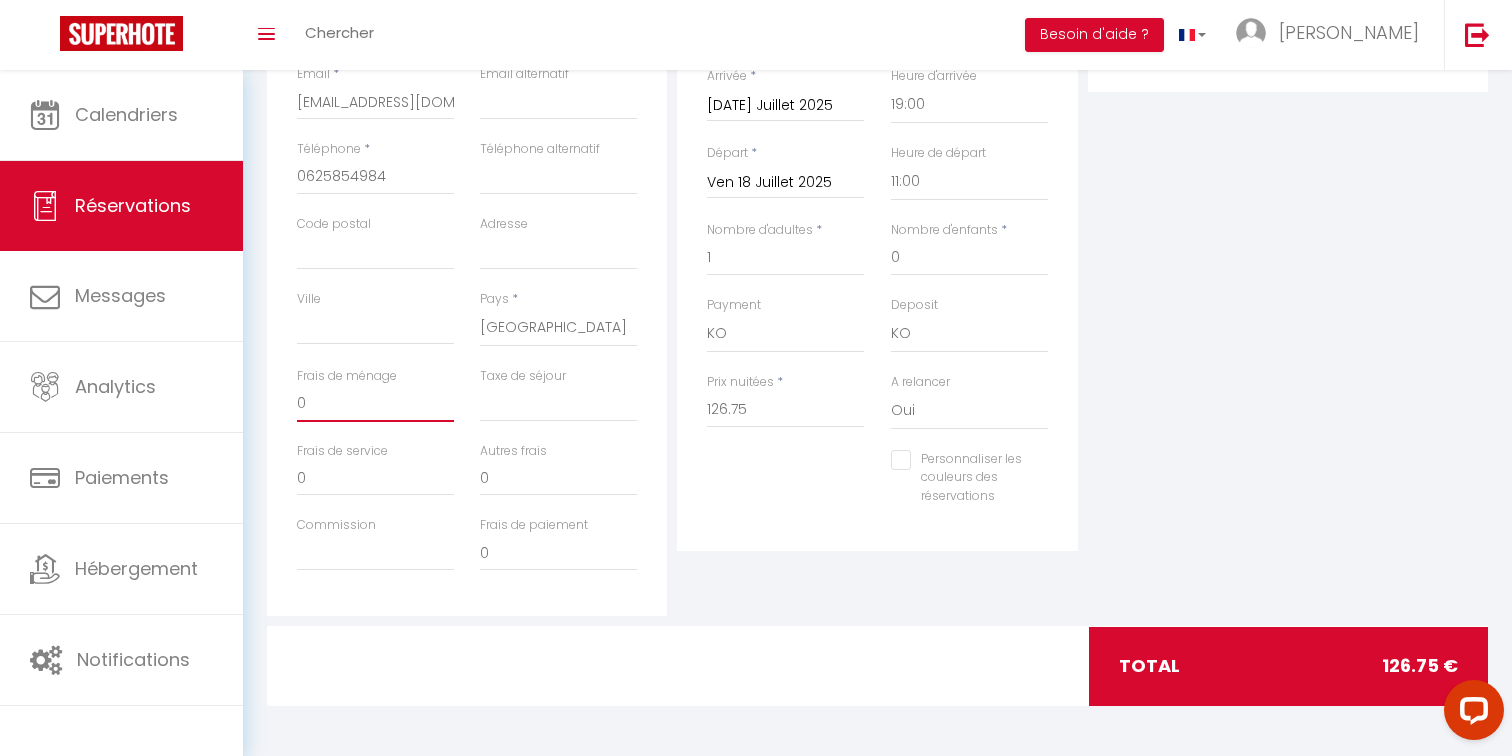 click on "0" at bounding box center (375, 404) 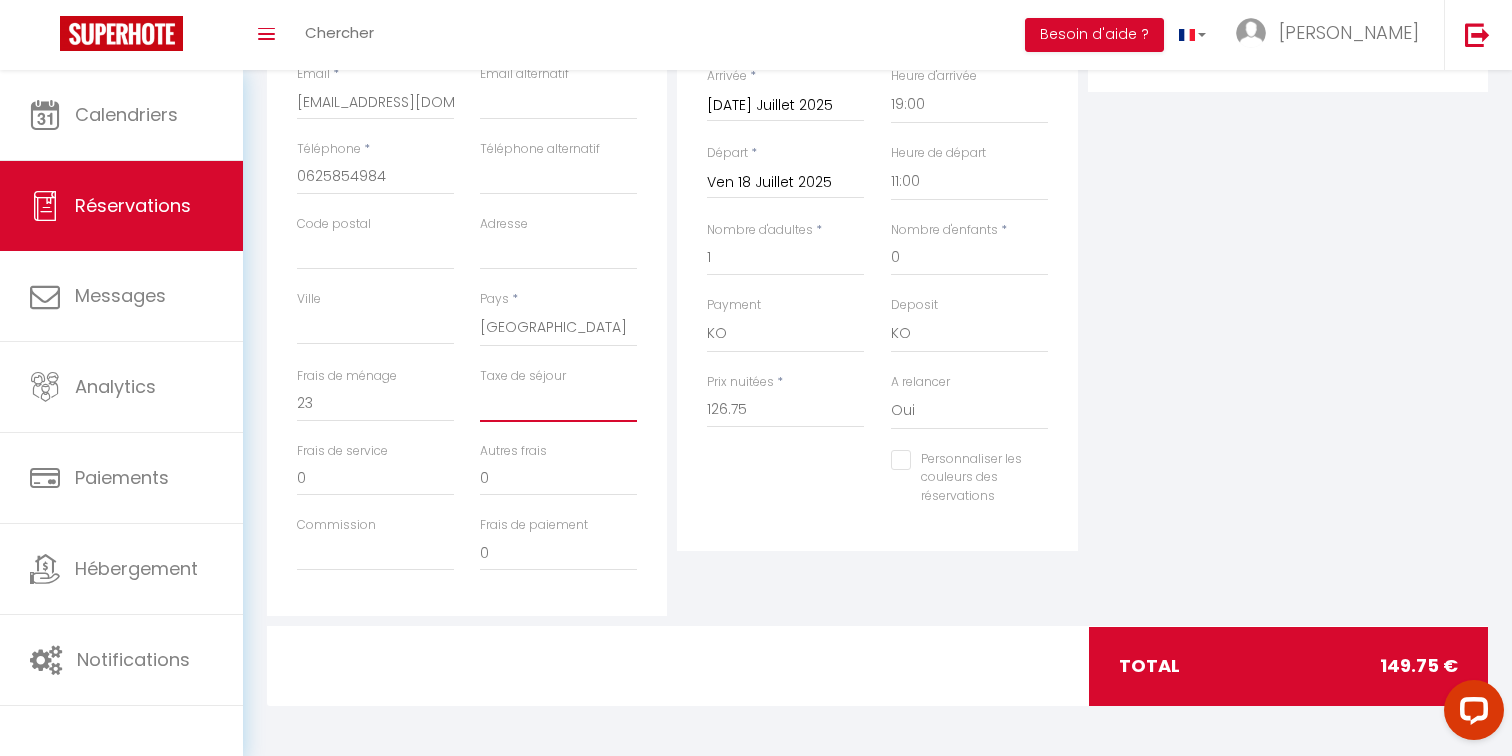 click on "Taxe de séjour" at bounding box center [558, 404] 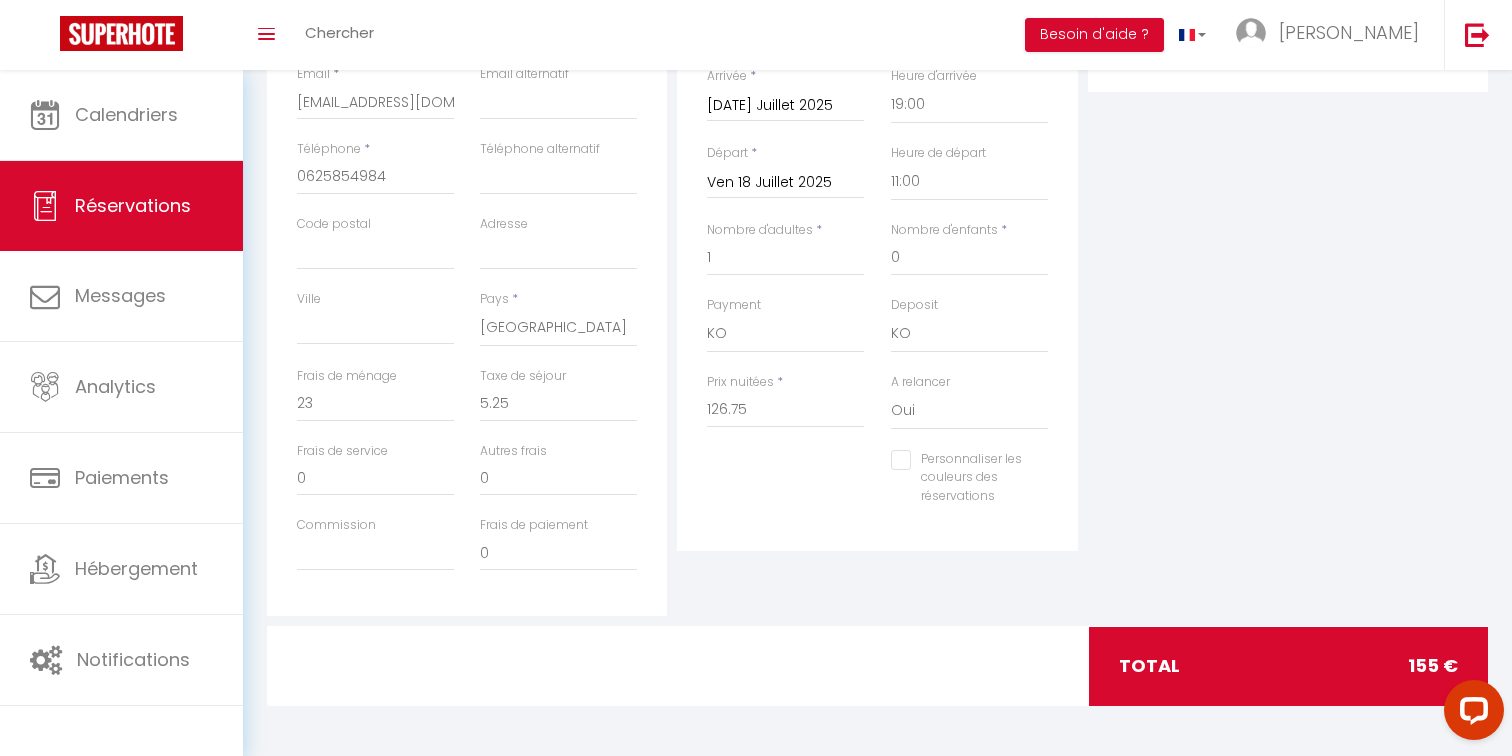 click on "Plateformes    Source
Direct
Airbnb.com
Booking.com
Chalet montagne
Expedia
Gite de France
Homeaway
Homeaway iCal
Homeaway.com
Hotels.com
Housetrip.com
Ical" at bounding box center (1288, 258) 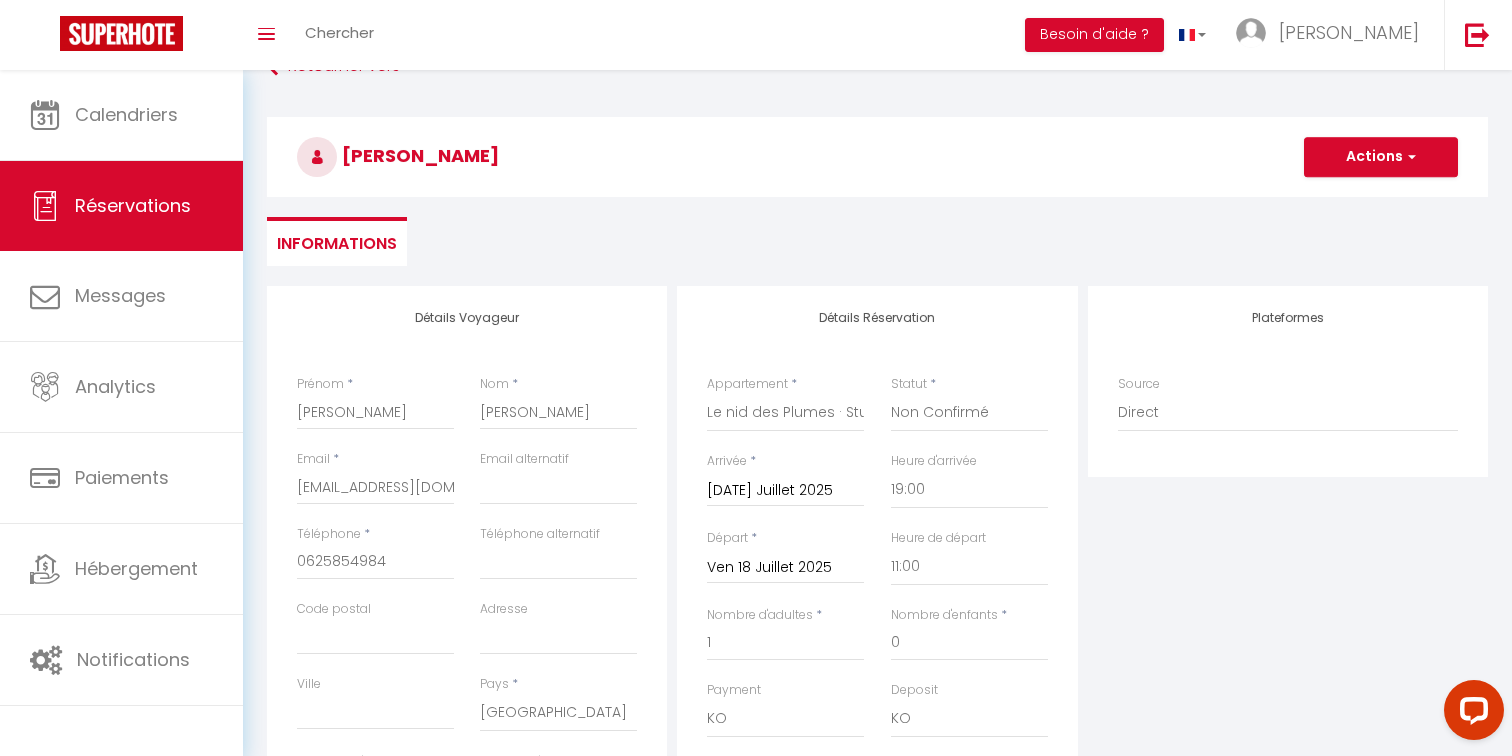 scroll, scrollTop: 46, scrollLeft: 0, axis: vertical 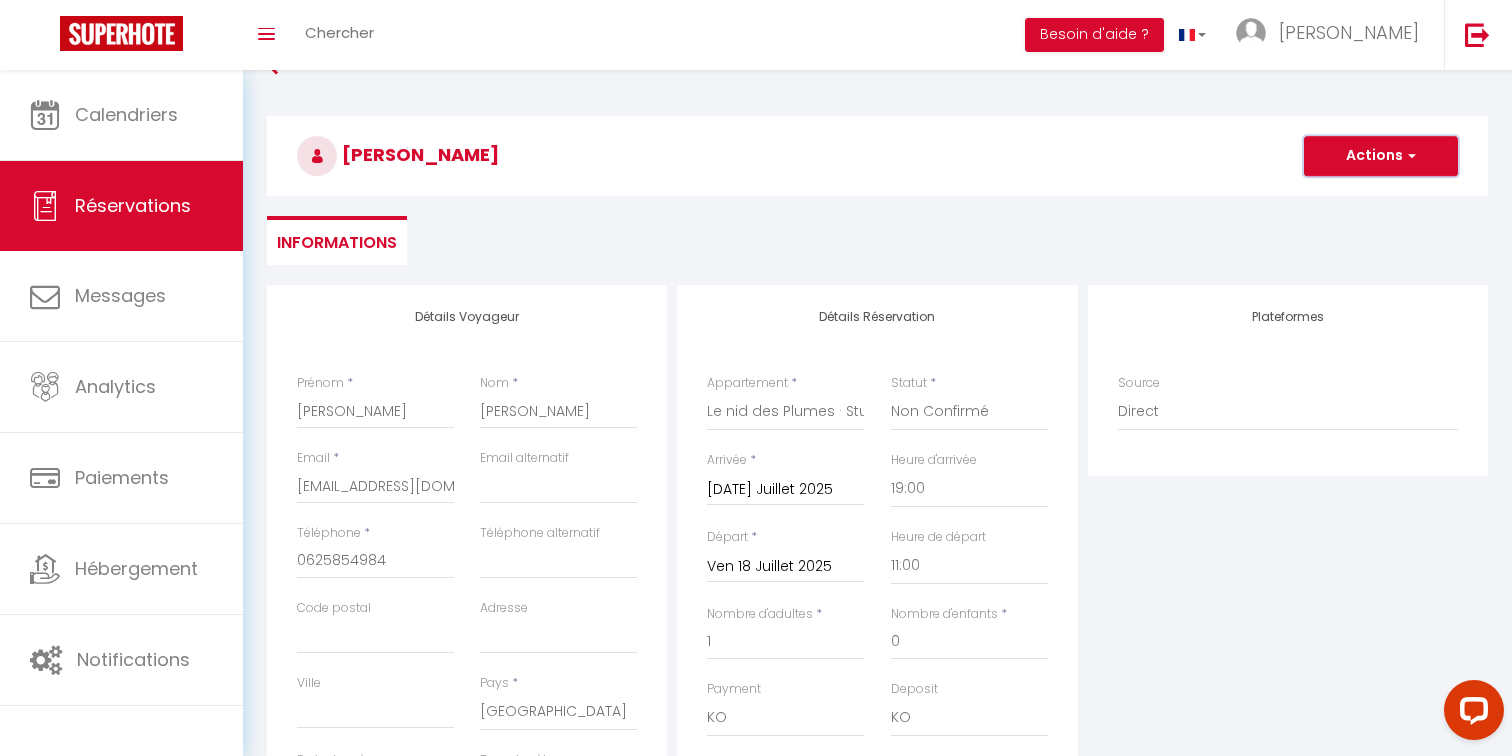 click on "Actions" at bounding box center (1381, 156) 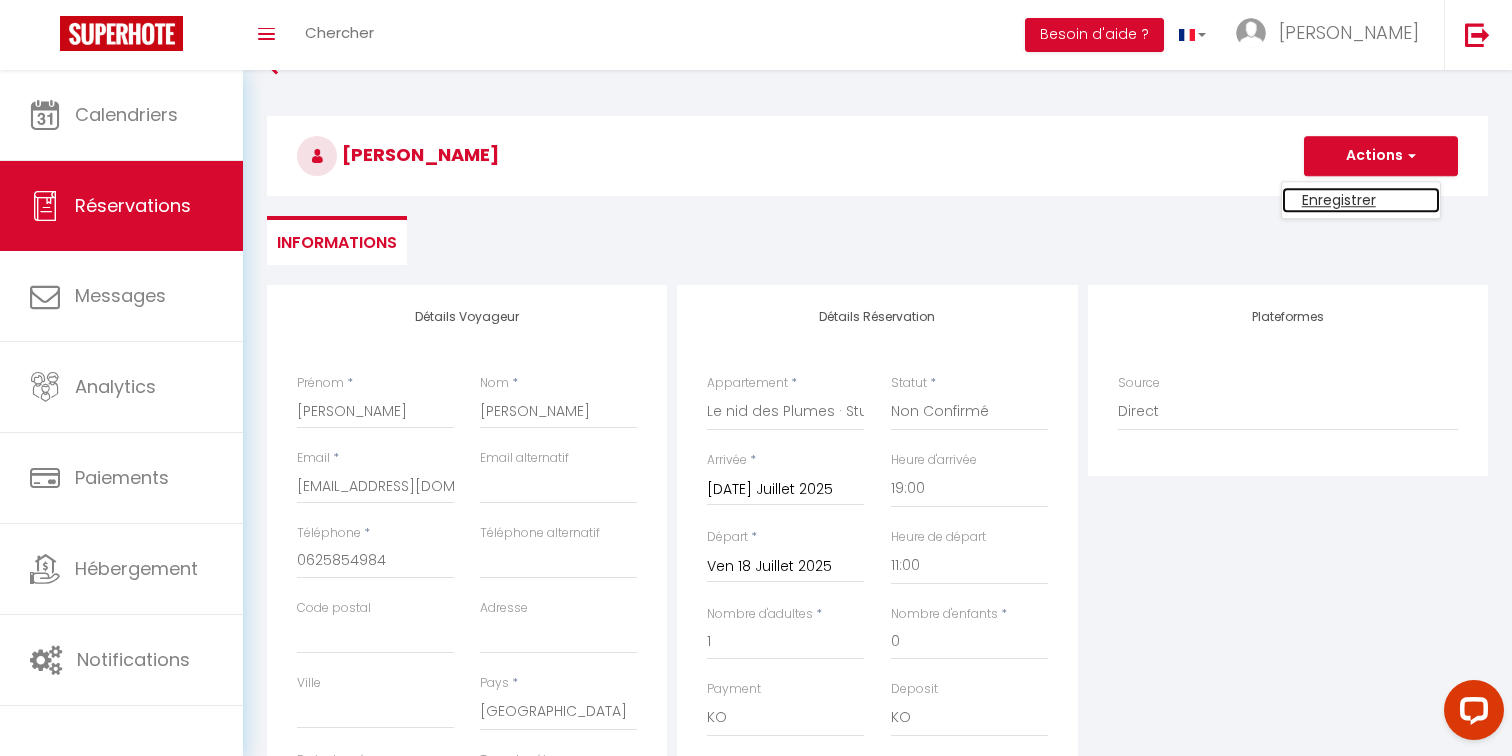 click on "Enregistrer" at bounding box center [1361, 200] 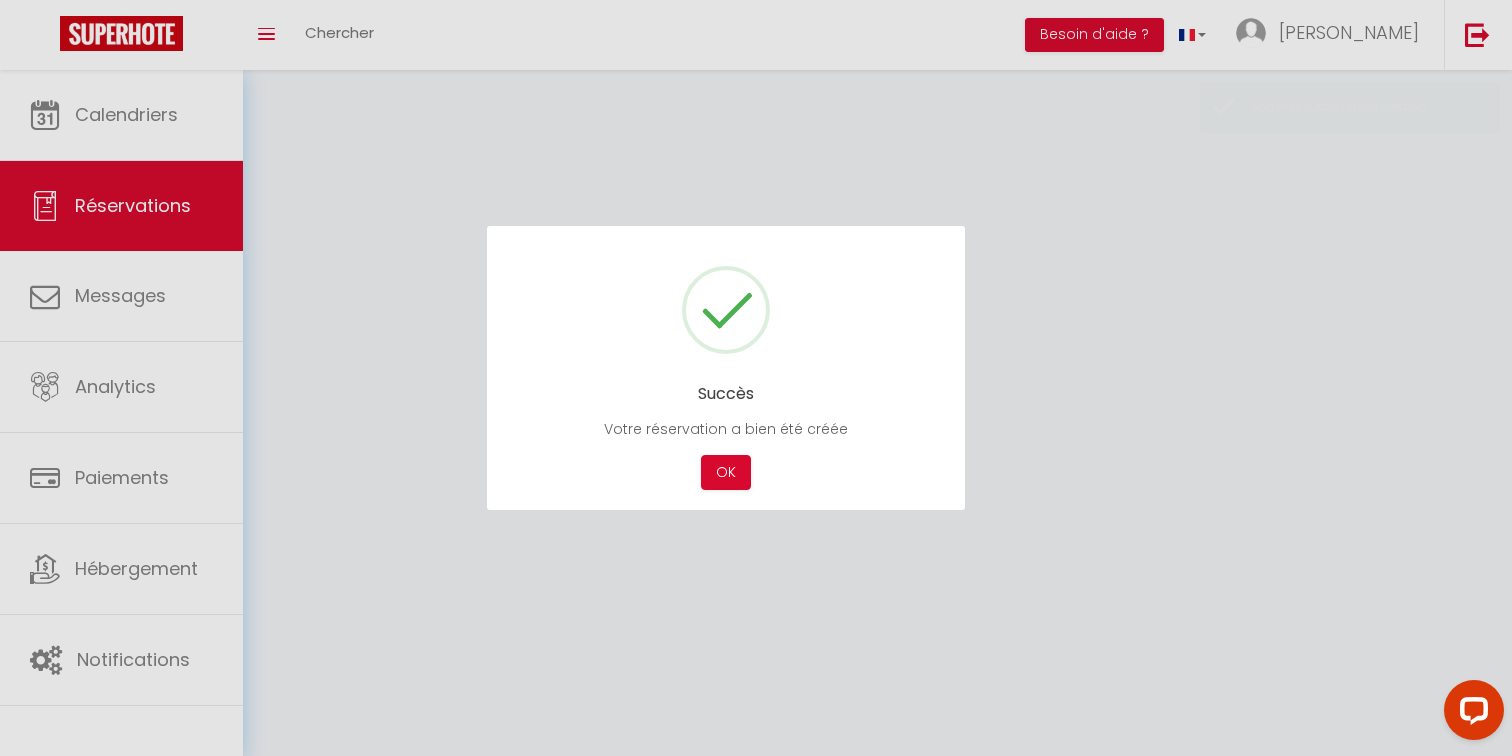 scroll, scrollTop: 0, scrollLeft: 0, axis: both 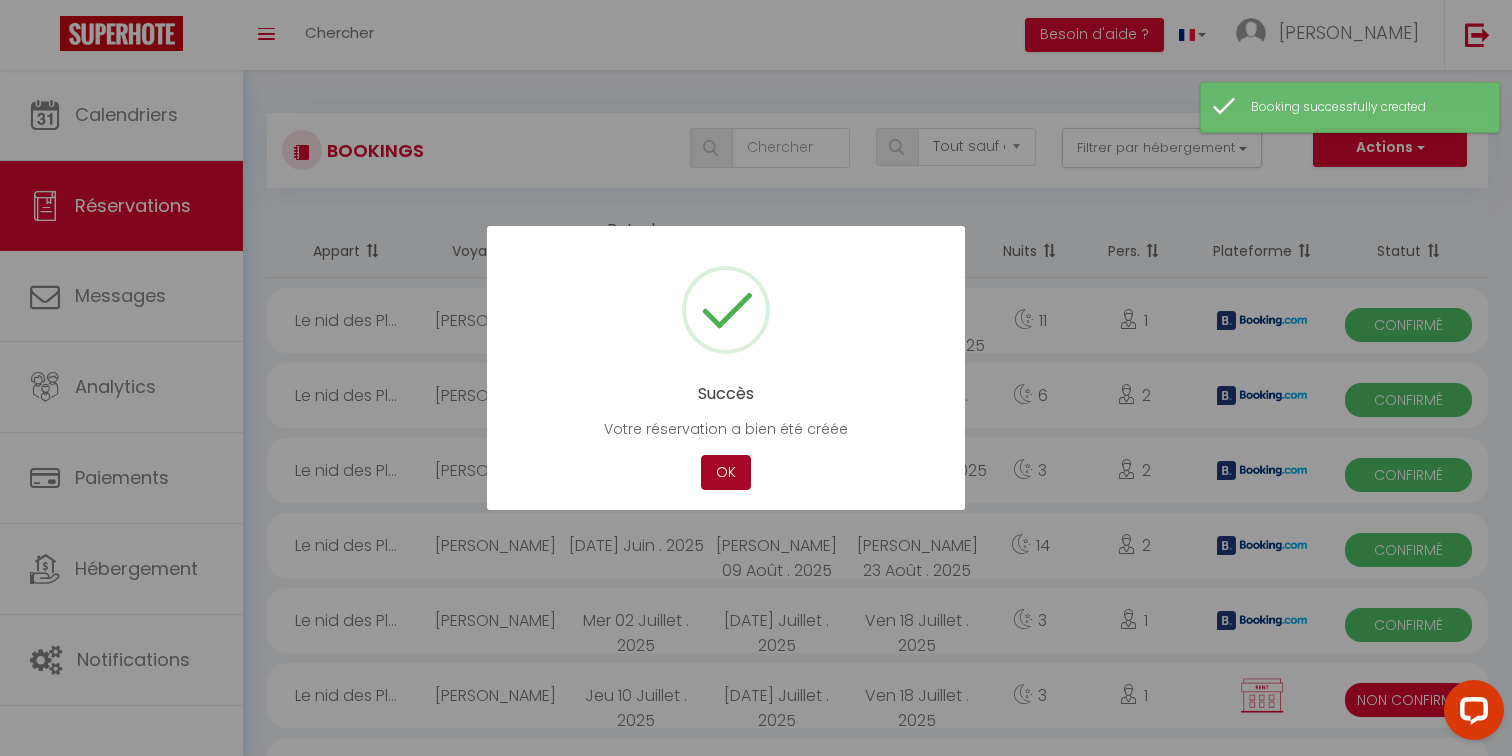 click on "OK" at bounding box center [726, 472] 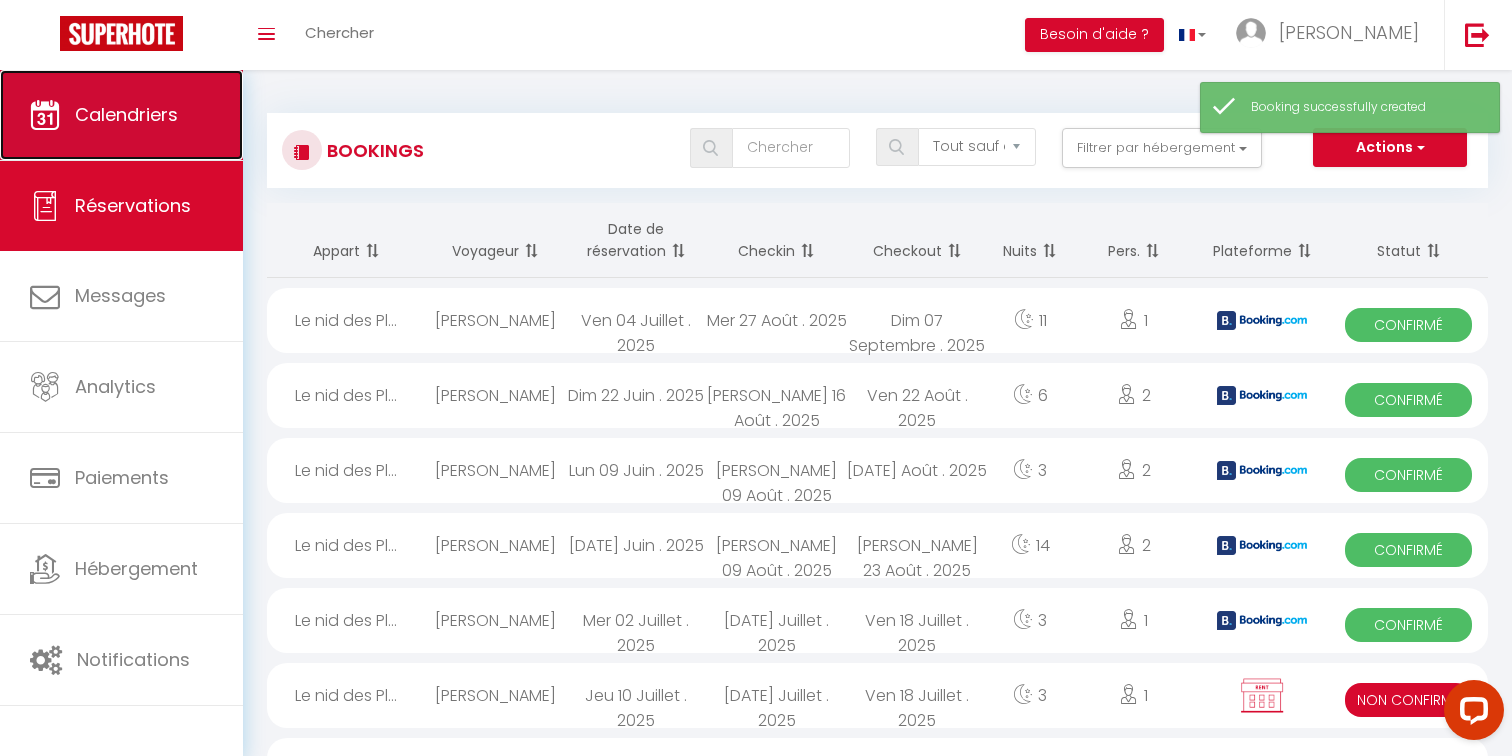 click on "Calendriers" at bounding box center (126, 114) 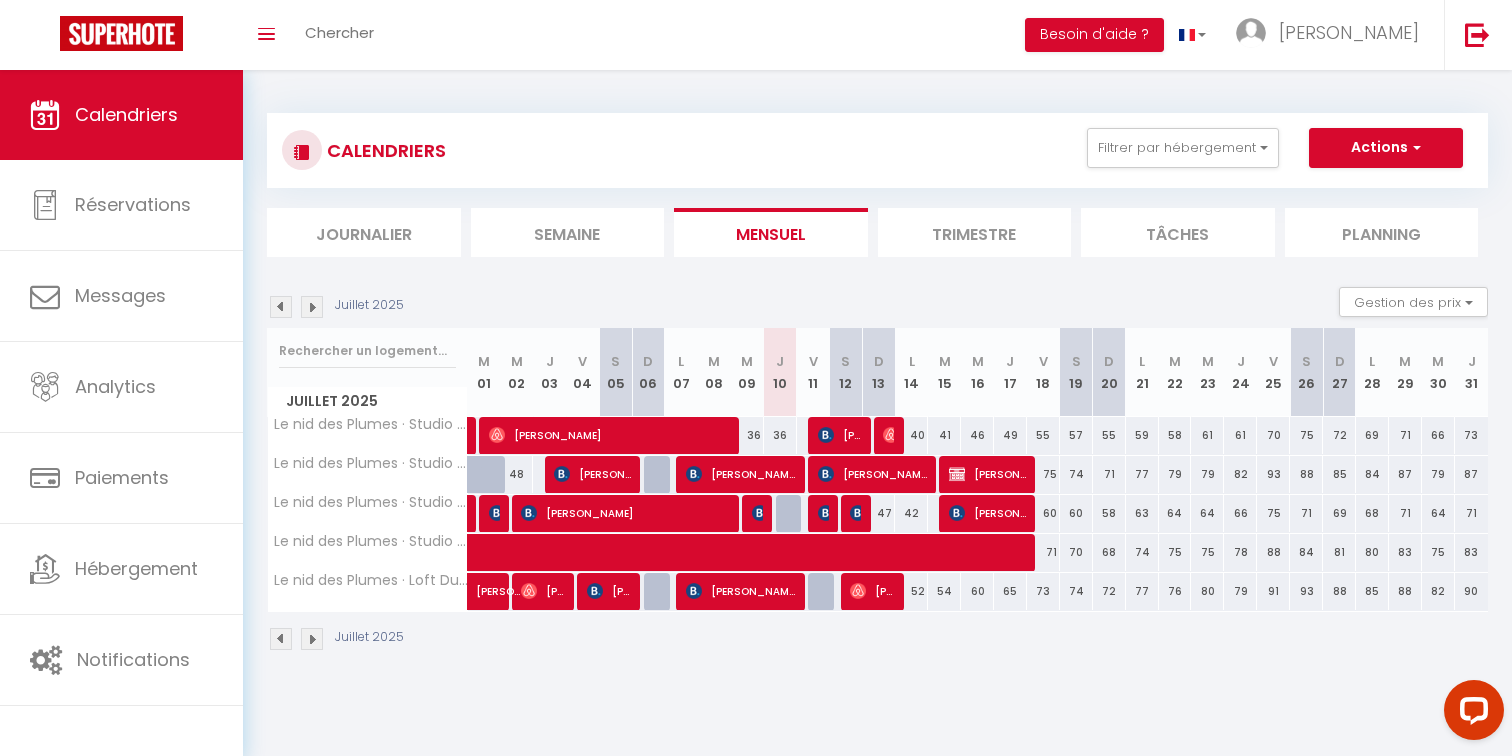 click on "77" at bounding box center (1142, 474) 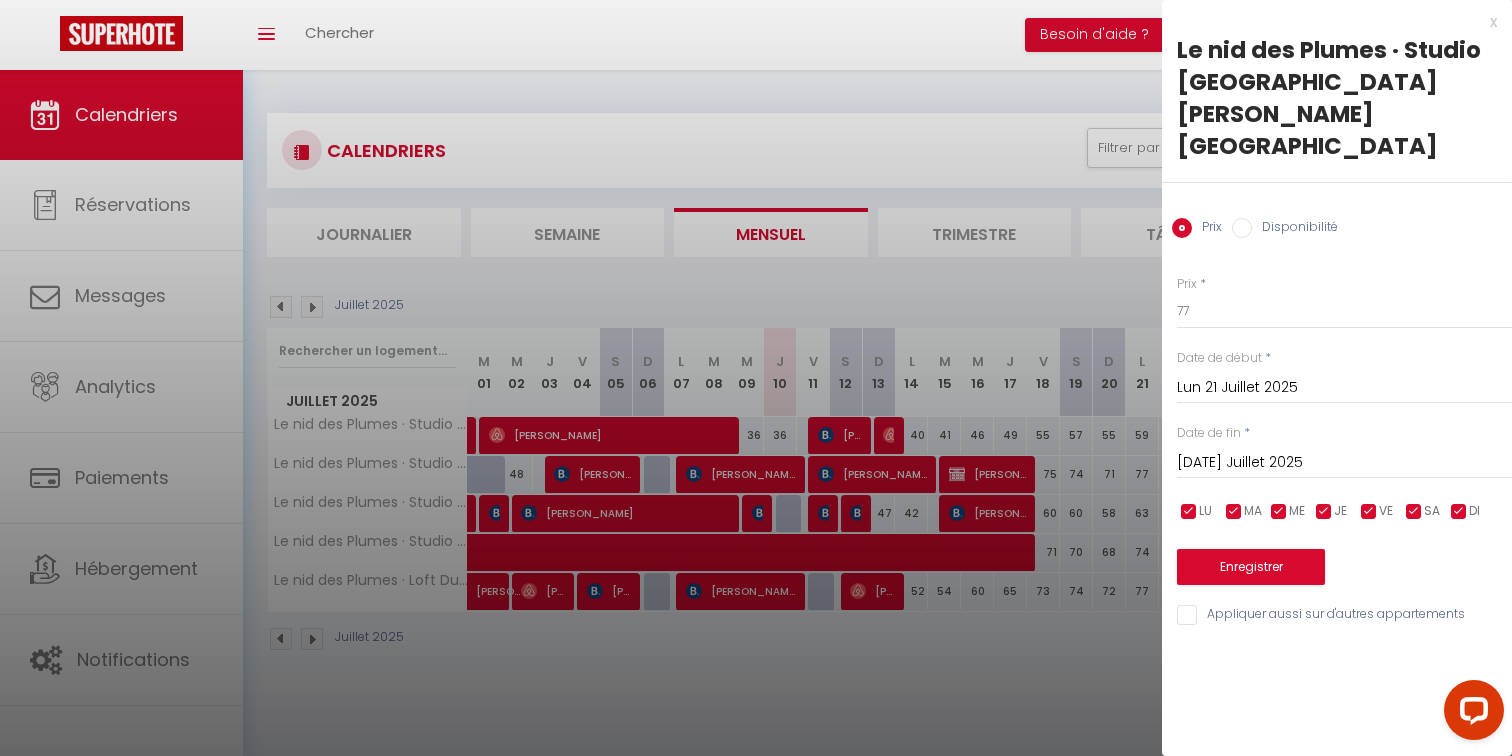 click on "Disponibilité" at bounding box center (1242, 228) 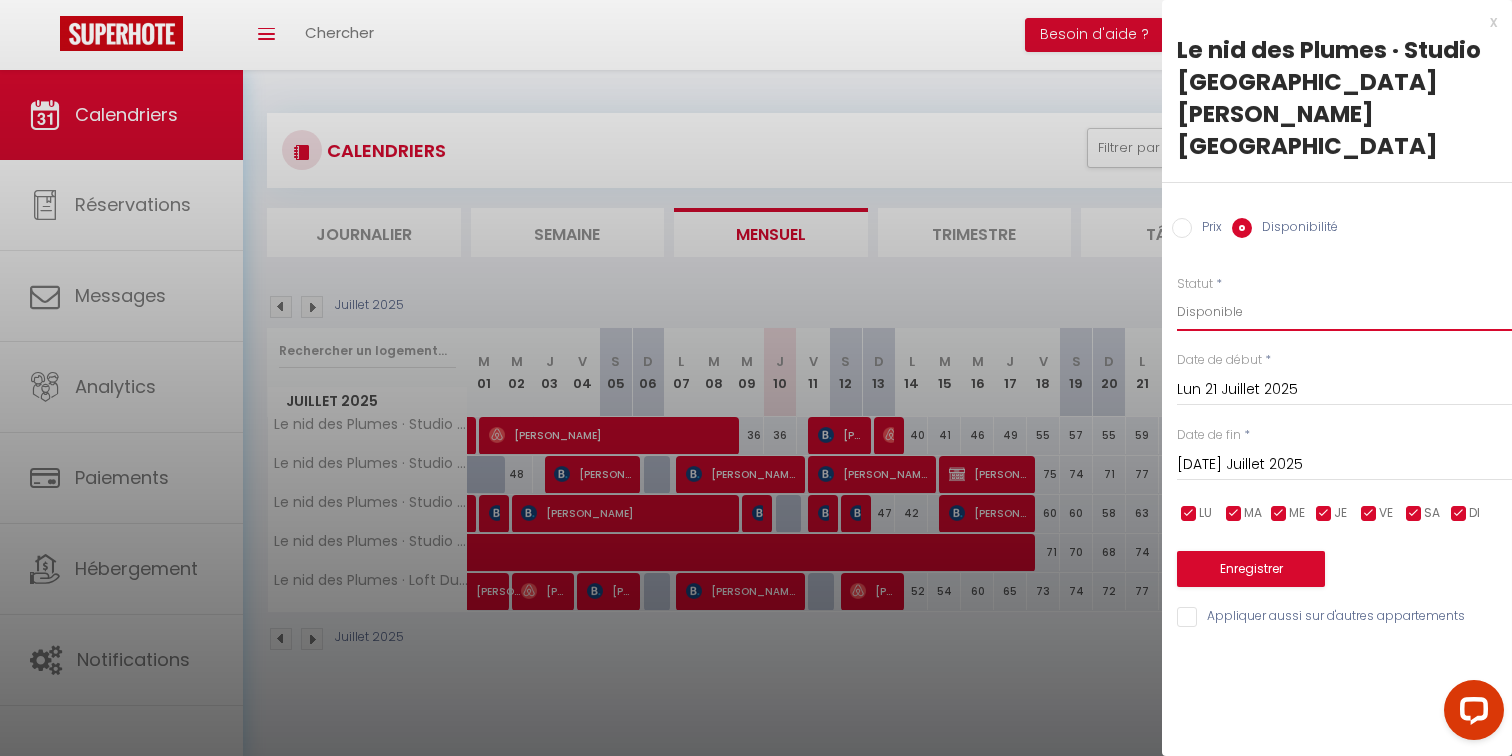 click on "Disponible
Indisponible" at bounding box center [1344, 312] 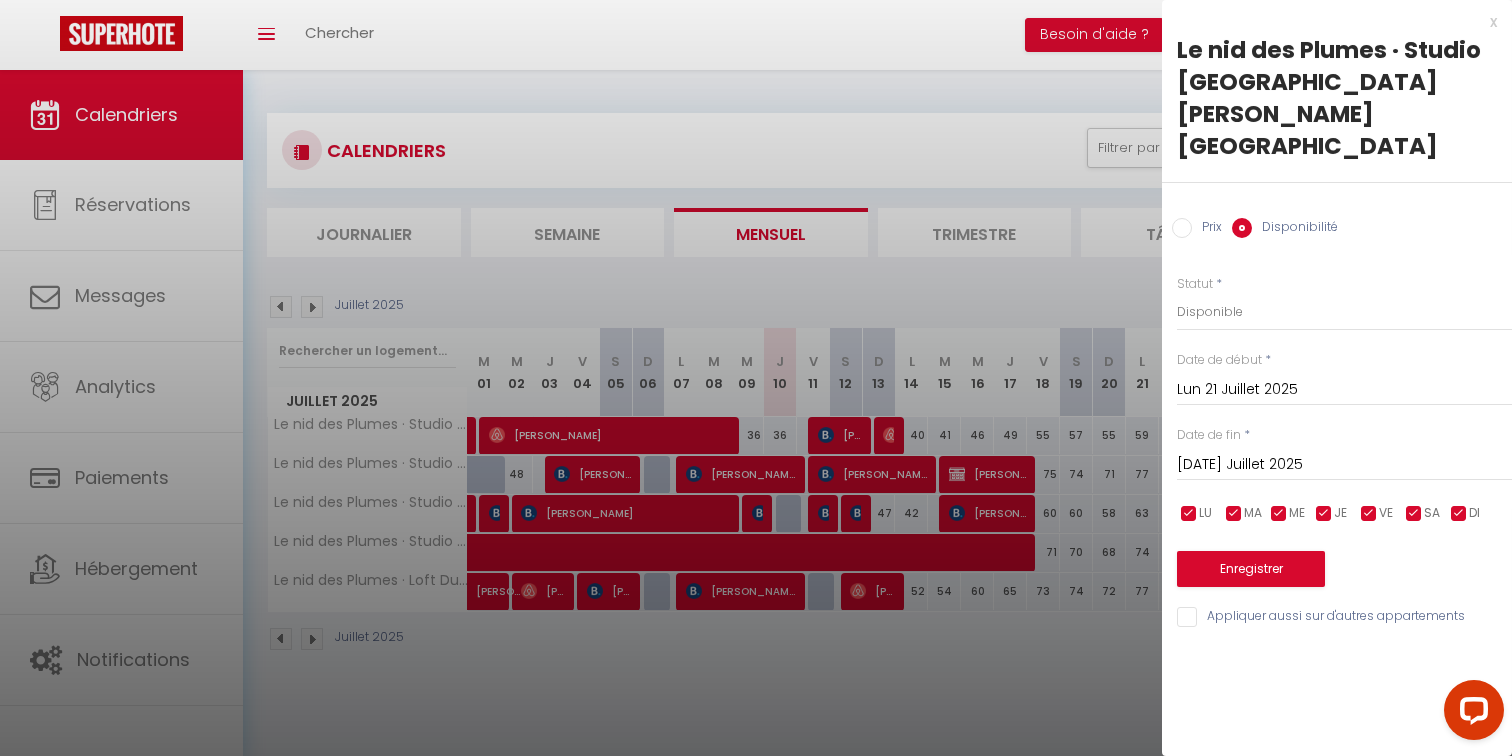 click on "x" at bounding box center (1329, 22) 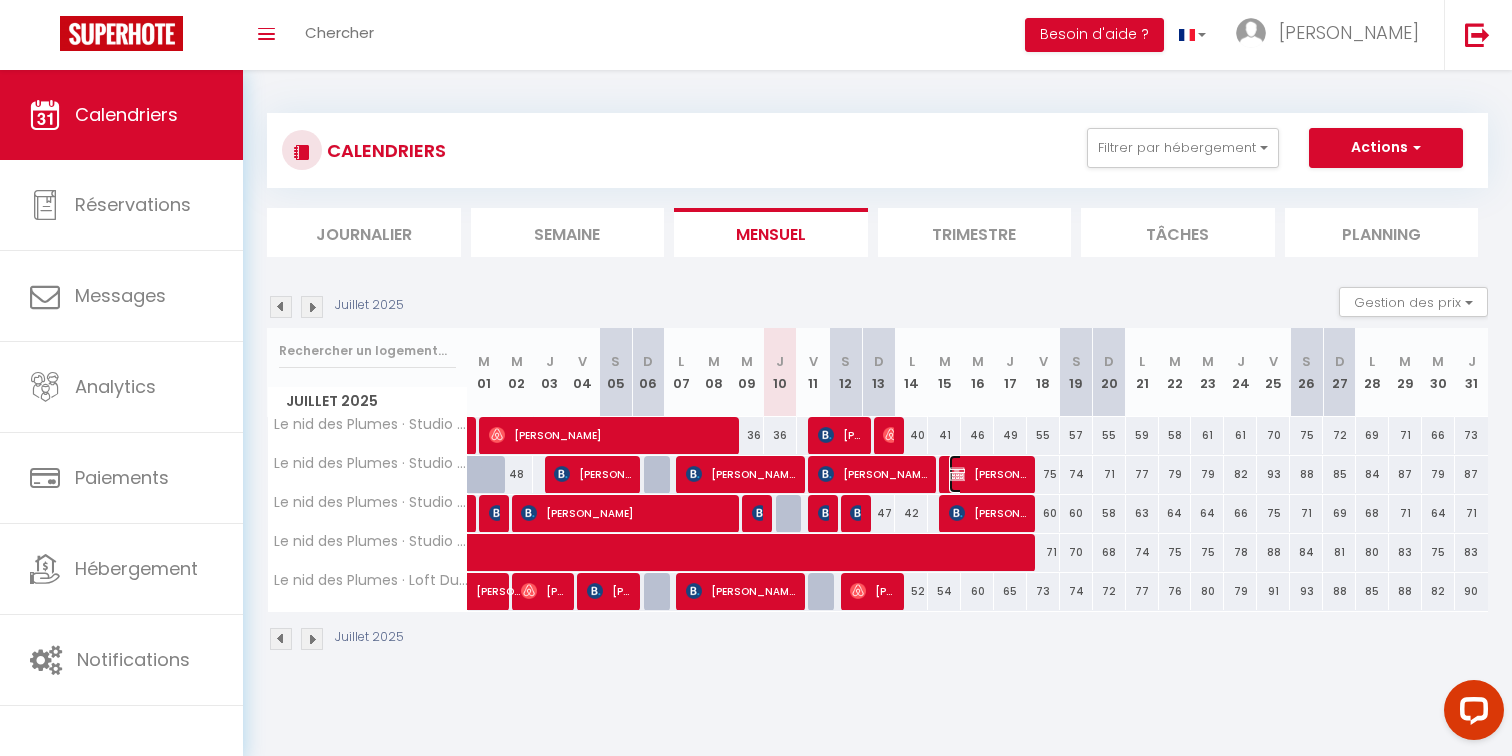 click on "Cyril De Oliveira" at bounding box center [987, 474] 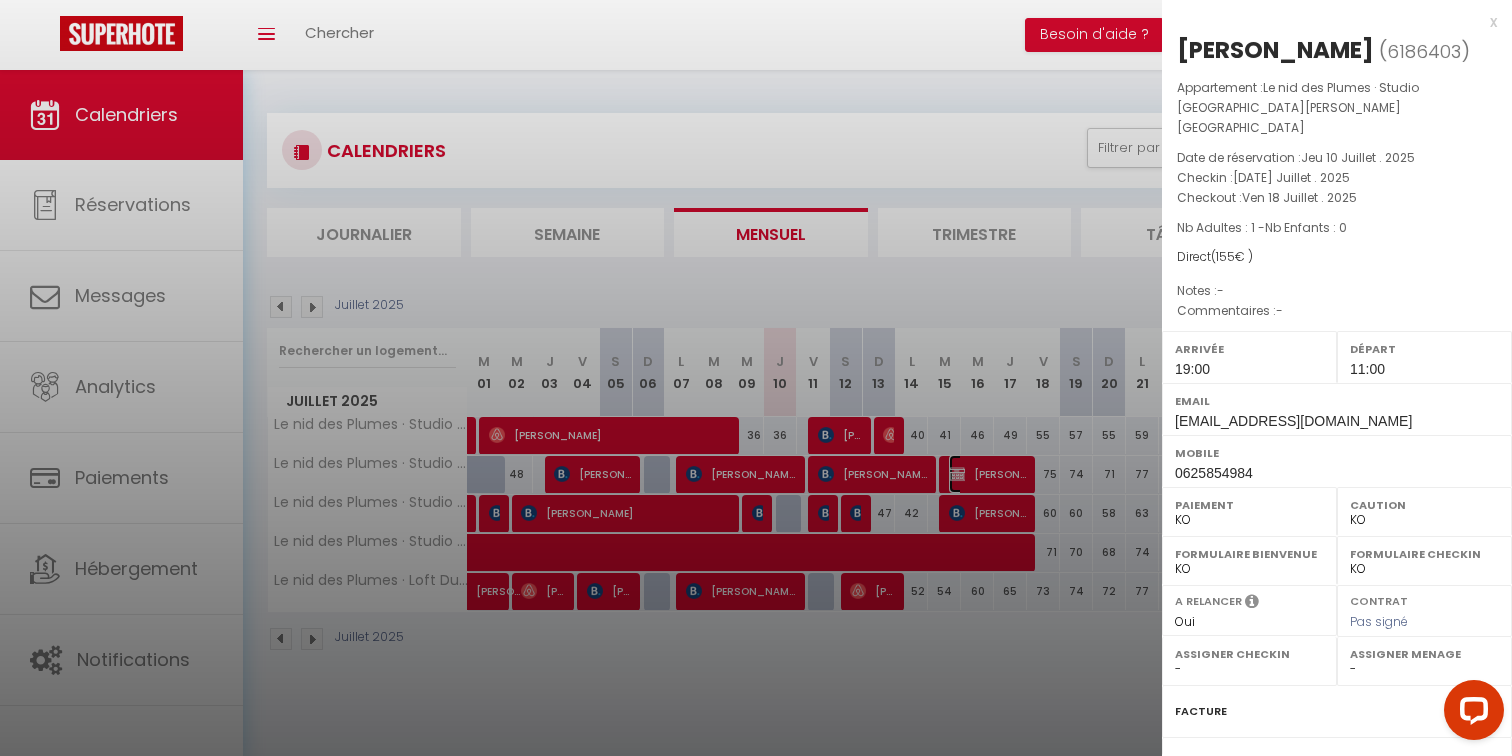 scroll, scrollTop: 196, scrollLeft: 0, axis: vertical 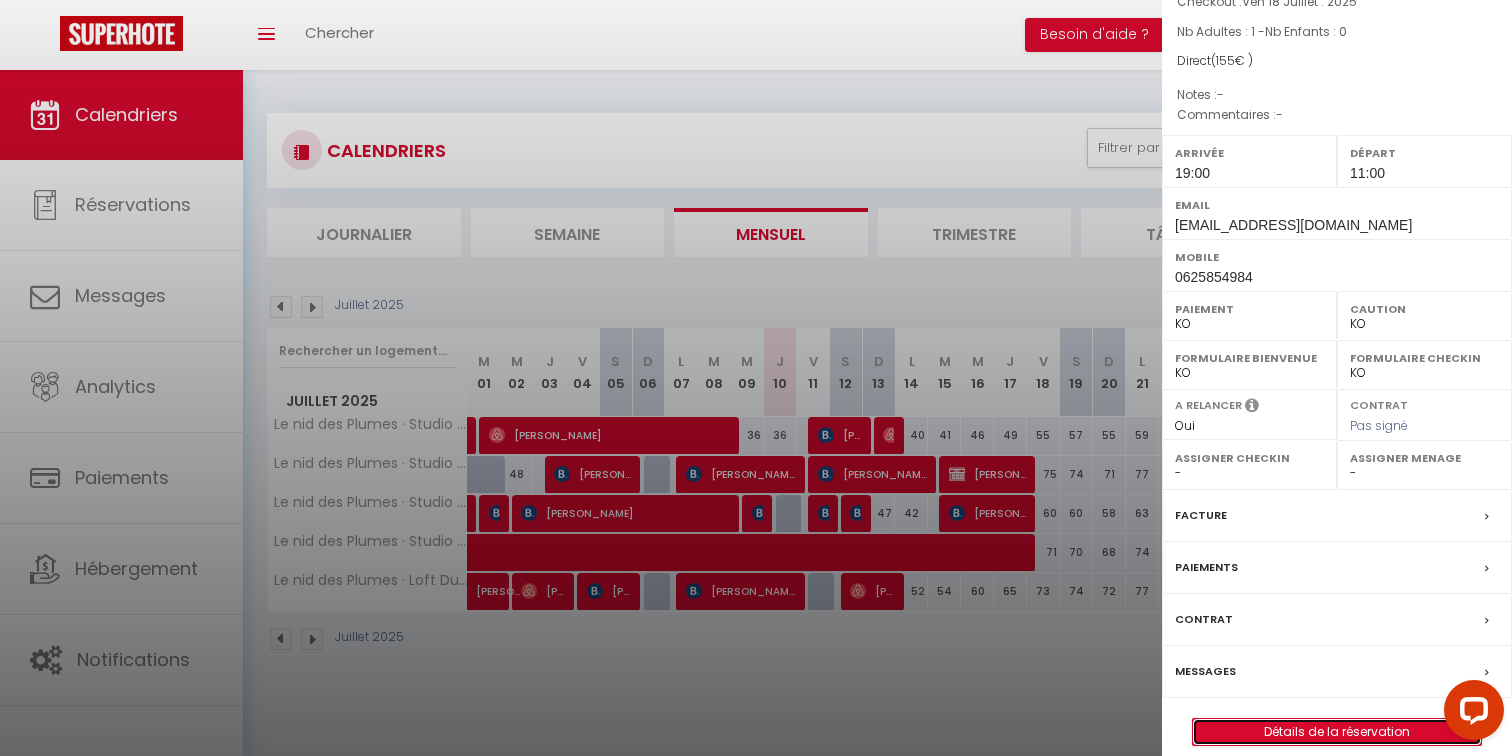 click on "Détails de la réservation" at bounding box center (1337, 732) 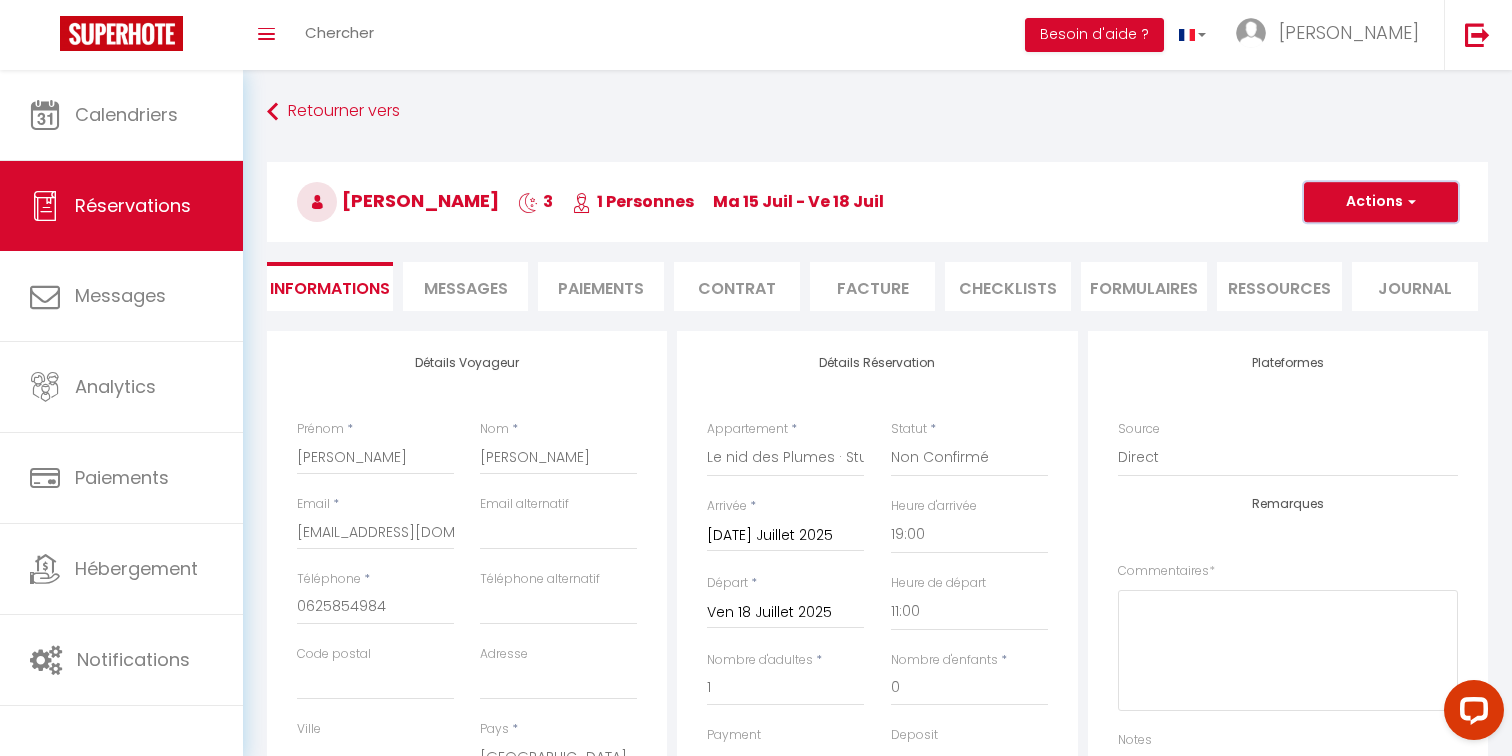 click on "Actions" at bounding box center [1381, 202] 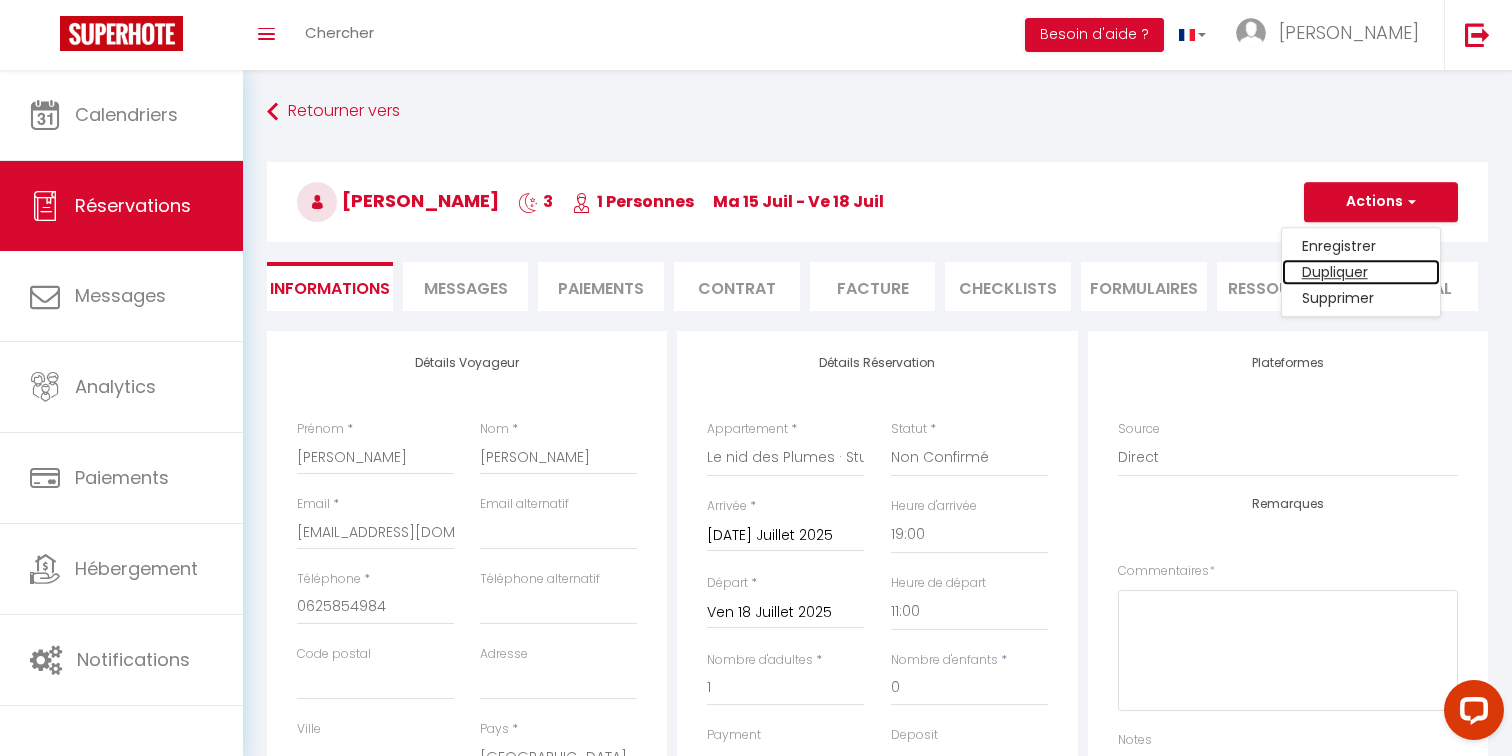 click on "Dupliquer" at bounding box center (1361, 272) 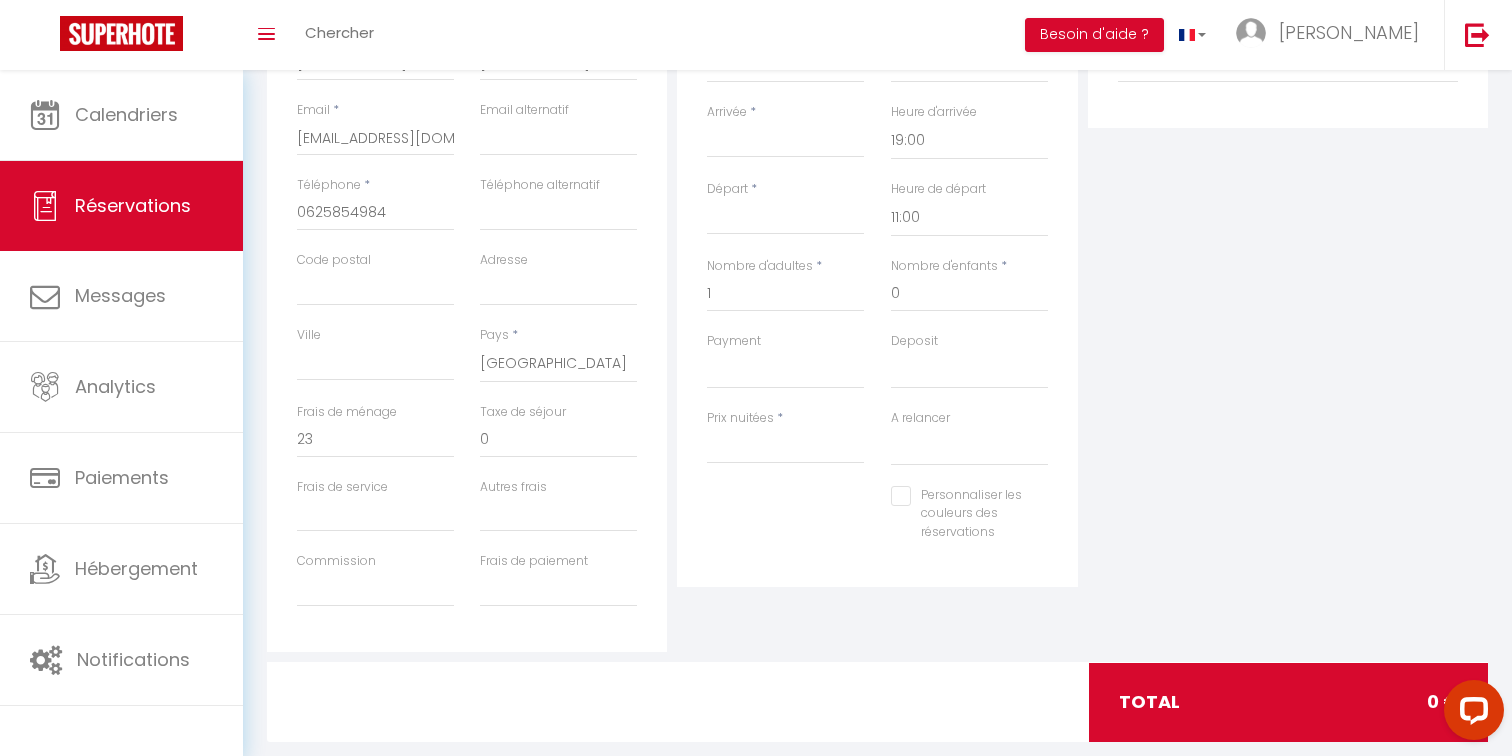 scroll, scrollTop: 395, scrollLeft: 0, axis: vertical 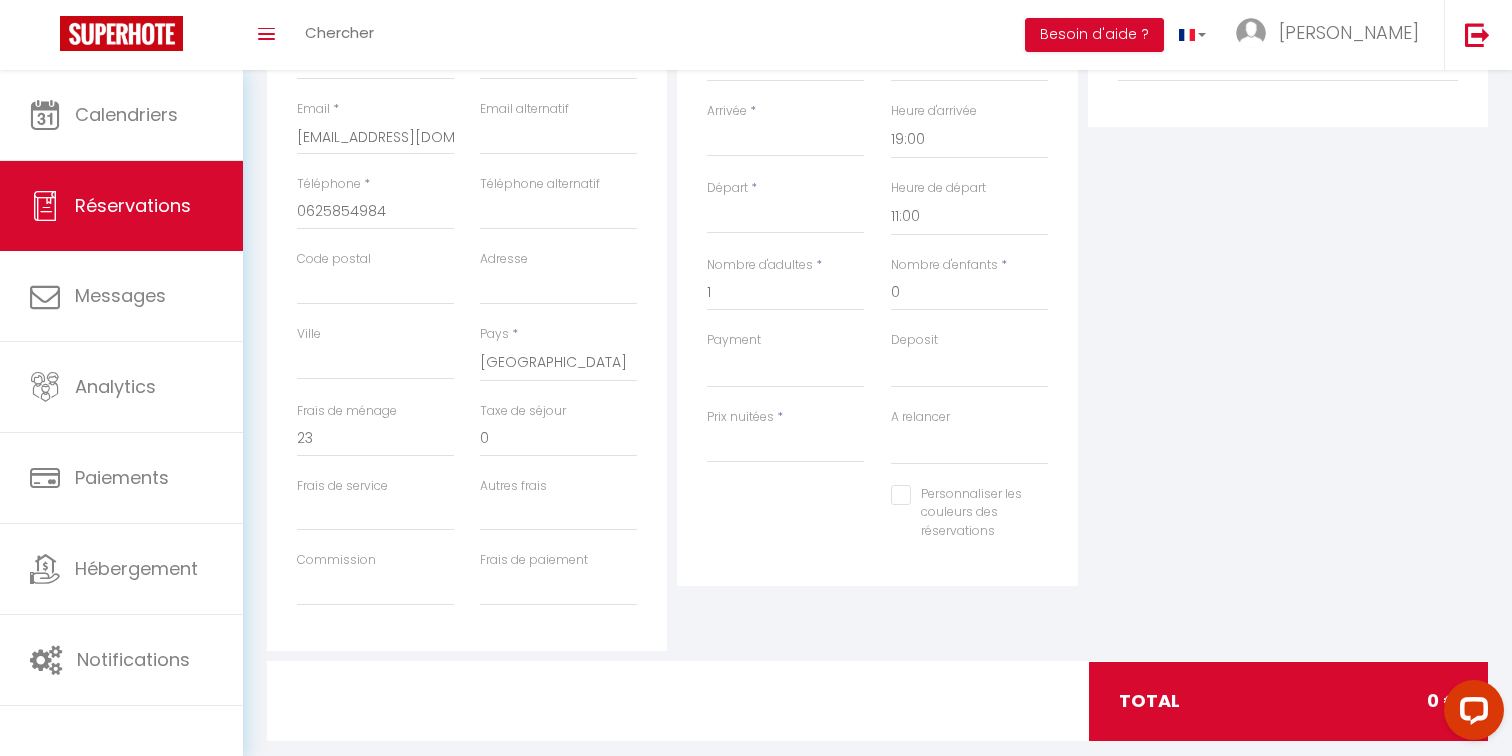 click on "Arrivée" at bounding box center (785, 141) 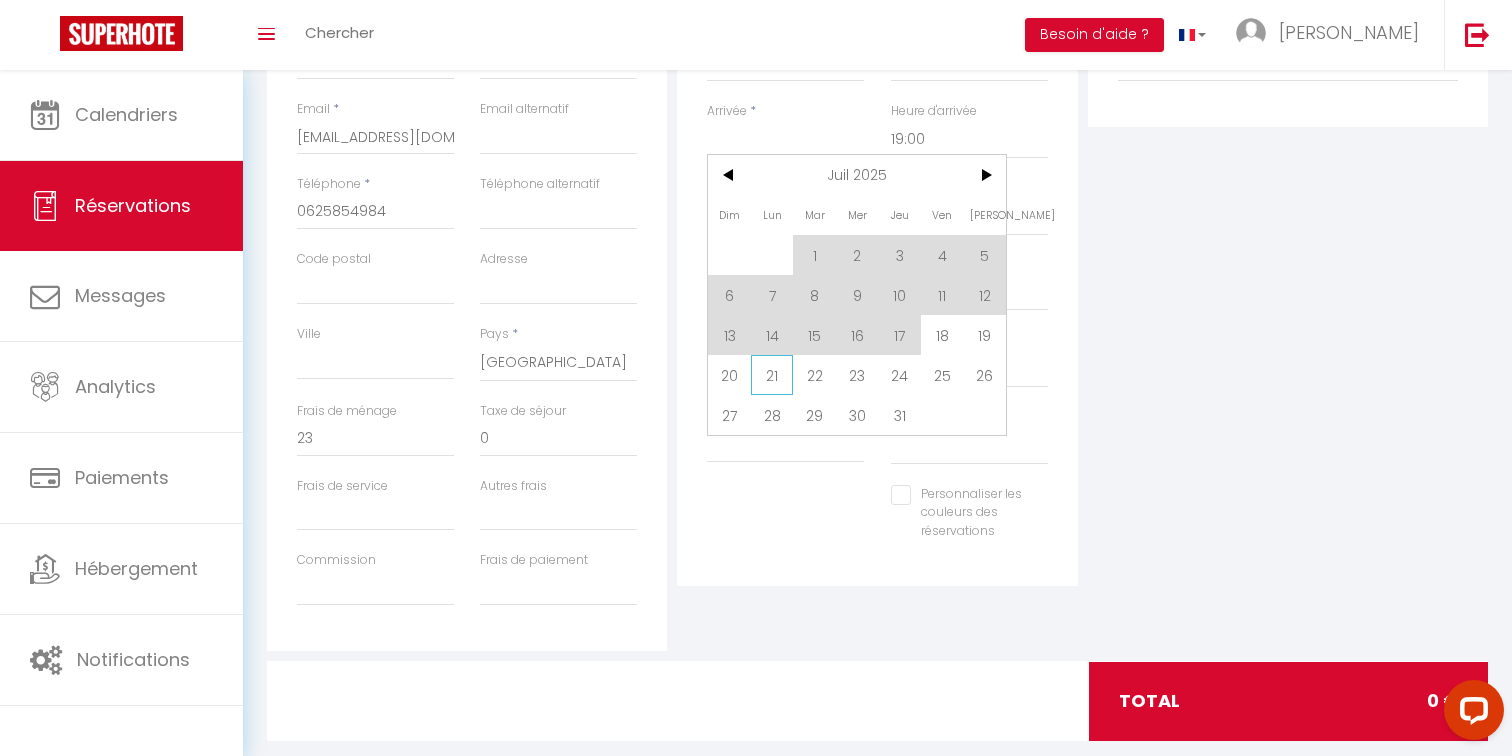 click on "21" at bounding box center [772, 375] 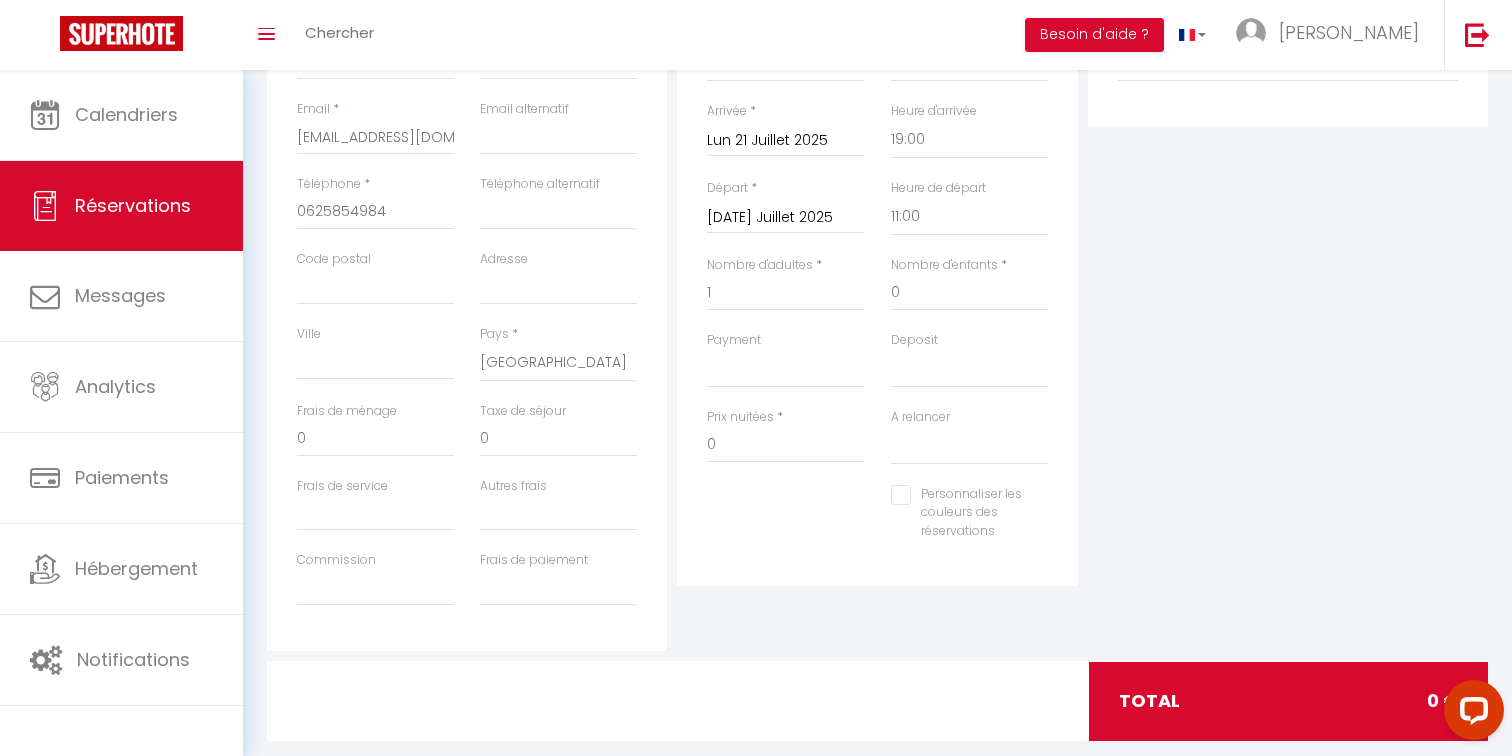 click on "Mar 22 Juillet 2025" at bounding box center (785, 218) 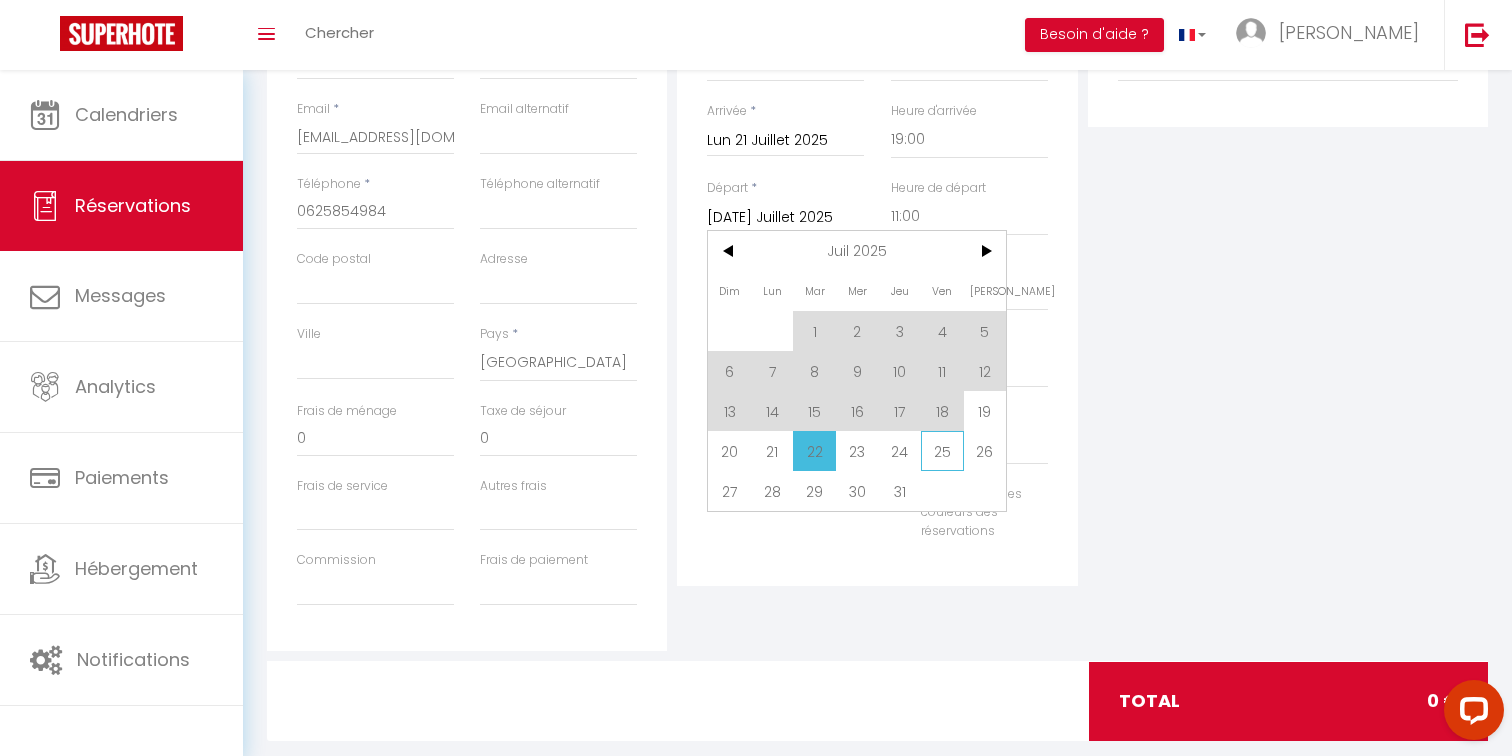 click on "25" at bounding box center [942, 451] 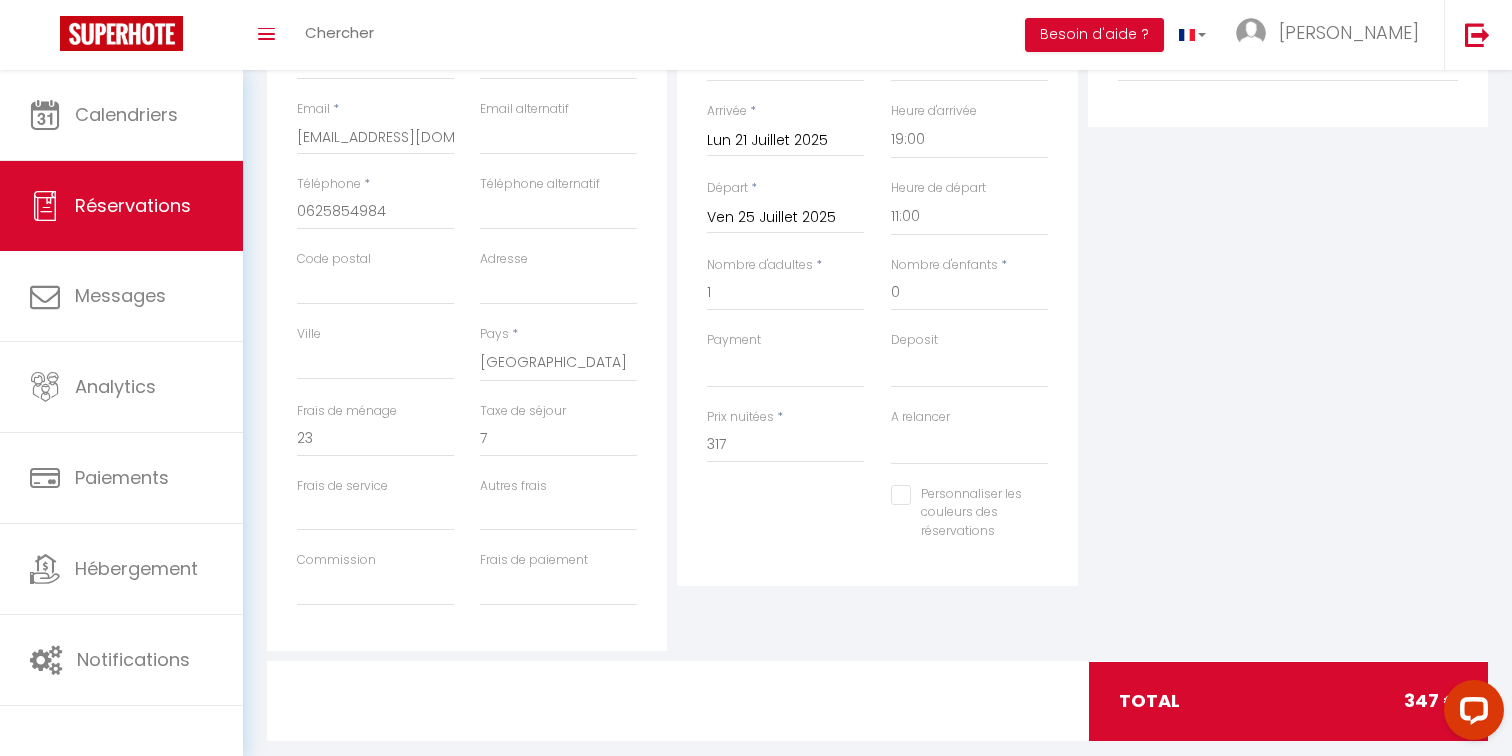 click on "Détails Réservation    Appartement   *     Le nid des Plumes · Studio Flaubert · Châteauroux Le nid des Plumes · Studio jardin George Sand · Châteauroux Le nid des Plumes · Studio Rimbaud · Châteauroux Le nid des Plumes · Studio Victor Hugo · Châteauroux Le nid des Plumes · Loft Du Châtelet · Châteauroux   Statut   *   Confirmé Non Confirmé Annulé Annulé par le voyageur No Show Request   Arrivée   *       Lun 21 Juillet 2025         <   Juil 2025   >   Dim Lun Mar Mer Jeu Ven Sam   1 2 3 4 5 6 7 8 9 10 11 12 13 14 15 16 17 18 19 20 21 22 23 24 25 26 27 28 29 30 31     <   2025   >   Janvier Février Mars Avril Mai Juin Juillet Août Septembre Octobre Novembre Décembre     <   2020 - 2029   >   2020 2021 2022 2023 2024 2025 2026 2027 2028 2029     Heure d'arrivée   00:00 00:30 01:00 01:30 02:00 02:30 03:00 03:30 04:00 04:30 05:00 05:30 06:00 06:30 07:00 07:30 08:00 08:30 09:00 09:30 10:00 10:30 11:00 11:30 12:00 12:30 13:00 13:30 14:00 14:30 15:00 15:30 16:00 16:30 17:00 17:30 18:00" at bounding box center [877, 261] 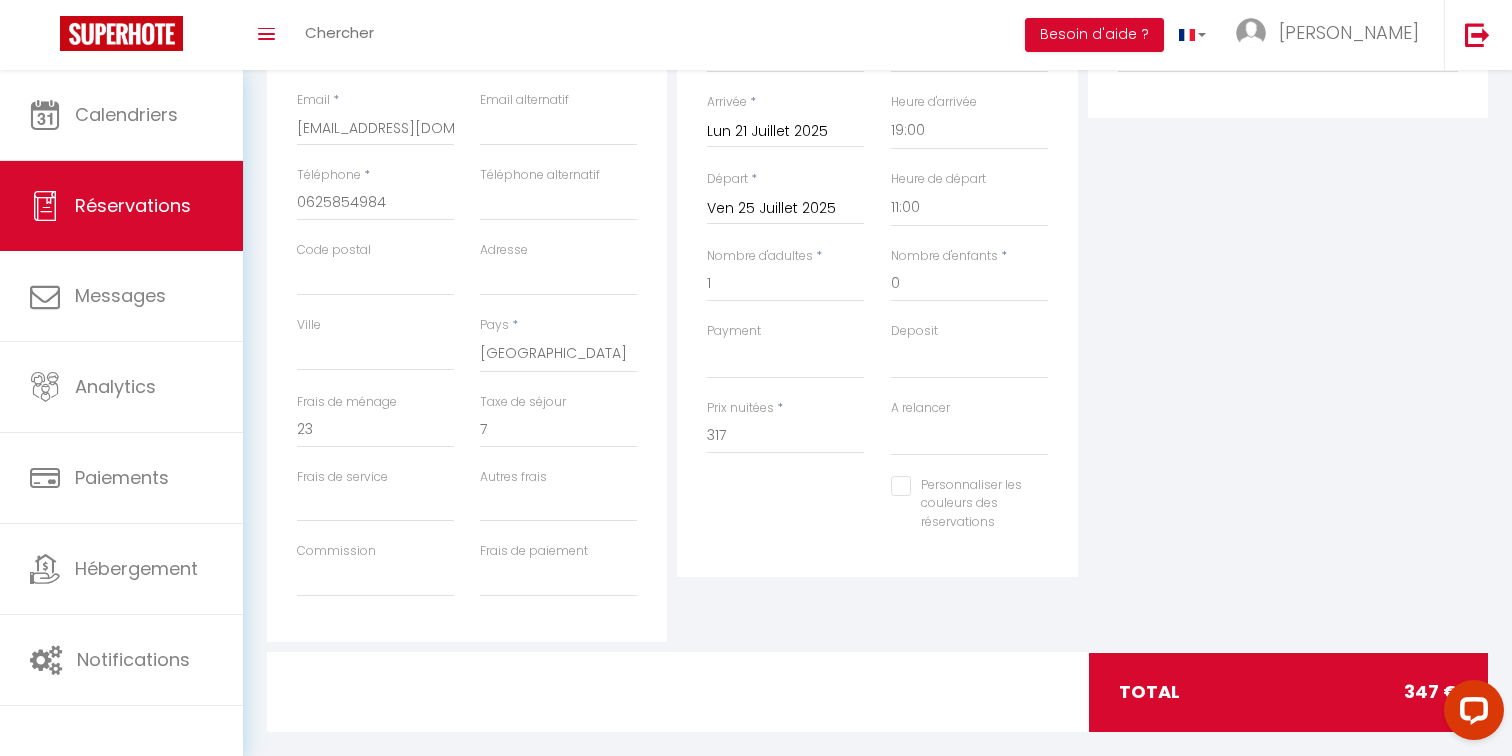 scroll, scrollTop: 430, scrollLeft: 0, axis: vertical 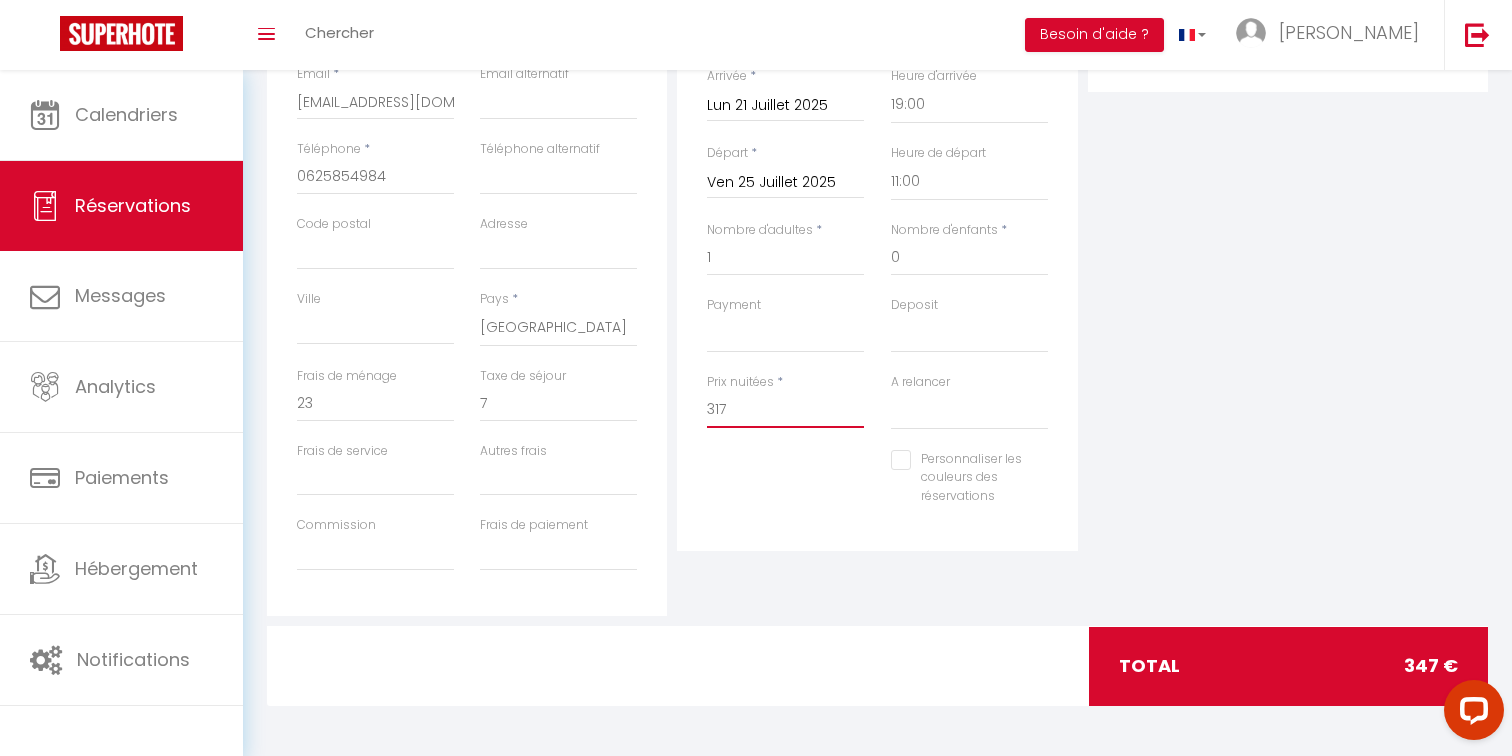 click on "317" at bounding box center [785, 410] 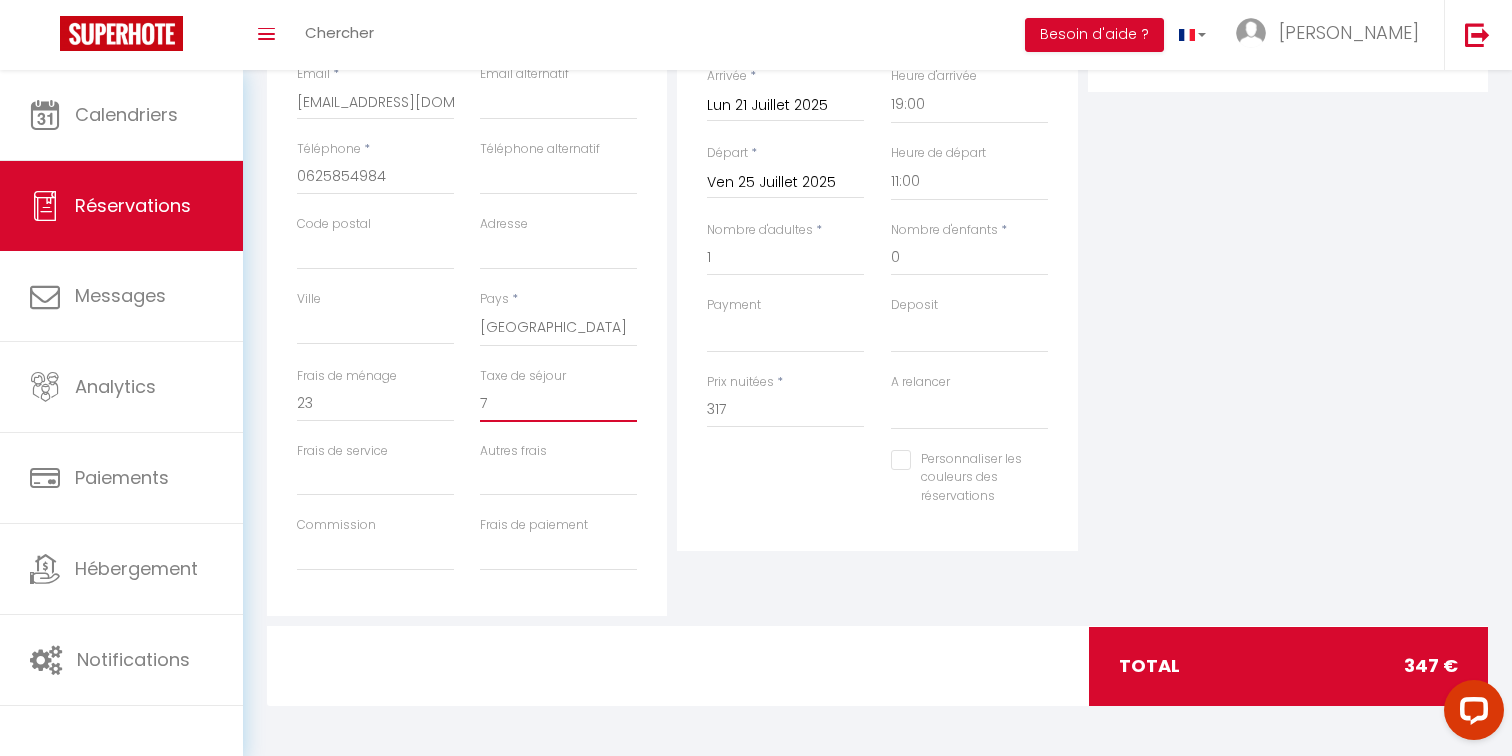 click on "7" at bounding box center (558, 404) 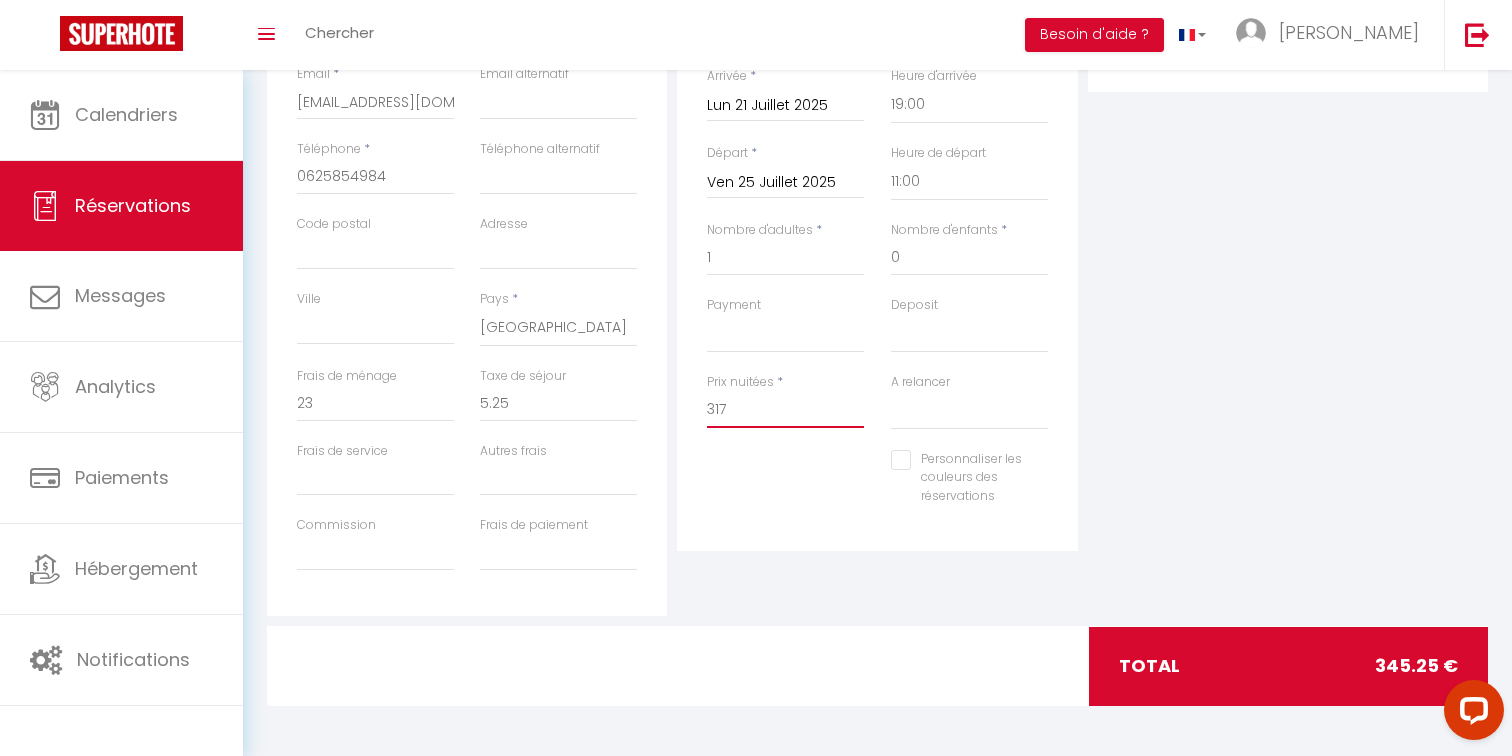 click on "317" at bounding box center [785, 410] 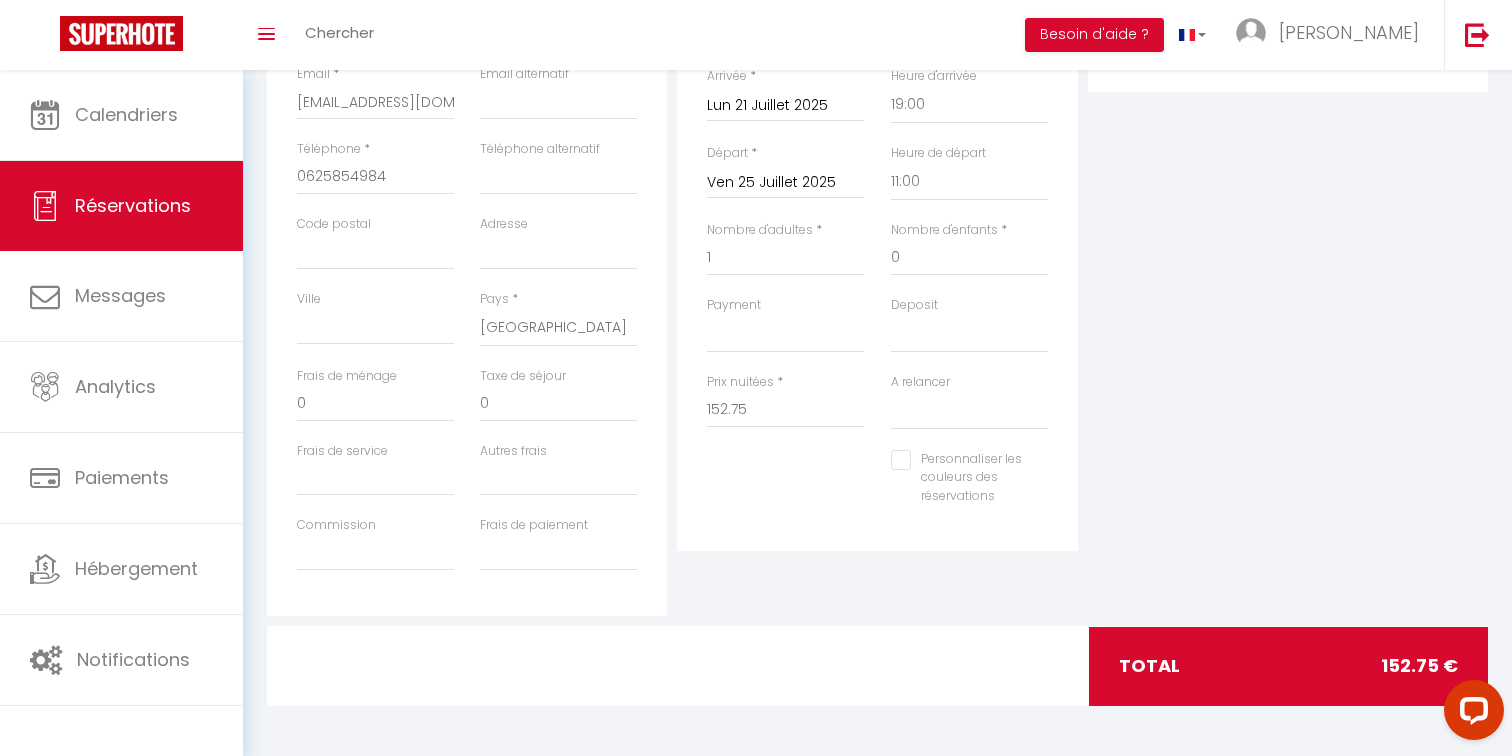 click on "Personnaliser les couleurs des réservations     #D7092E" at bounding box center (877, 488) 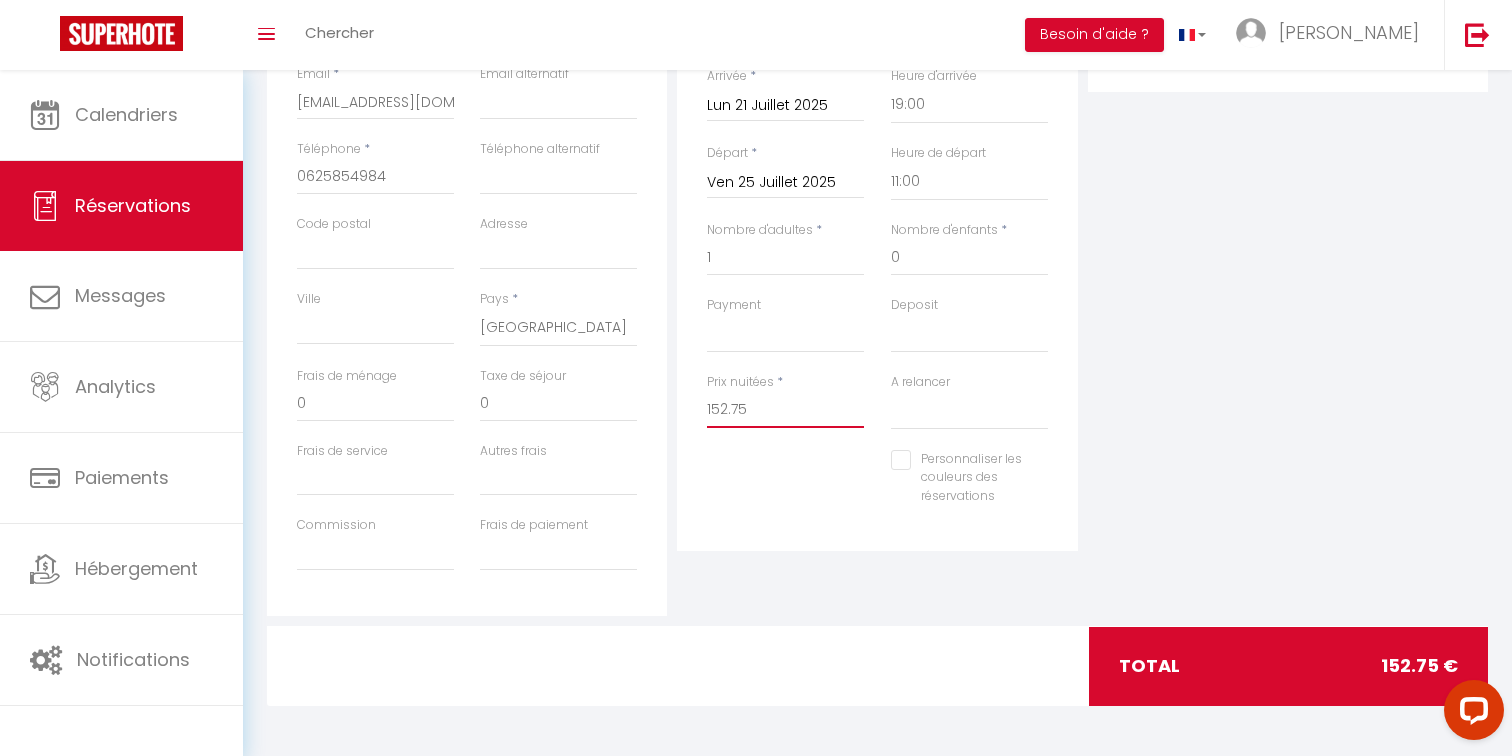 click on "152.75" at bounding box center (785, 410) 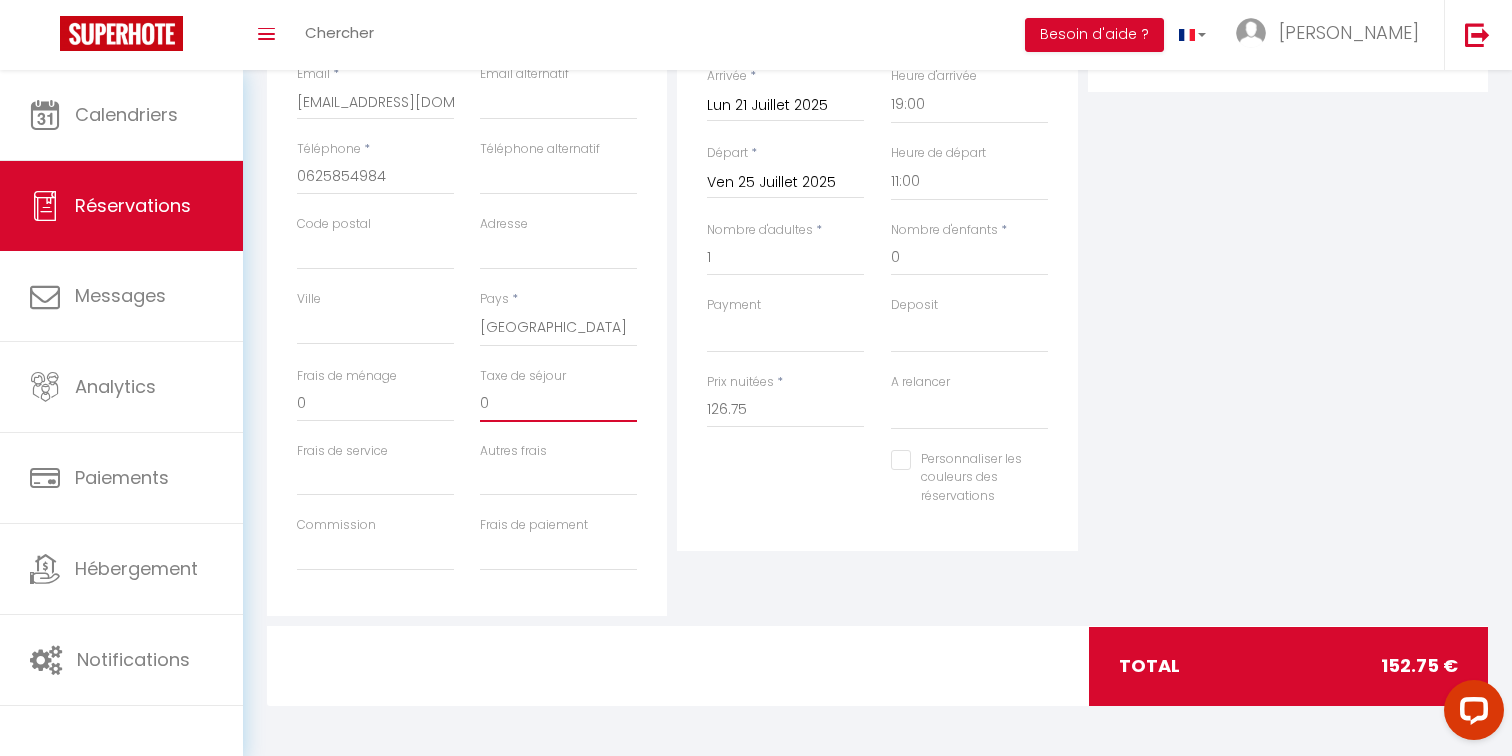 click on "0" at bounding box center (558, 404) 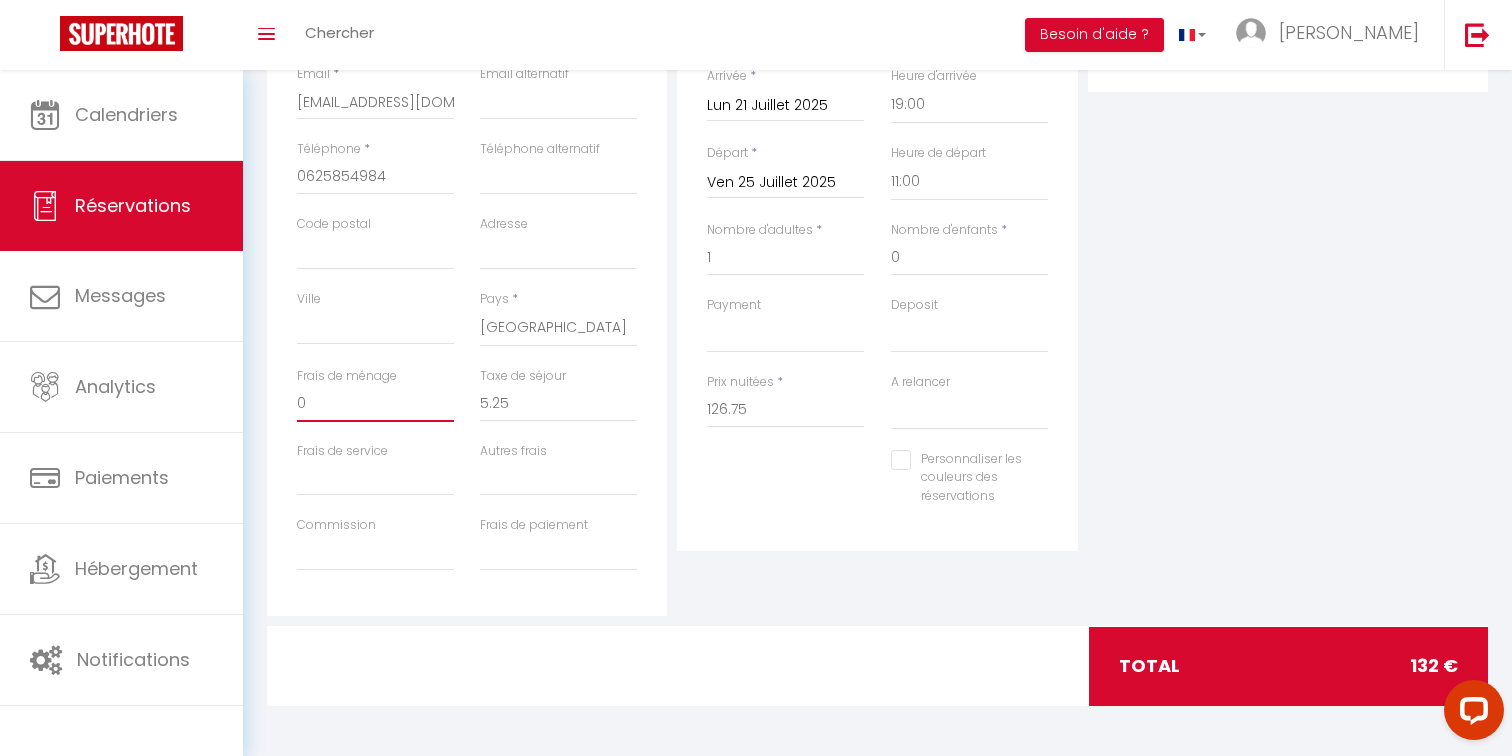 click on "0" at bounding box center (375, 404) 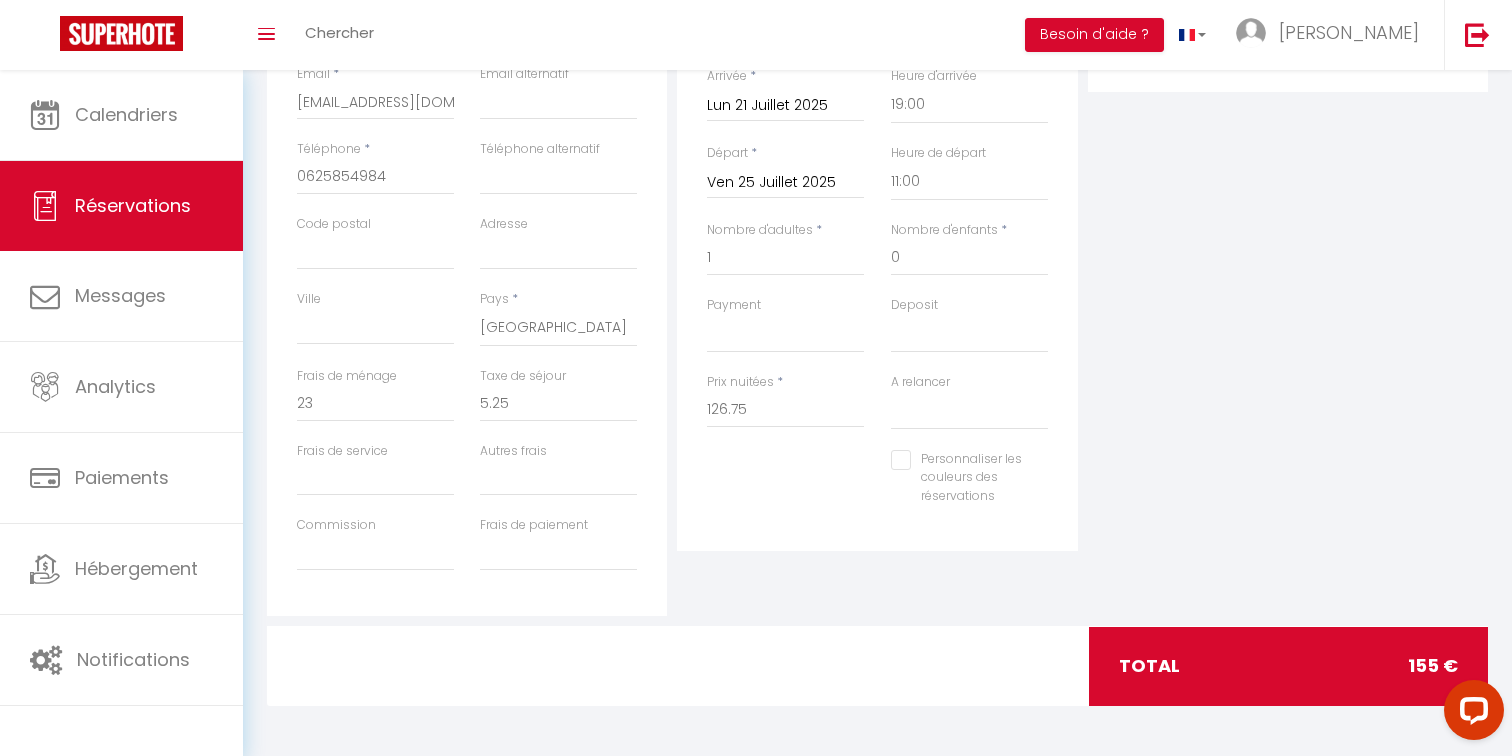 click on "Détails Voyageur   Prénom   *   Cyril   Nom   *   De Oliveira   Email   *   deoliveiracyril@gmail.com   Email alternatif       Téléphone   *   0625854984   Téléphone alternatif     Code postal     Adresse     Ville     Pays   *   France
Portugal
Afghanistan
Albania
Algeria
American Samoa
Andorra
Angola
Anguilla
Antarctica
Antigua and Barbuda
Argentina
Armenia
Aruba
Australia
Austria
Azerbaijan
Bahamas
Frais de ménage" at bounding box center [467, 258] 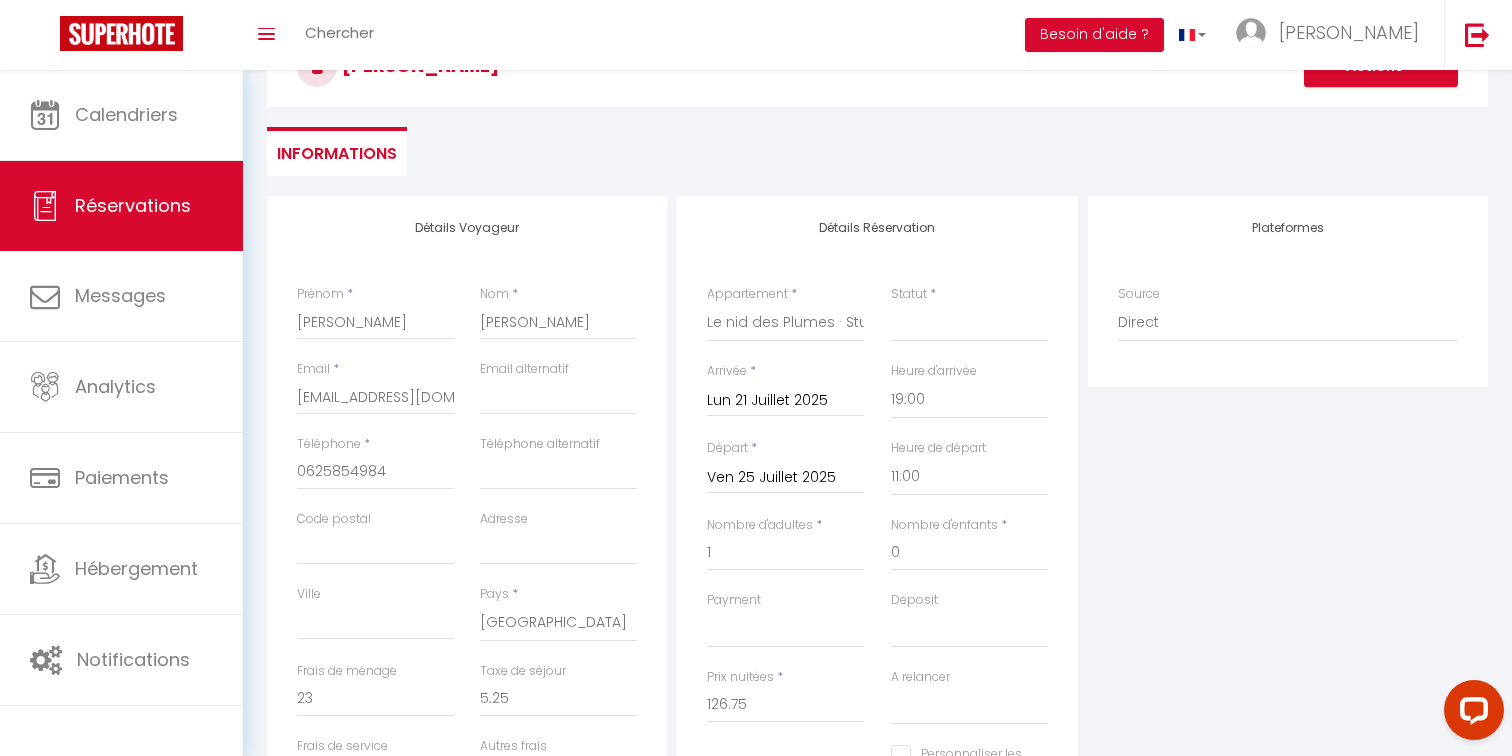 scroll, scrollTop: 0, scrollLeft: 0, axis: both 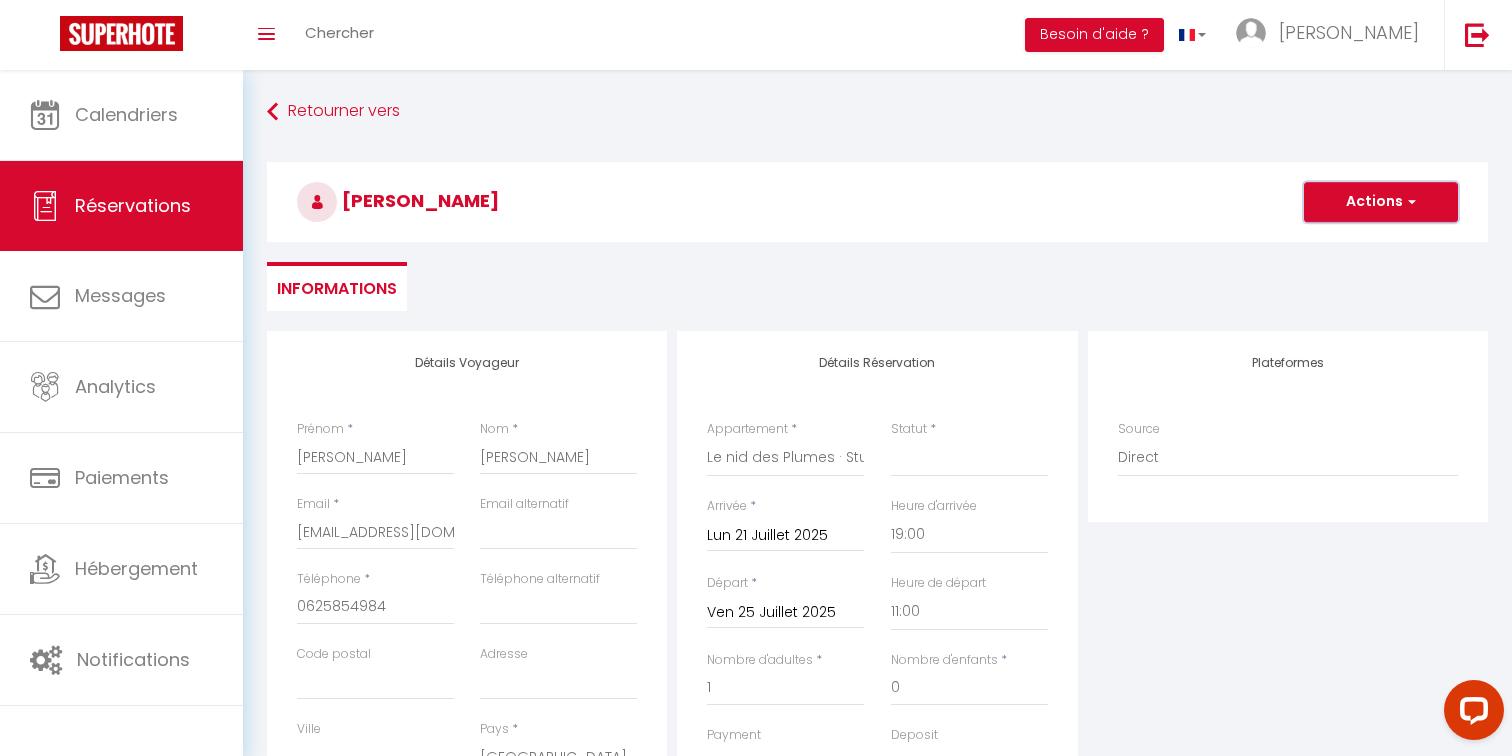 click on "Actions" at bounding box center [1381, 202] 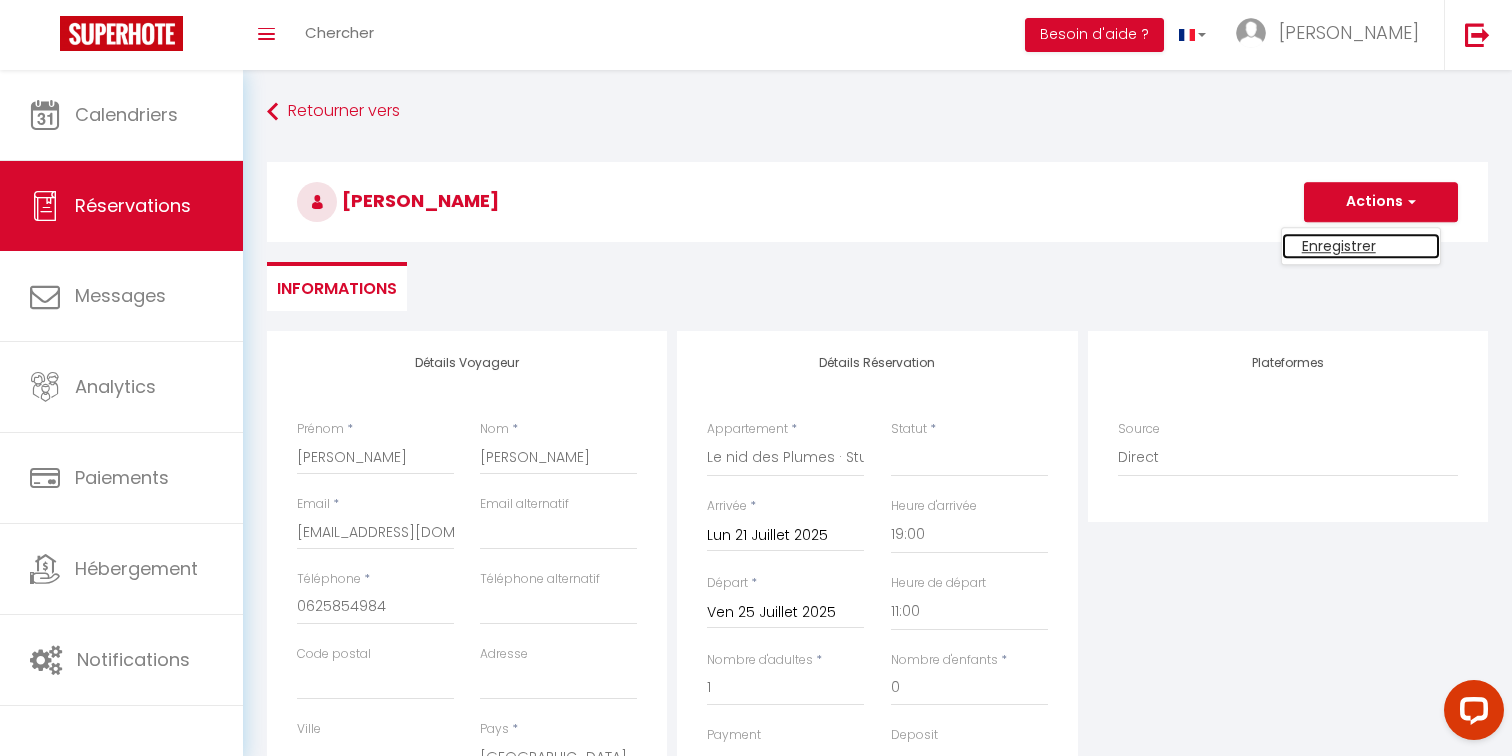 click on "Enregistrer" at bounding box center [1361, 246] 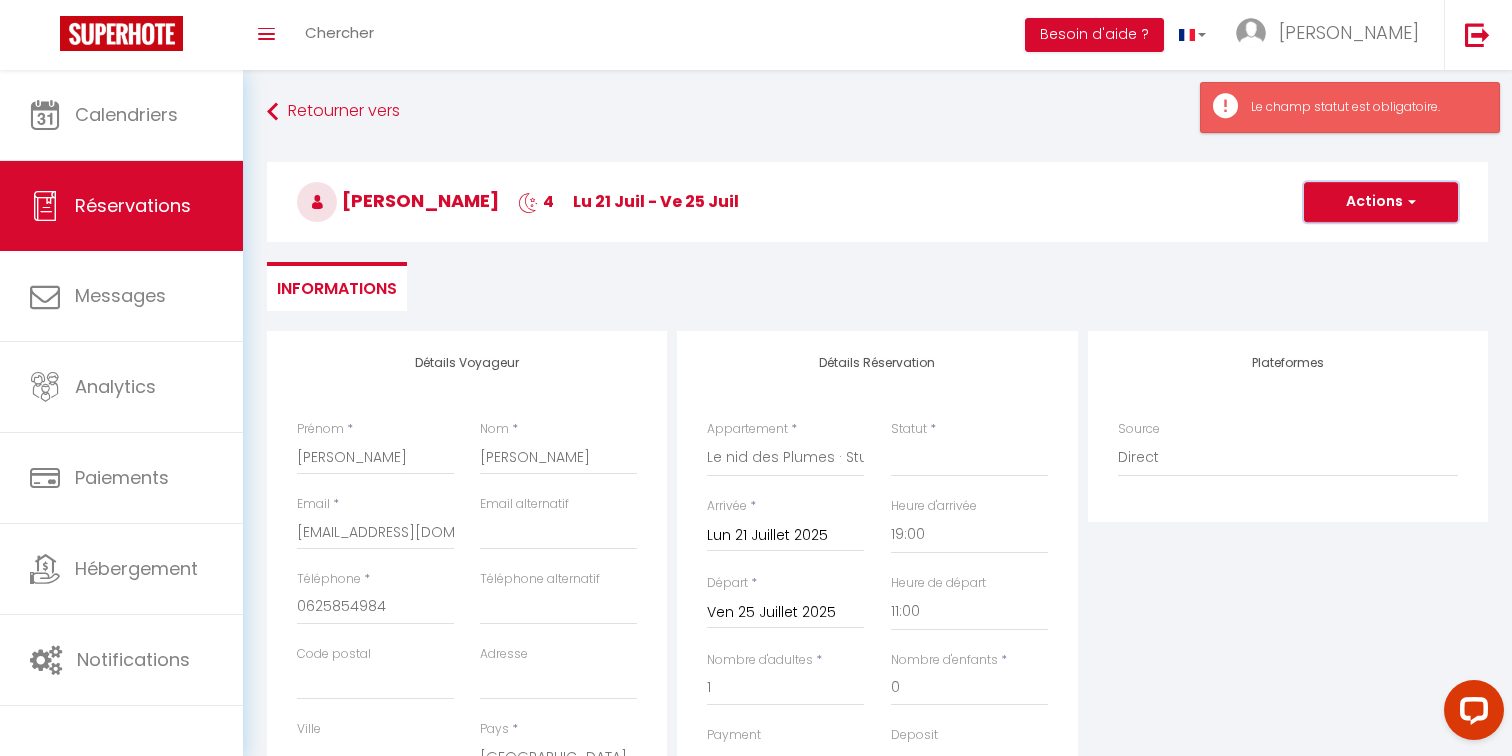 click on "Actions" at bounding box center (1381, 202) 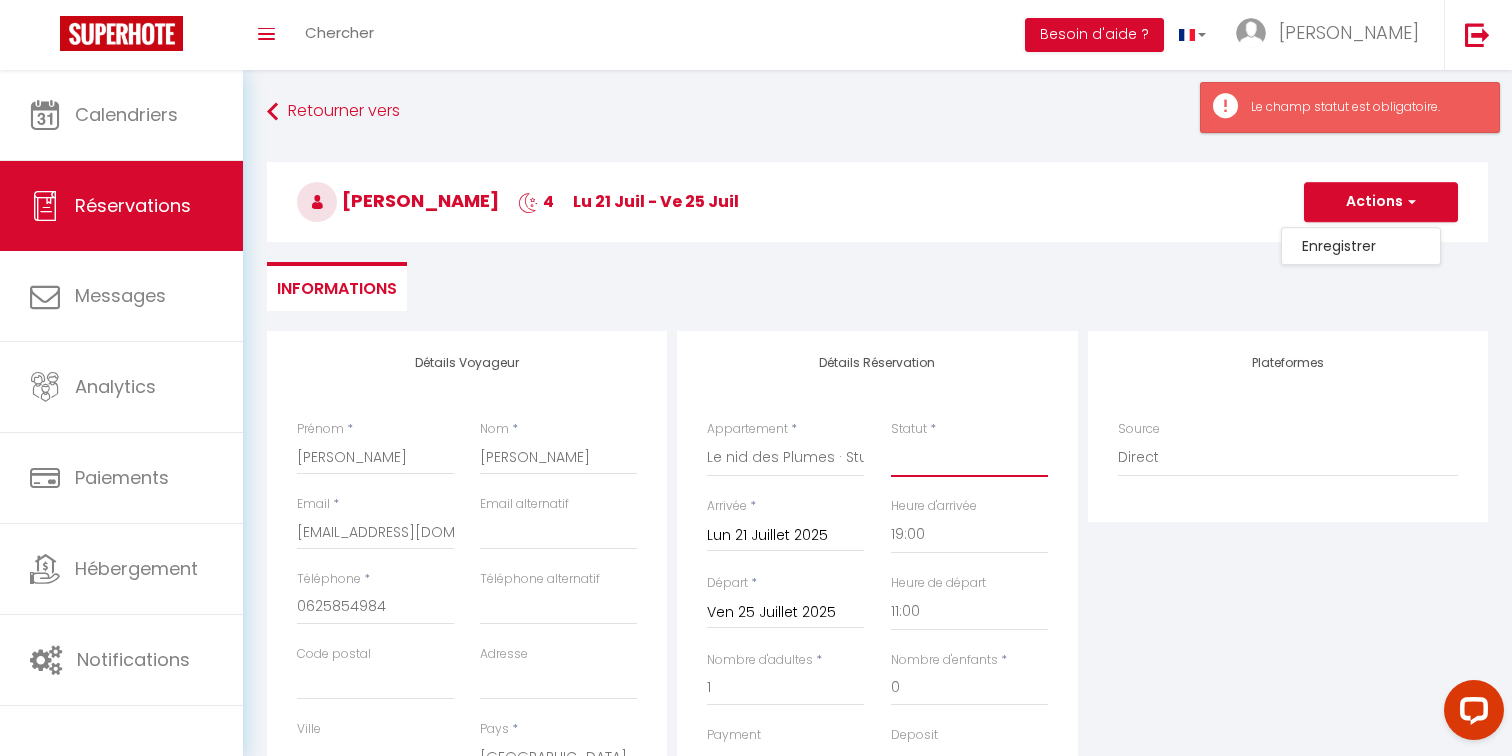 click on "Confirmé Non Confirmé Annulé Annulé par le voyageur No Show Request" at bounding box center (969, 458) 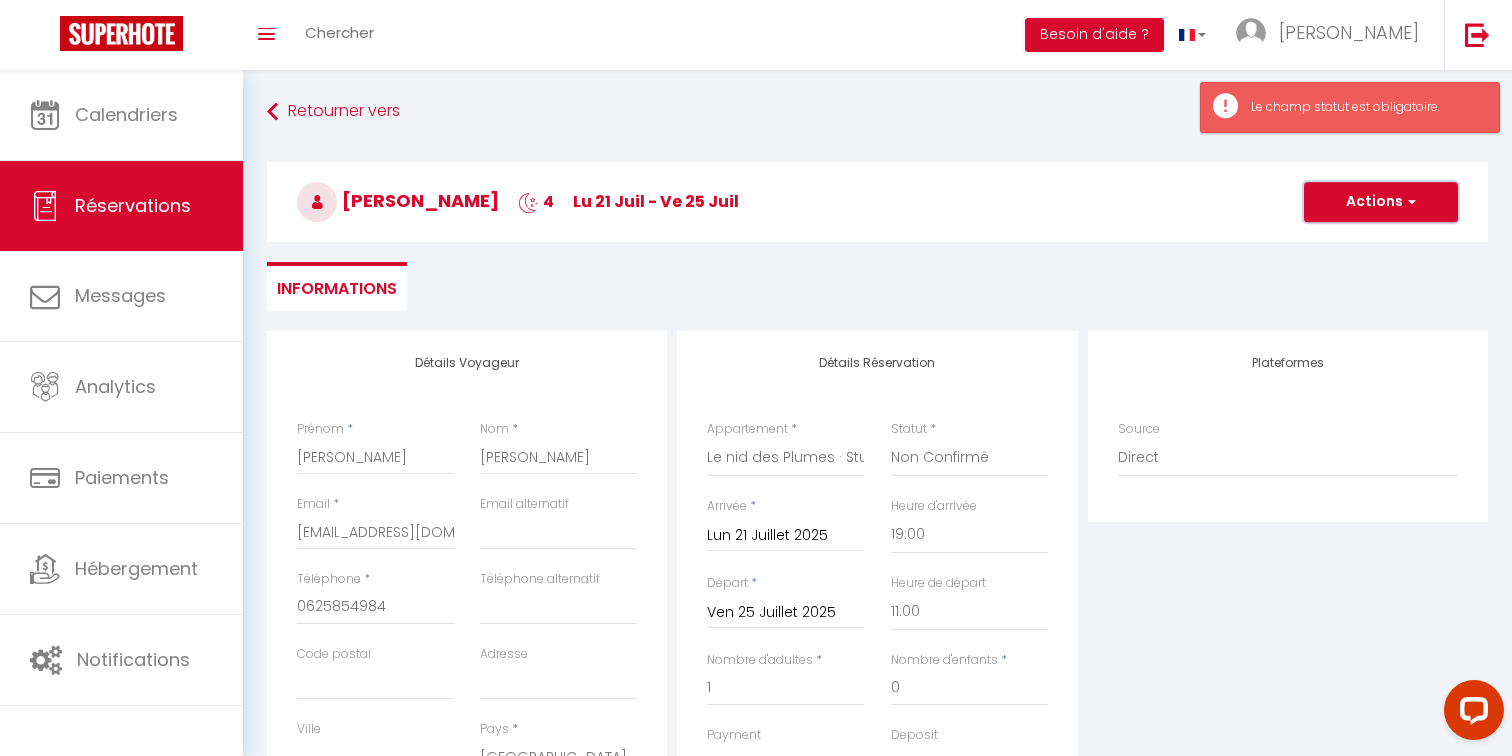 click on "Actions" at bounding box center (1381, 202) 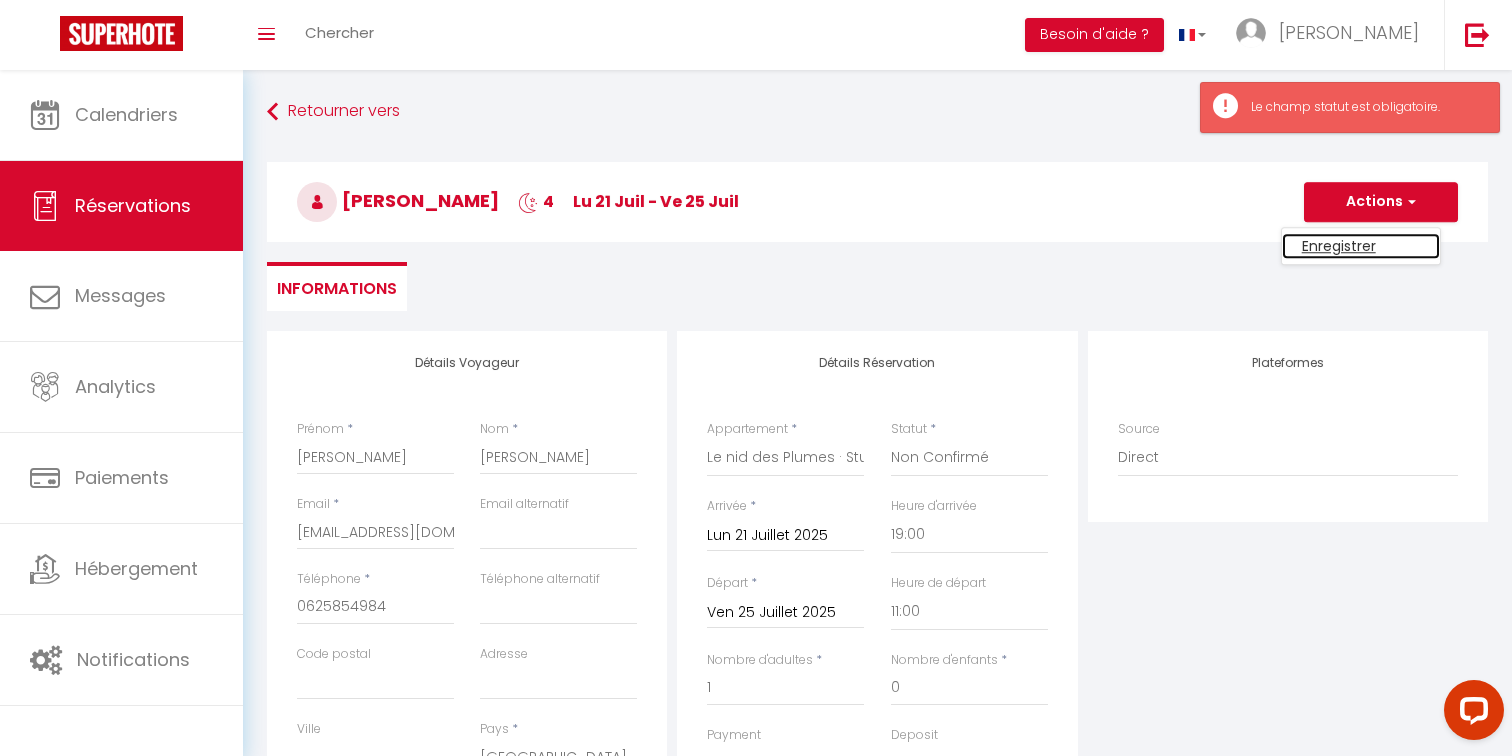 click on "Enregistrer" at bounding box center (1361, 246) 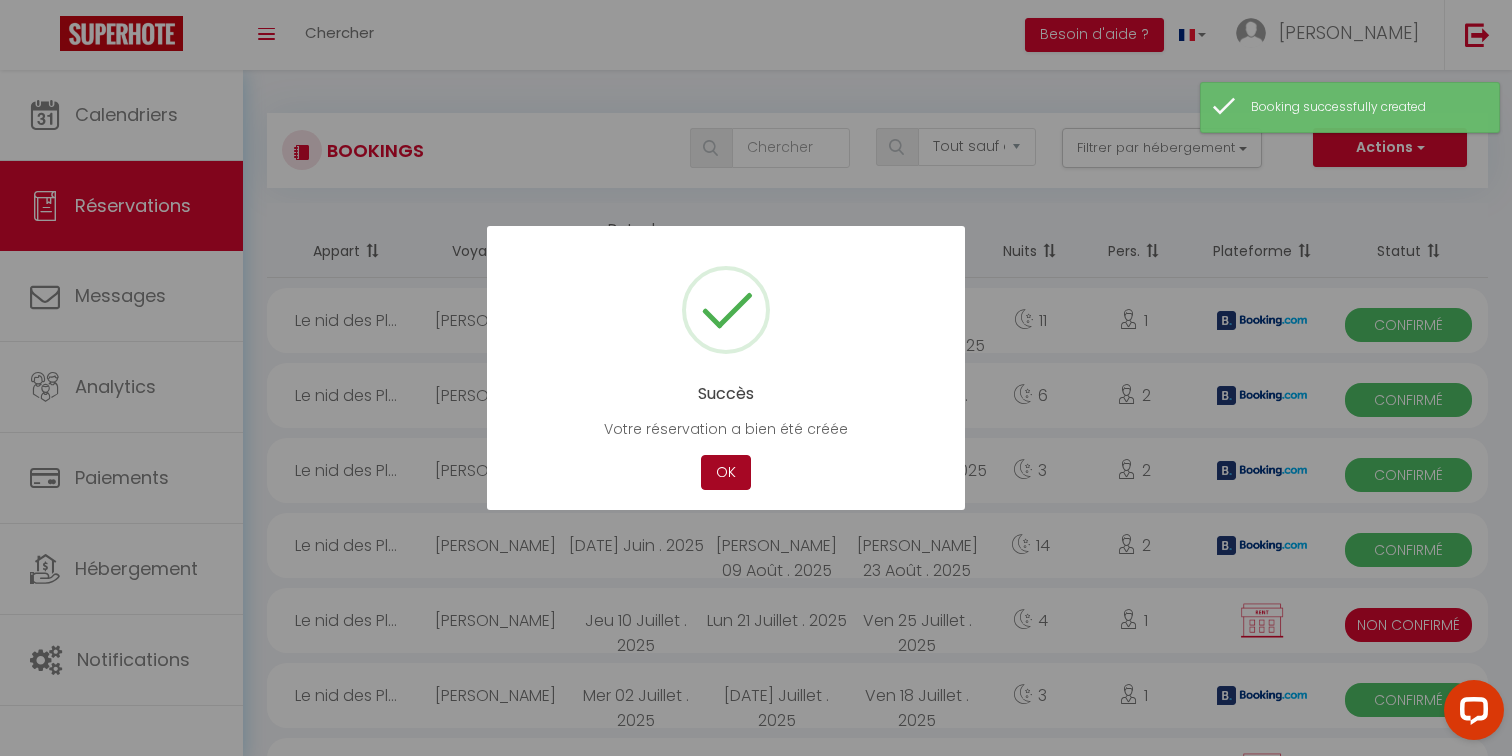 click on "OK" at bounding box center [726, 472] 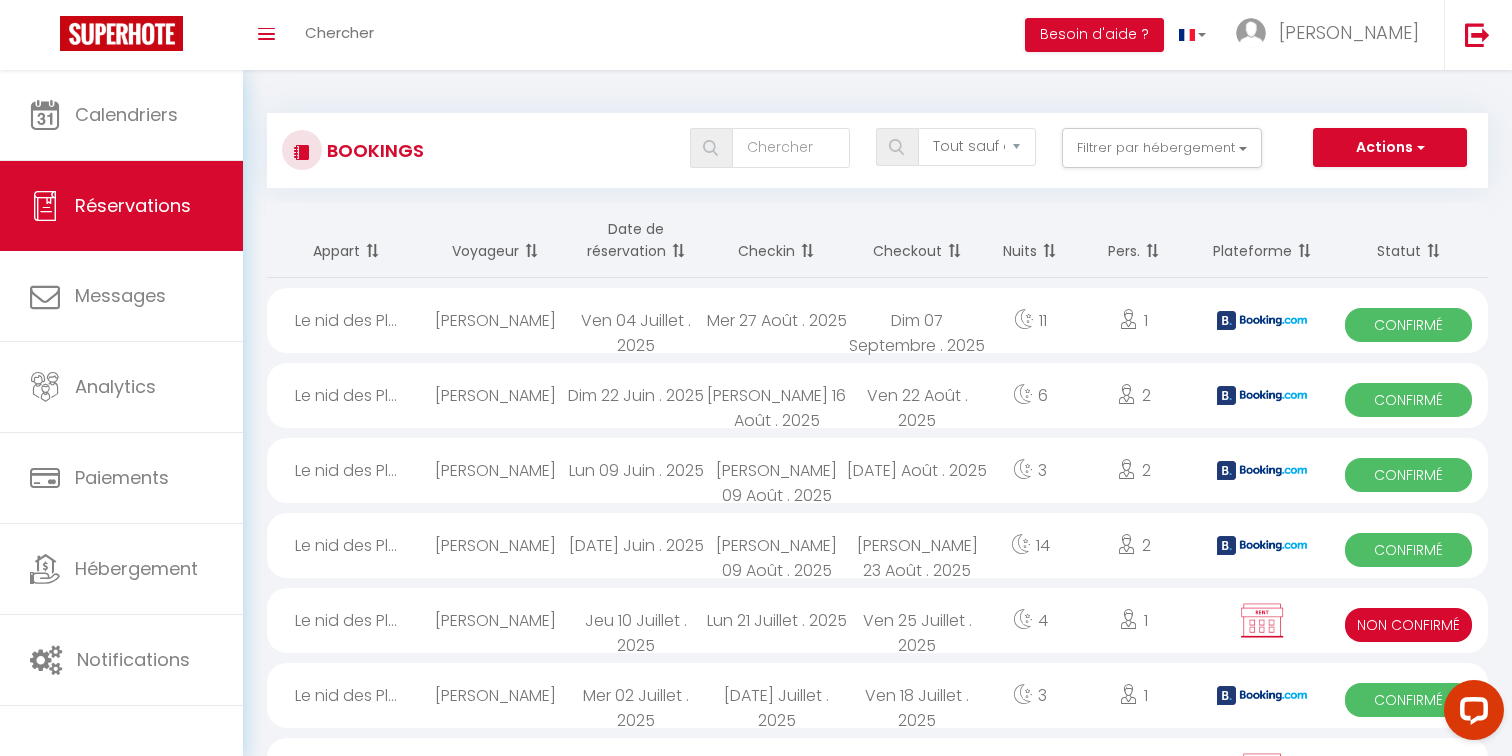 click on "Lun 21 Juillet . 2025" at bounding box center (777, 620) 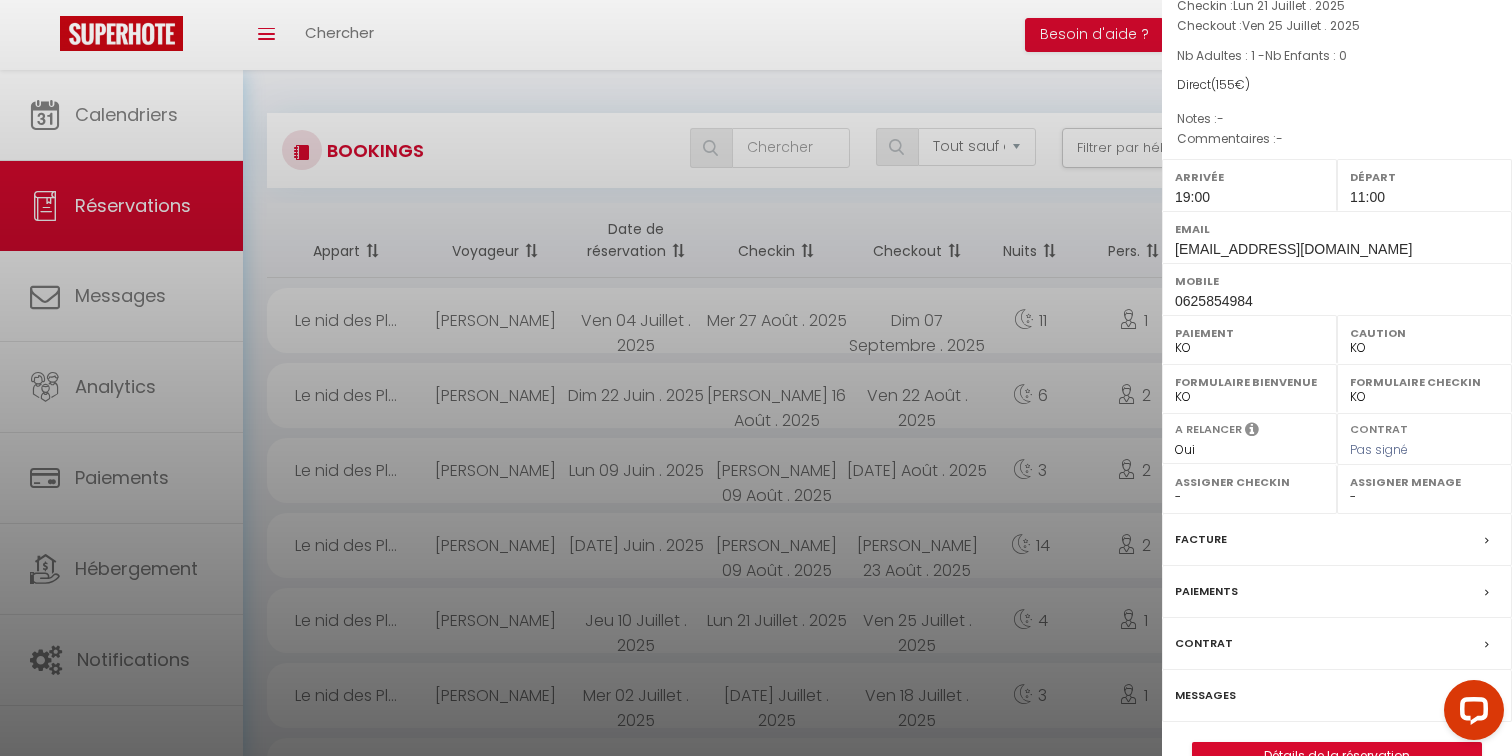 scroll, scrollTop: 196, scrollLeft: 0, axis: vertical 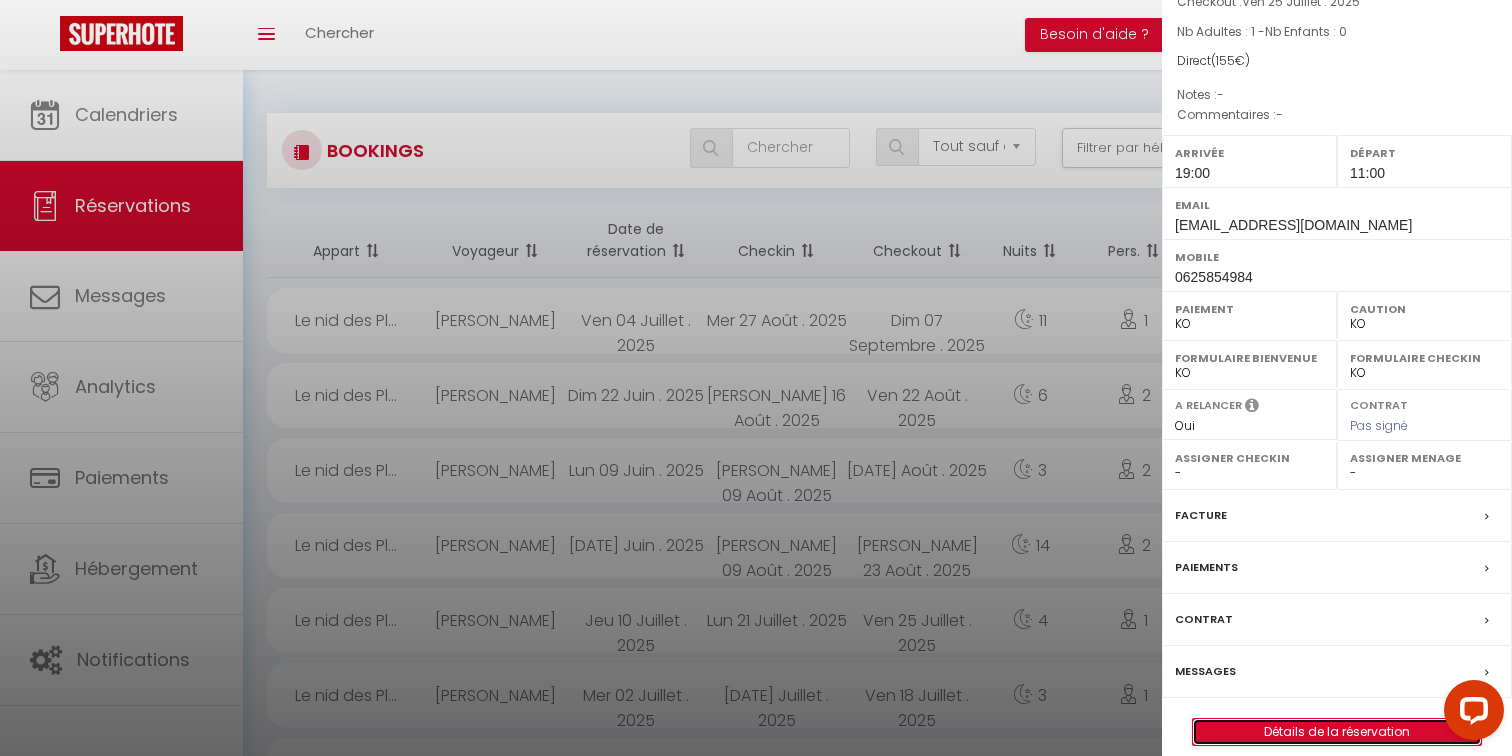 click on "Détails de la réservation" at bounding box center (1337, 732) 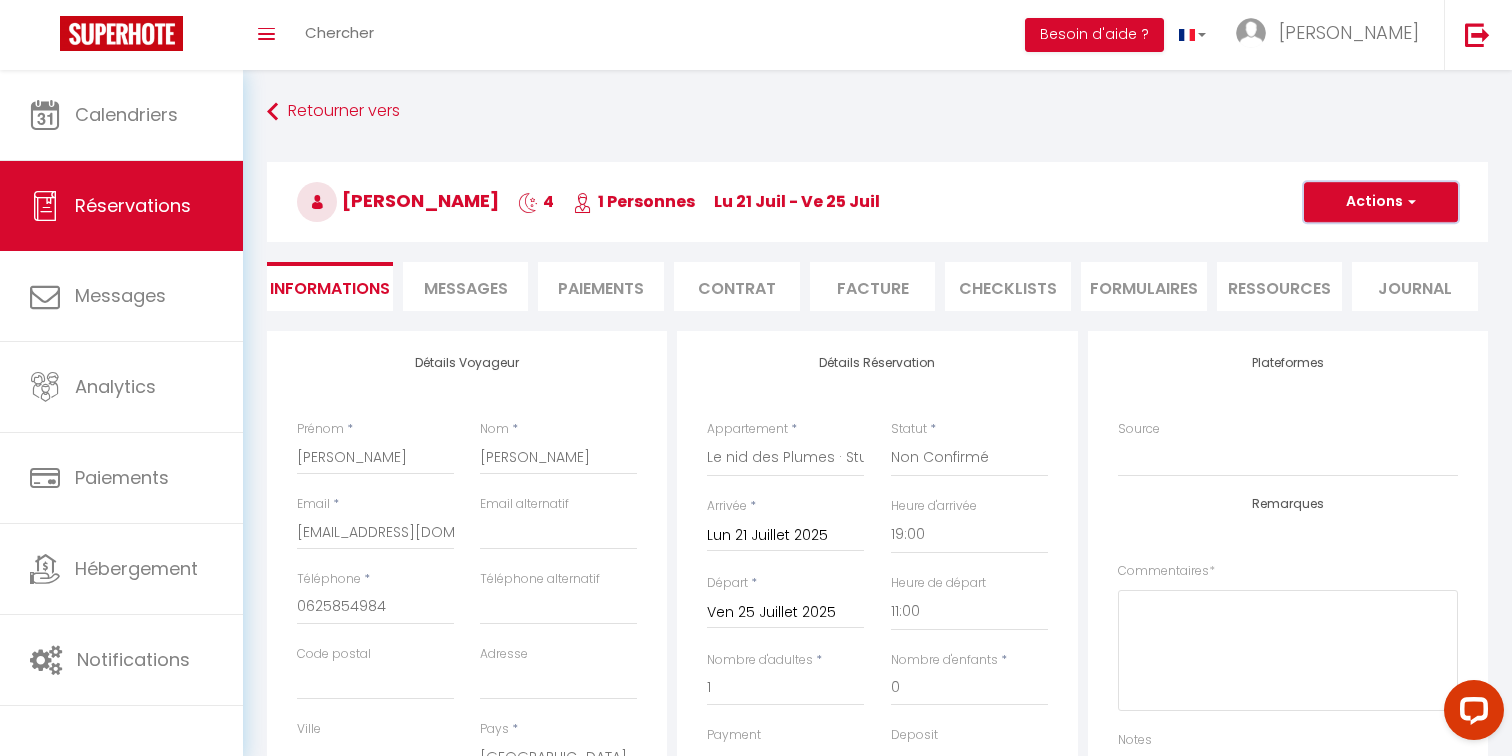click on "Actions" at bounding box center (1381, 202) 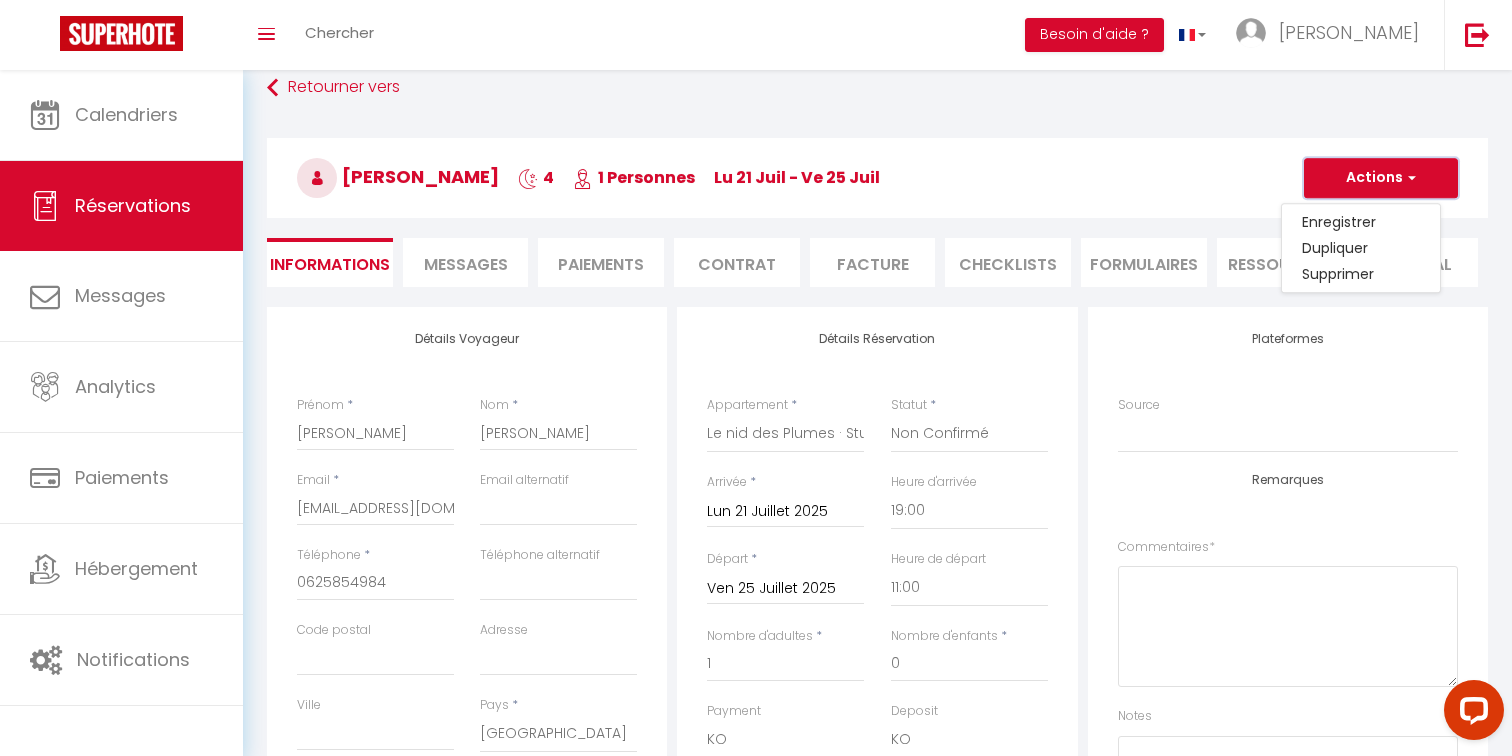 scroll, scrollTop: 0, scrollLeft: 0, axis: both 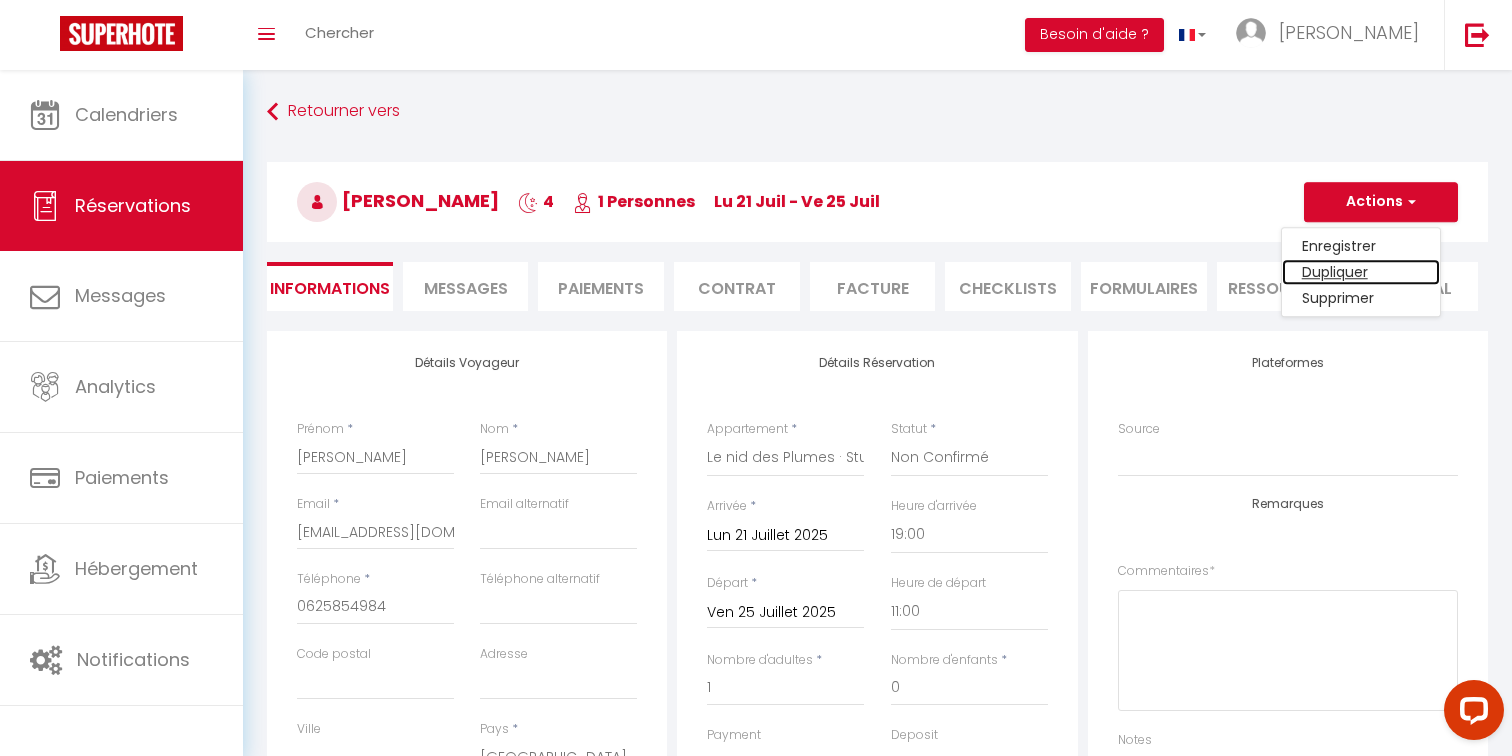 click on "Dupliquer" at bounding box center (1361, 272) 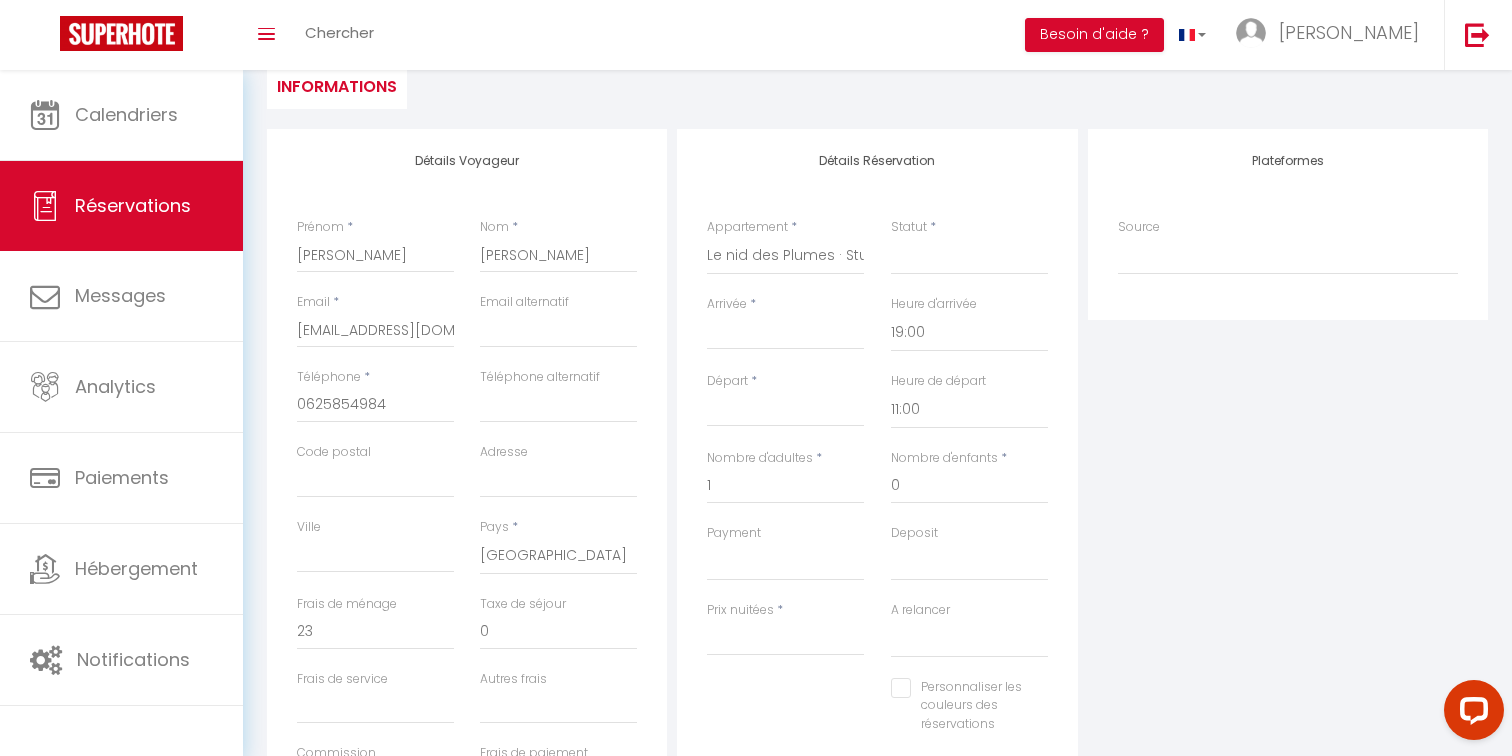 scroll, scrollTop: 231, scrollLeft: 0, axis: vertical 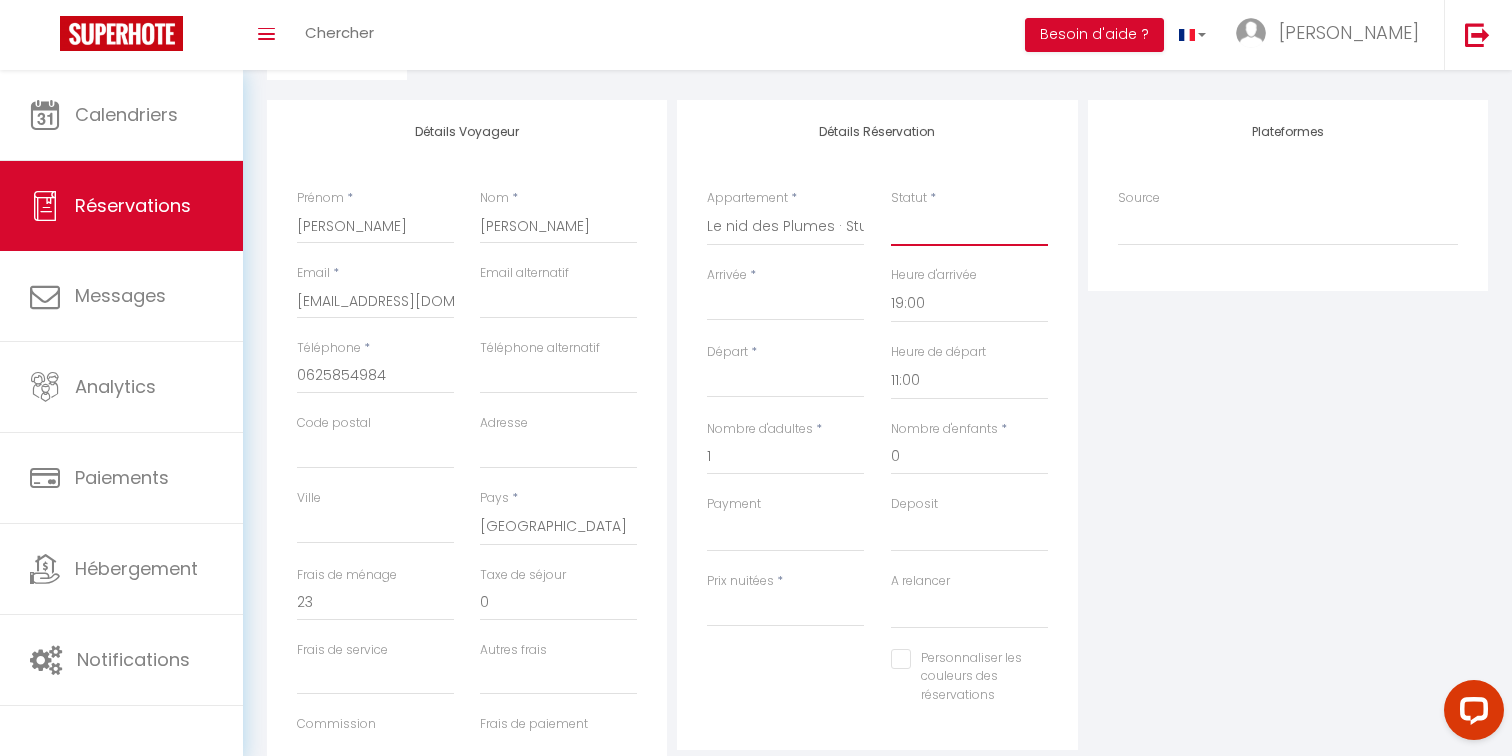 click on "Confirmé Non Confirmé Annulé Annulé par le voyageur No Show Request" at bounding box center (969, 227) 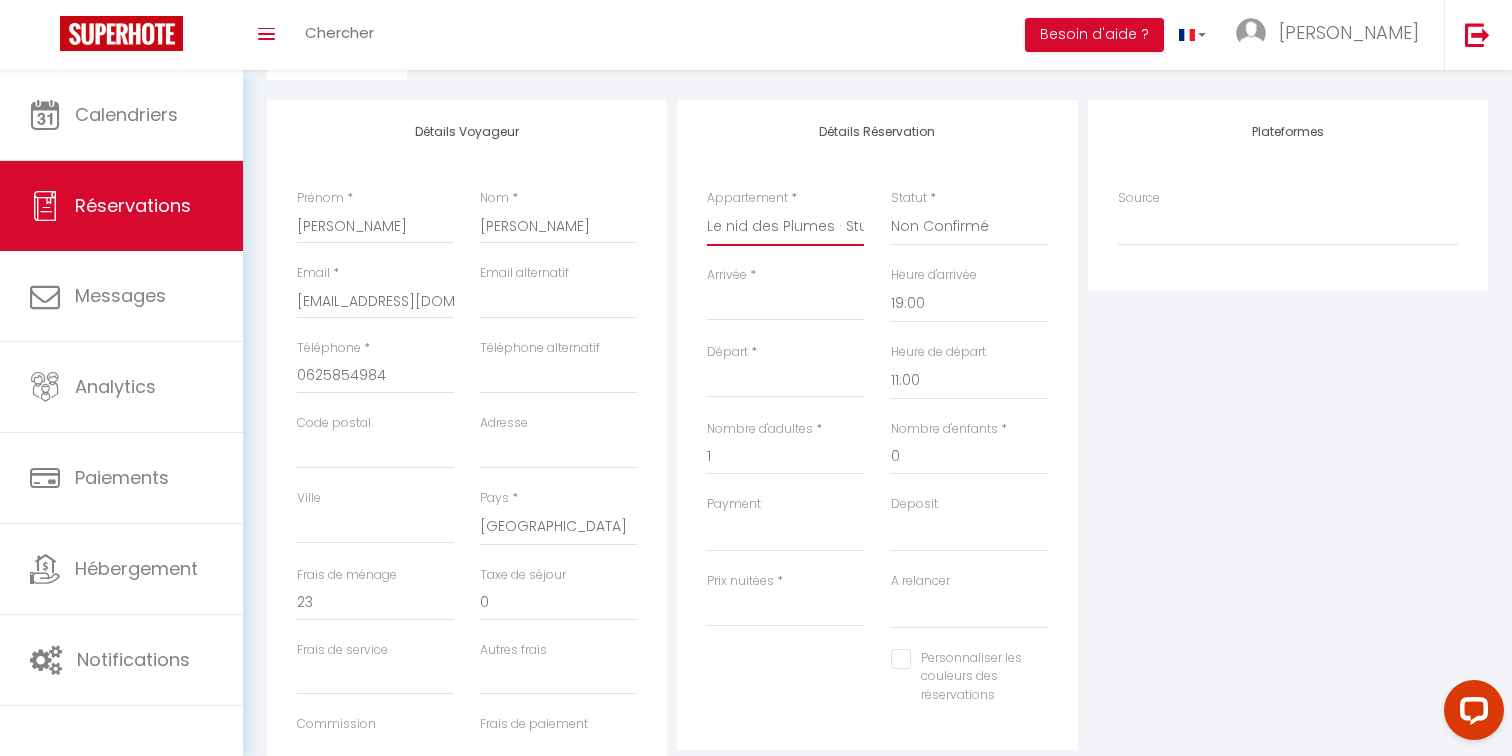 click on "Le nid des Plumes · Studio Flaubert · Châteauroux Le nid des Plumes · Studio jardin George Sand · Châteauroux Le nid des Plumes · Studio Rimbaud · Châteauroux Le nid des Plumes · Studio Victor Hugo · Châteauroux Le nid des Plumes · Loft Du Châtelet · Châteauroux" at bounding box center (785, 227) 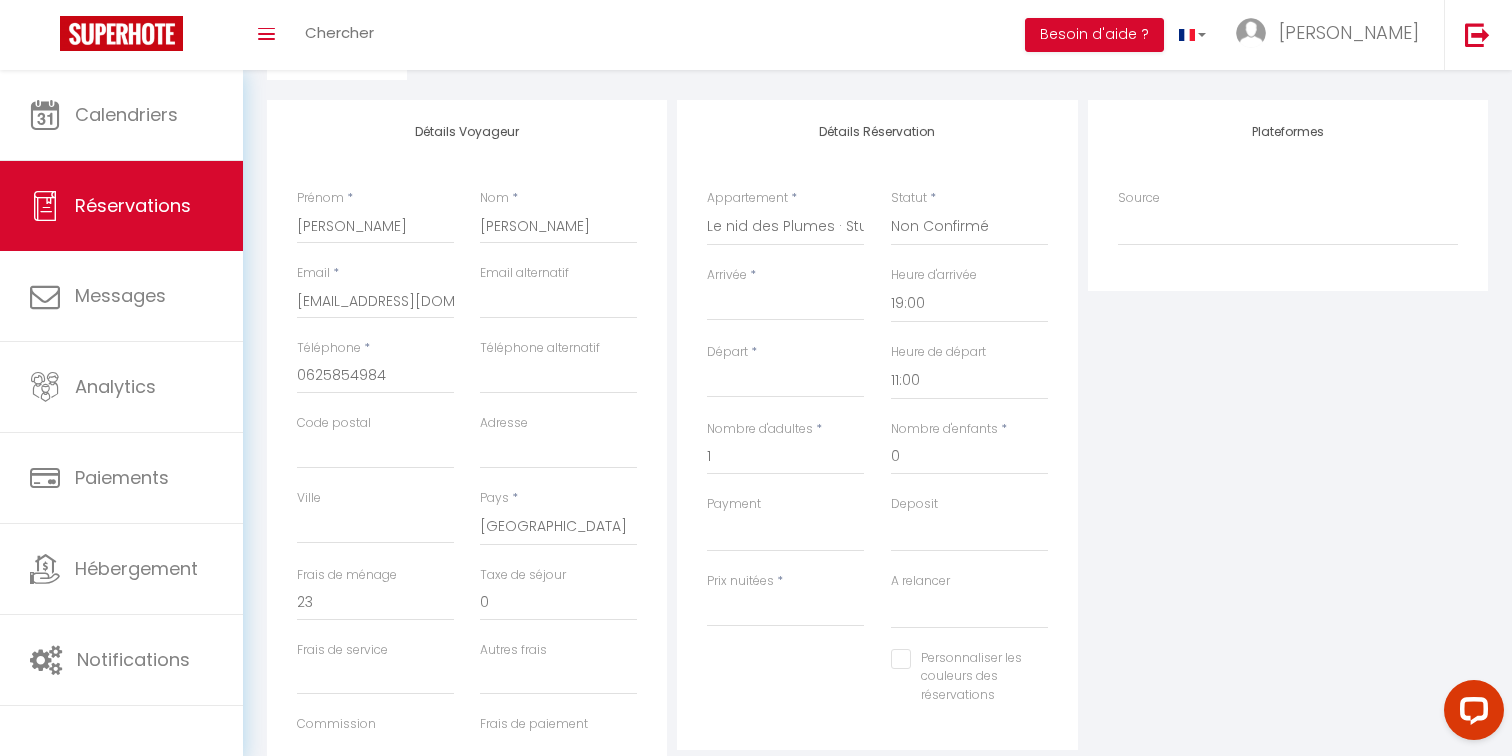 click on "Arrivée" at bounding box center [785, 305] 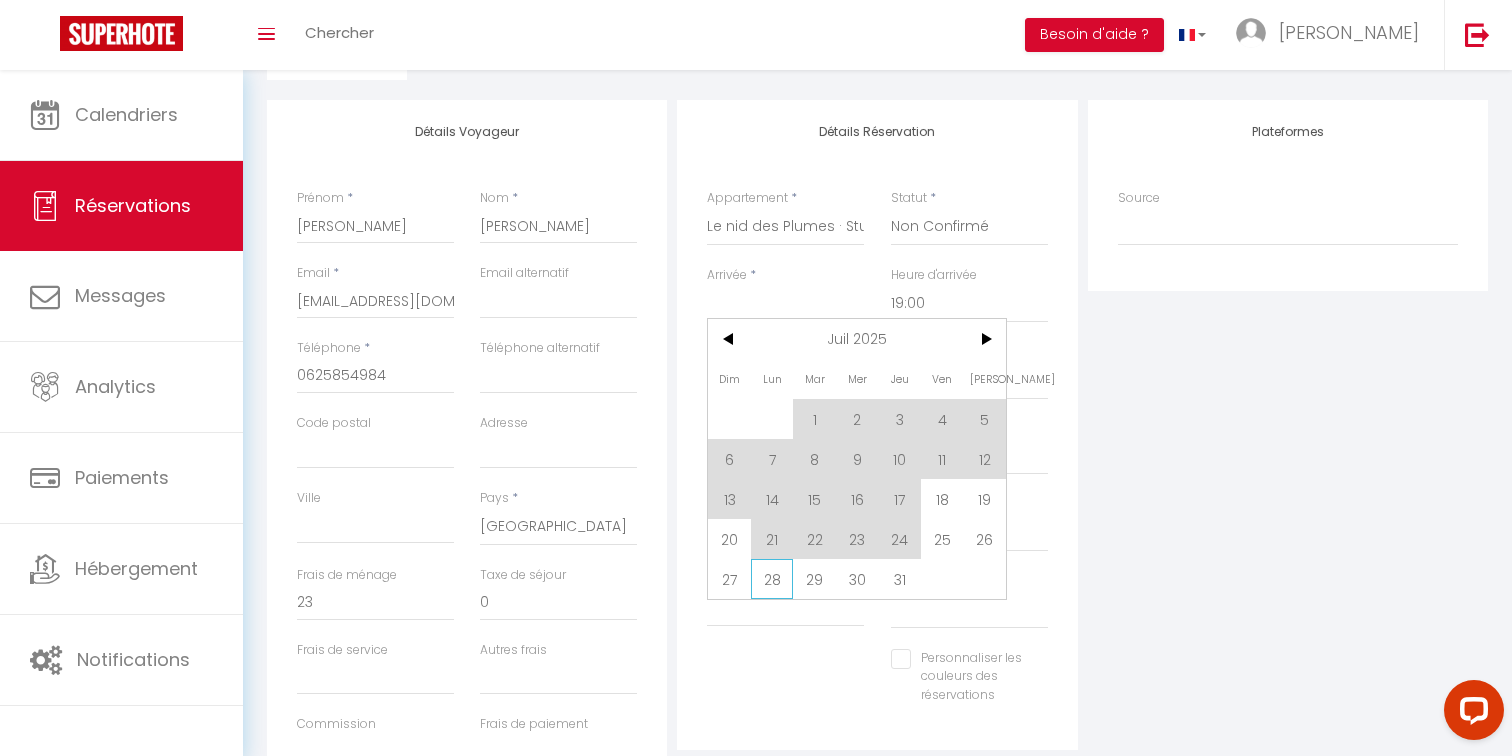 click on "28" at bounding box center (772, 579) 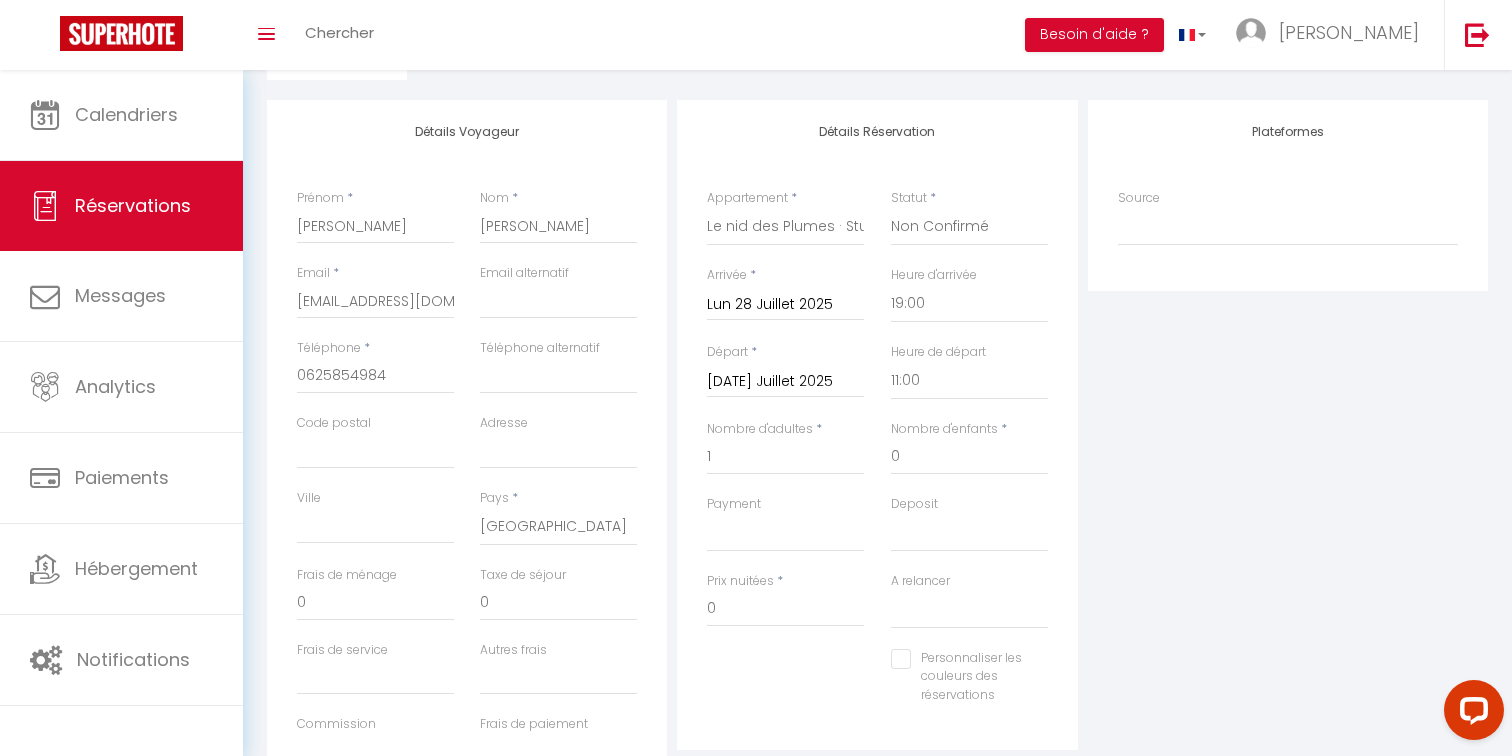 click on "Mar 29 Juillet 2025" at bounding box center [785, 382] 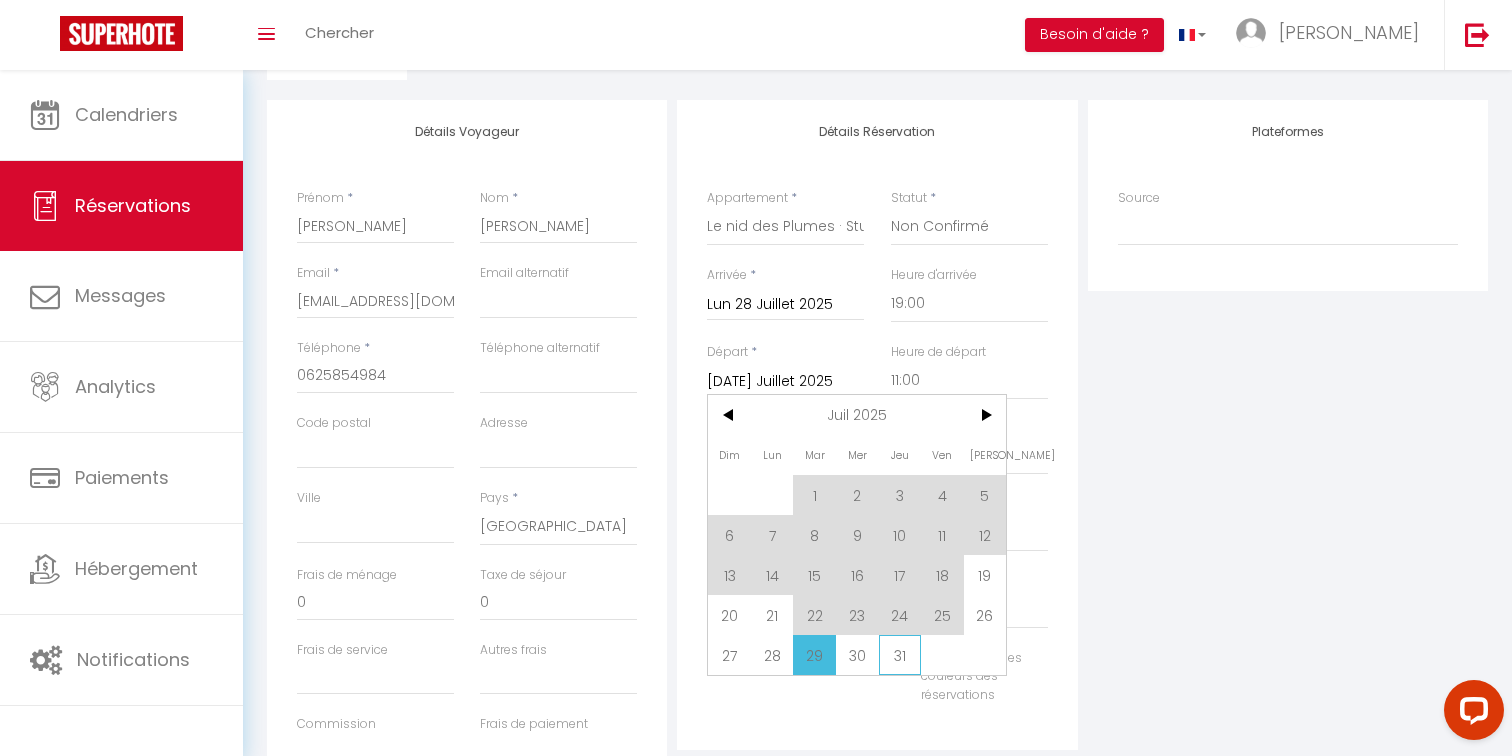 click on "31" at bounding box center (900, 655) 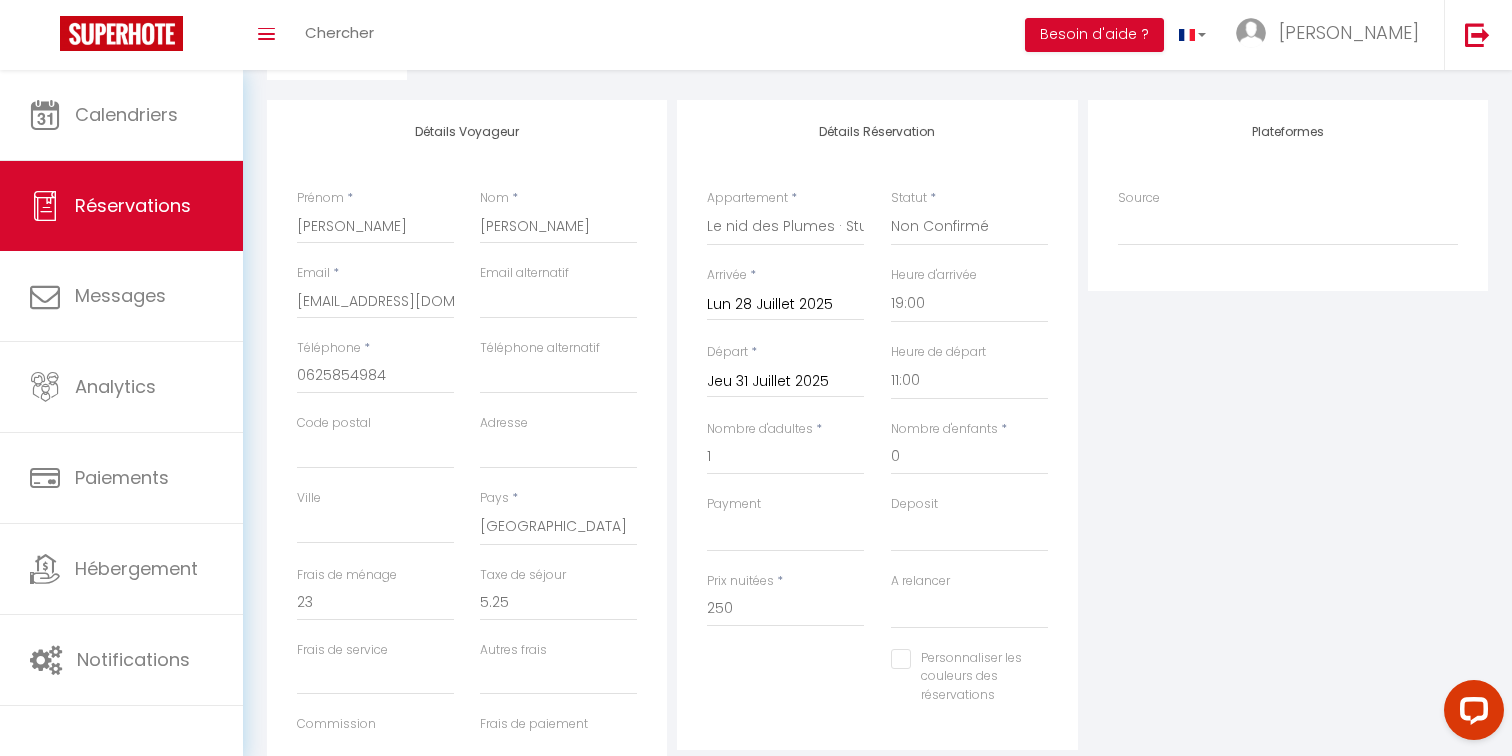 click on "Détails Réservation    Appartement   *     Le nid des Plumes · Studio Flaubert · Châteauroux Le nid des Plumes · Studio jardin George Sand · Châteauroux Le nid des Plumes · Studio Rimbaud · Châteauroux Le nid des Plumes · Studio Victor Hugo · Châteauroux Le nid des Plumes · Loft Du Châtelet · Châteauroux   Statut   *   Confirmé Non Confirmé Annulé Annulé par le voyageur No Show Request   Arrivée   *       Lun 28 Juillet 2025         <   Juil 2025   >   Dim Lun Mar Mer Jeu Ven Sam   1 2 3 4 5 6 7 8 9 10 11 12 13 14 15 16 17 18 19 20 21 22 23 24 25 26 27 28 29 30 31     <   2025   >   Janvier Février Mars Avril Mai Juin Juillet Août Septembre Octobre Novembre Décembre     <   2020 - 2029   >   2020 2021 2022 2023 2024 2025 2026 2027 2028 2029     Heure d'arrivée   00:00 00:30 01:00 01:30 02:00 02:30 03:00 03:30 04:00 04:30 05:00 05:30 06:00 06:30 07:00 07:30 08:00 08:30 09:00 09:30 10:00 10:30 11:00 11:30 12:00 12:30 13:00 13:30 14:00 14:30 15:00 15:30 16:00 16:30 17:00 17:30 18:00" at bounding box center (877, 457) 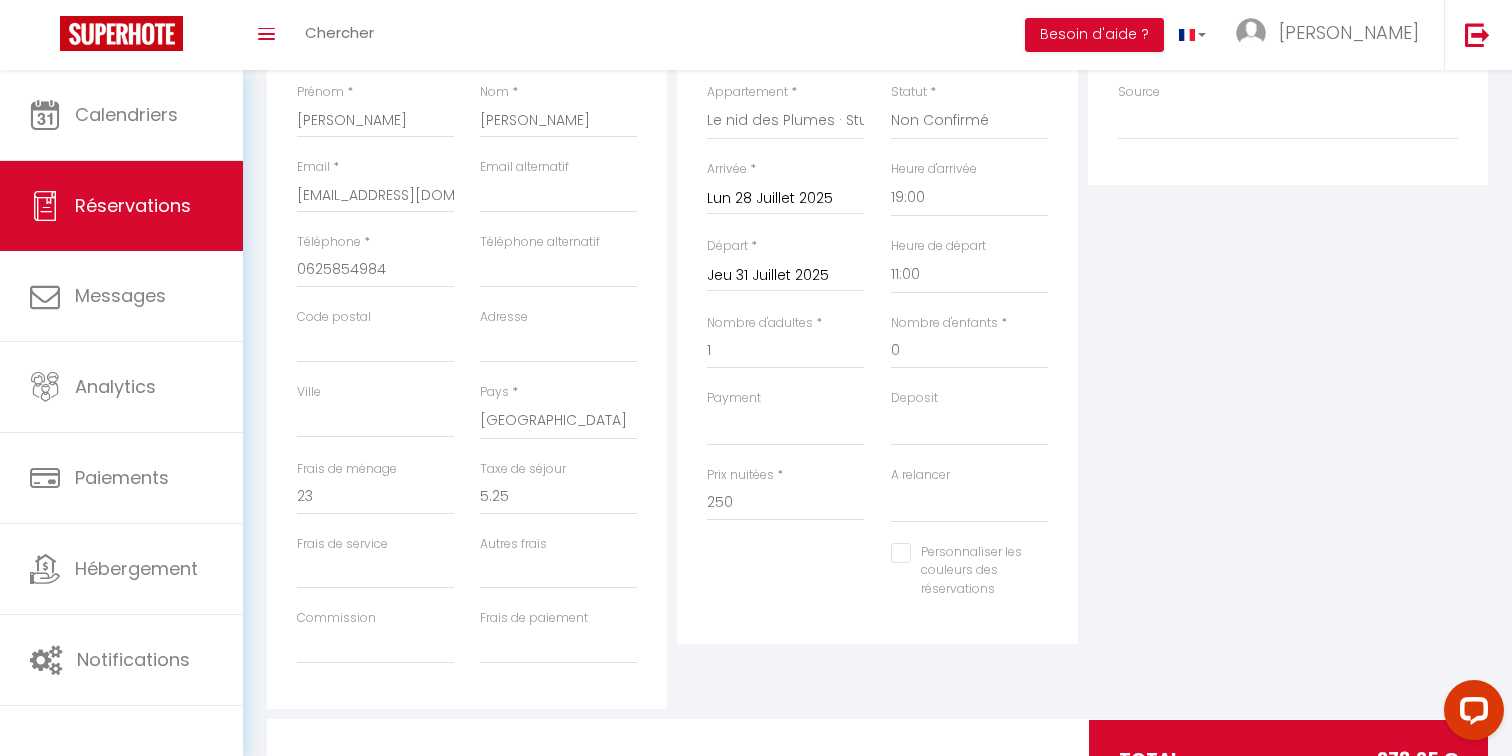 scroll, scrollTop: 430, scrollLeft: 0, axis: vertical 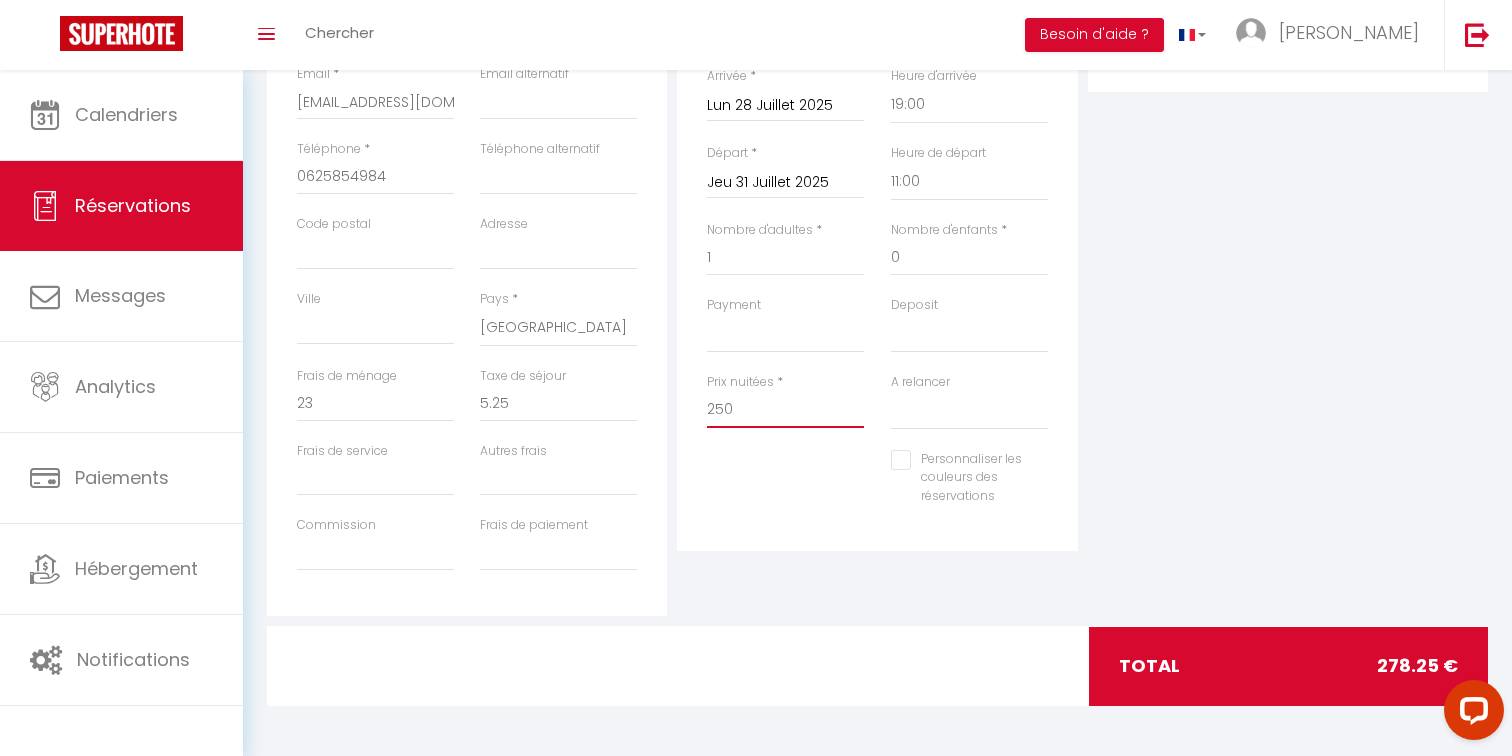 click on "250" at bounding box center [785, 410] 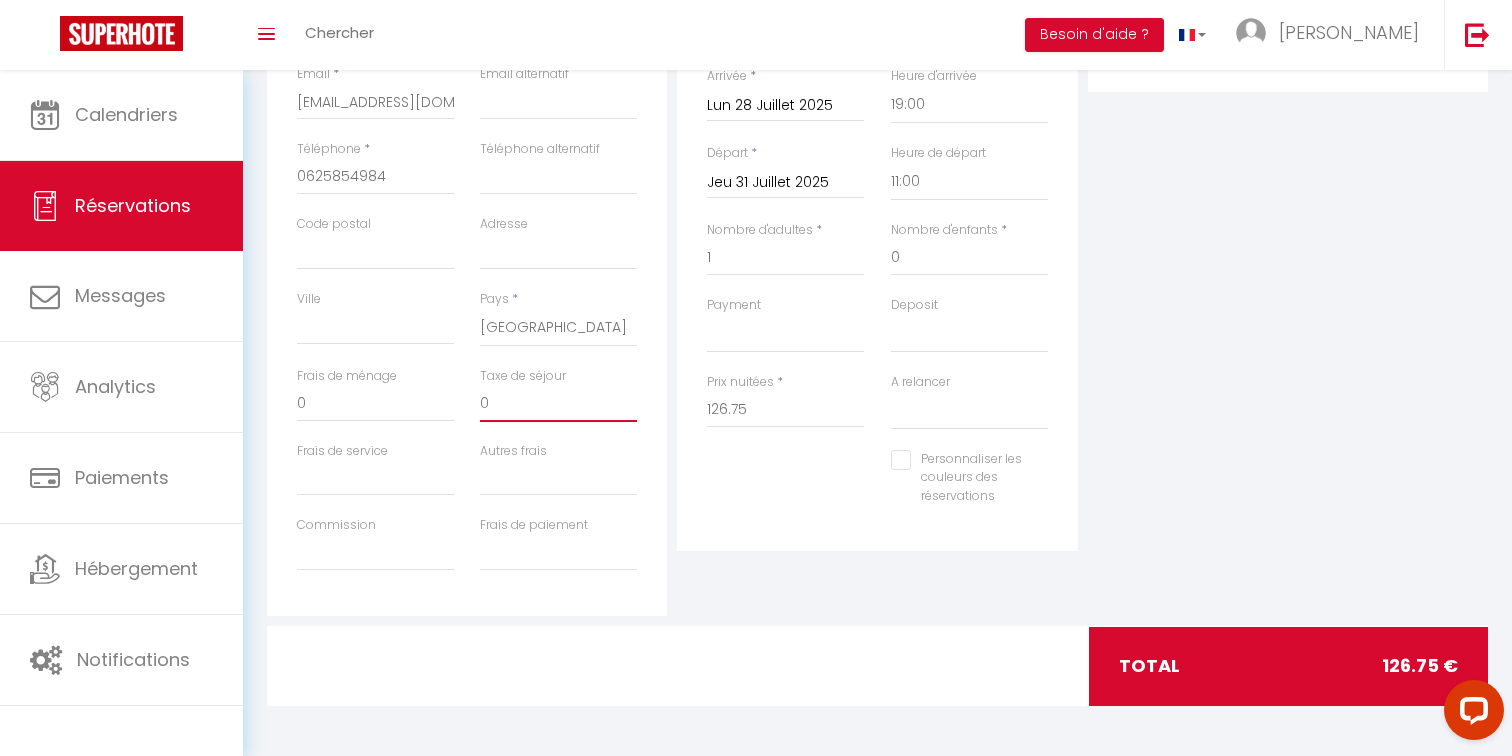 click on "0" at bounding box center (558, 404) 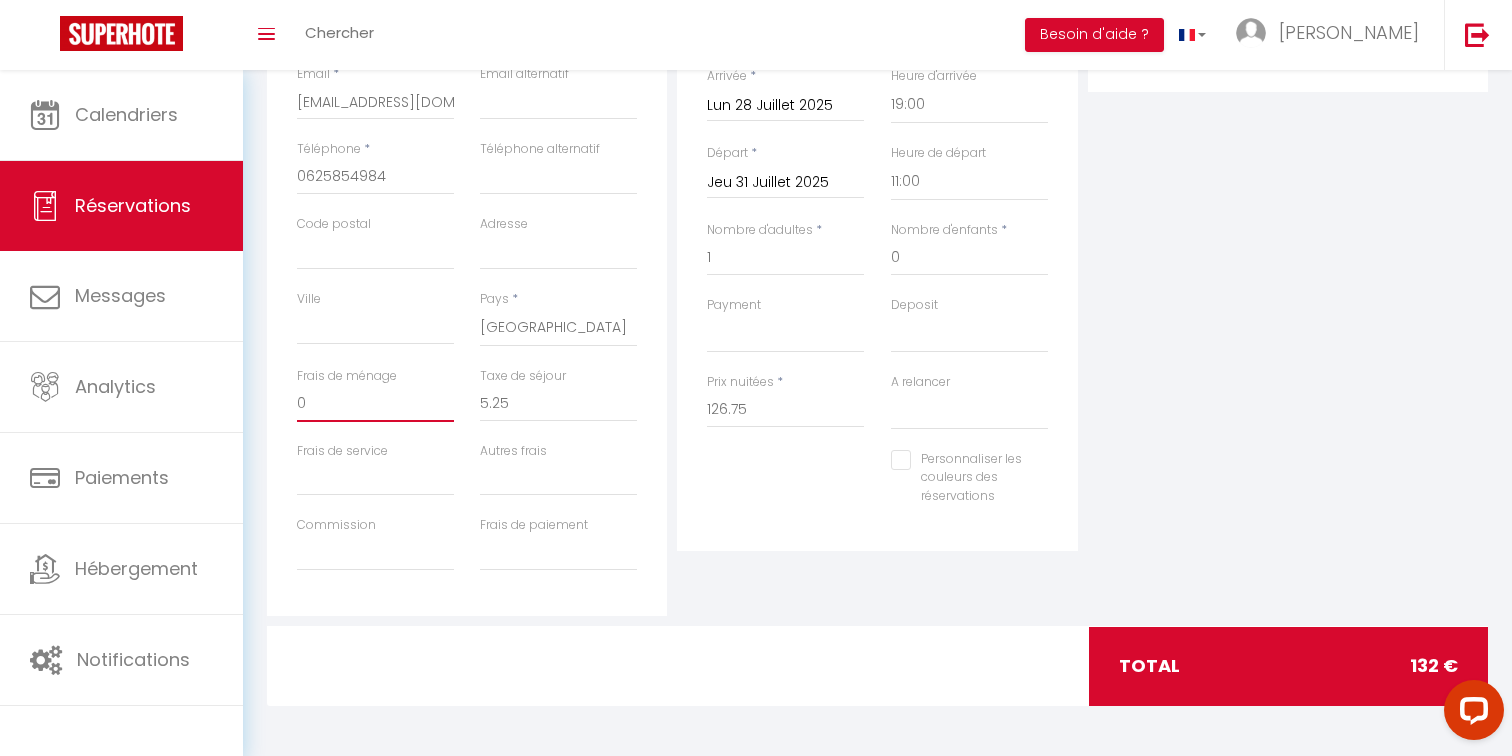 click on "0" at bounding box center [375, 404] 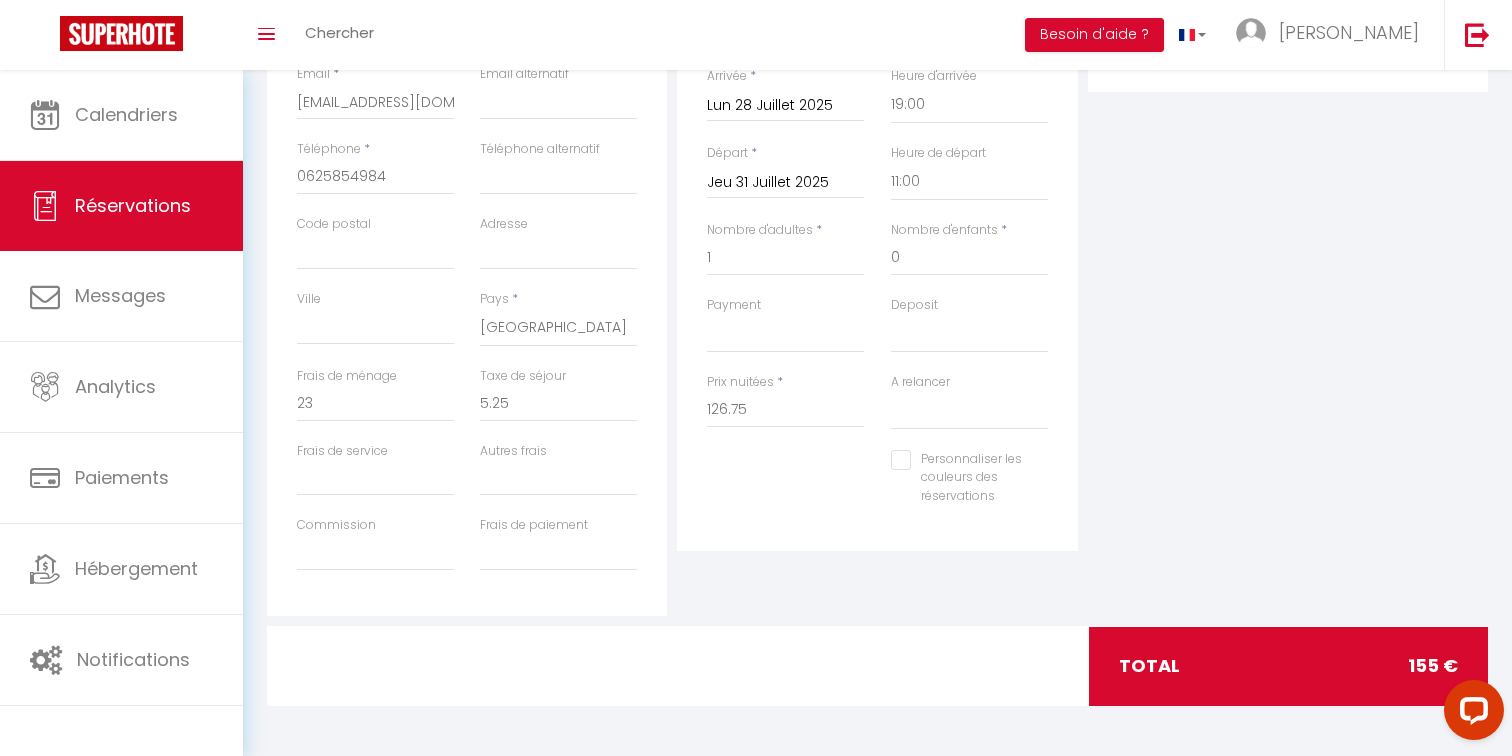 click on "Détails Réservation    Appartement   *     Le nid des Plumes · Studio Flaubert · Châteauroux Le nid des Plumes · Studio jardin George Sand · Châteauroux Le nid des Plumes · Studio Rimbaud · Châteauroux Le nid des Plumes · Studio Victor Hugo · Châteauroux Le nid des Plumes · Loft Du Châtelet · Châteauroux   Statut   *   Confirmé Non Confirmé Annulé Annulé par le voyageur No Show Request   Arrivée   *       Lun 28 Juillet 2025         <   Juil 2025   >   Dim Lun Mar Mer Jeu Ven Sam   1 2 3 4 5 6 7 8 9 10 11 12 13 14 15 16 17 18 19 20 21 22 23 24 25 26 27 28 29 30 31     <   2025   >   Janvier Février Mars Avril Mai Juin Juillet Août Septembre Octobre Novembre Décembre     <   2020 - 2029   >   2020 2021 2022 2023 2024 2025 2026 2027 2028 2029     Heure d'arrivée   00:00 00:30 01:00 01:30 02:00 02:30 03:00 03:30 04:00 04:30 05:00 05:30 06:00 06:30 07:00 07:30 08:00 08:30 09:00 09:30 10:00 10:30 11:00 11:30 12:00 12:30 13:00 13:30 14:00 14:30 15:00 15:30 16:00 16:30 17:00 17:30 18:00" at bounding box center (877, 226) 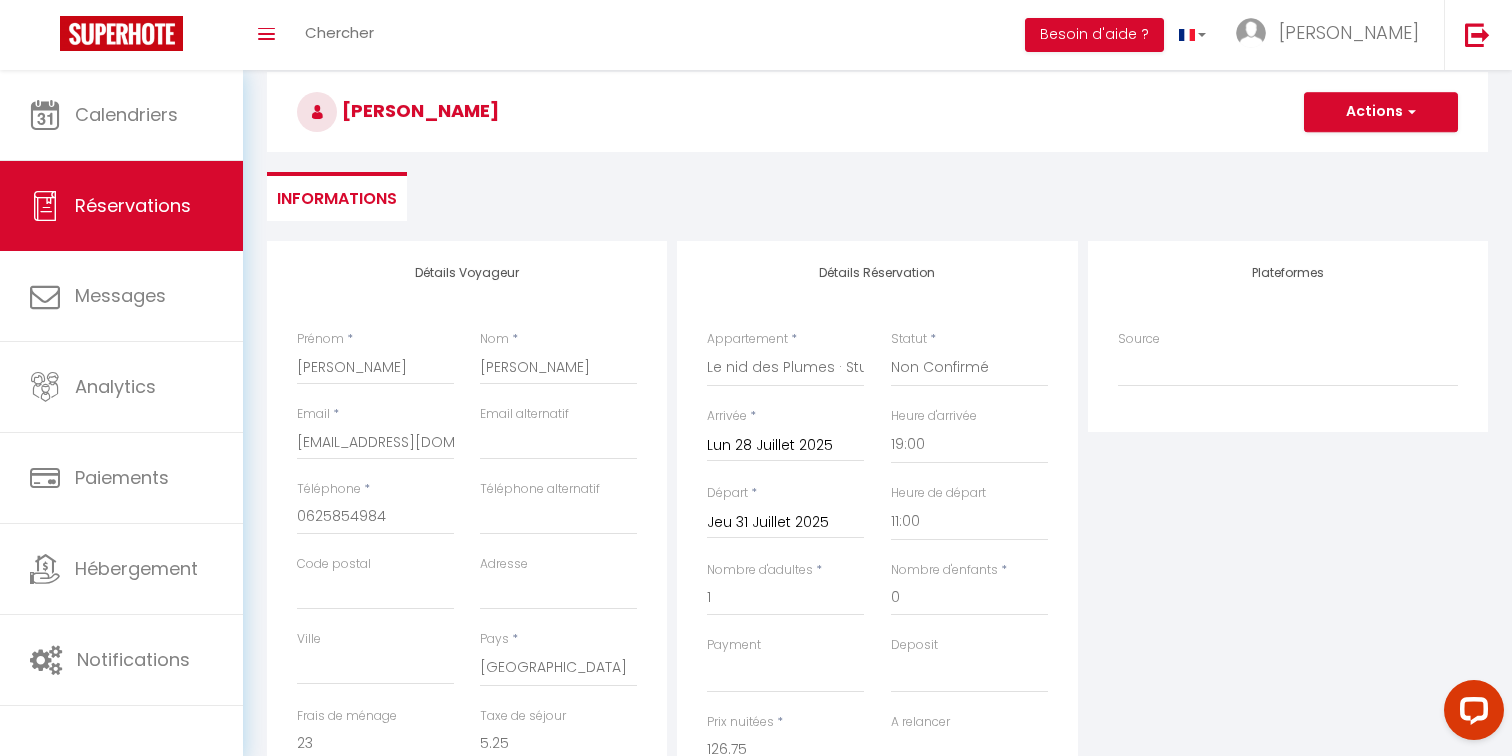 scroll, scrollTop: 0, scrollLeft: 0, axis: both 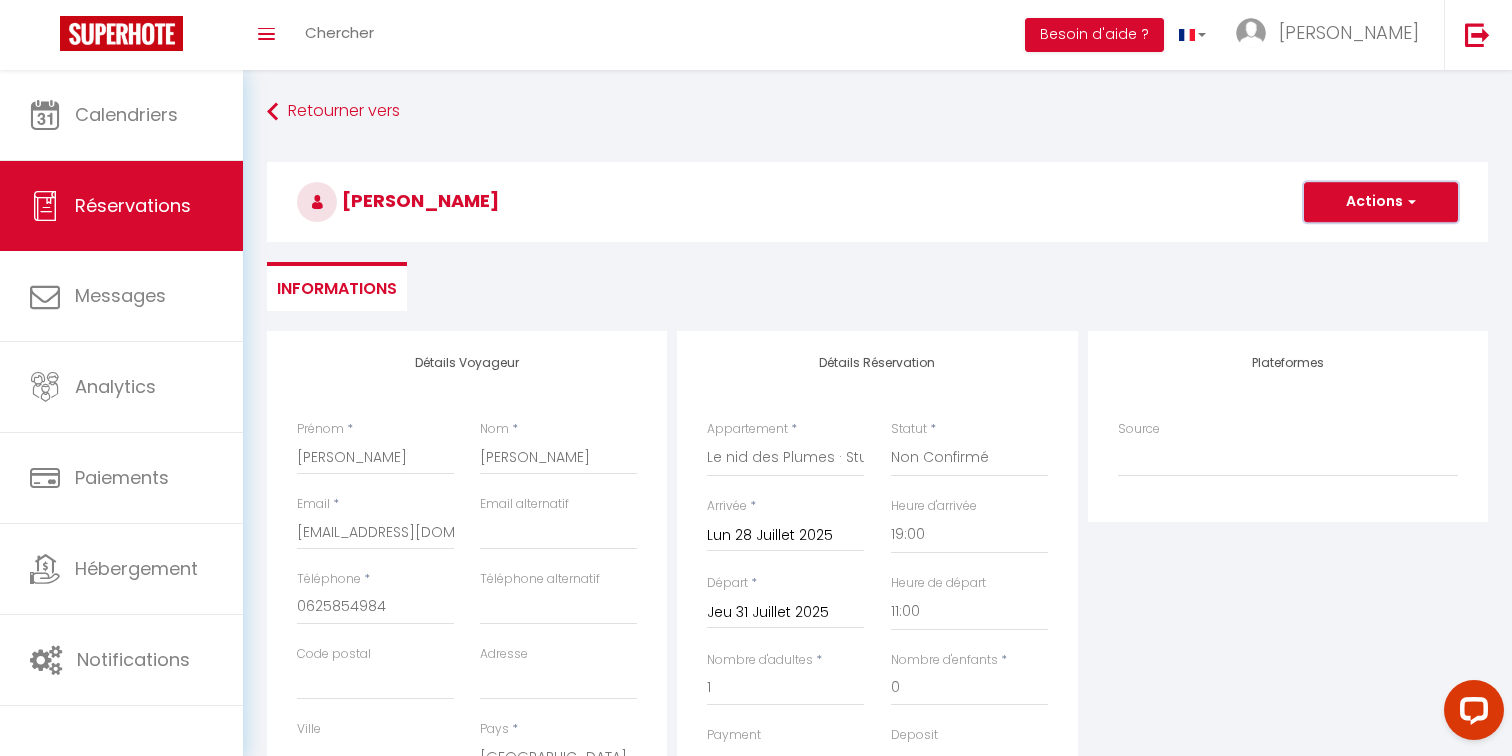 click on "Actions" at bounding box center (1381, 202) 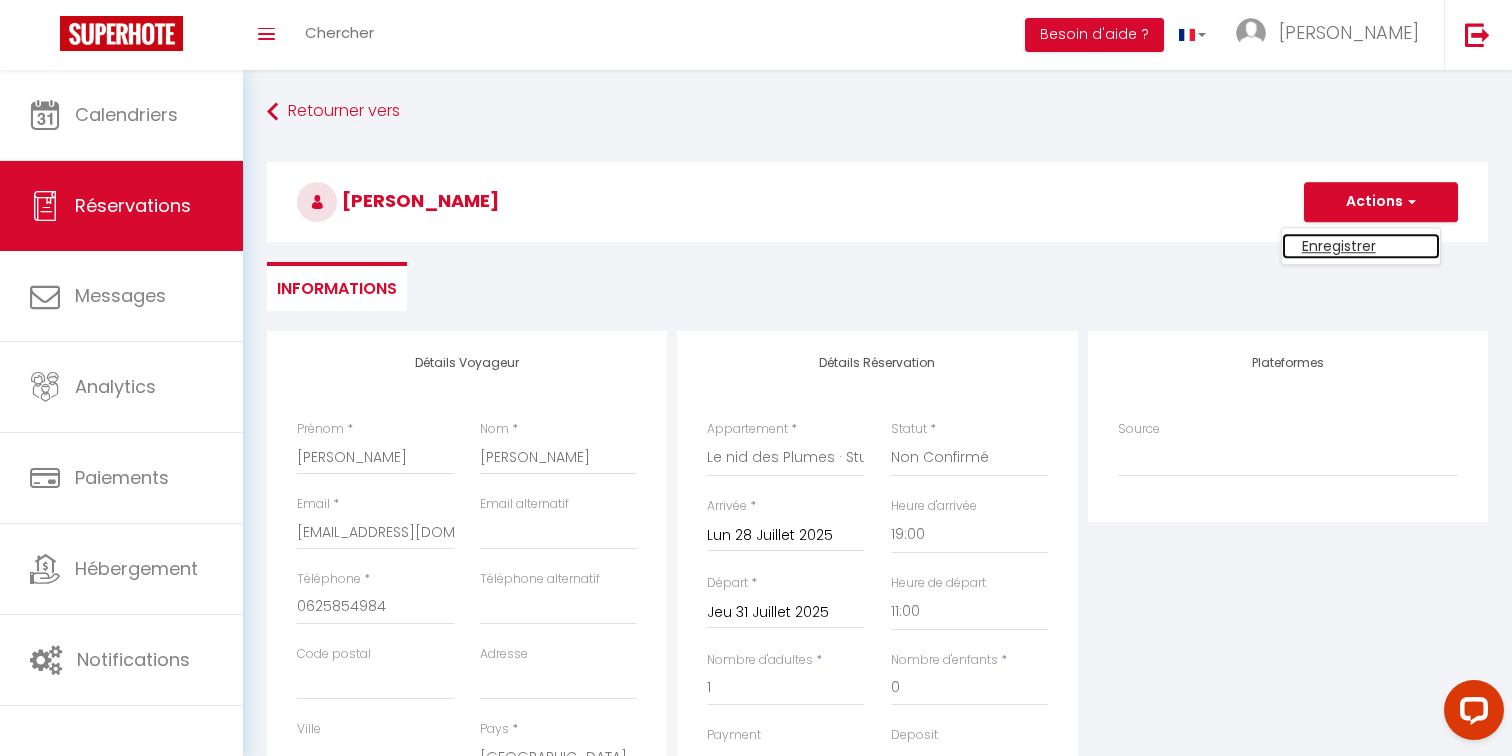 click on "Enregistrer" at bounding box center [1361, 246] 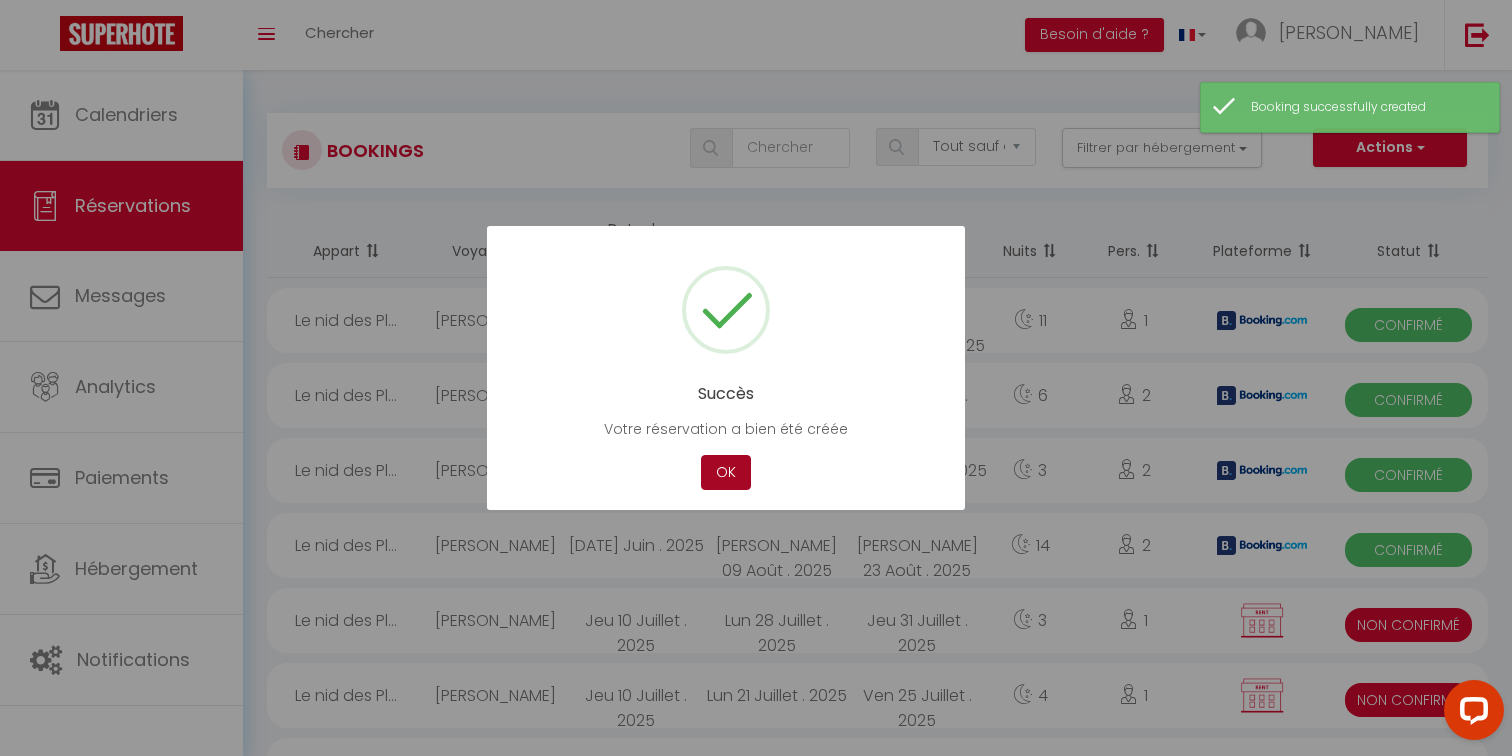 click on "OK" at bounding box center [726, 472] 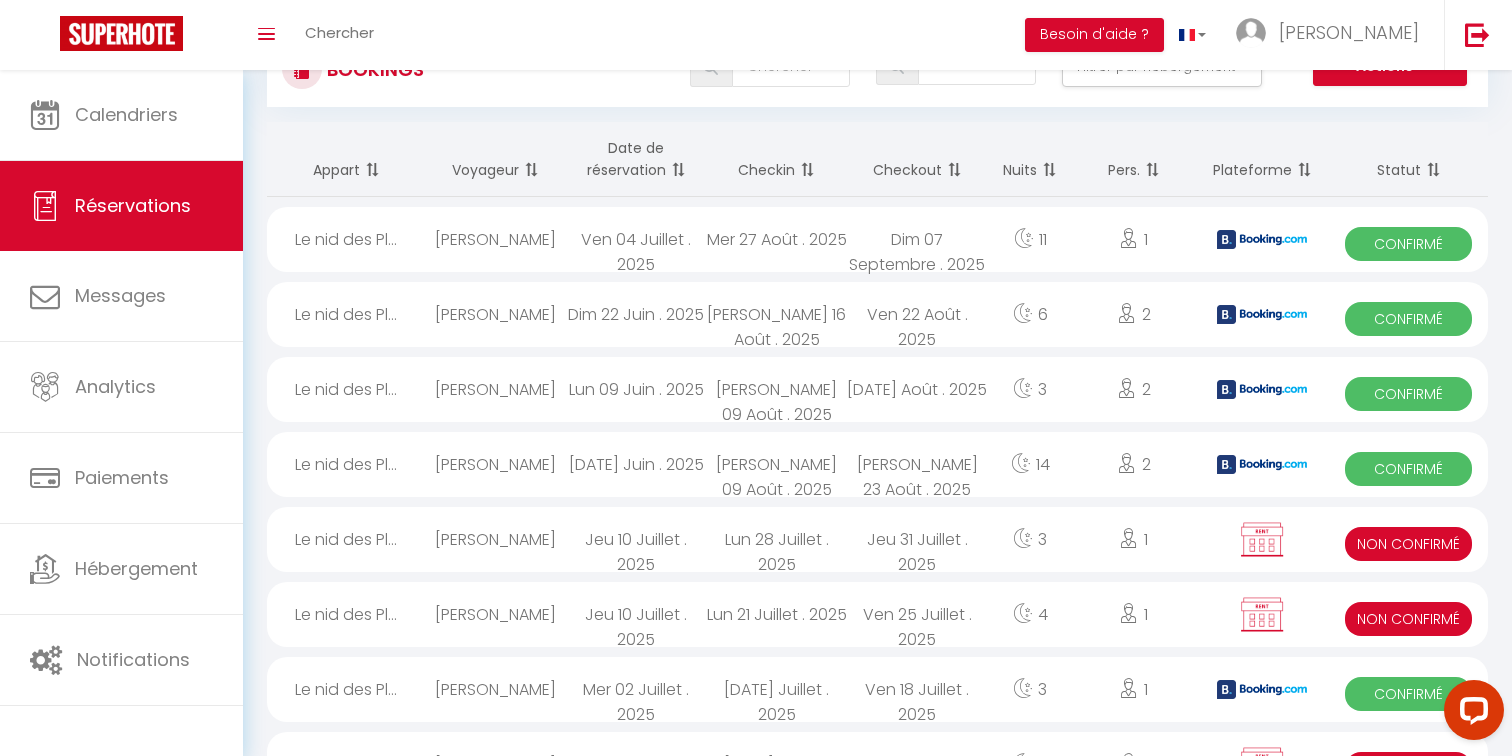 scroll, scrollTop: 0, scrollLeft: 0, axis: both 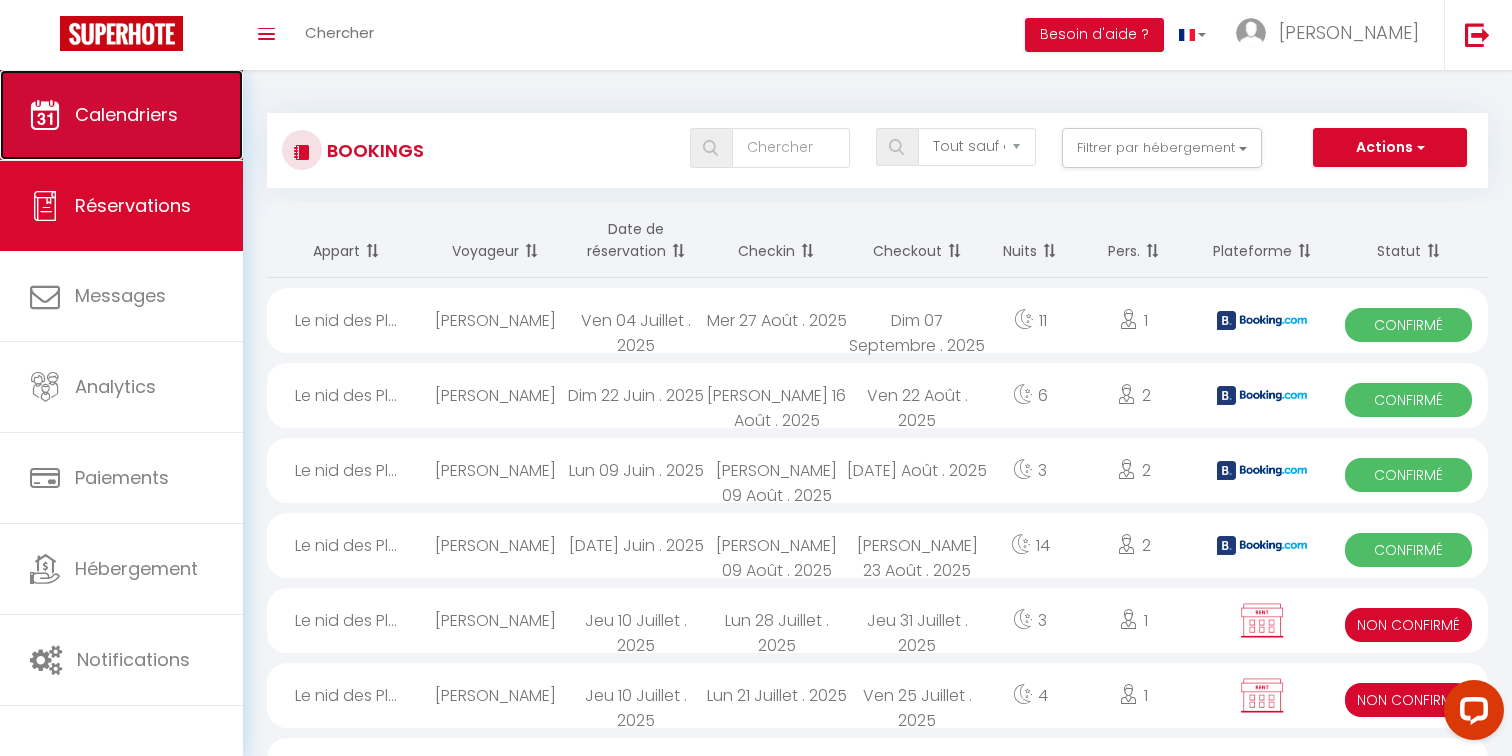 click on "Calendriers" at bounding box center [126, 114] 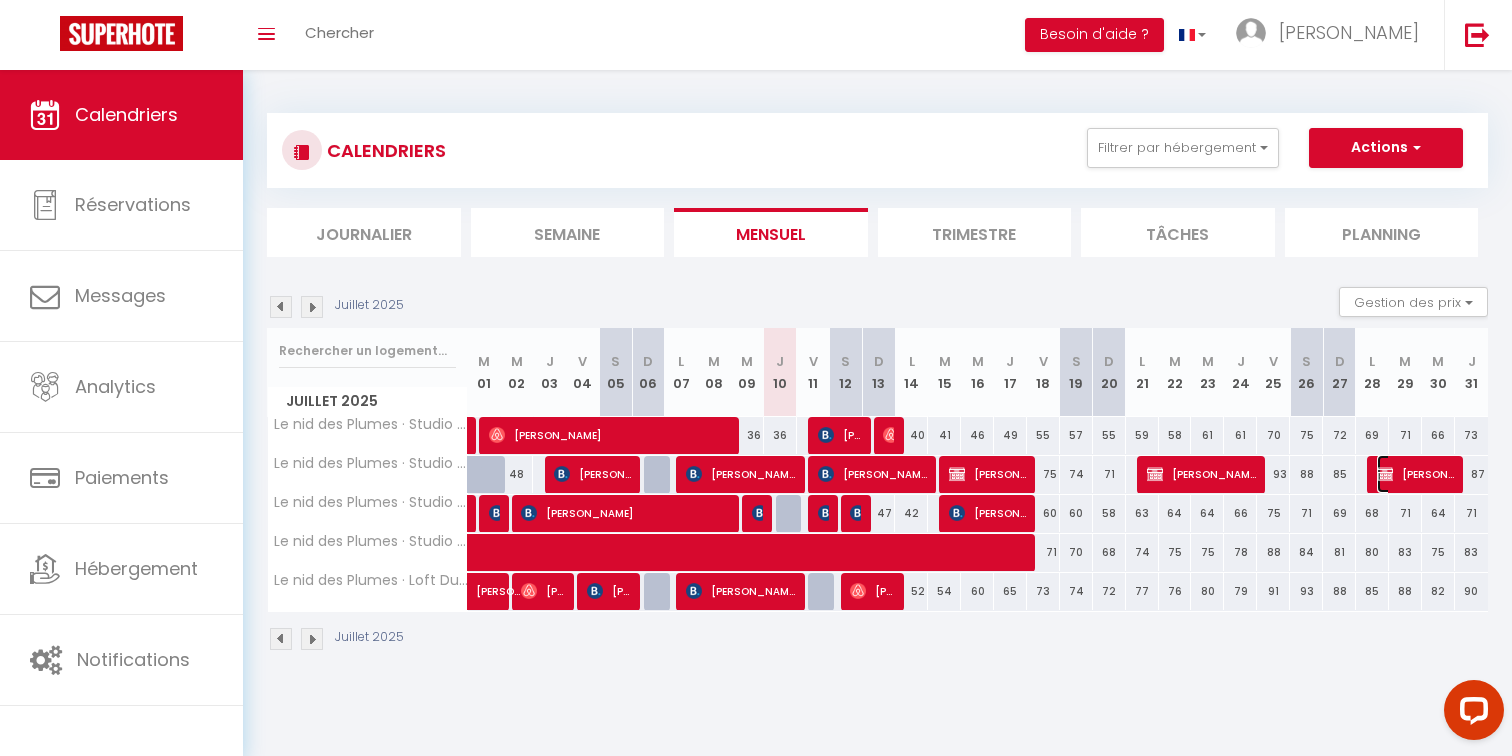 click on "Cyril De Oliveira" at bounding box center [1415, 474] 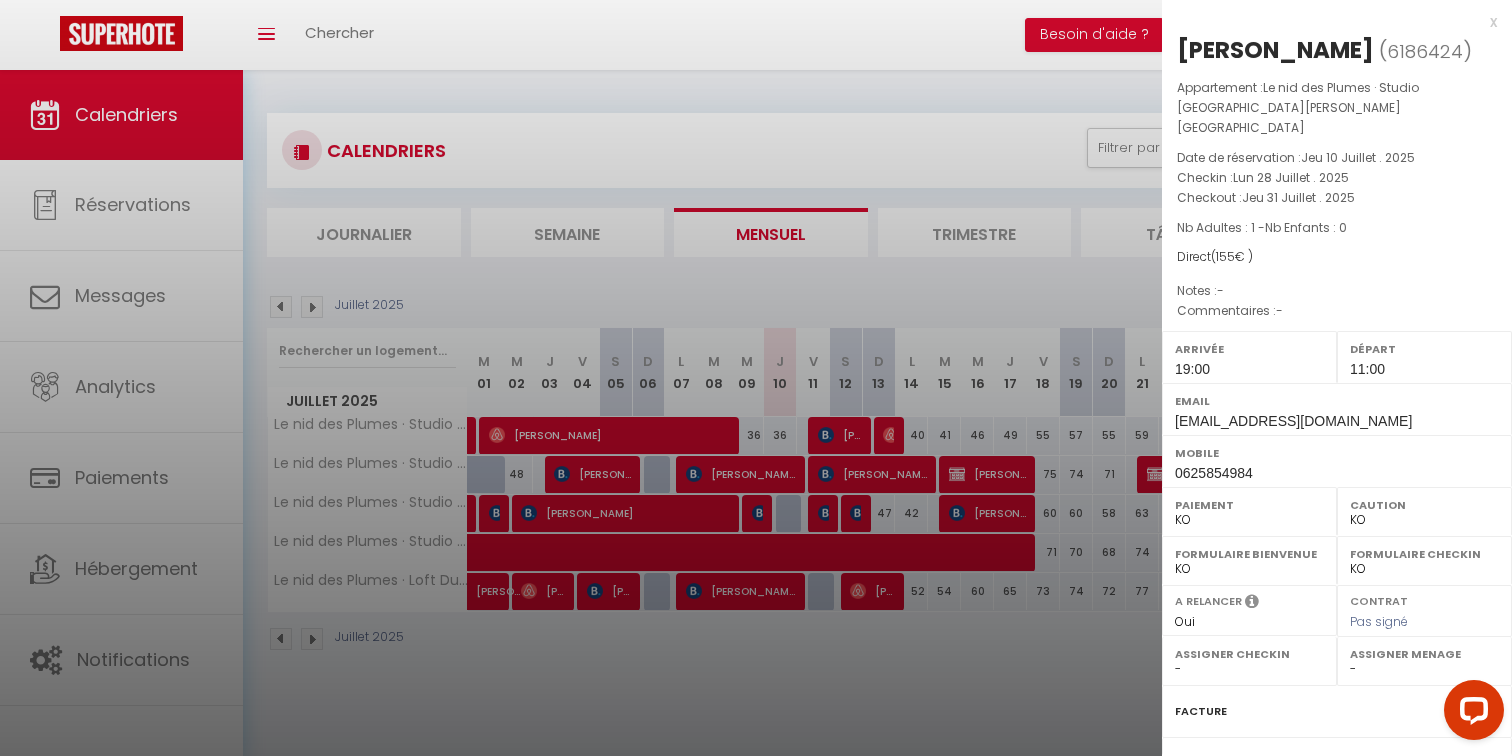 scroll, scrollTop: 196, scrollLeft: 0, axis: vertical 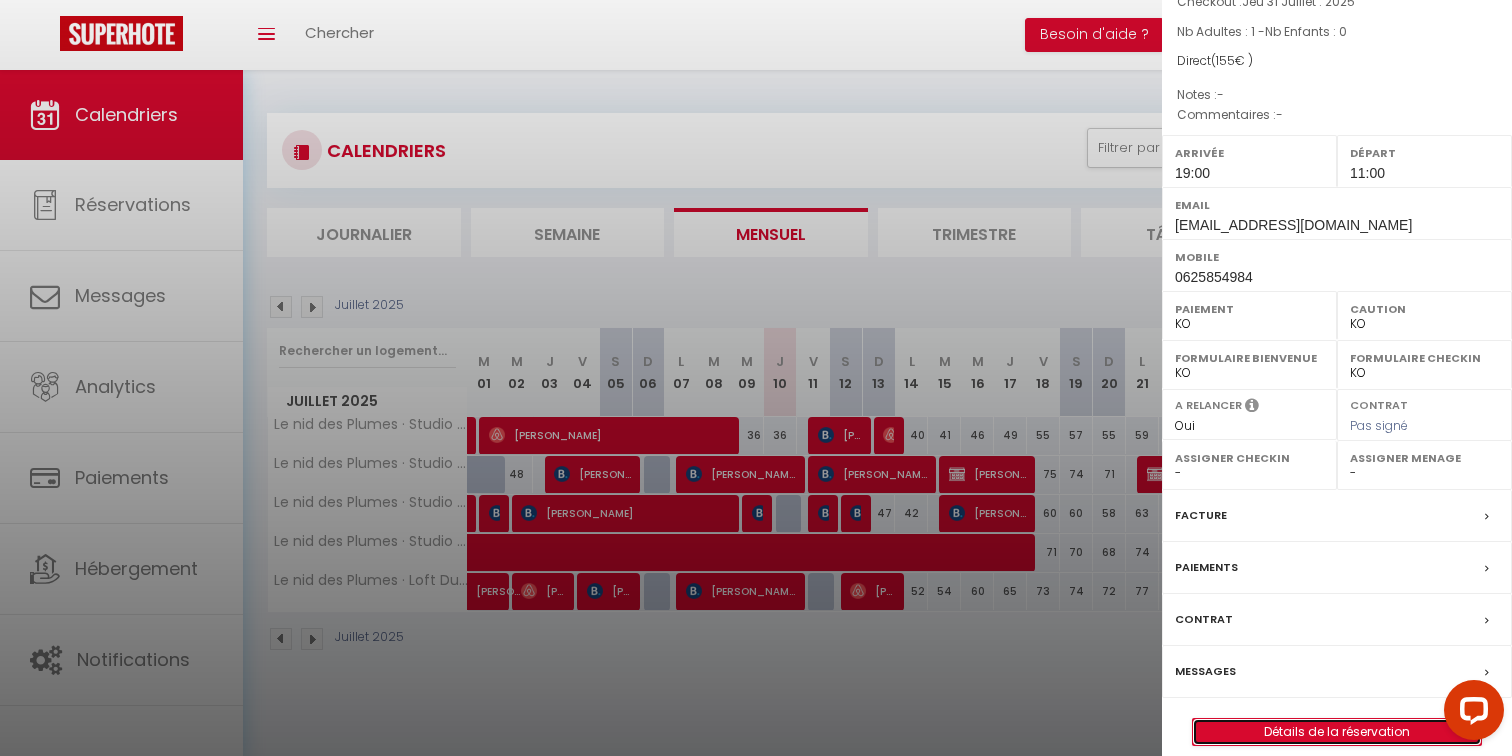 click on "Détails de la réservation" at bounding box center [1337, 732] 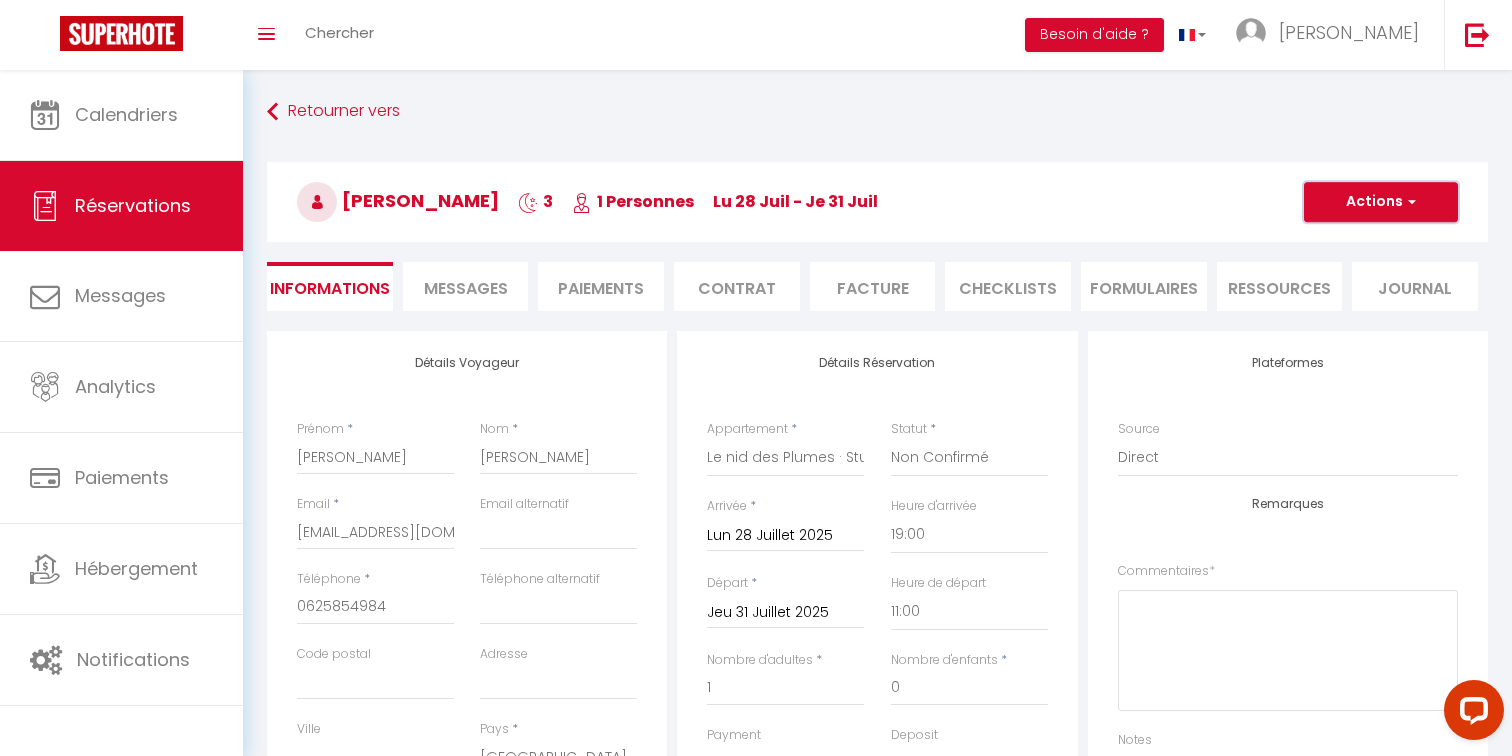 click on "Actions" at bounding box center [1381, 202] 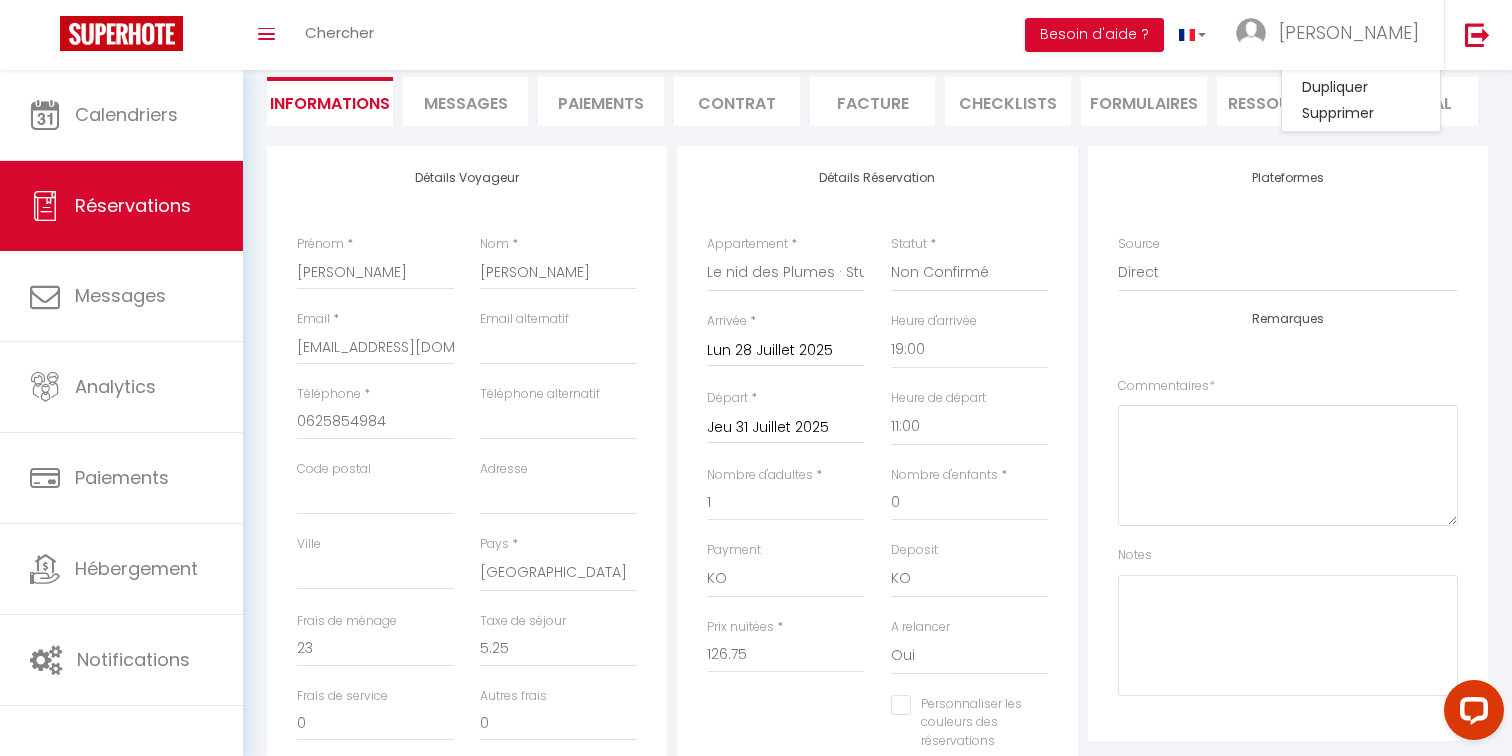 scroll, scrollTop: 228, scrollLeft: 0, axis: vertical 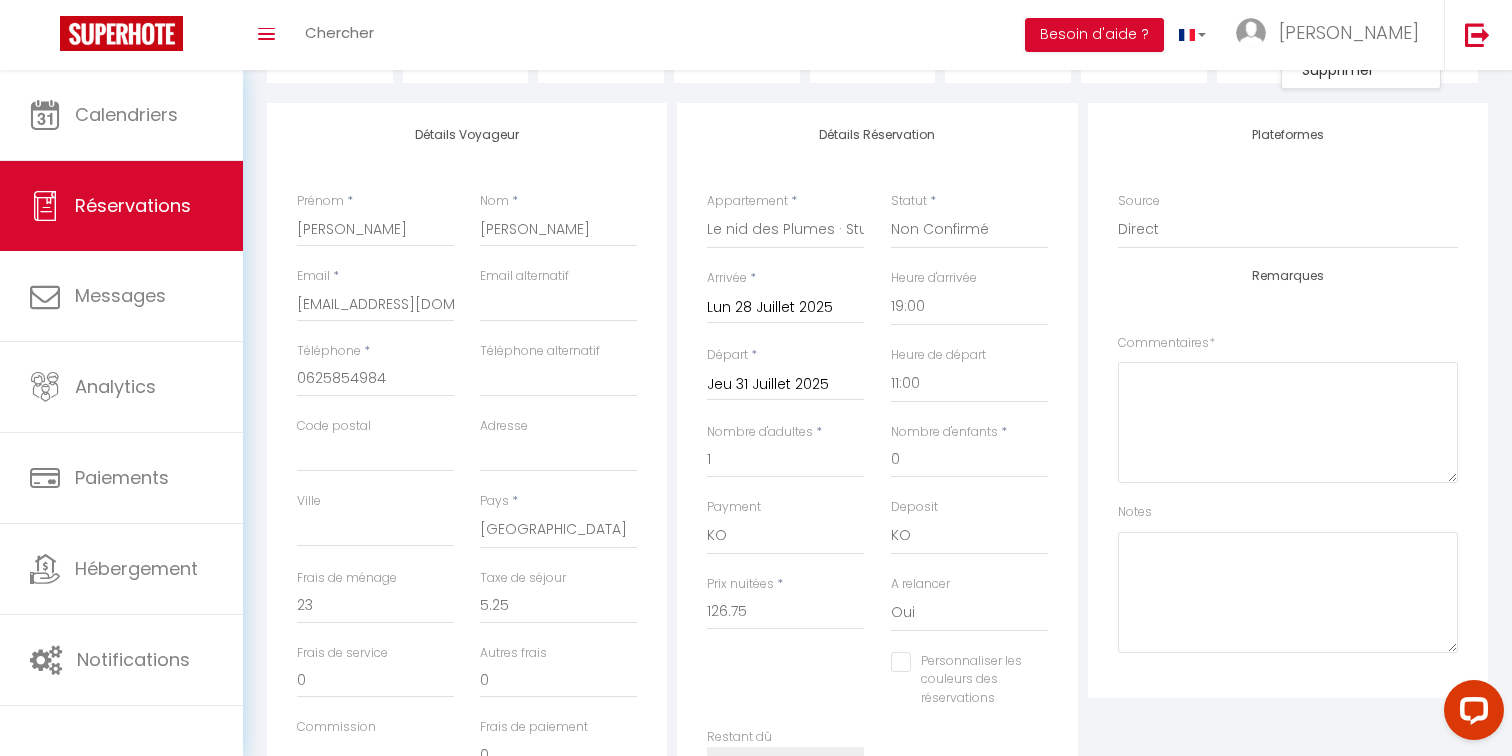 click on "Jeu 31 Juillet 2025" at bounding box center (785, 385) 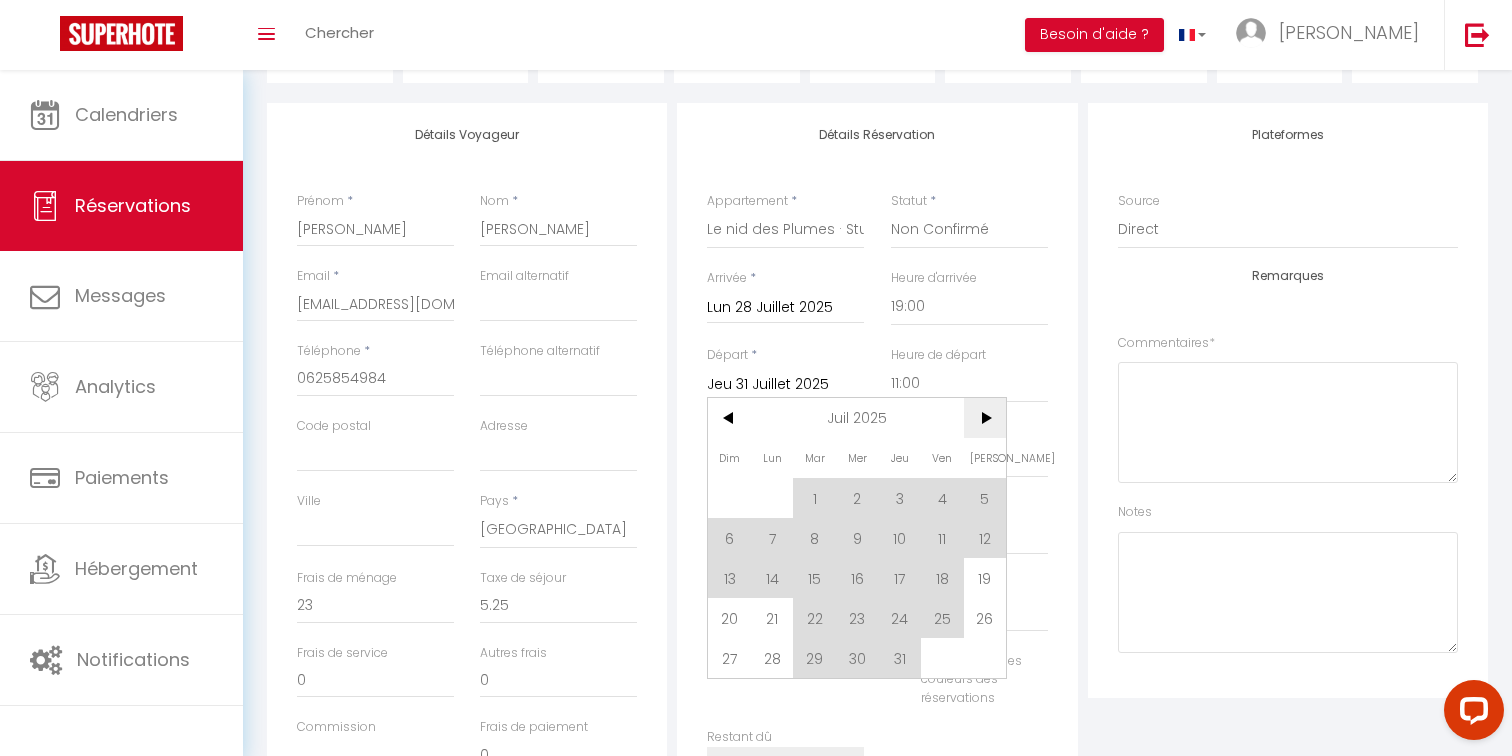 click on ">" at bounding box center [985, 418] 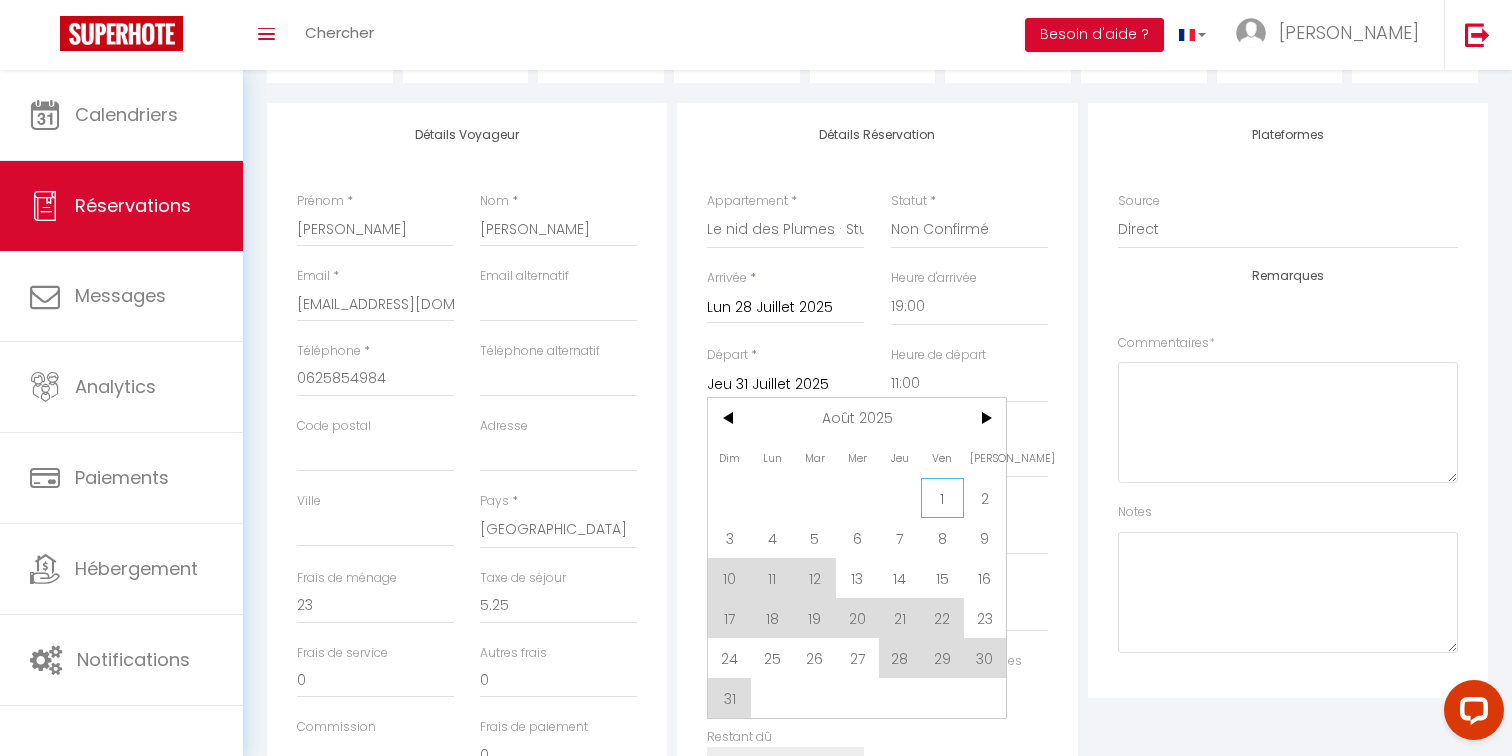 click on "1" at bounding box center [942, 498] 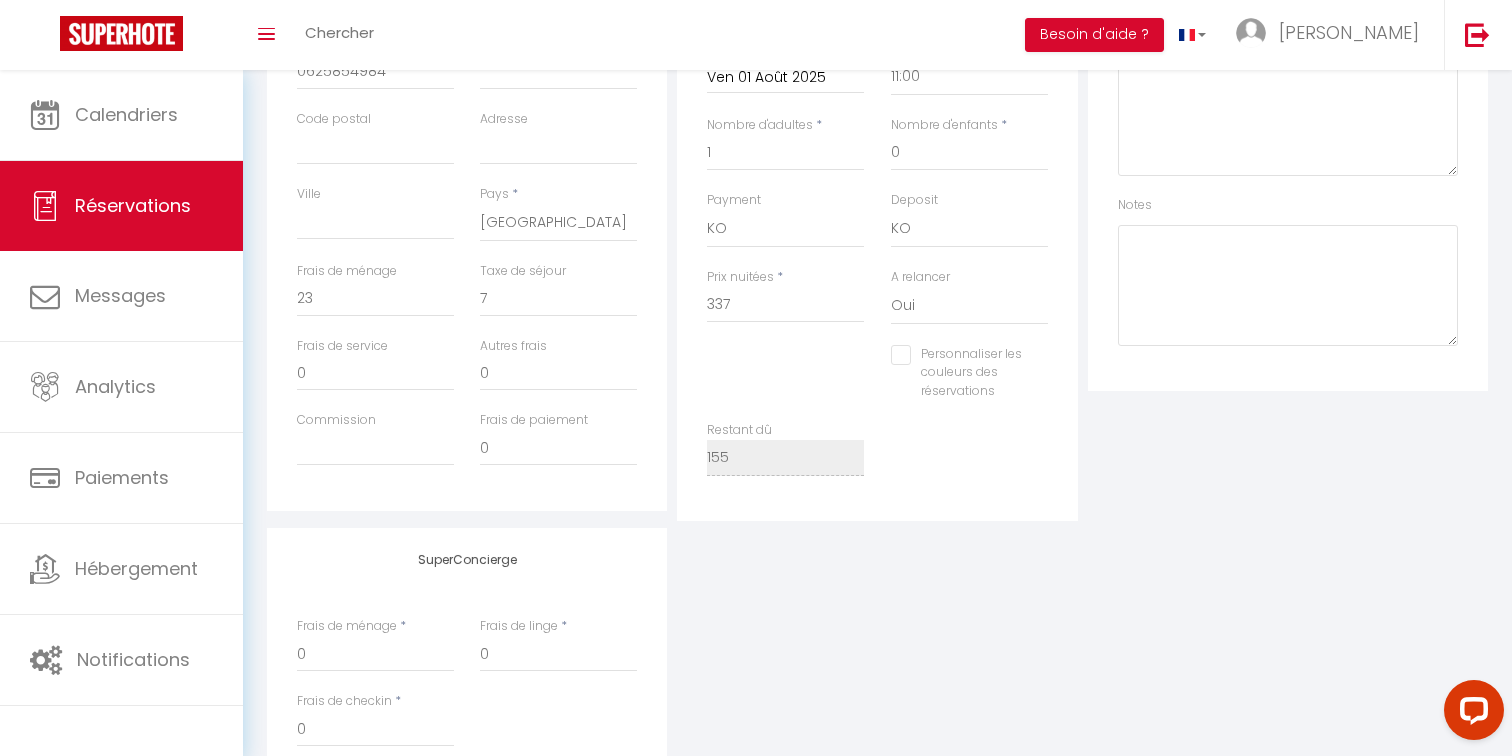 scroll, scrollTop: 549, scrollLeft: 0, axis: vertical 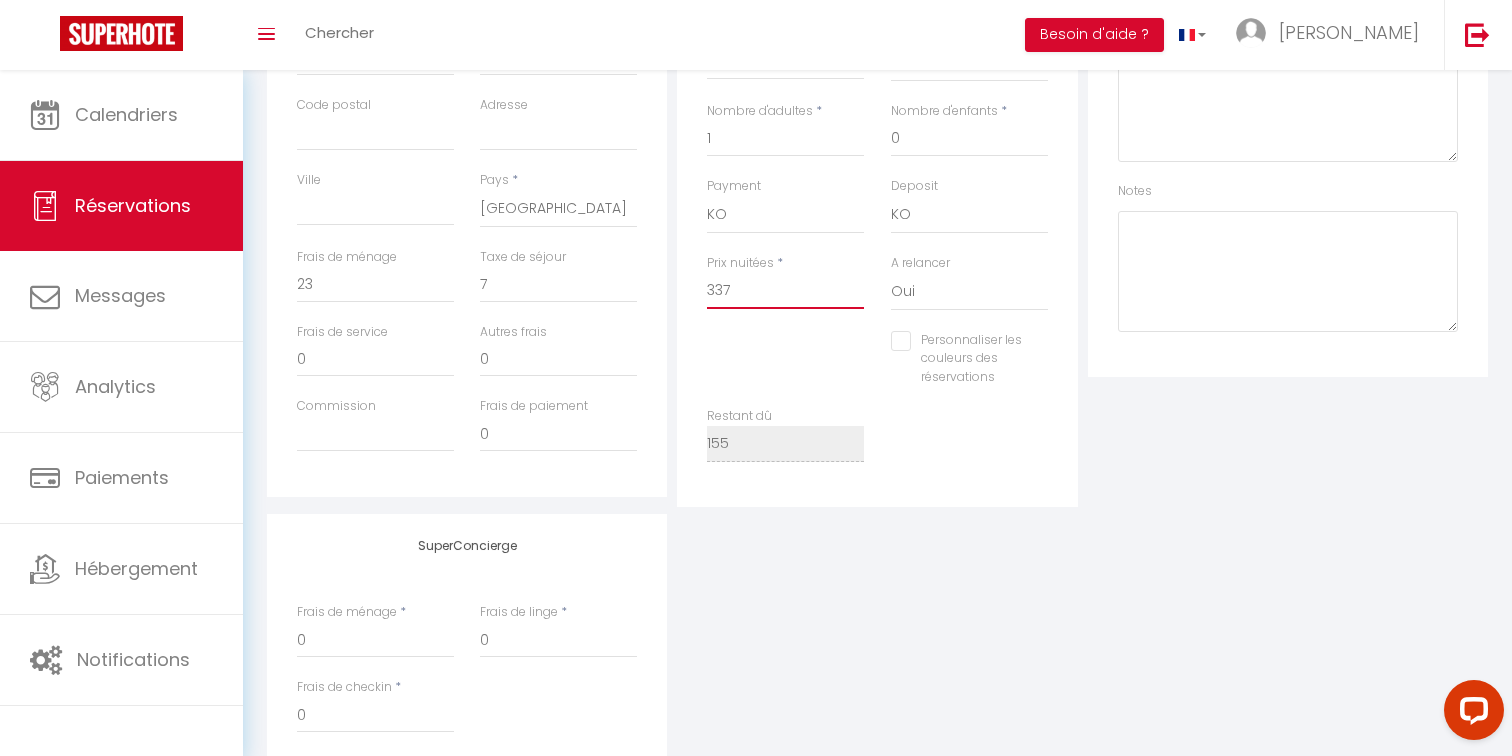 click on "337" at bounding box center [785, 291] 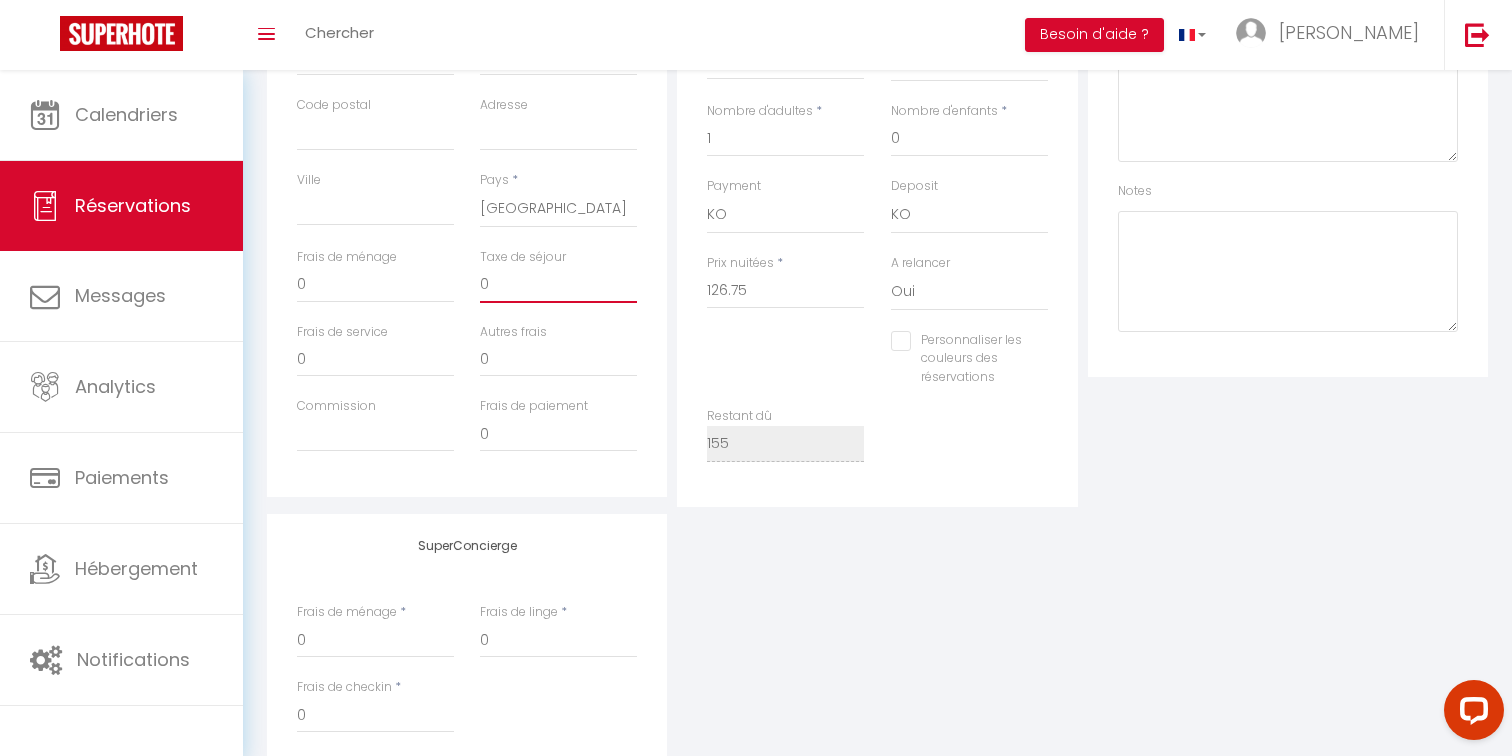 click on "0" at bounding box center [558, 285] 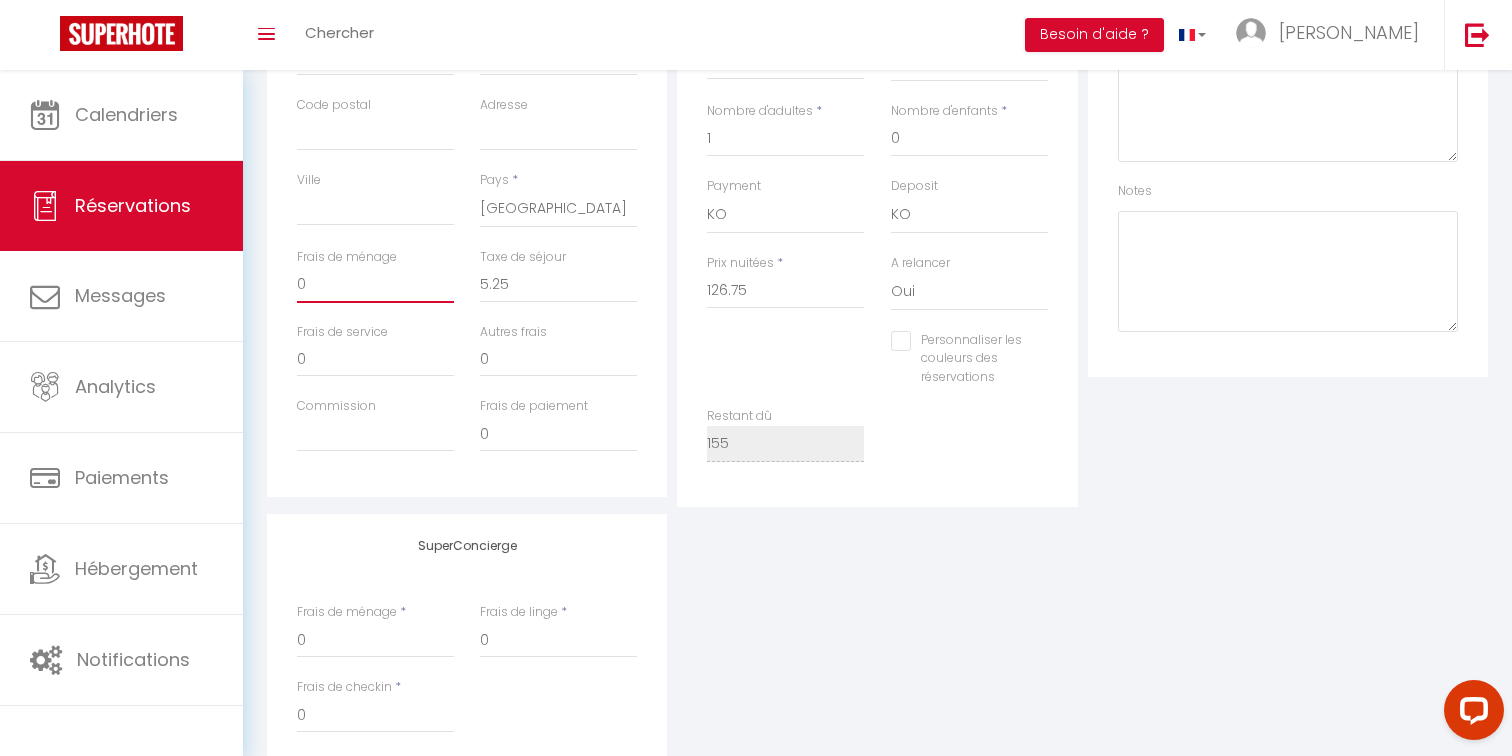 click on "0" at bounding box center (375, 285) 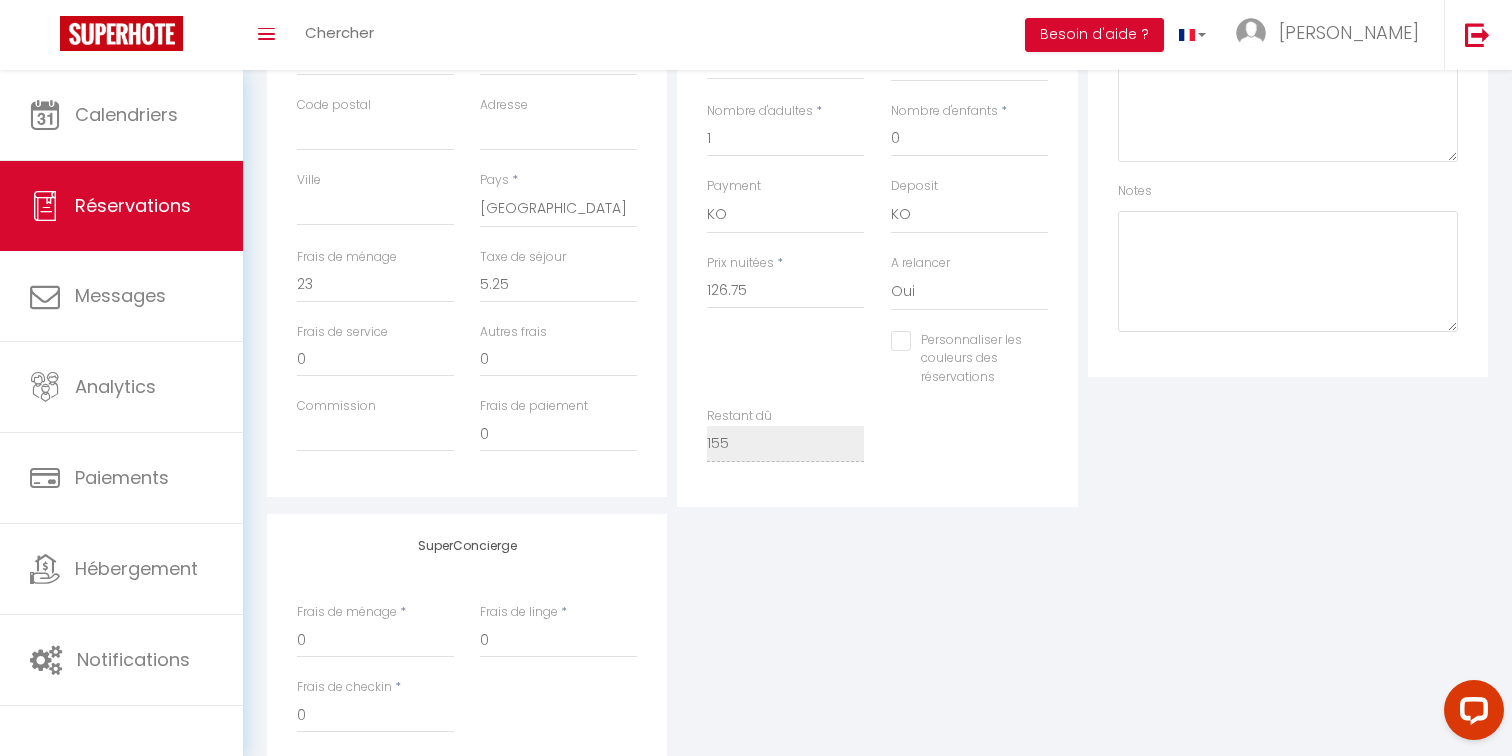 click on "Autres frais   0" at bounding box center [558, 360] 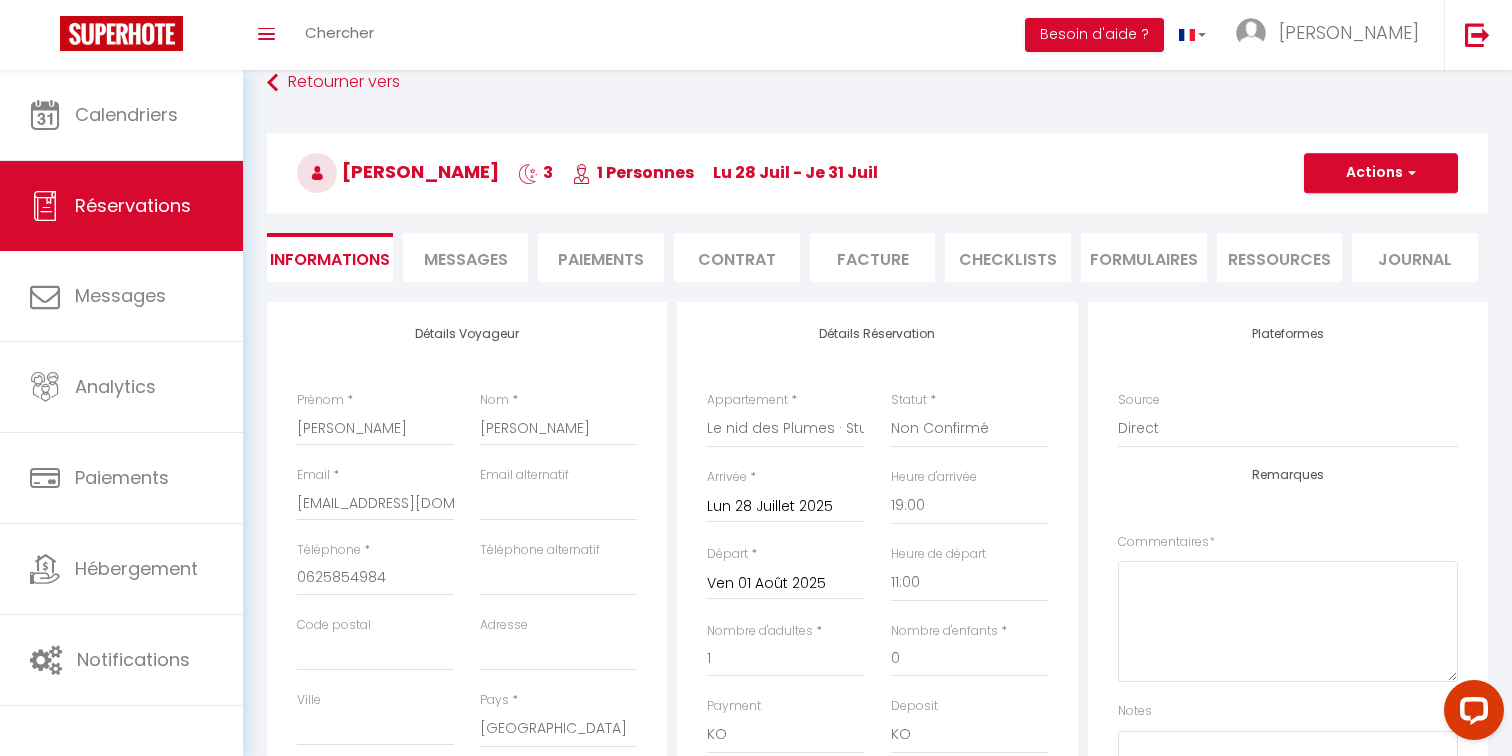 scroll, scrollTop: 0, scrollLeft: 0, axis: both 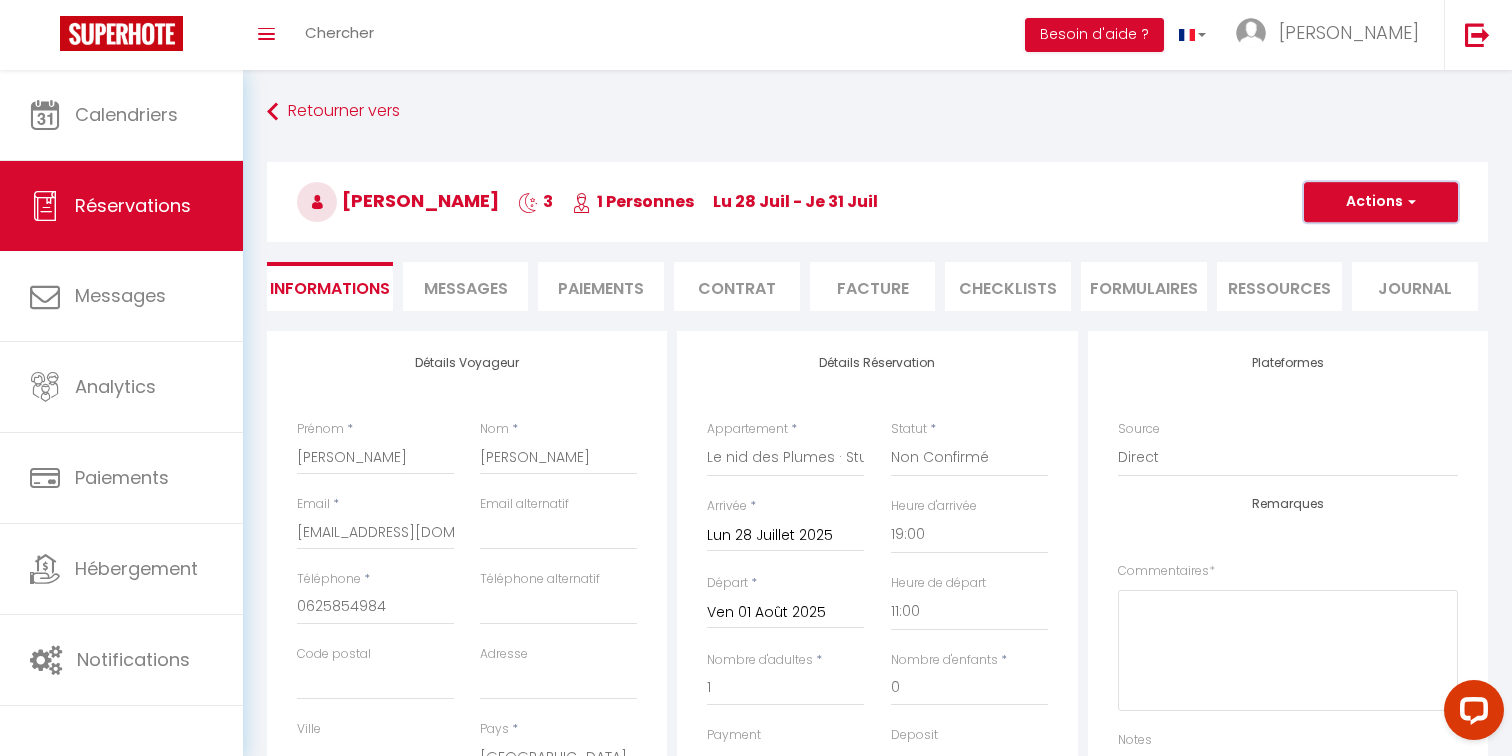 click on "Actions" at bounding box center (1381, 202) 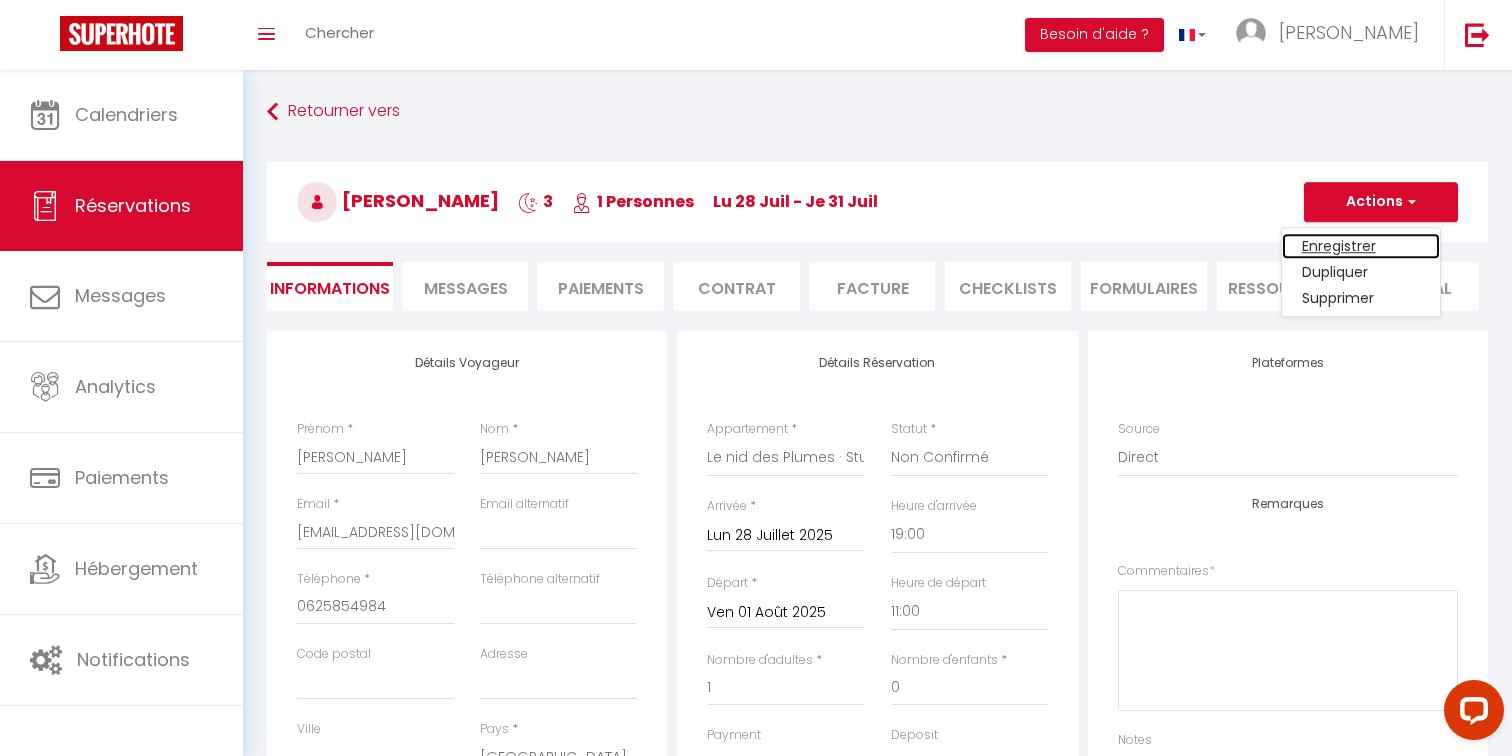 click on "Enregistrer" at bounding box center (1361, 246) 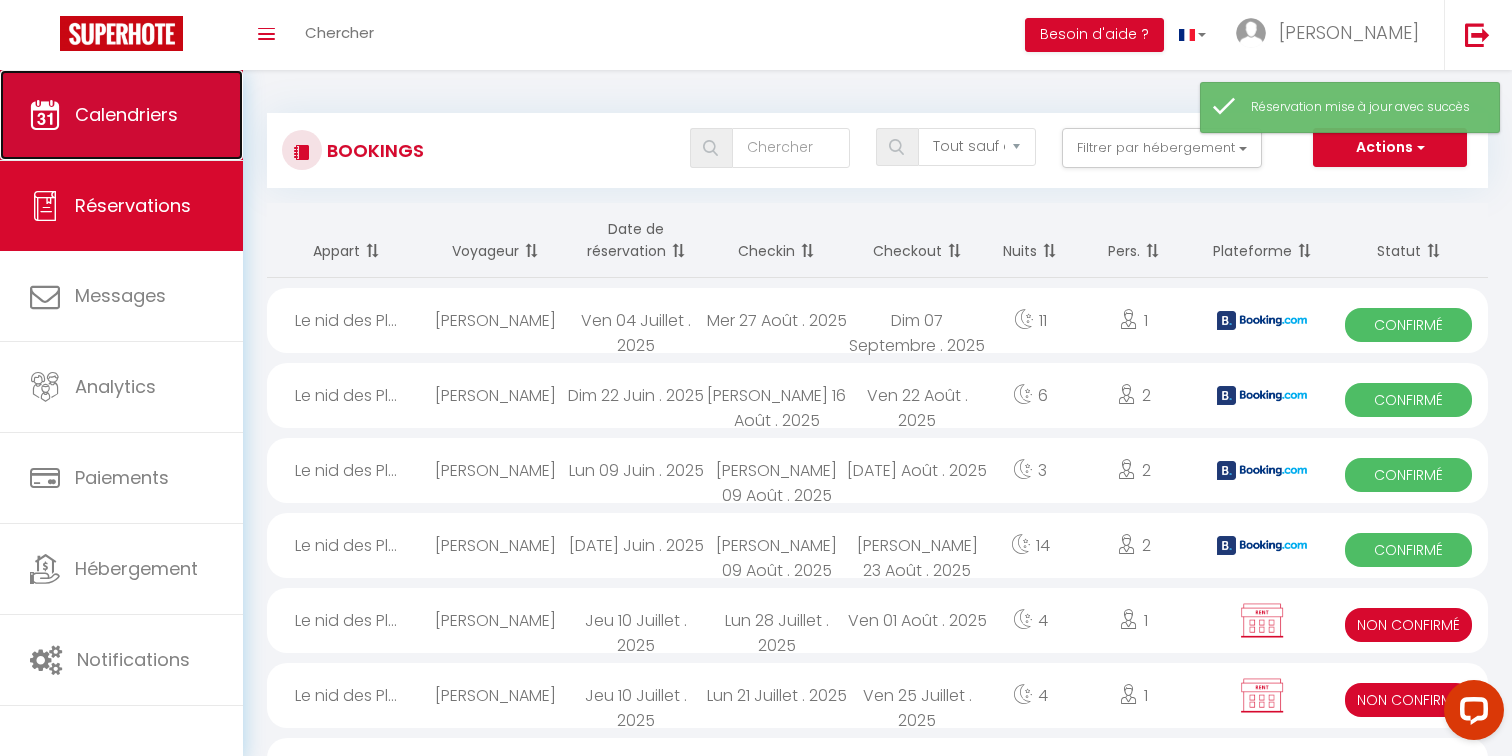 click on "Calendriers" at bounding box center [121, 115] 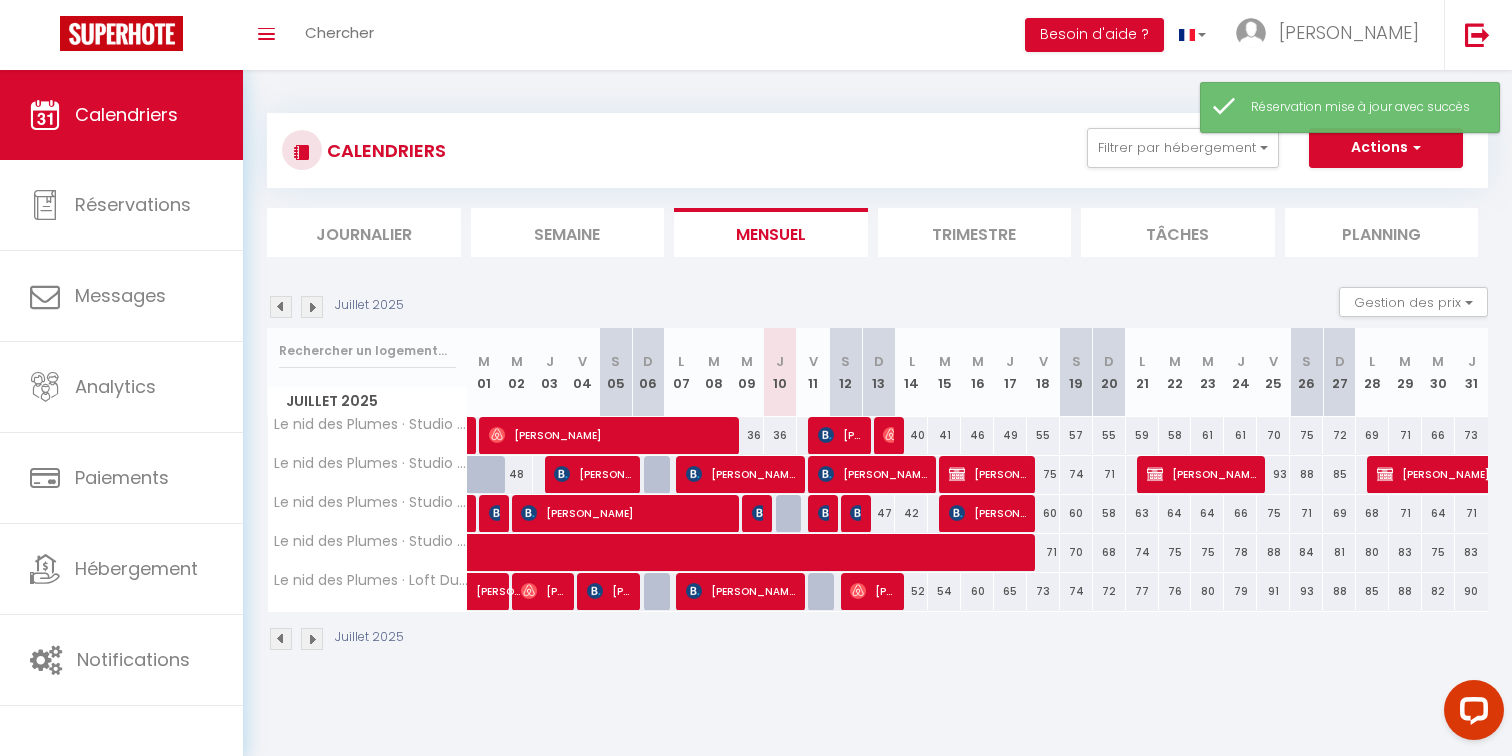 click at bounding box center (312, 307) 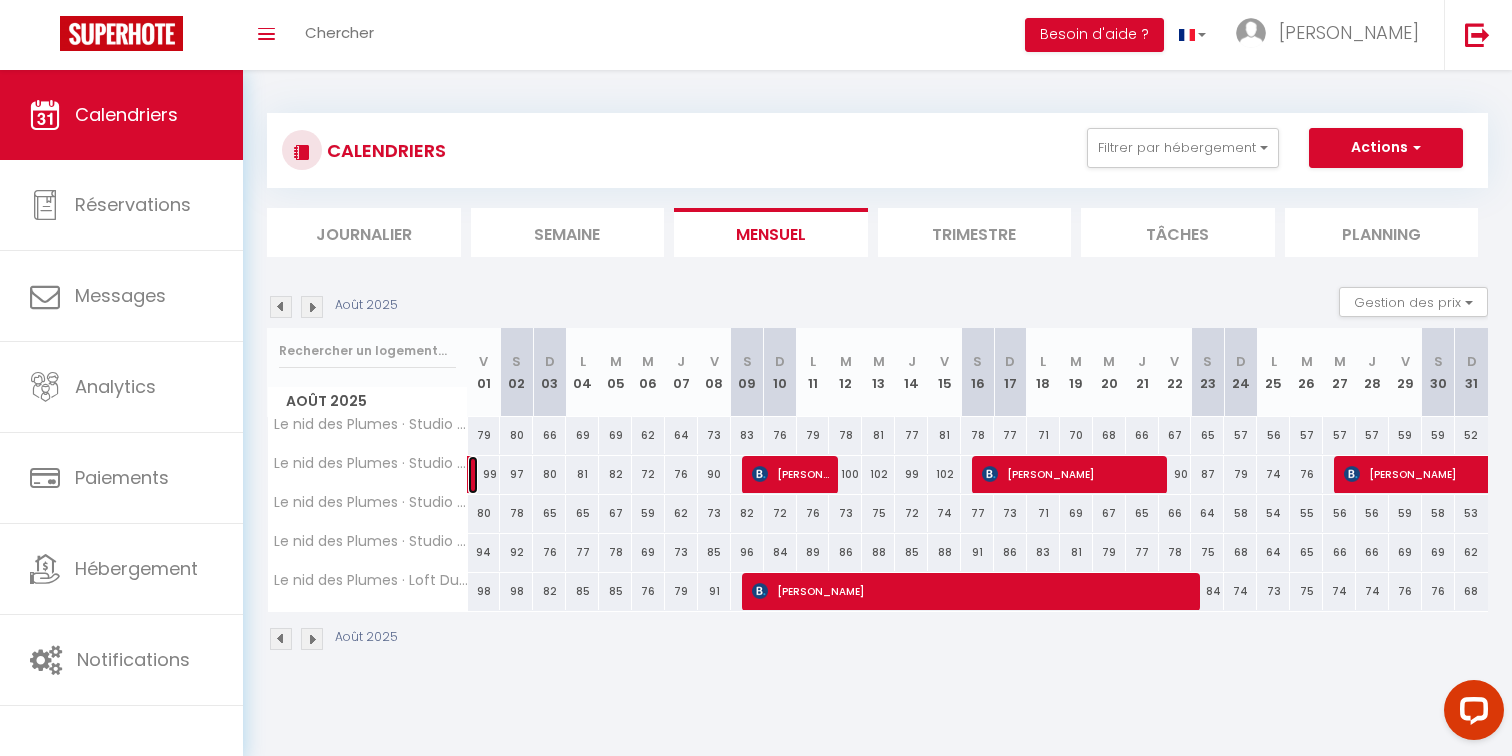 click at bounding box center [473, 475] 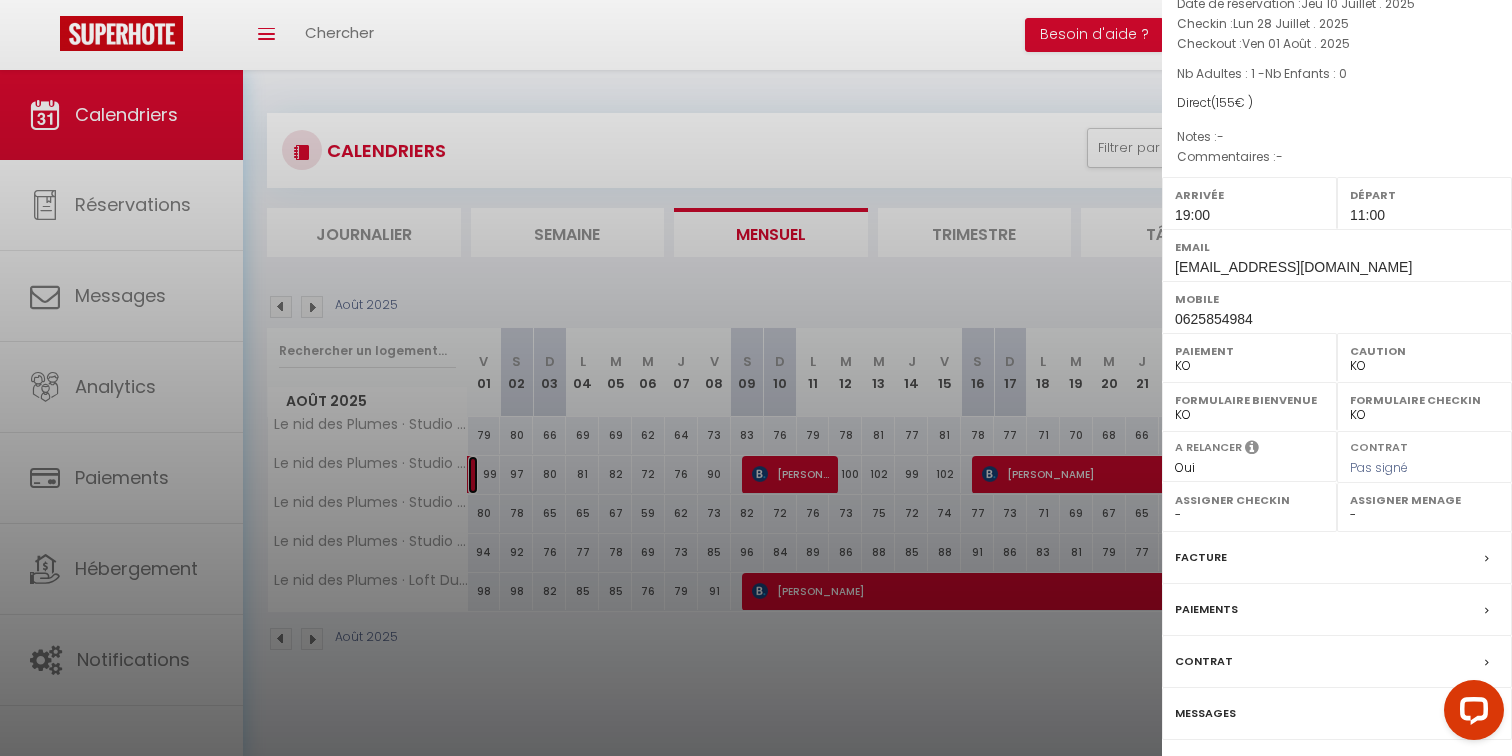 scroll, scrollTop: 196, scrollLeft: 0, axis: vertical 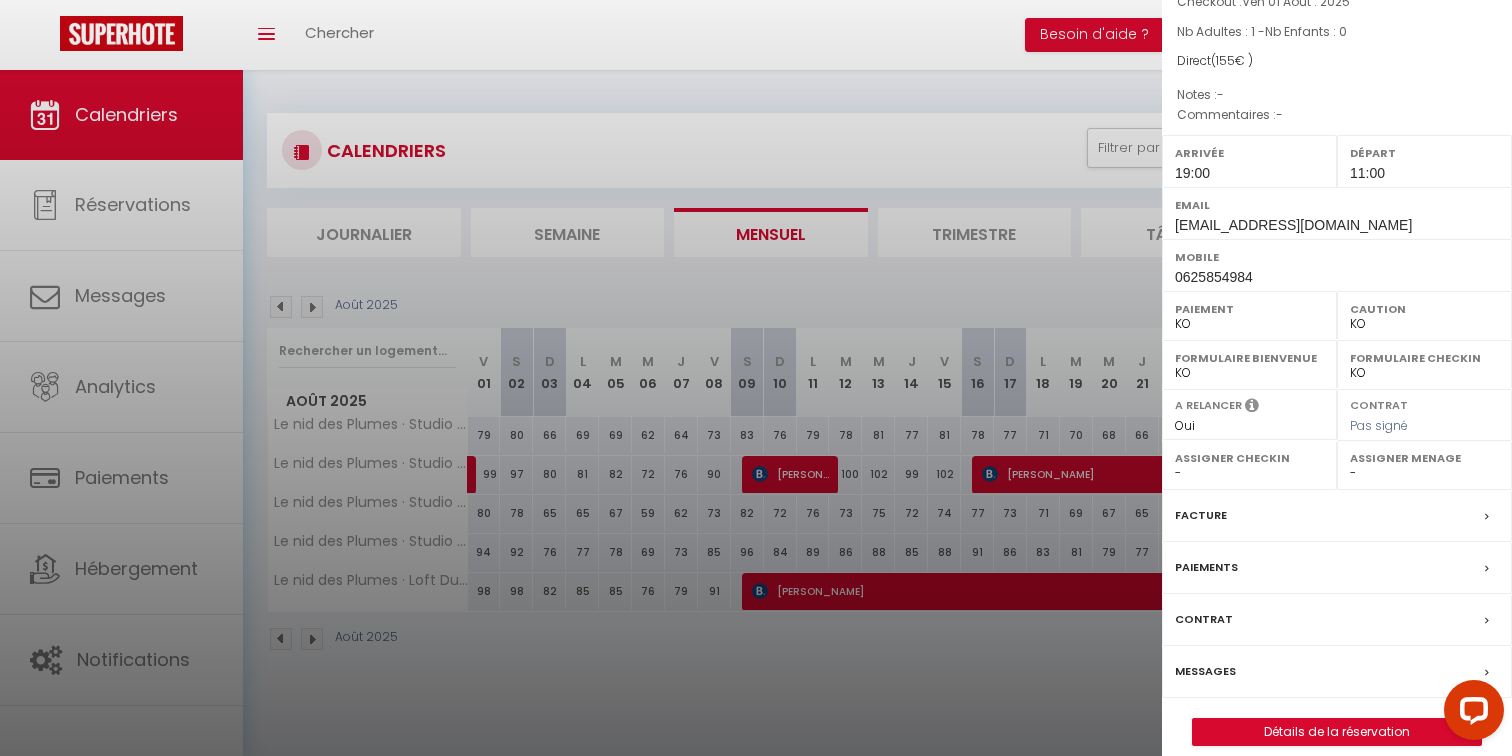 click at bounding box center [756, 378] 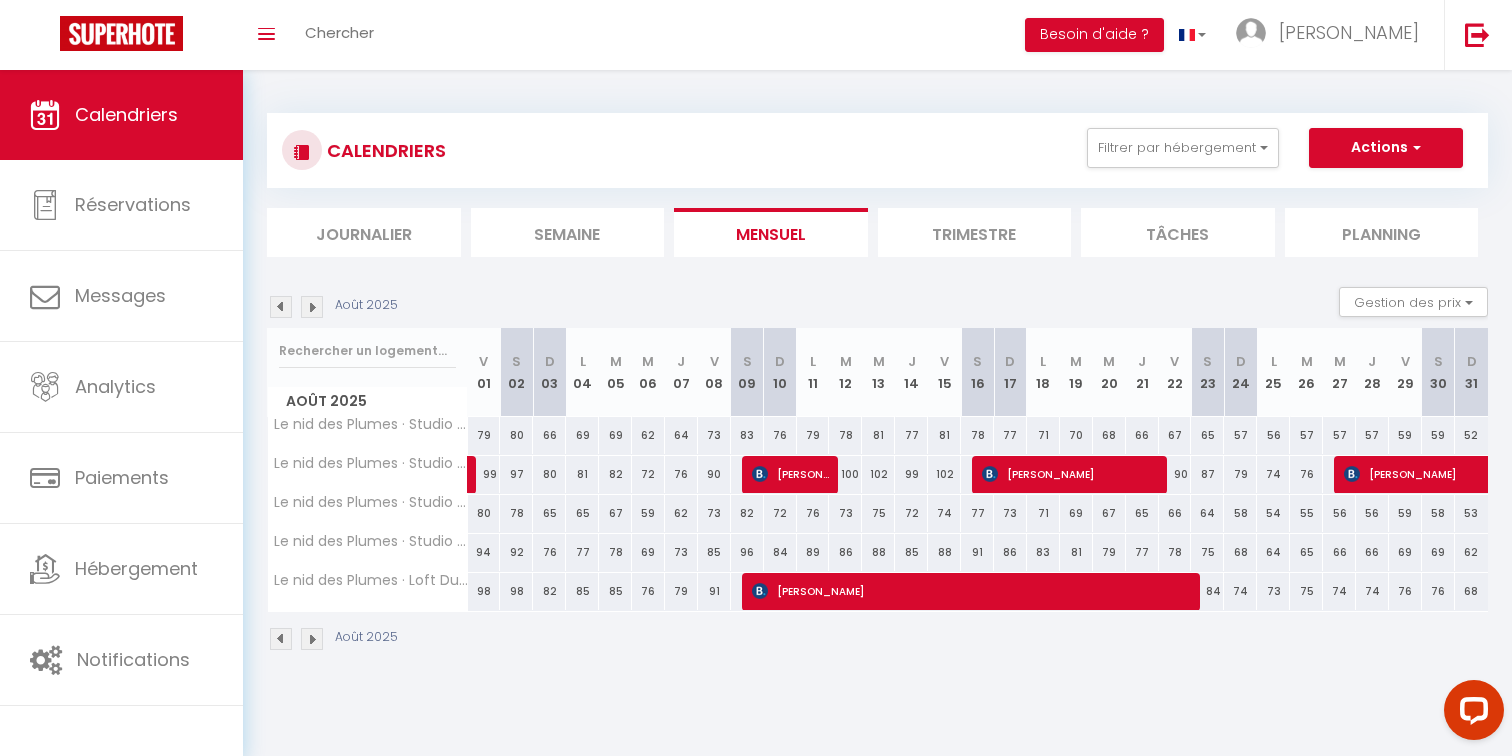 click at bounding box center [281, 307] 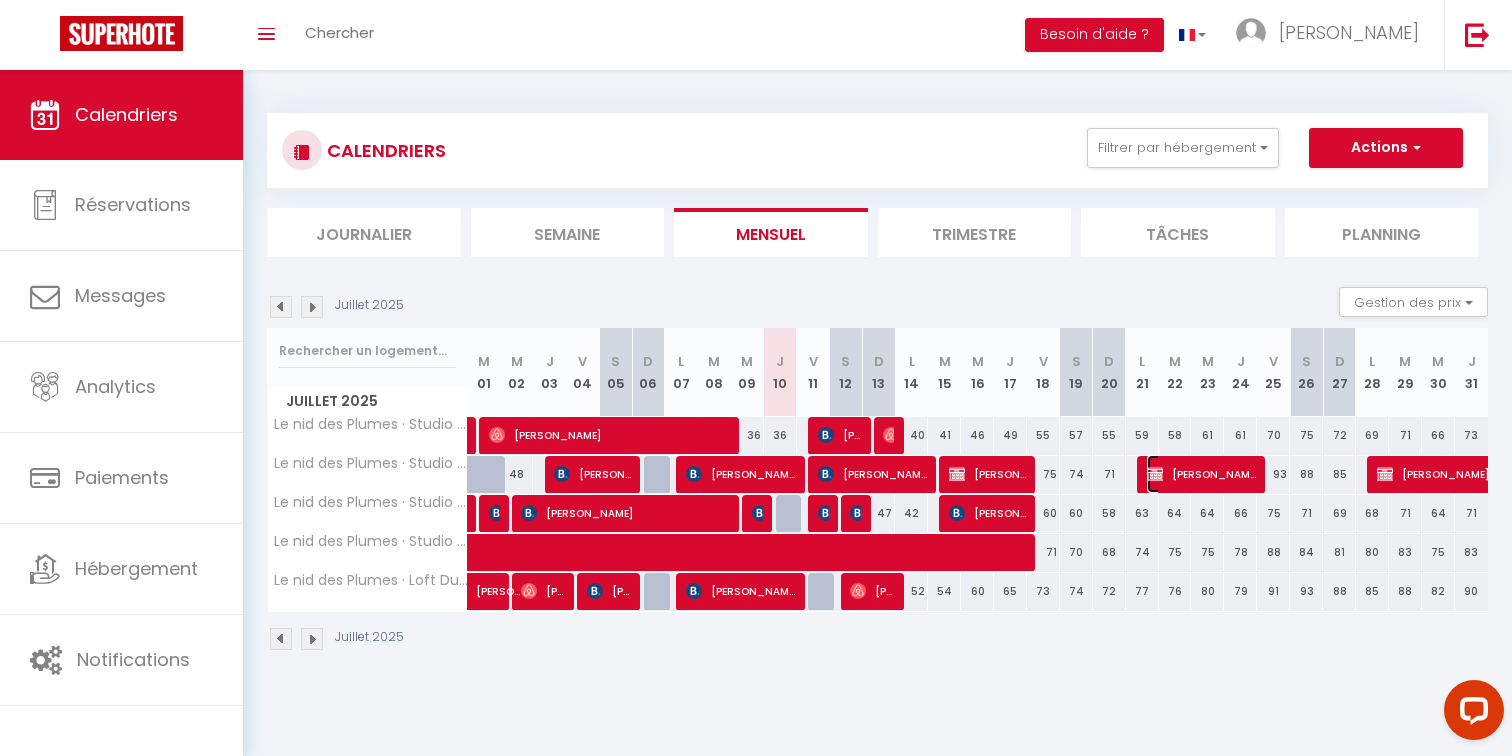 click on "Cyril De Oliveira" at bounding box center [1202, 474] 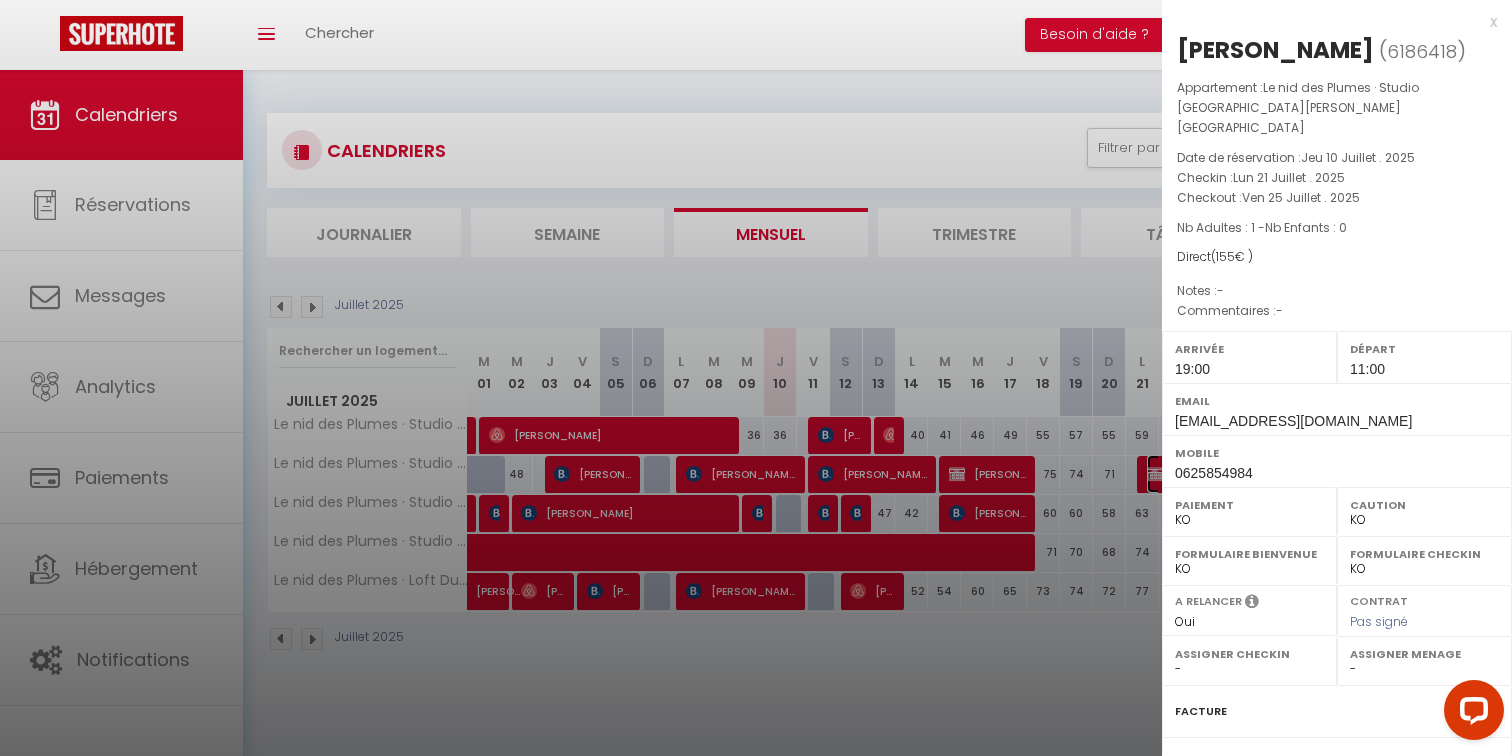 scroll, scrollTop: 196, scrollLeft: 0, axis: vertical 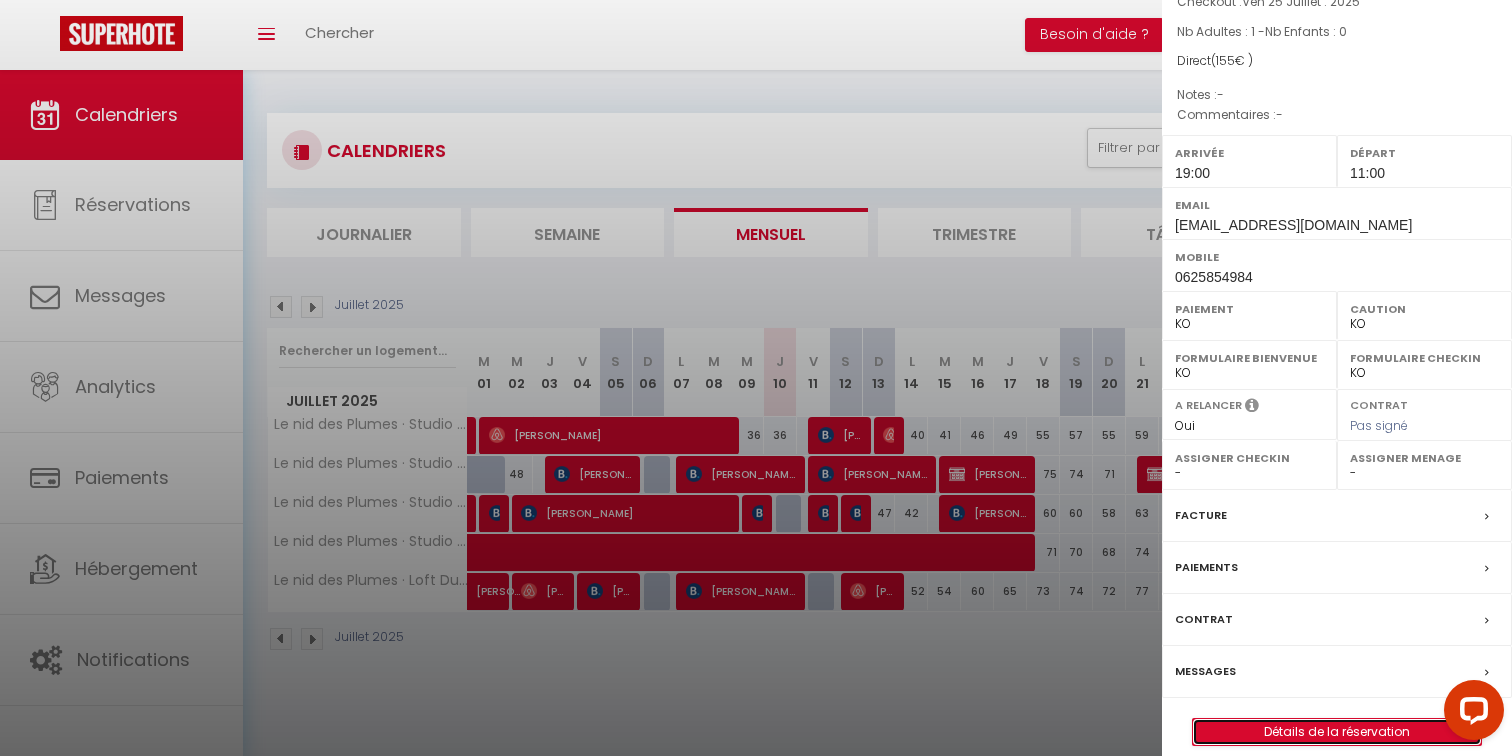 click on "Détails de la réservation" at bounding box center [1337, 732] 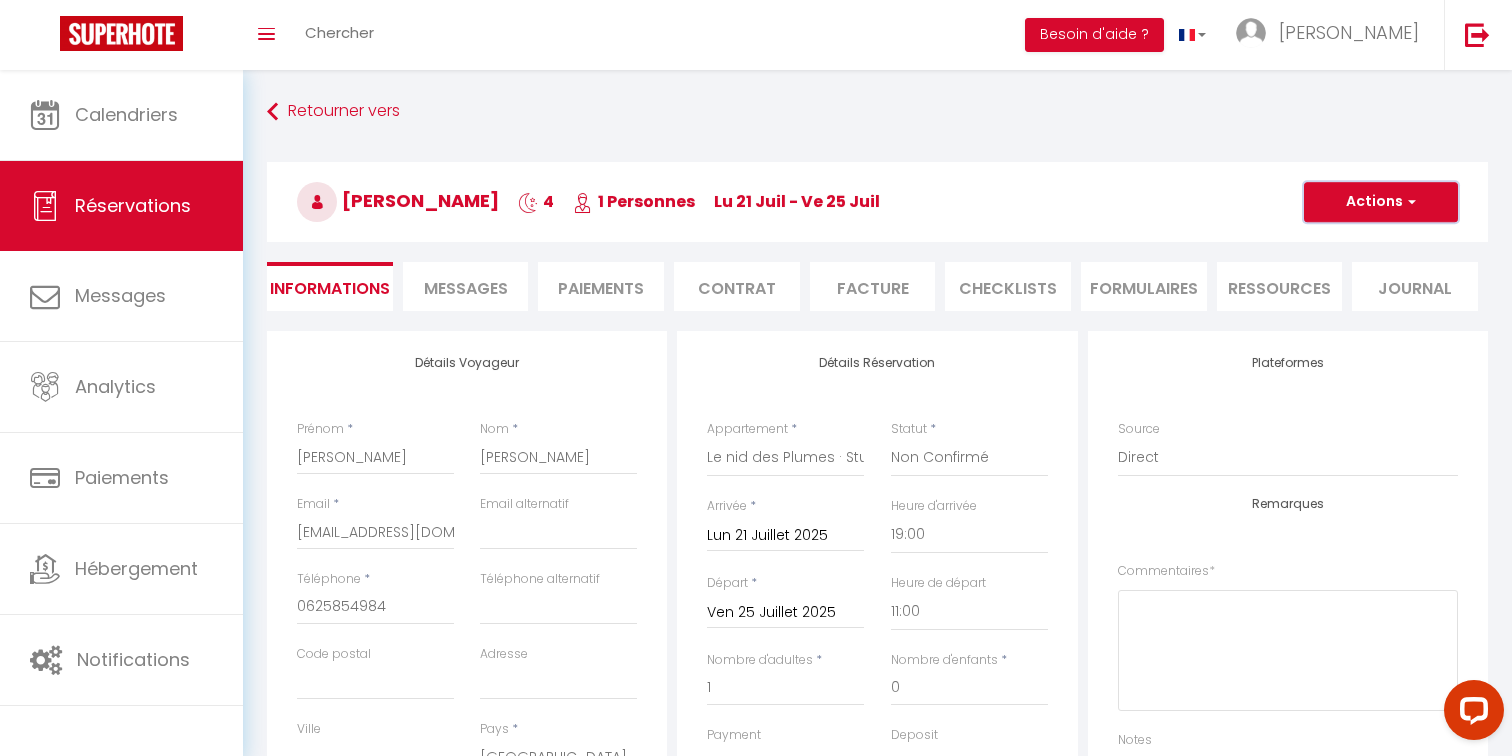 click on "Actions" at bounding box center [1381, 202] 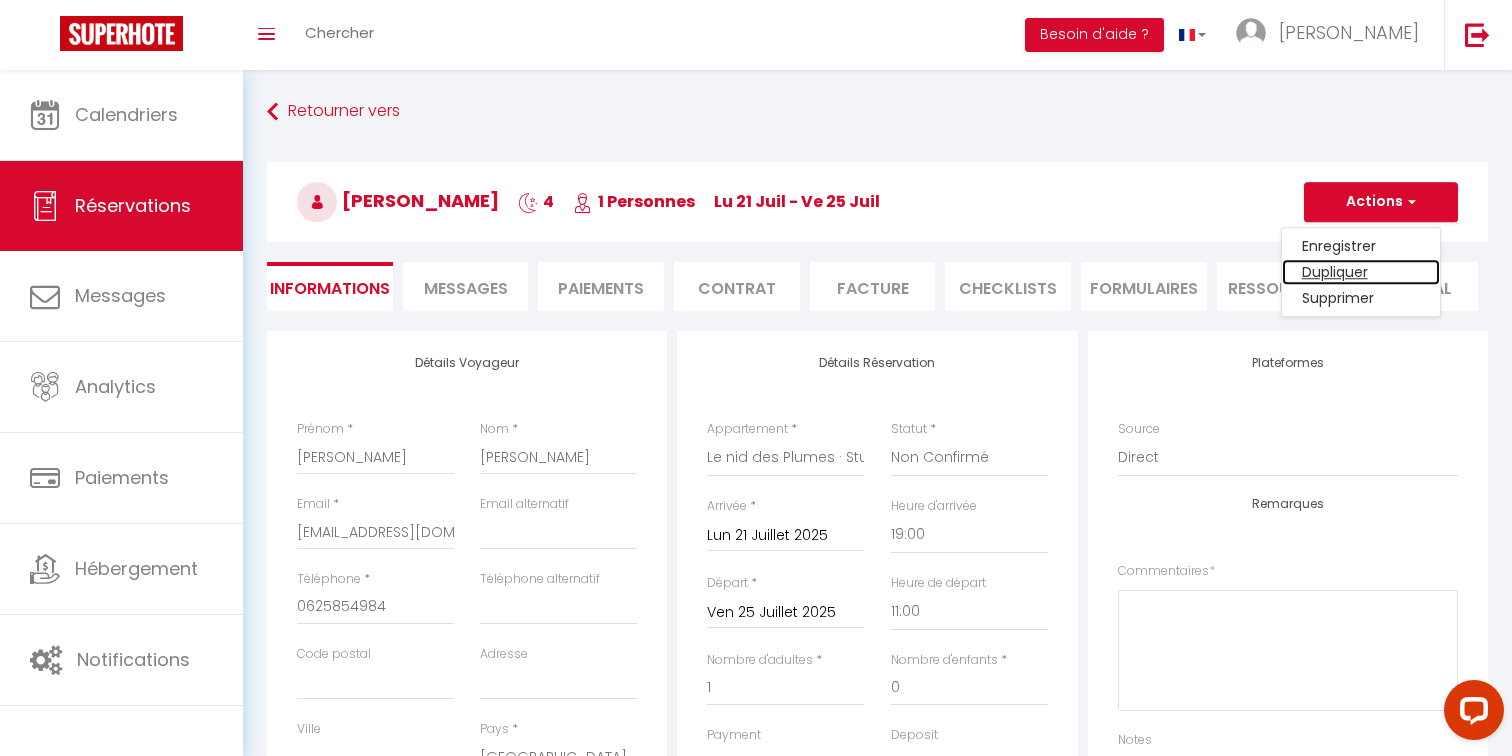 click on "Dupliquer" at bounding box center [1361, 272] 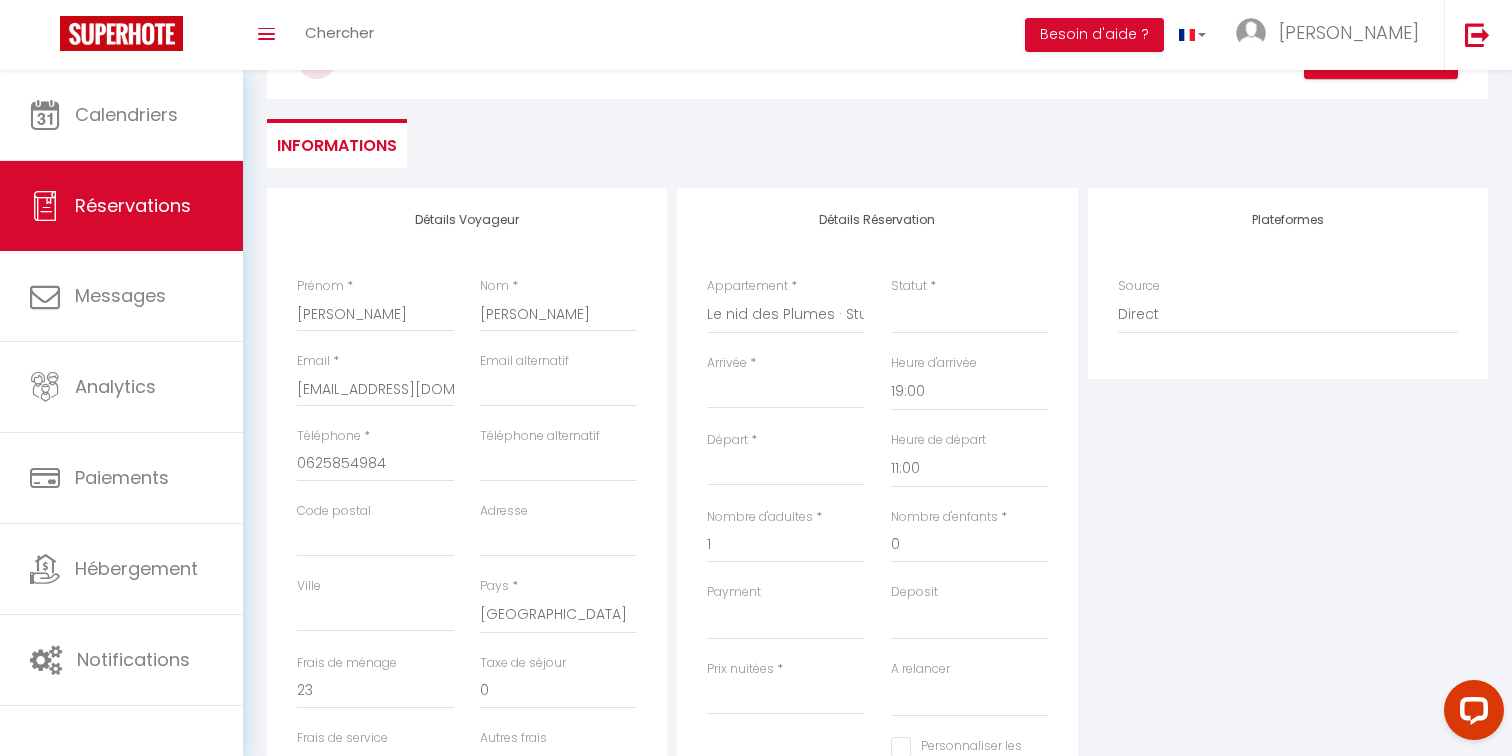 scroll, scrollTop: 273, scrollLeft: 0, axis: vertical 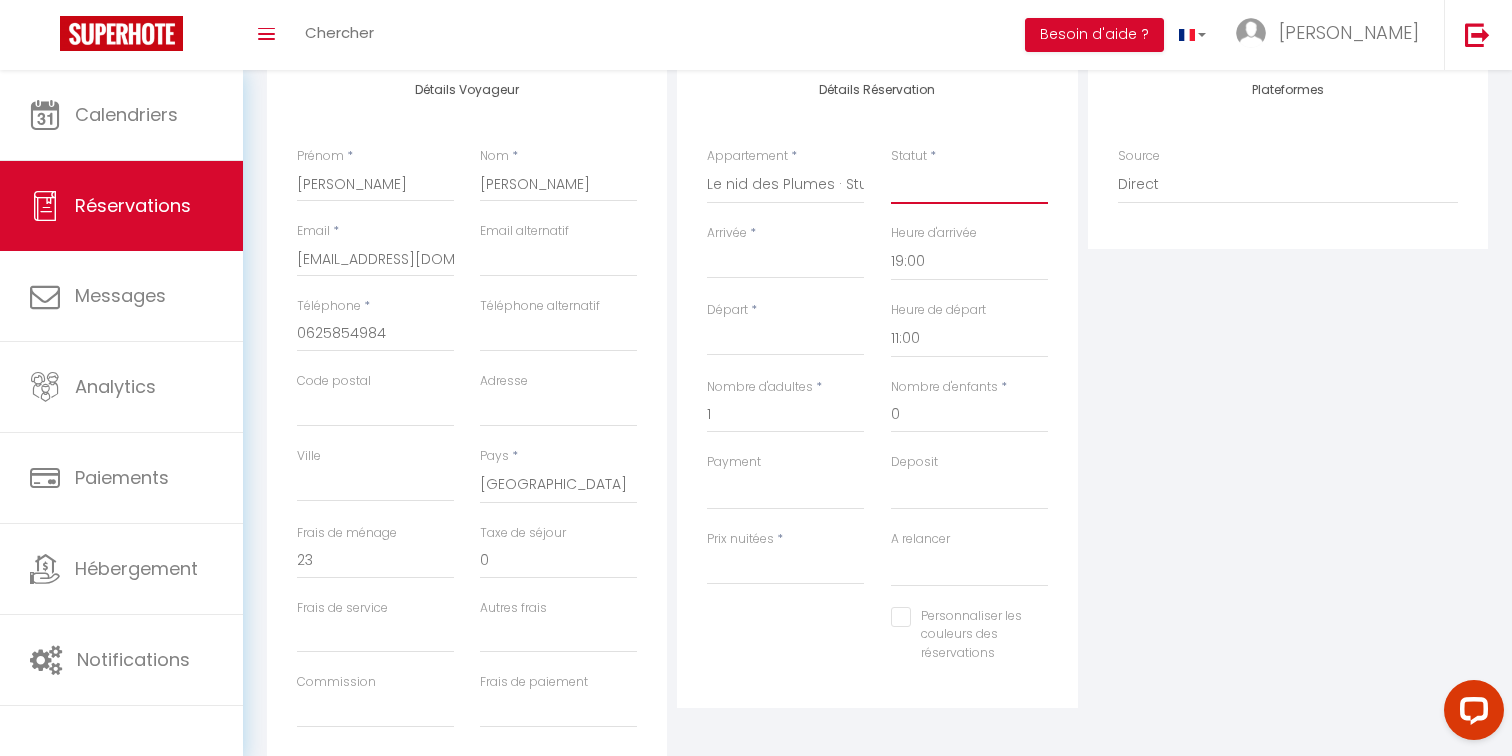 click on "Confirmé Non Confirmé Annulé Annulé par le voyageur No Show Request" at bounding box center [969, 185] 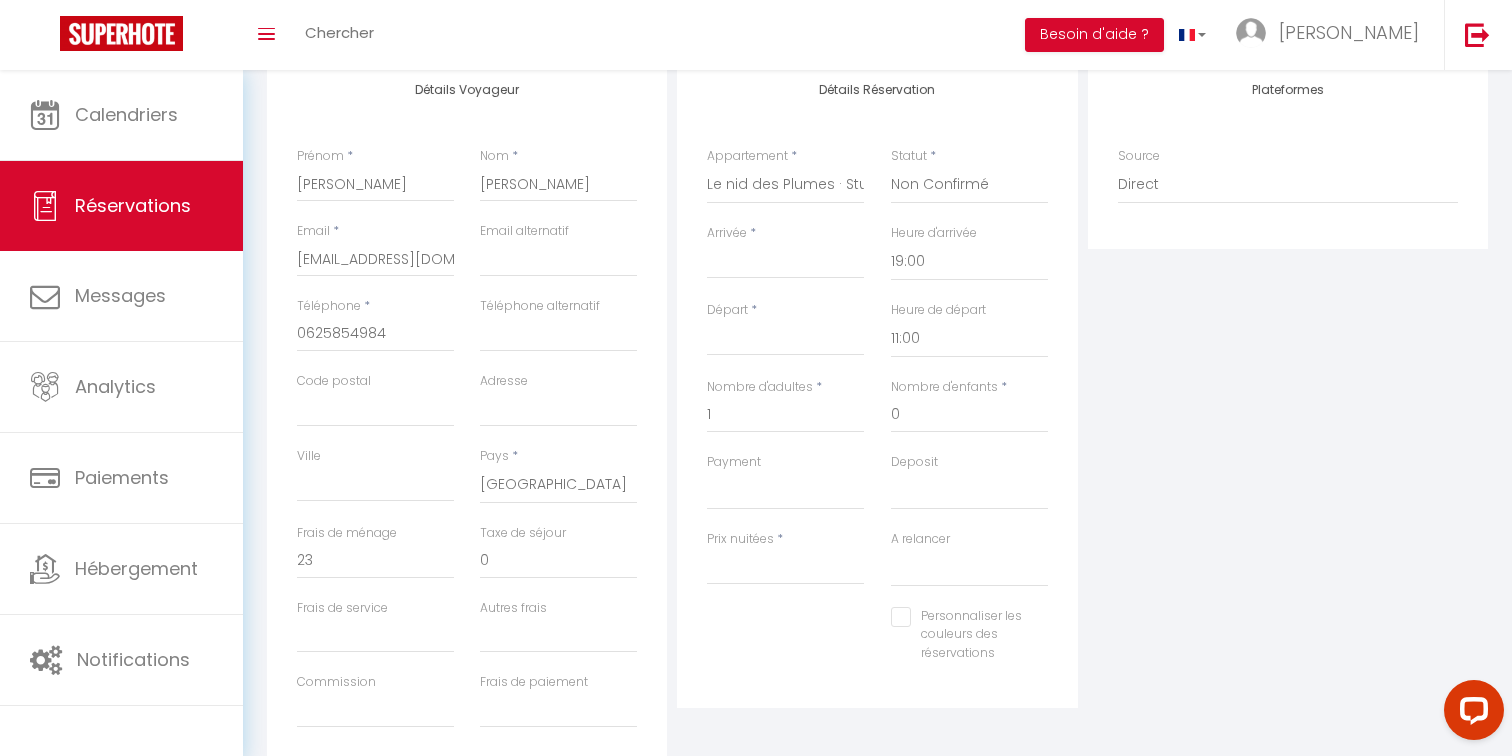 click on "Arrivée" at bounding box center [785, 263] 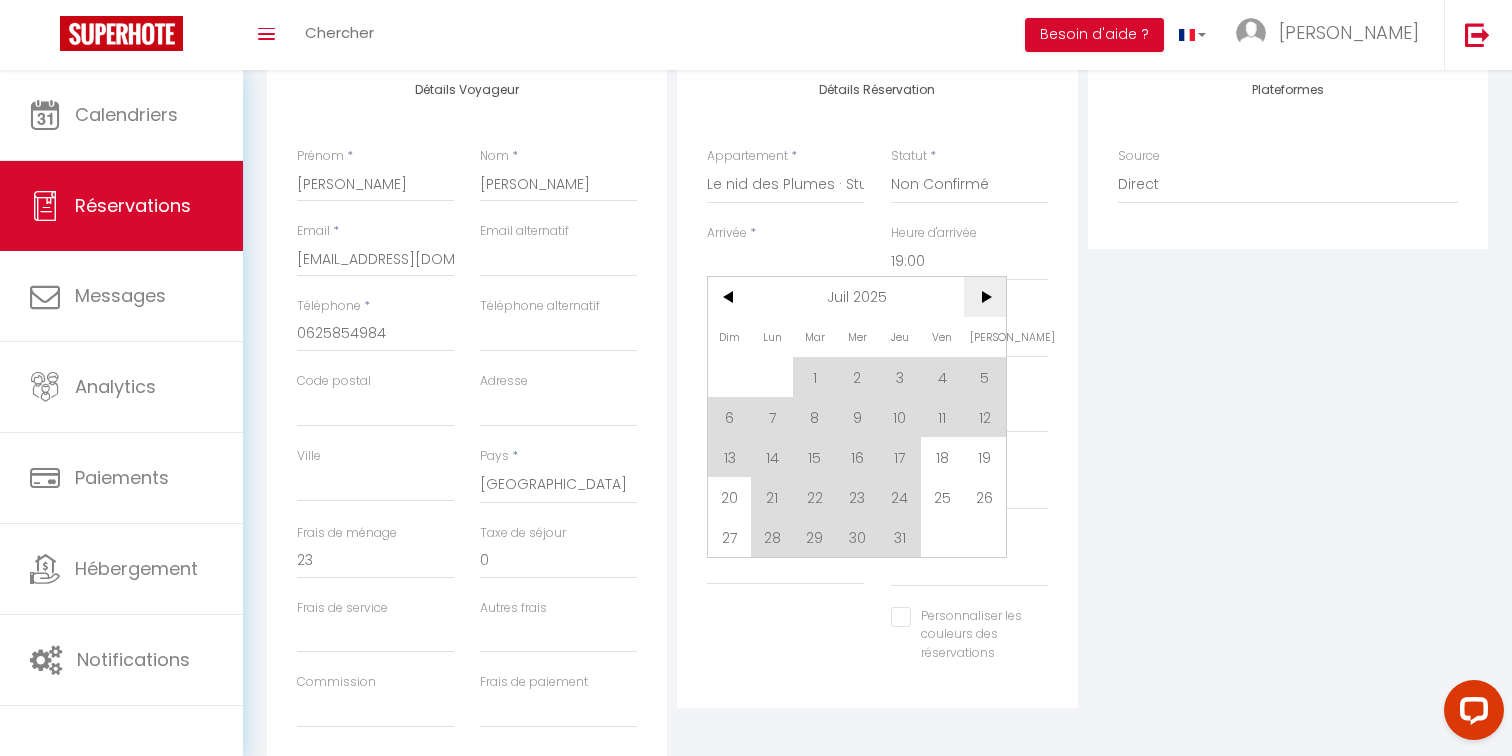 click on ">" at bounding box center (985, 297) 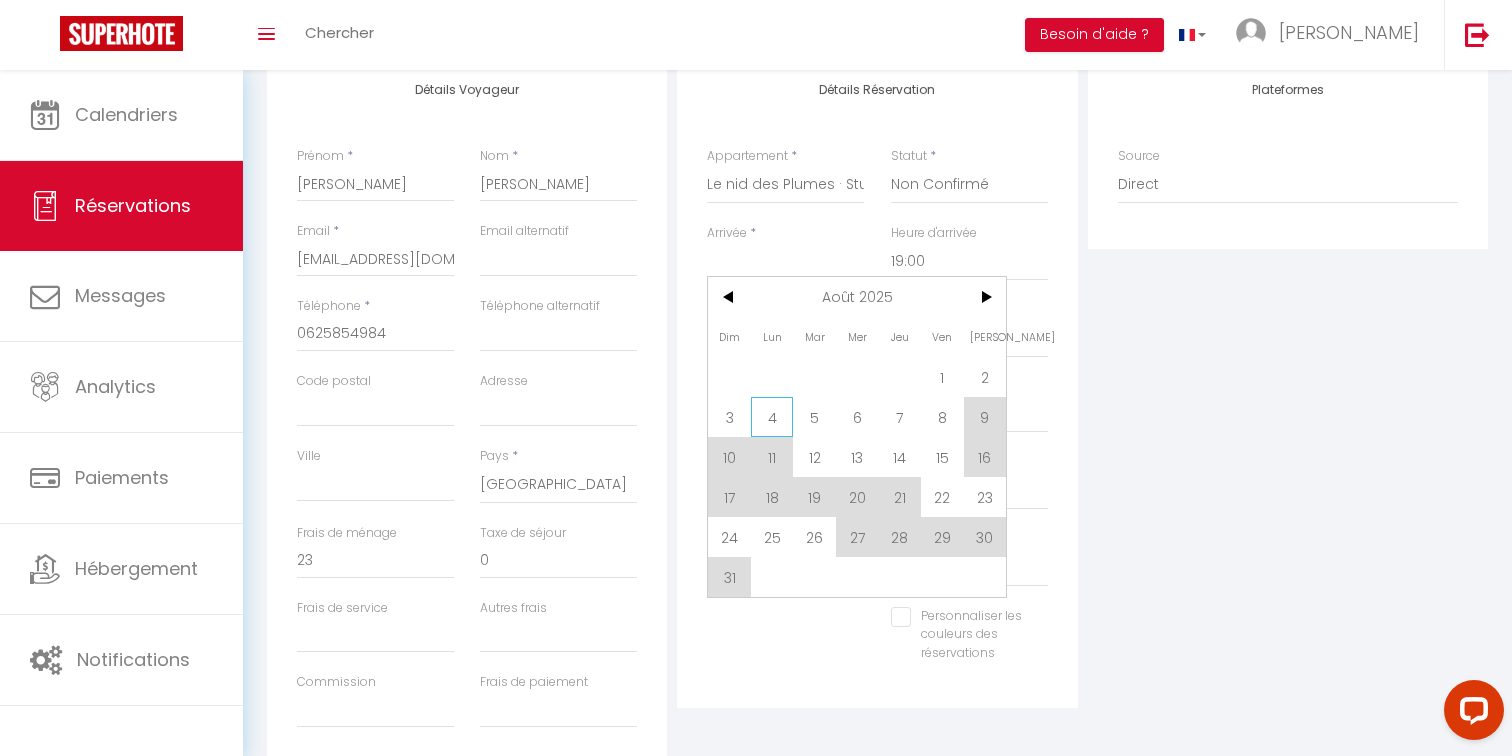 click on "4" at bounding box center [772, 417] 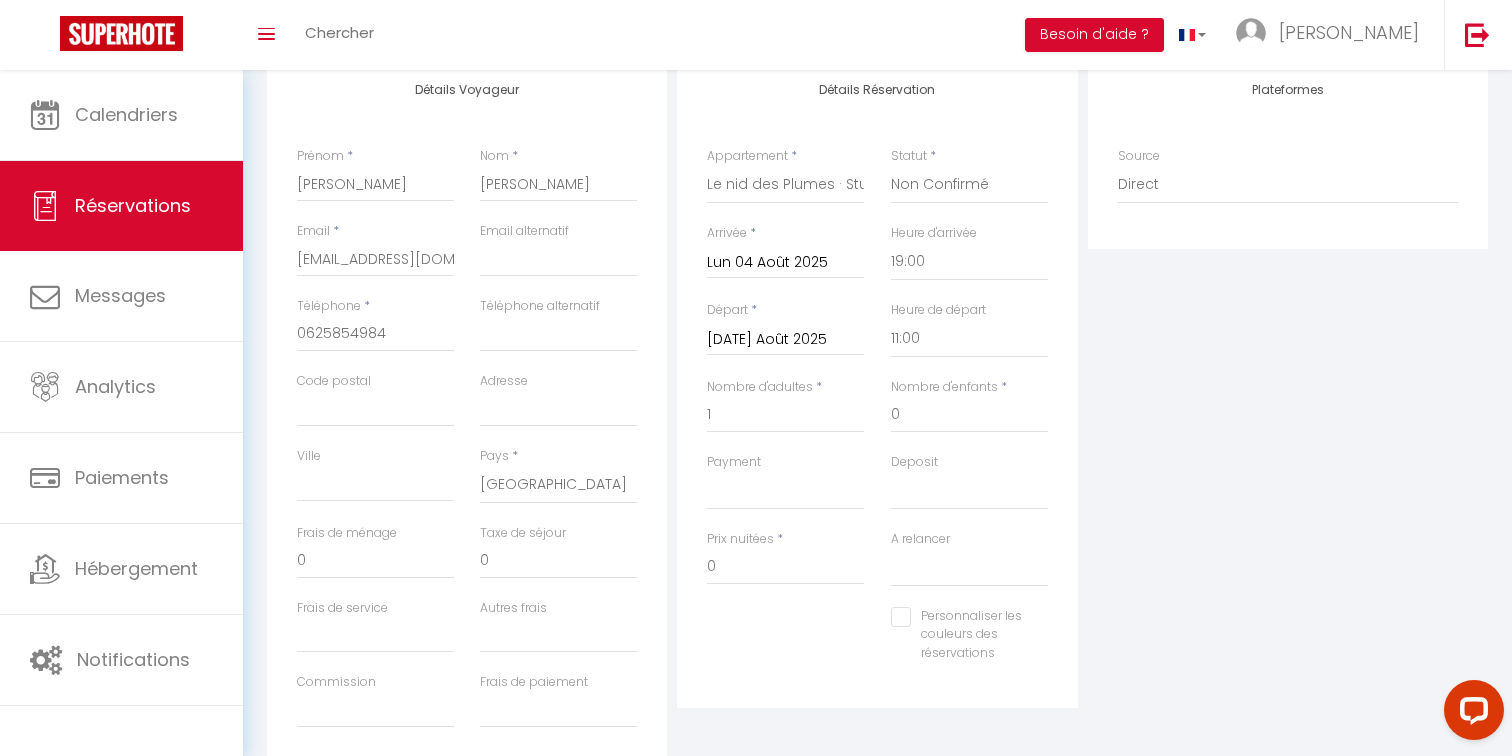 click on "Mar 05 Août 2025" at bounding box center [785, 340] 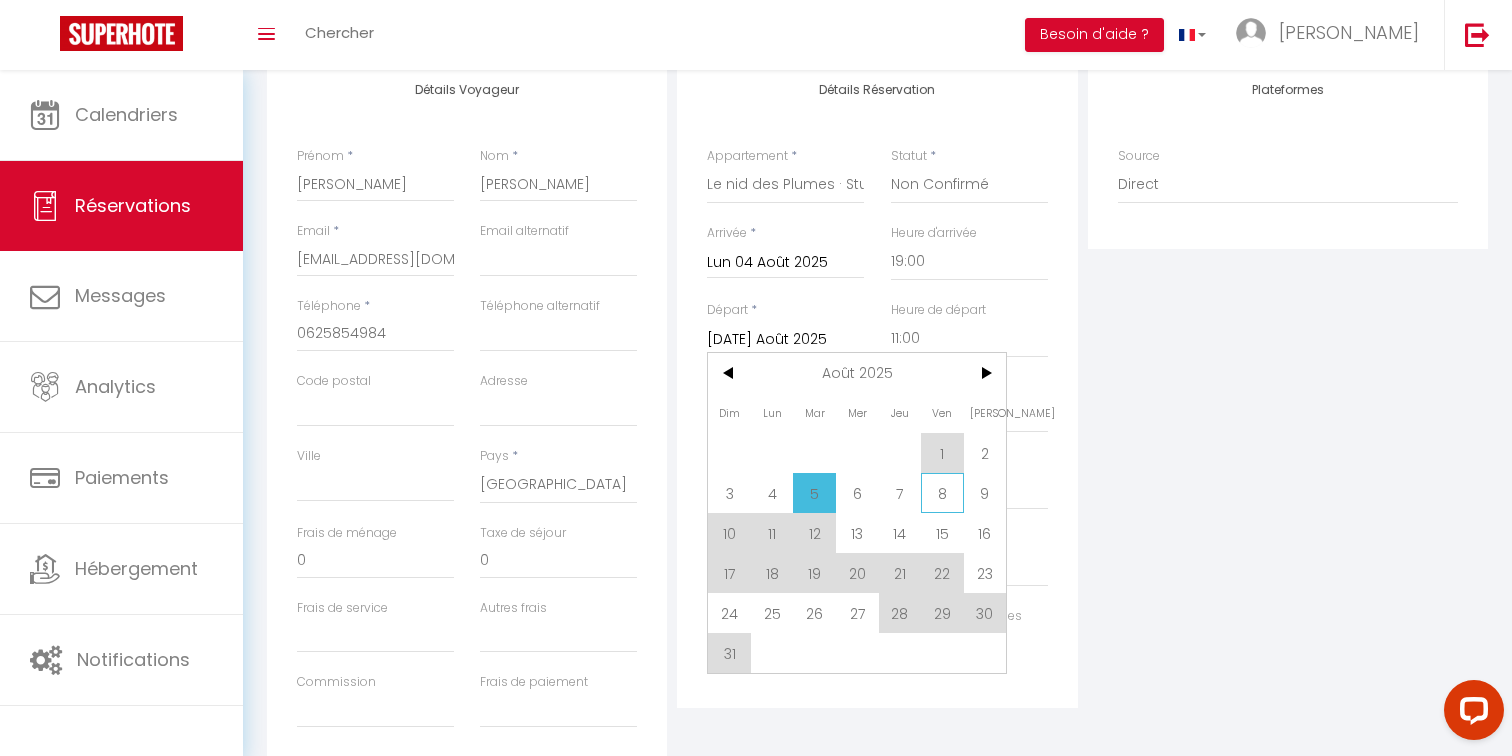 click on "8" at bounding box center [942, 493] 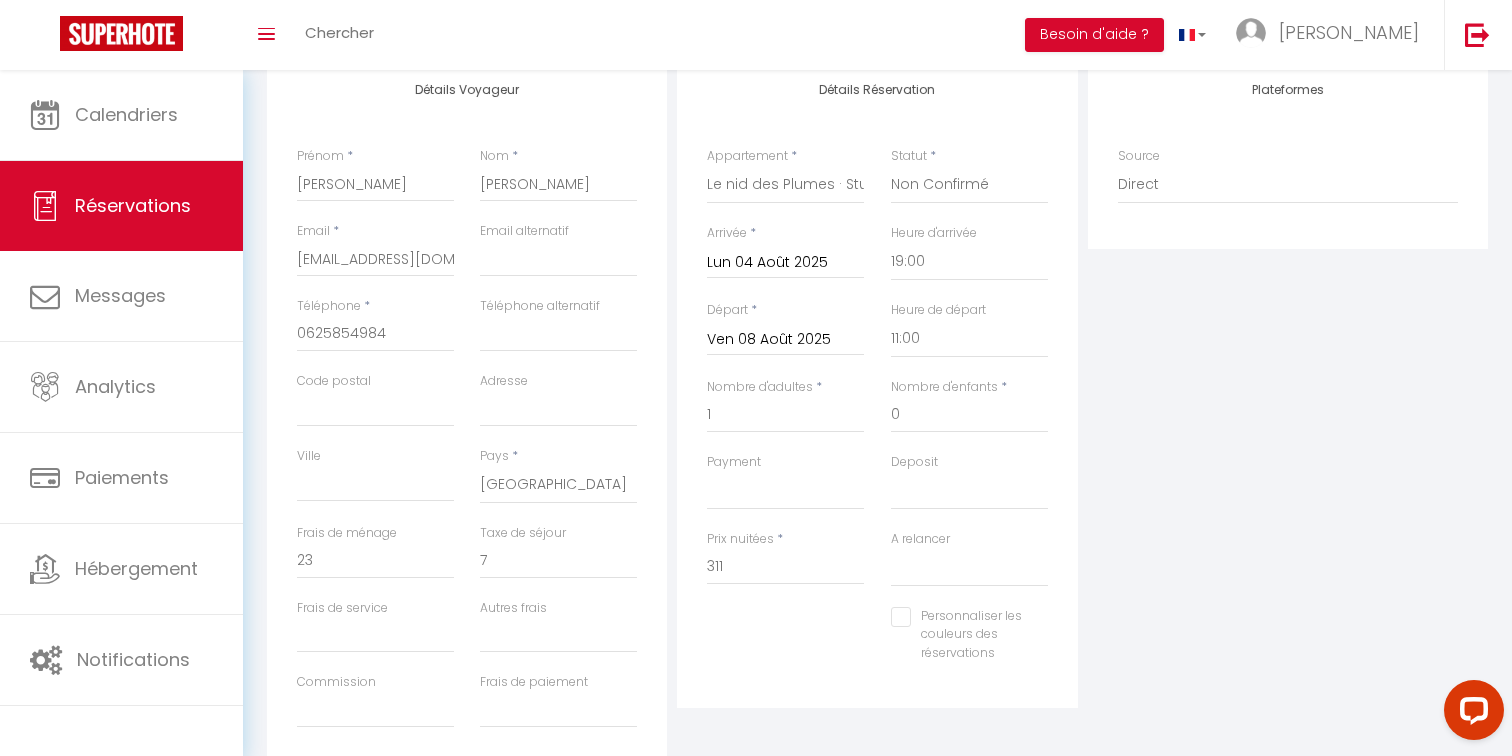 scroll, scrollTop: 285, scrollLeft: 0, axis: vertical 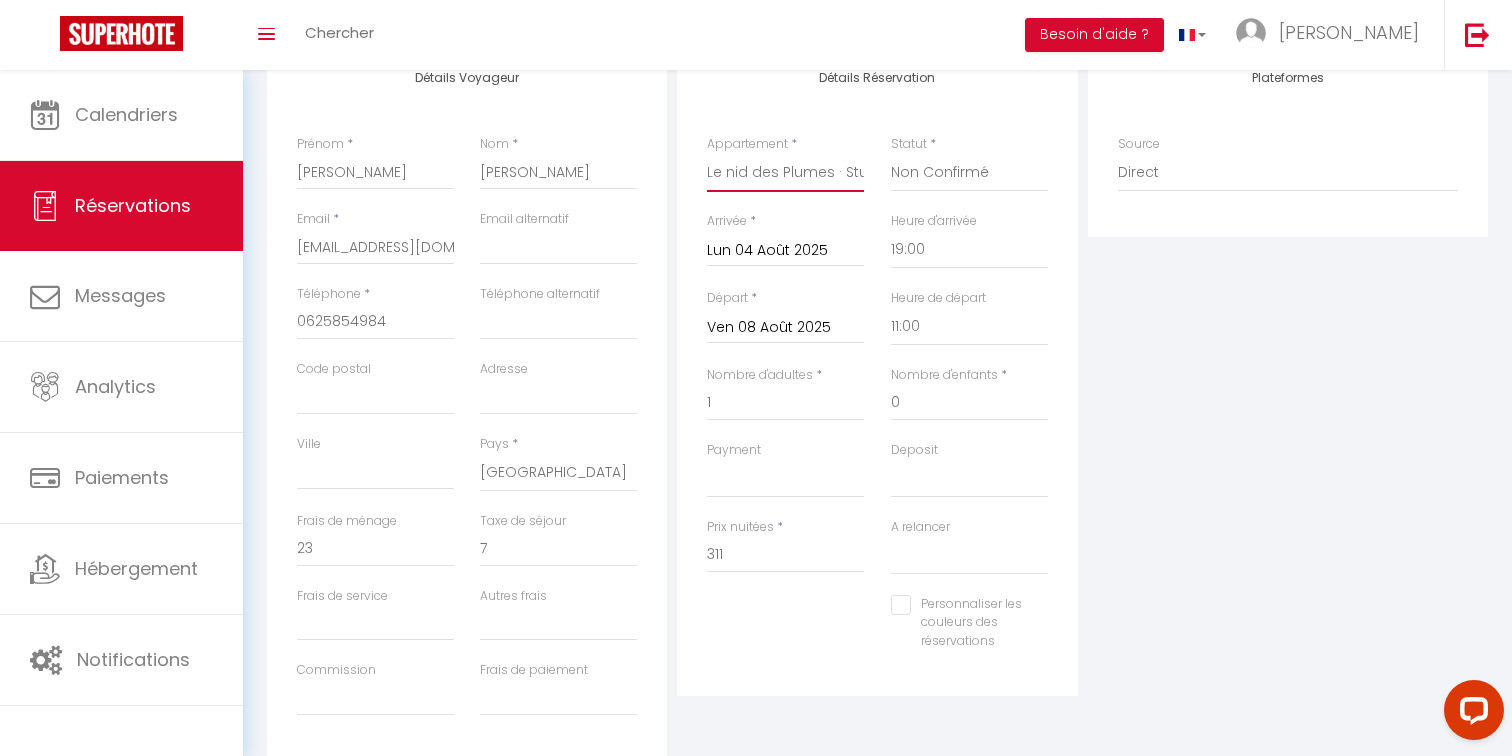 click on "Le nid des Plumes · Studio Flaubert · Châteauroux Le nid des Plumes · Studio jardin George Sand · Châteauroux Le nid des Plumes · Studio Rimbaud · Châteauroux Le nid des Plumes · Studio Victor Hugo · Châteauroux Le nid des Plumes · Loft Du Châtelet · Châteauroux" at bounding box center (785, 173) 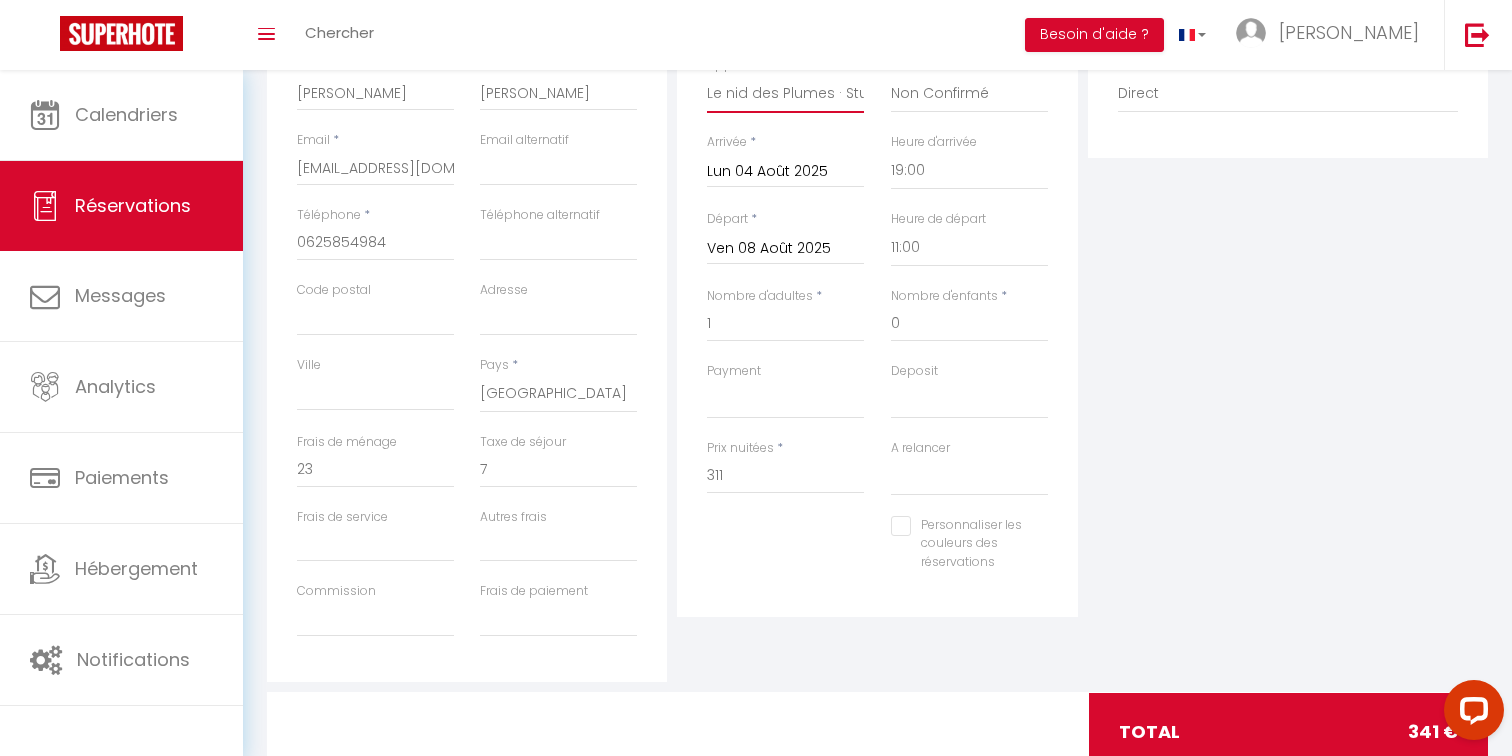 scroll, scrollTop: 430, scrollLeft: 0, axis: vertical 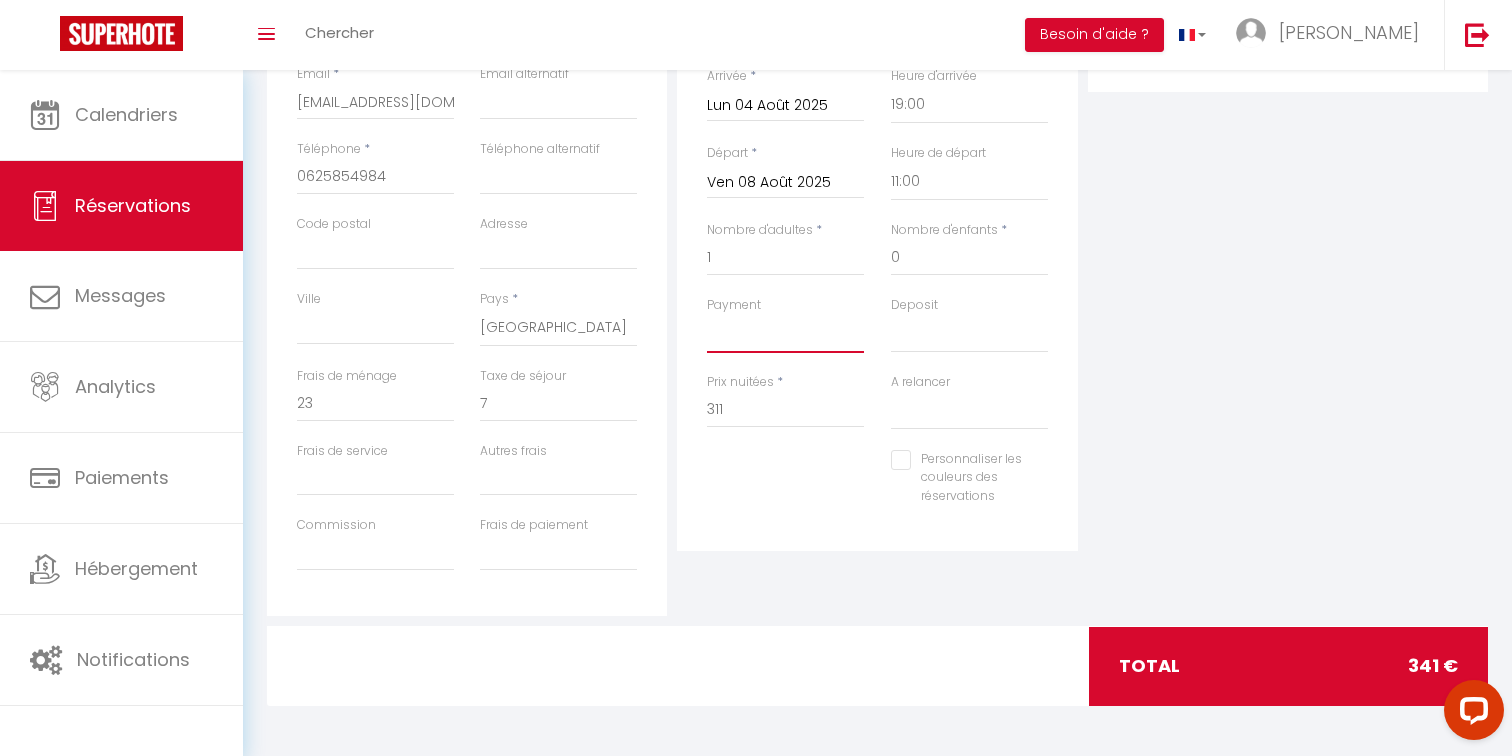 click on "OK   KO" at bounding box center (785, 334) 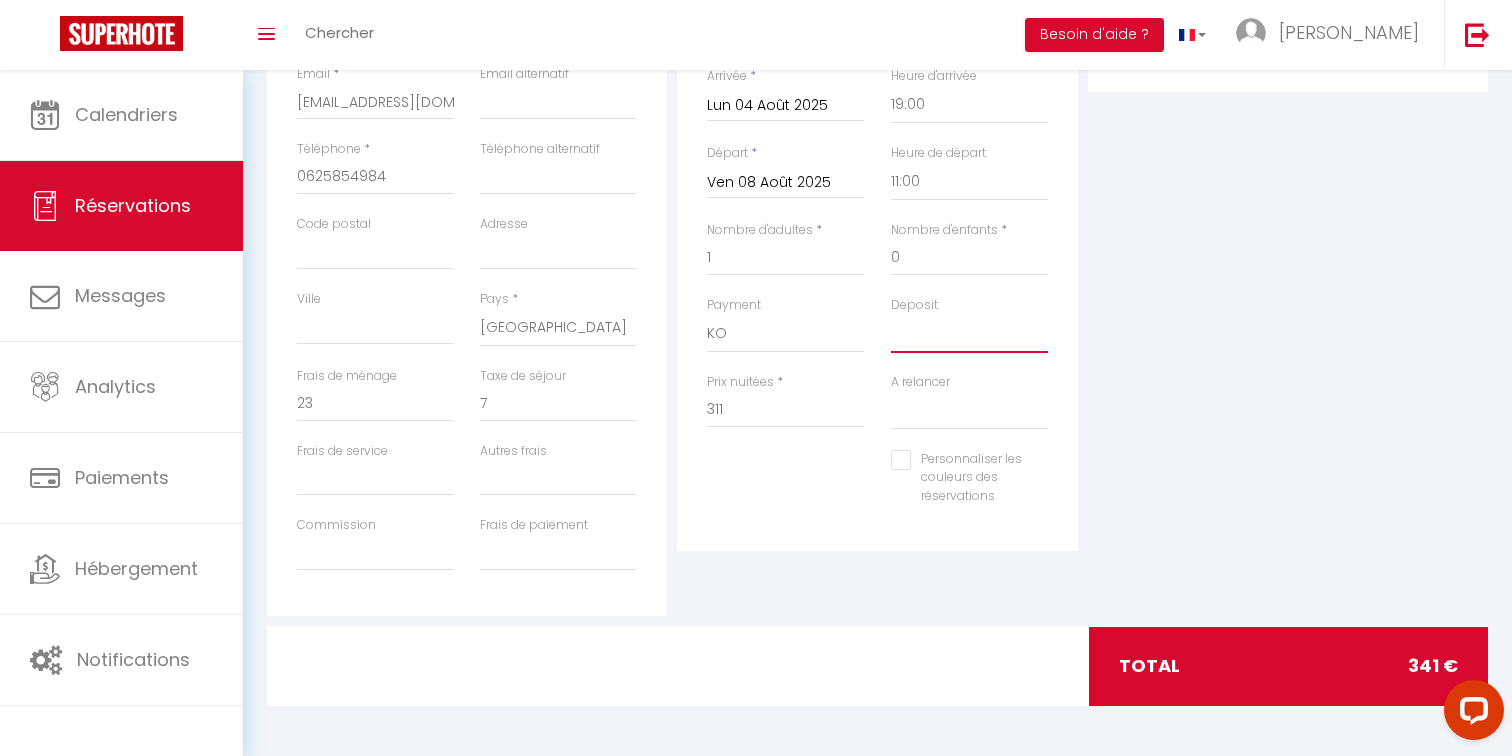 click on "OK   KO" at bounding box center [969, 334] 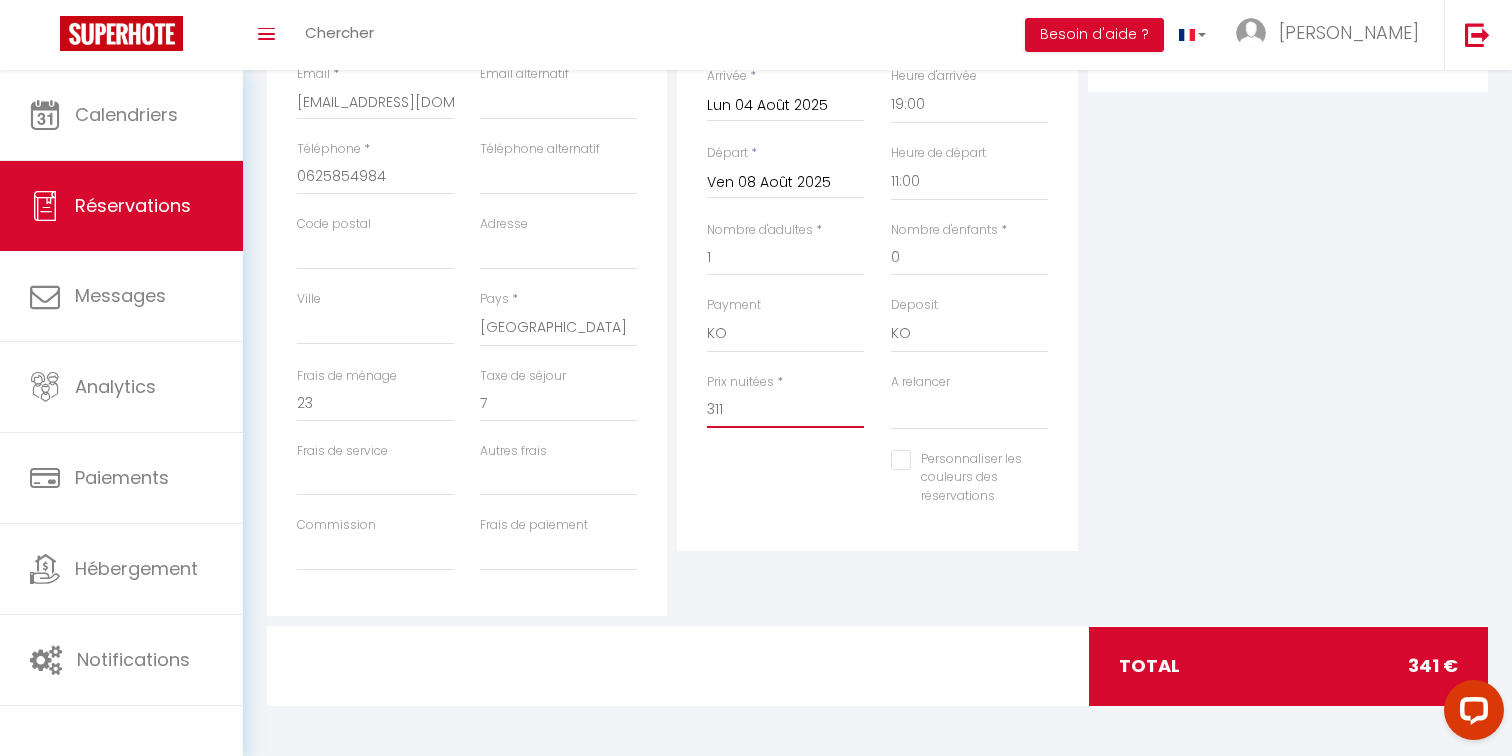 click on "311" at bounding box center [785, 410] 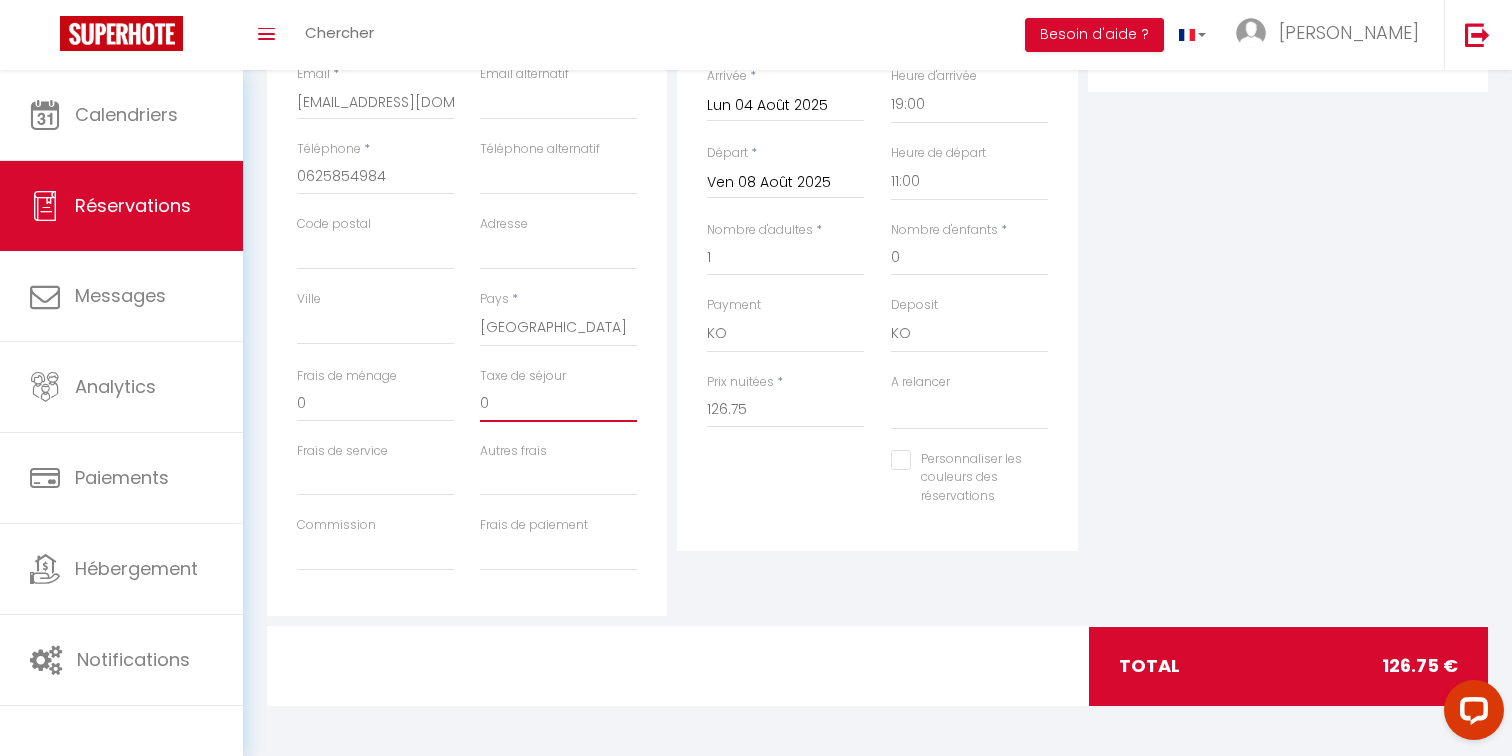 click on "0" at bounding box center (558, 404) 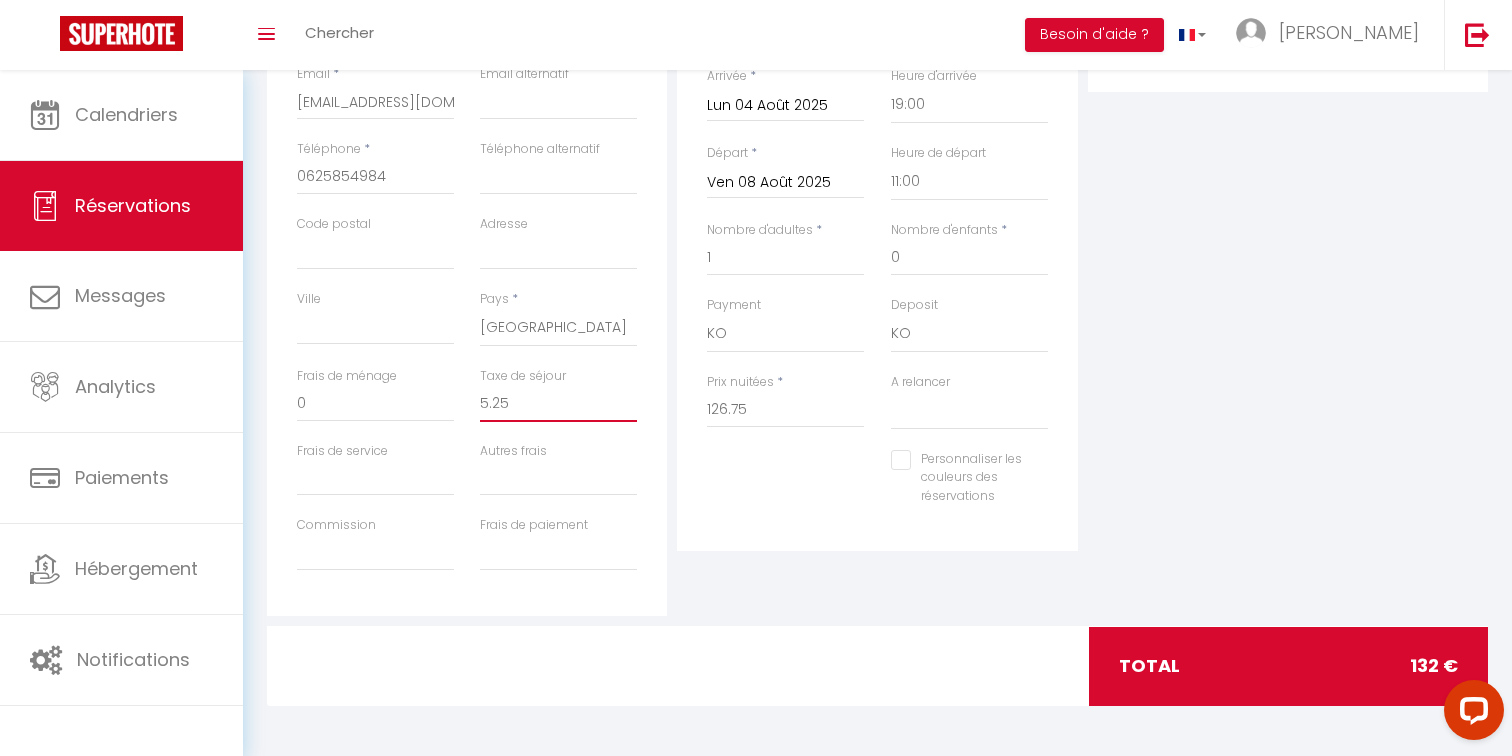 click on "0" at bounding box center [375, 404] 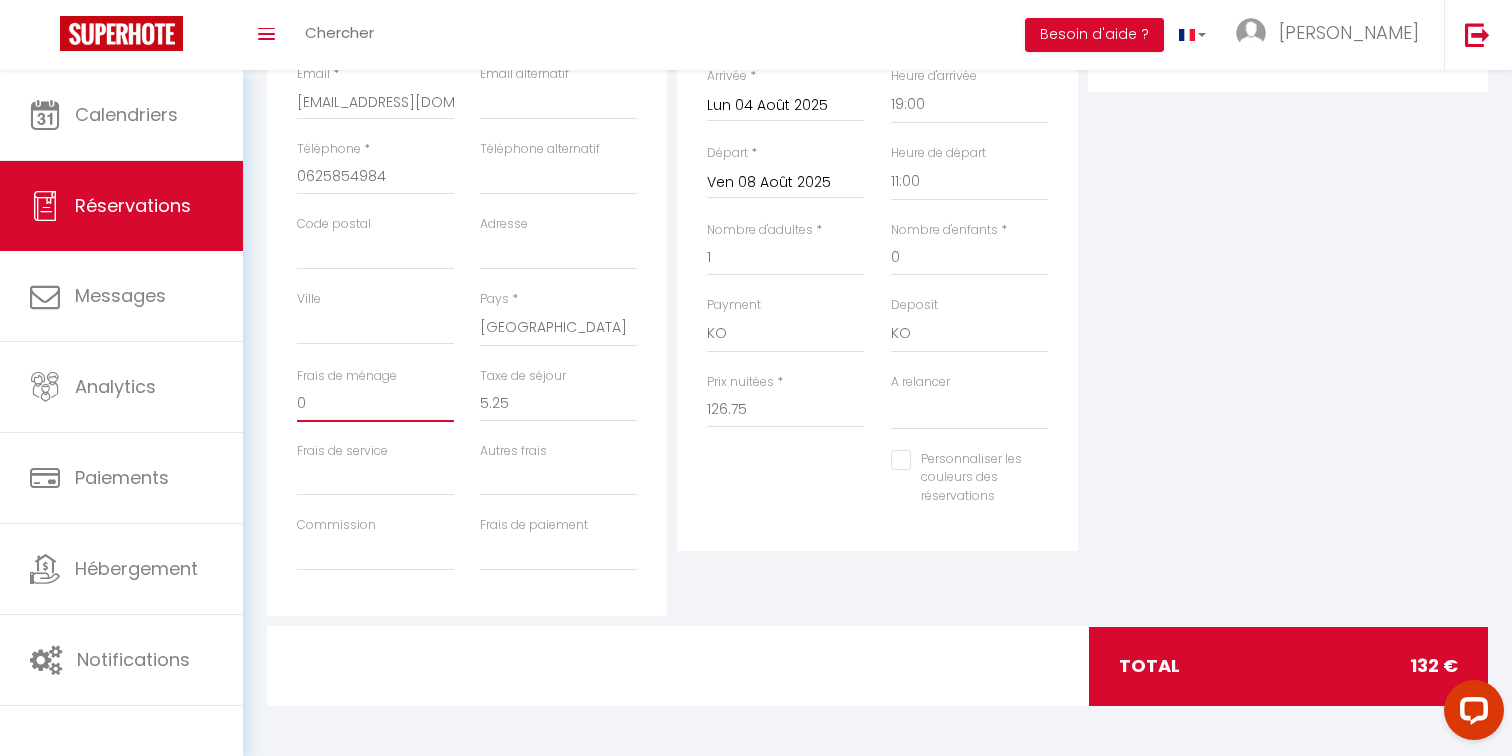click on "0" at bounding box center (375, 404) 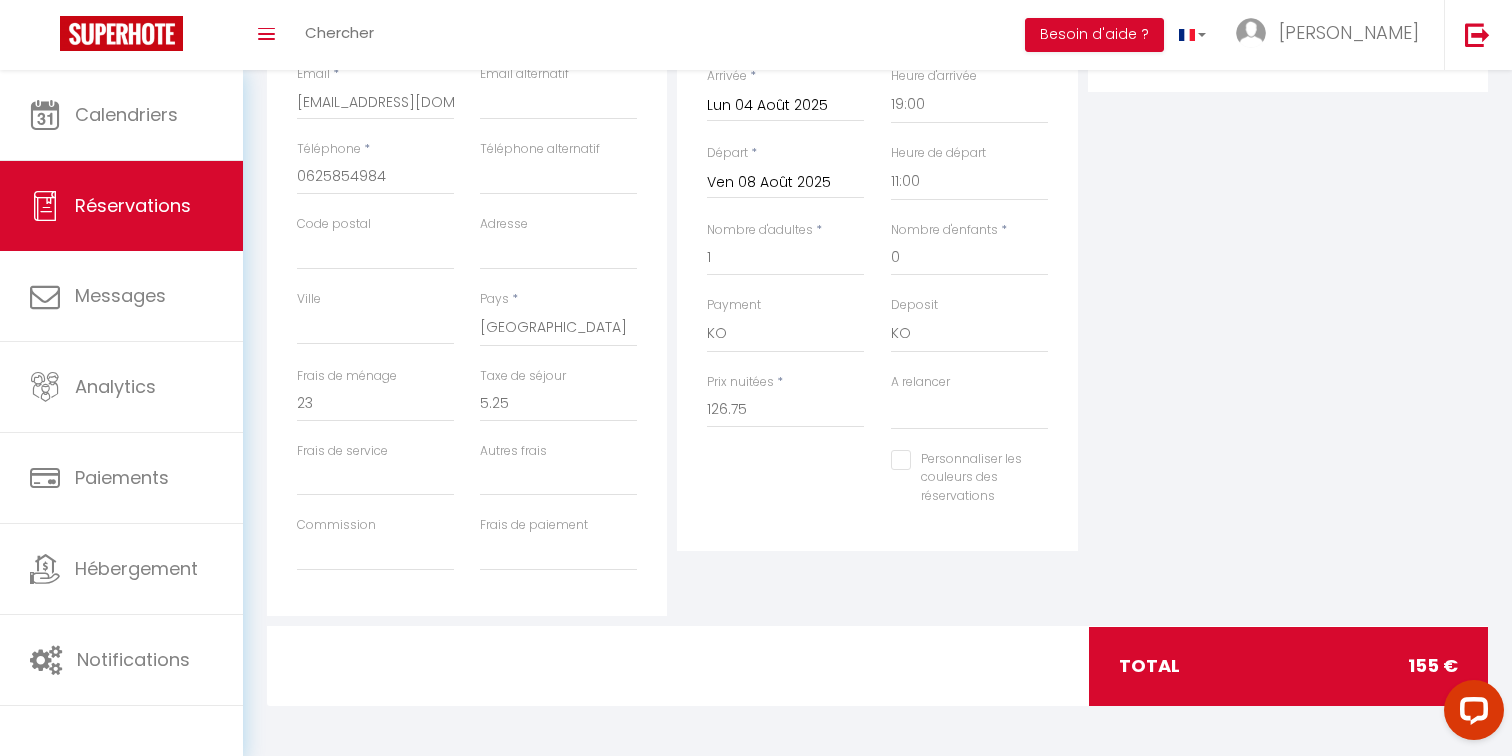 click on "Personnaliser les couleurs des réservations     #D7092E" at bounding box center (877, 488) 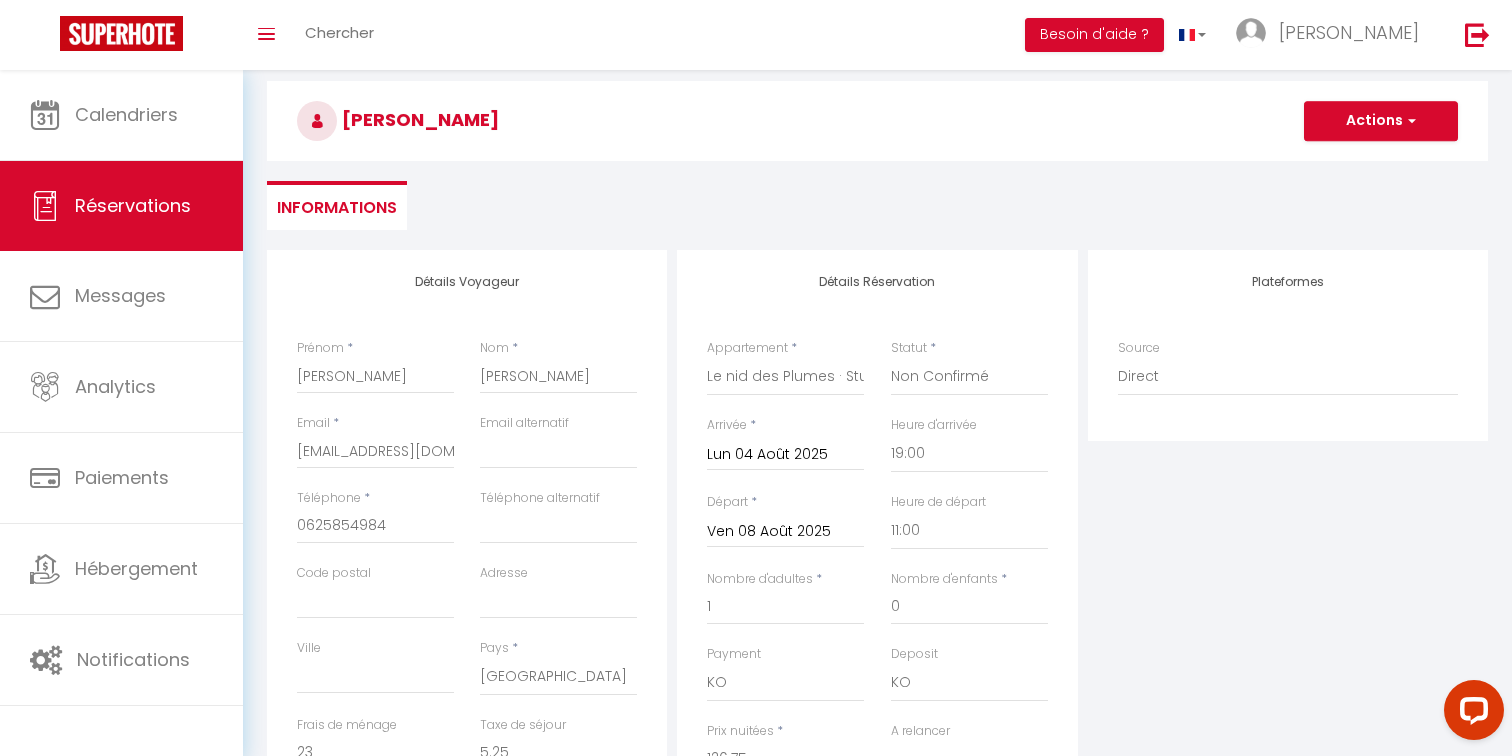 scroll, scrollTop: 0, scrollLeft: 0, axis: both 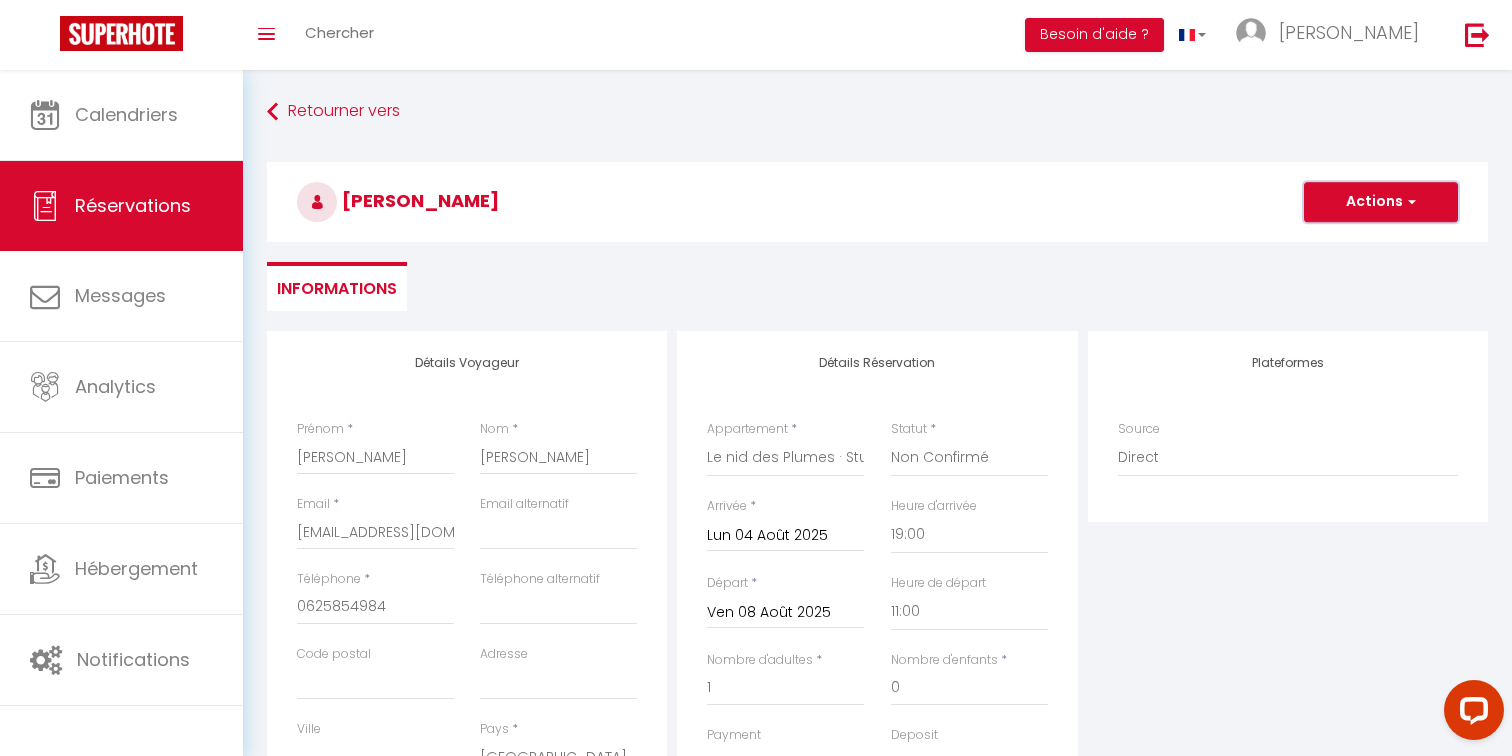 click on "Actions" at bounding box center (1381, 202) 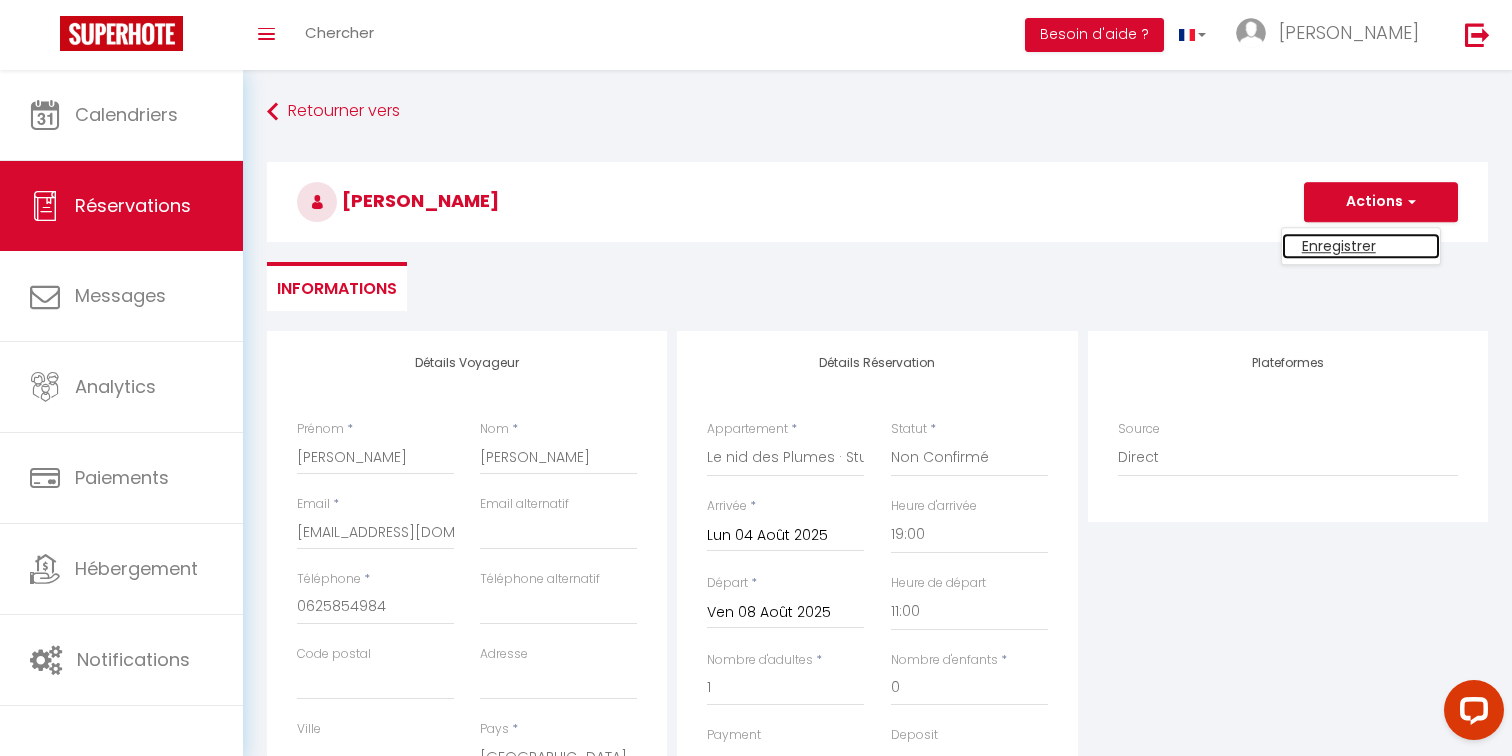 click on "Enregistrer" at bounding box center [1361, 246] 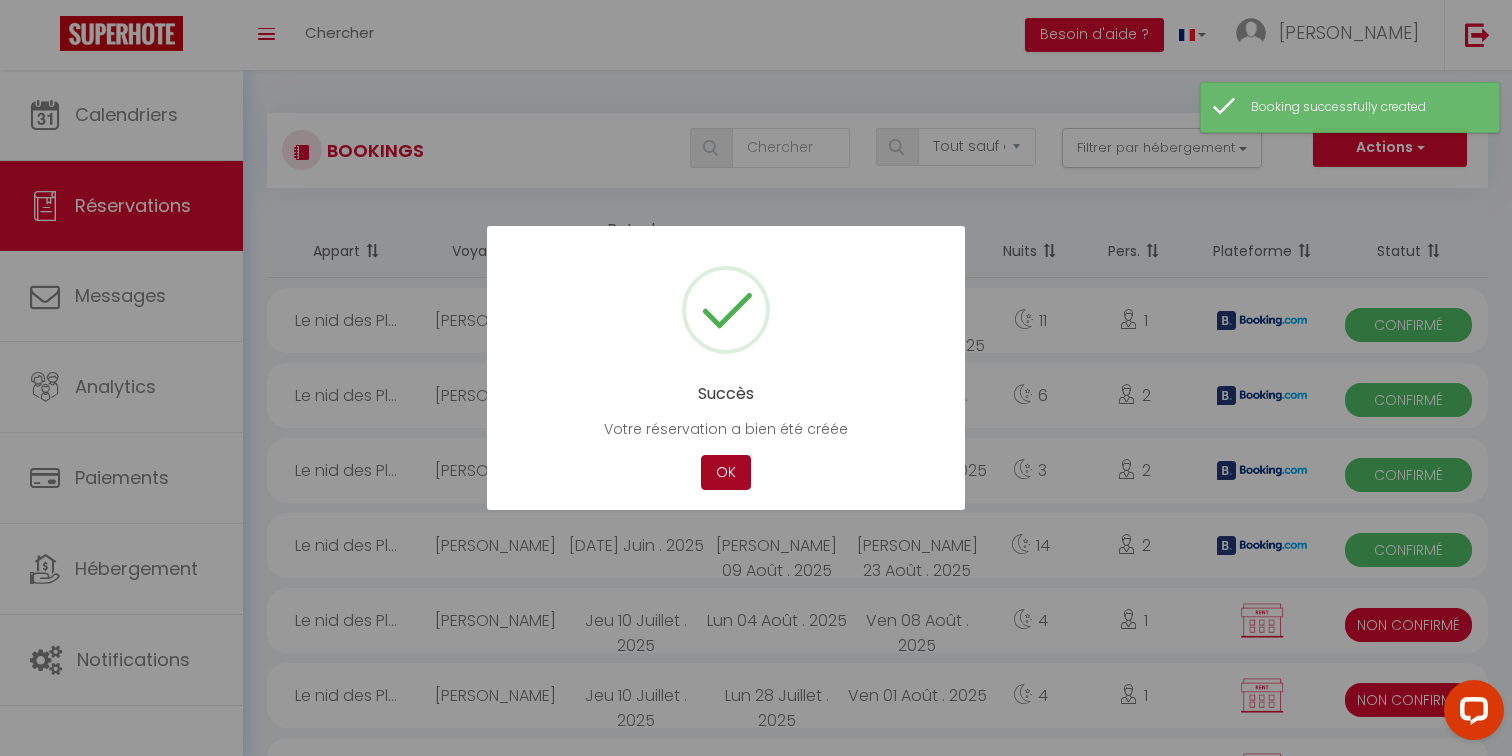 click on "OK" at bounding box center [726, 472] 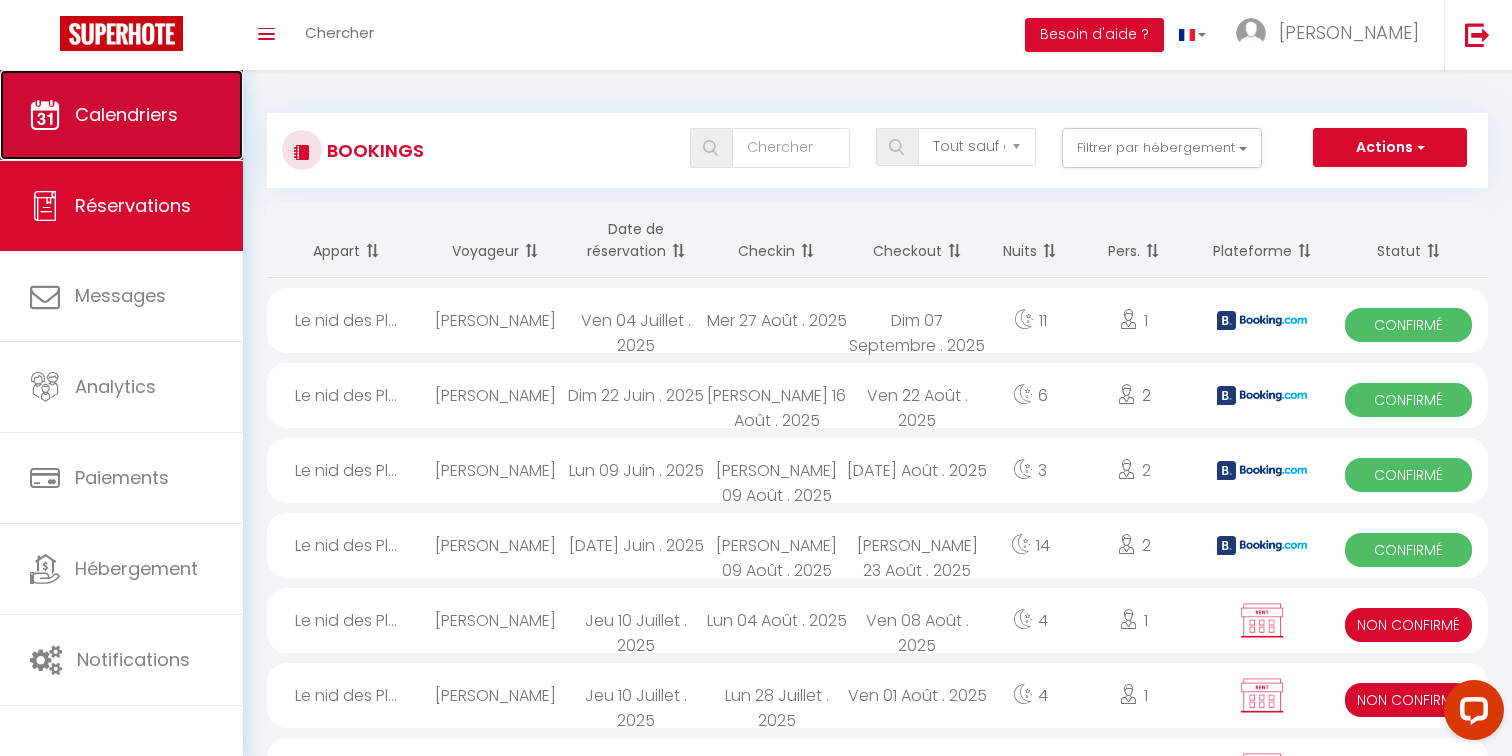 click on "Calendriers" at bounding box center (121, 115) 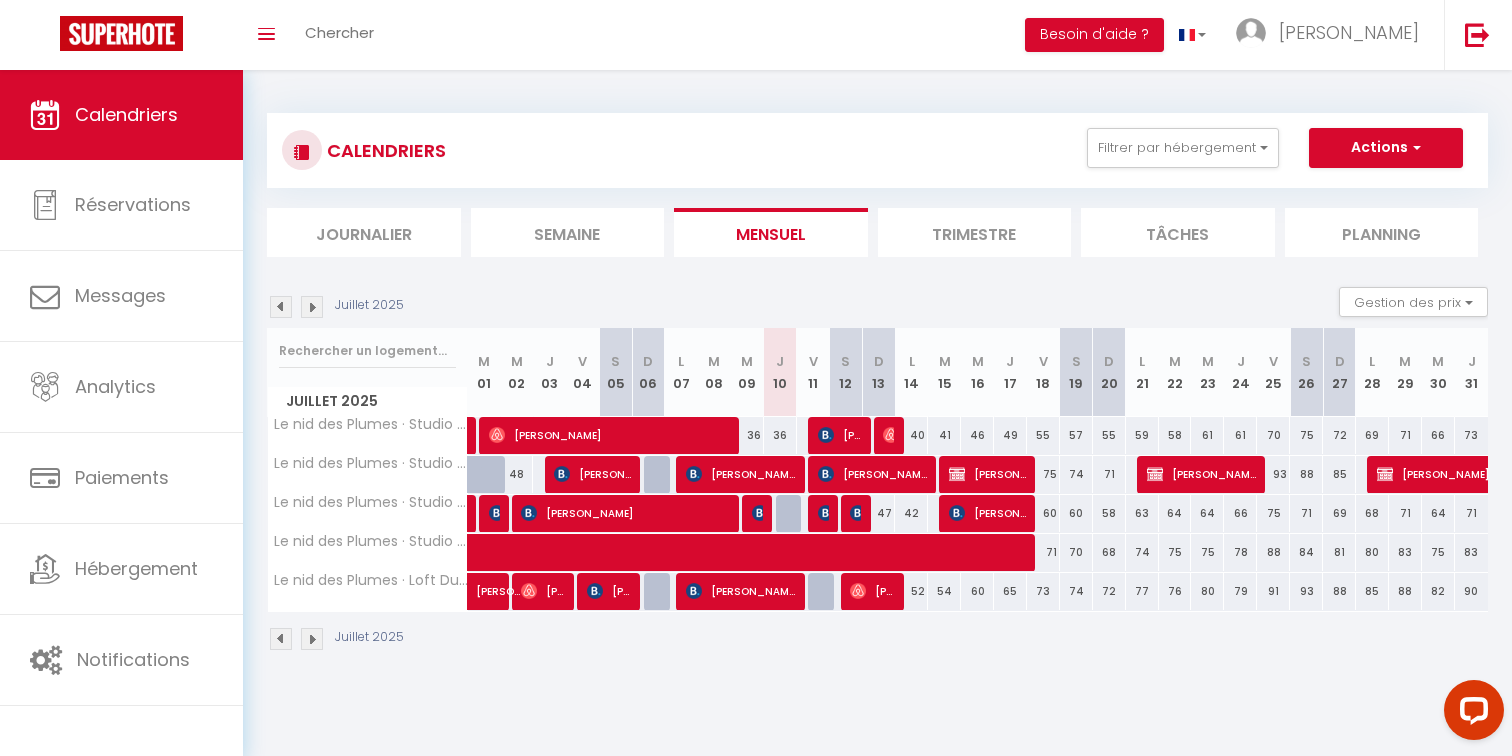 click at bounding box center [312, 307] 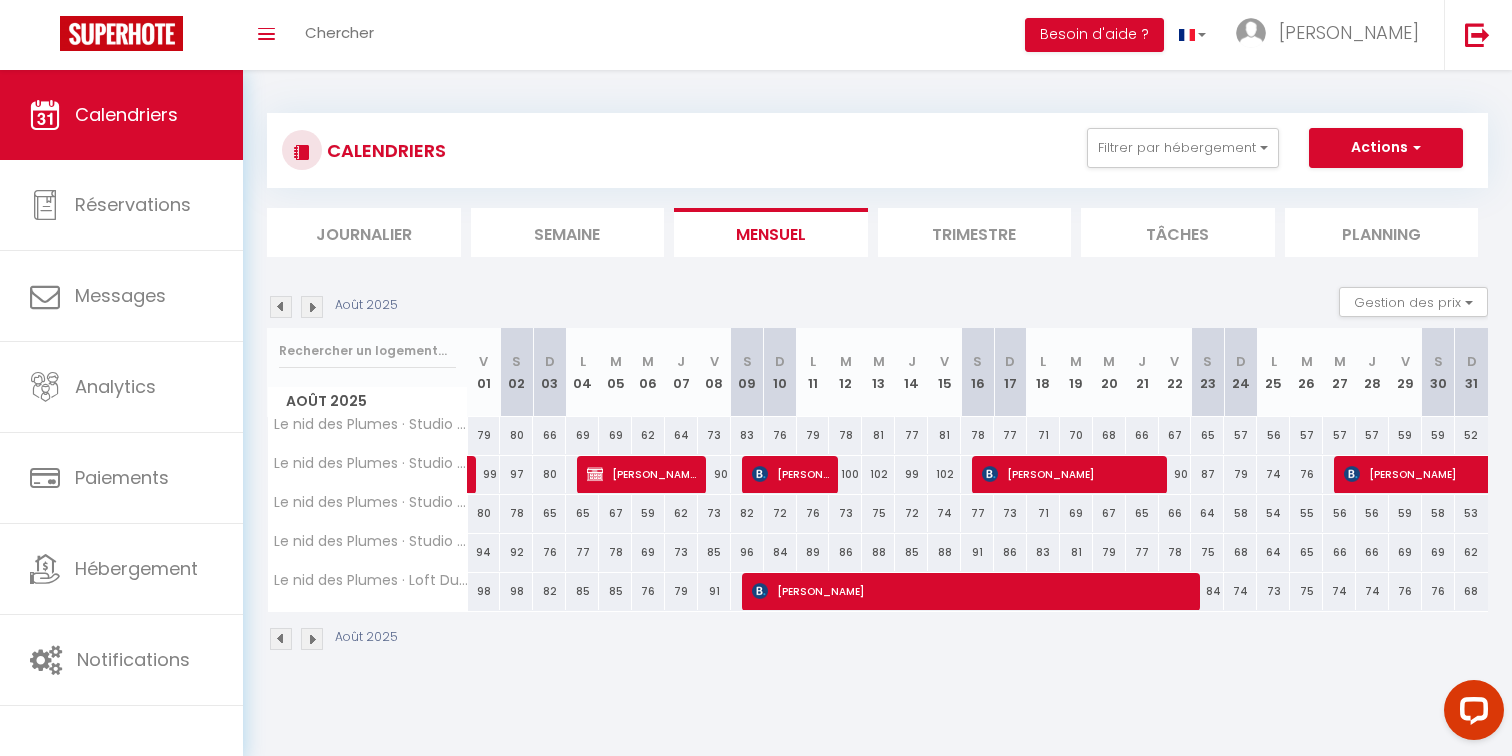 click at bounding box center [281, 307] 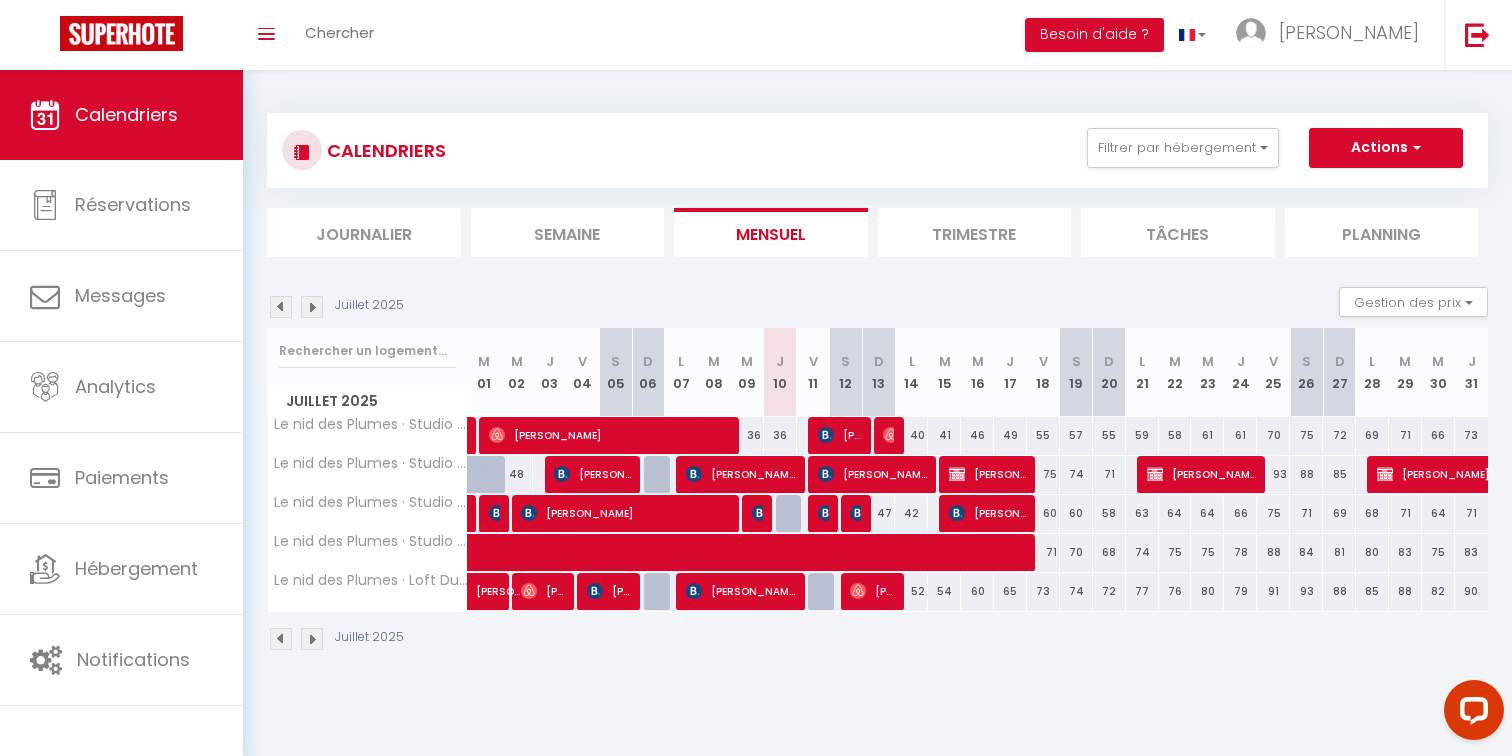 click at bounding box center (312, 307) 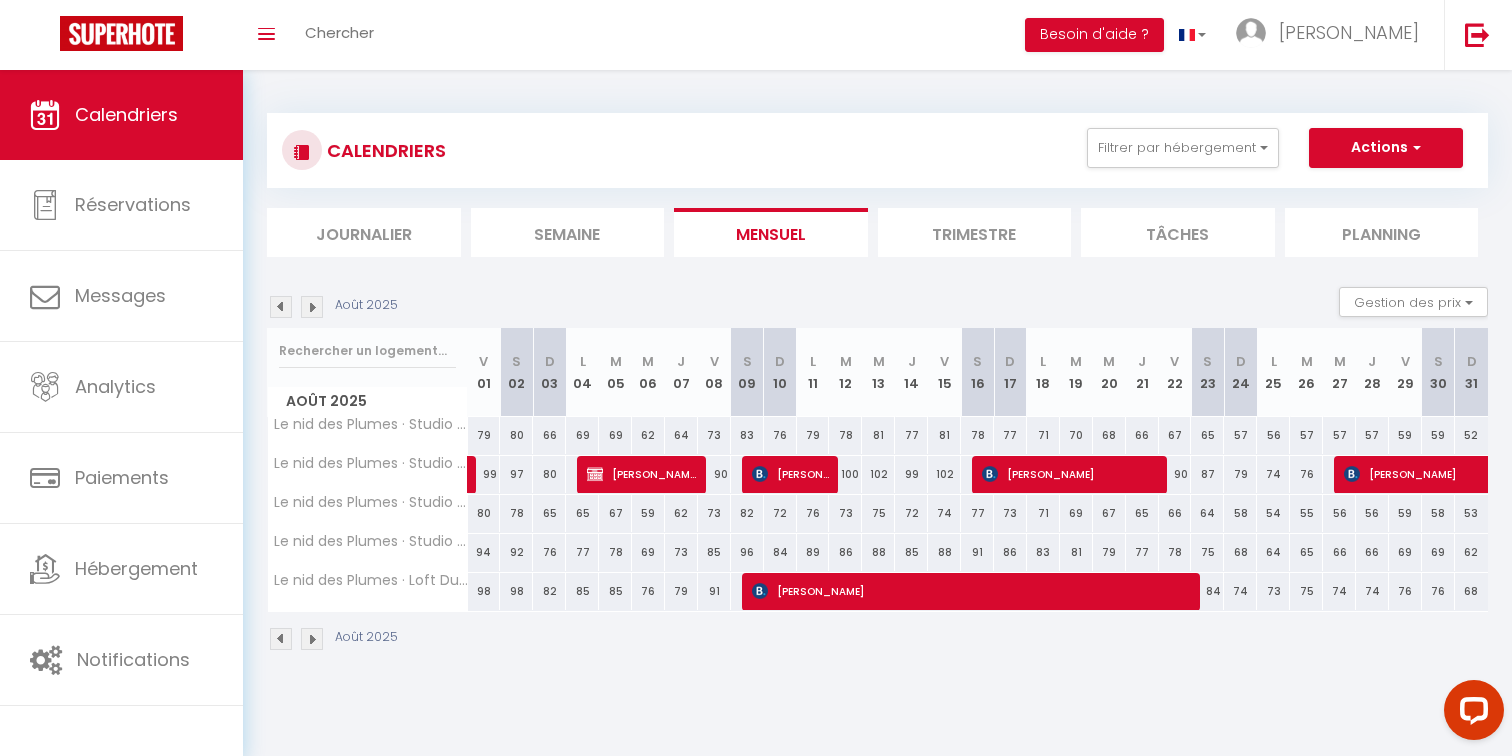 click at bounding box center (281, 307) 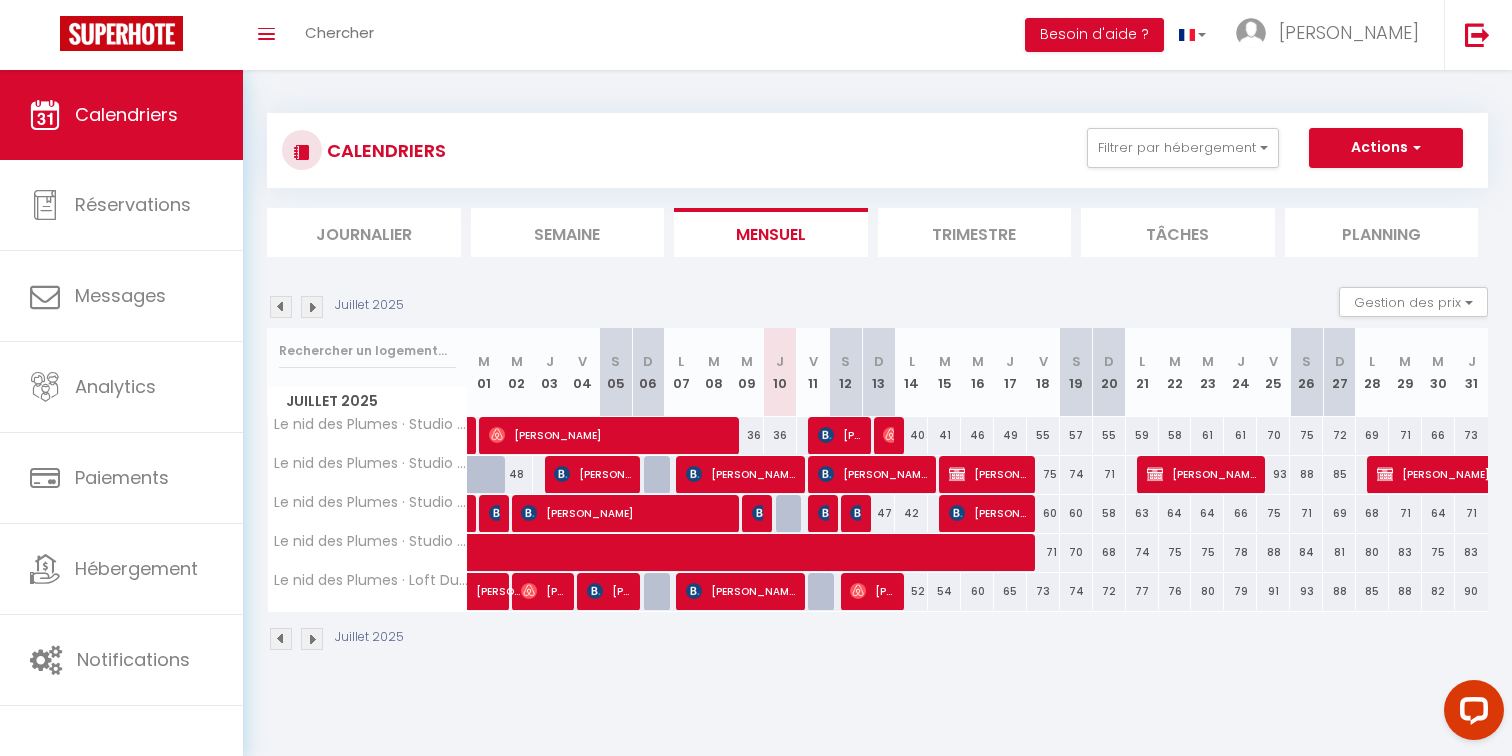 click at bounding box center (312, 307) 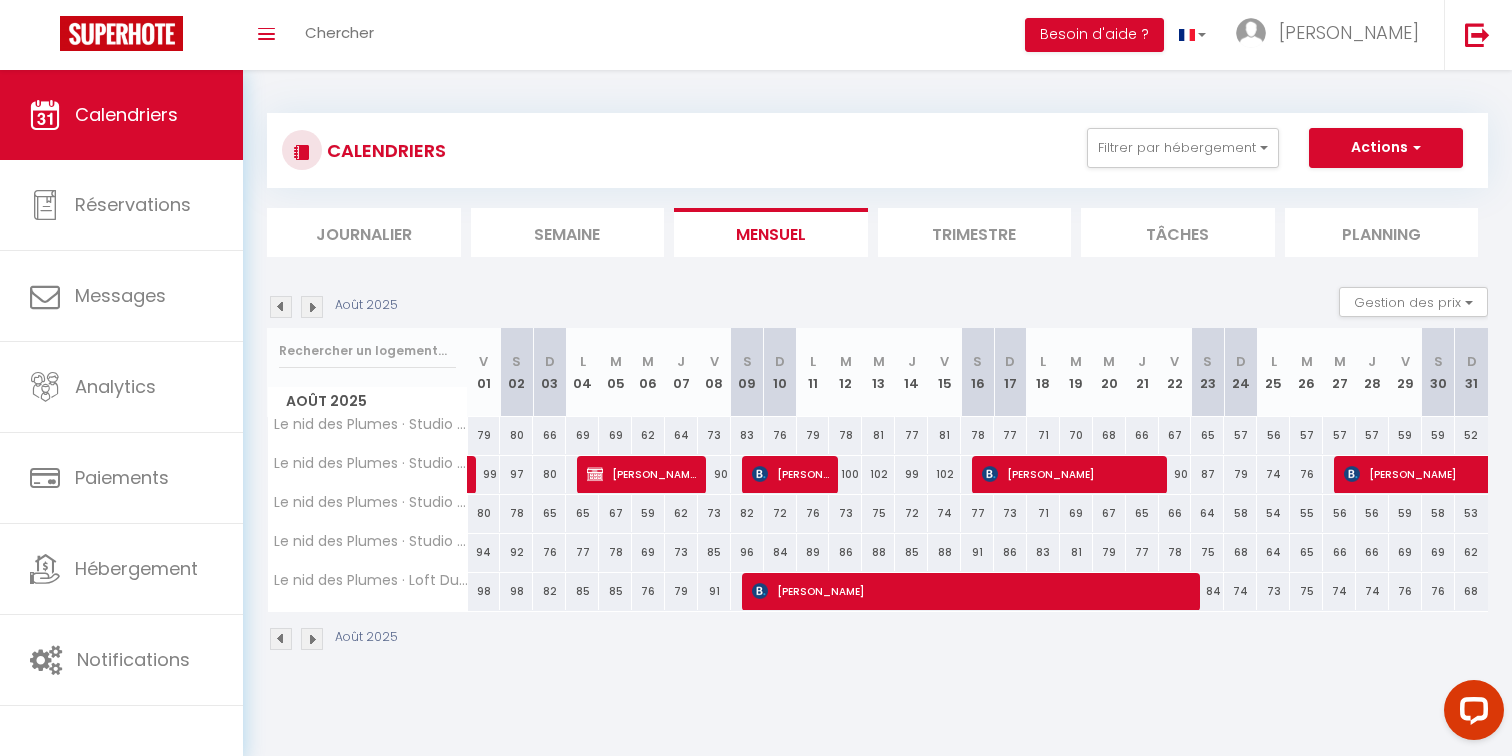 click at bounding box center [281, 307] 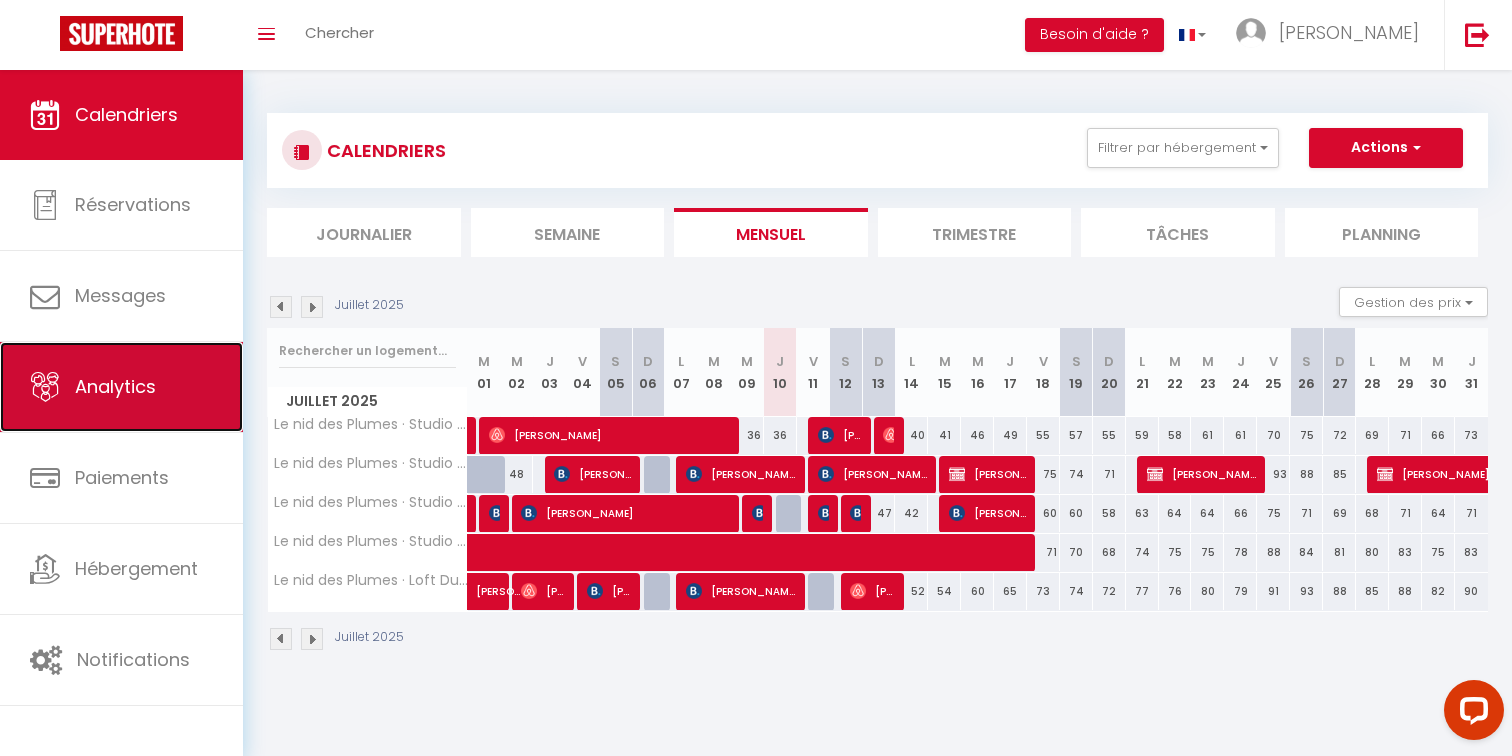 click on "Analytics" at bounding box center [121, 387] 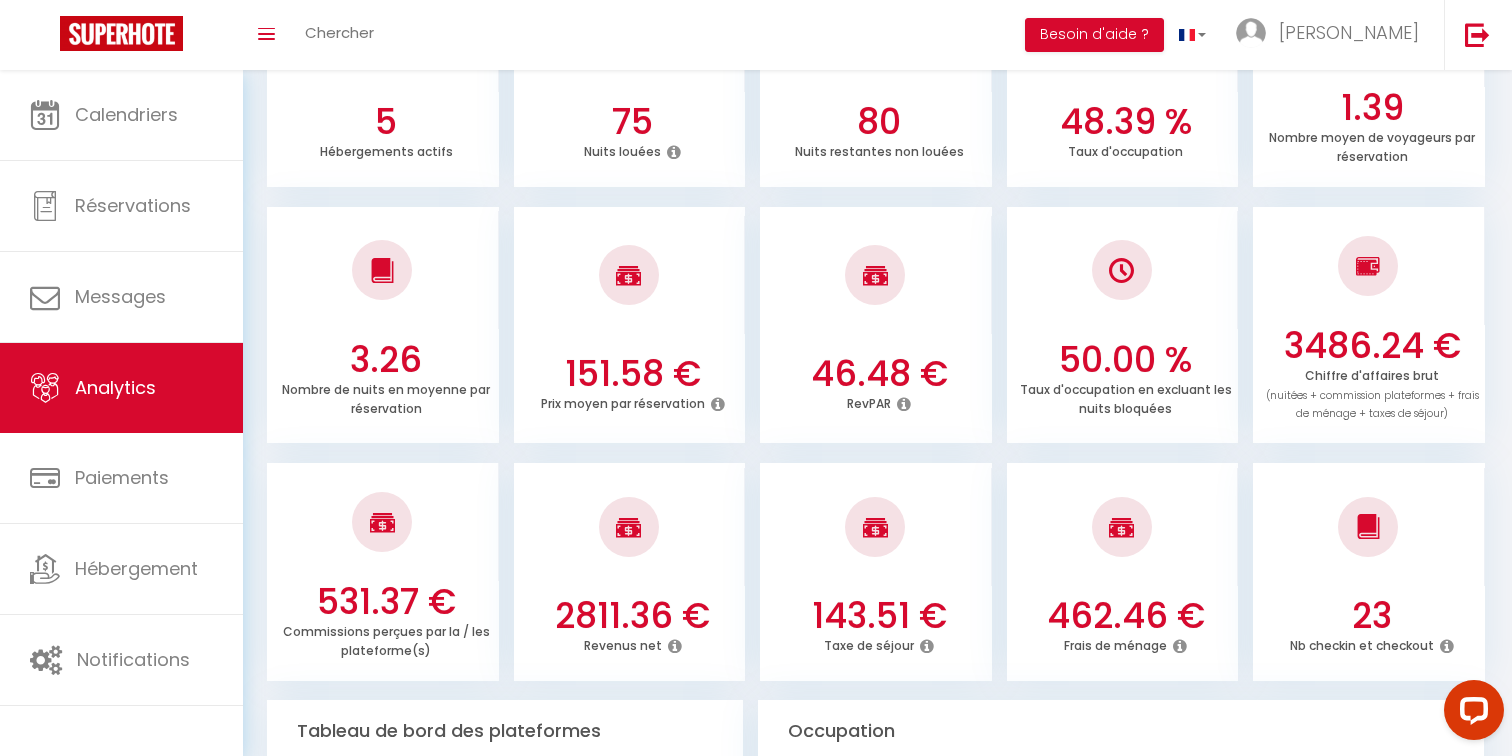 scroll, scrollTop: 418, scrollLeft: 0, axis: vertical 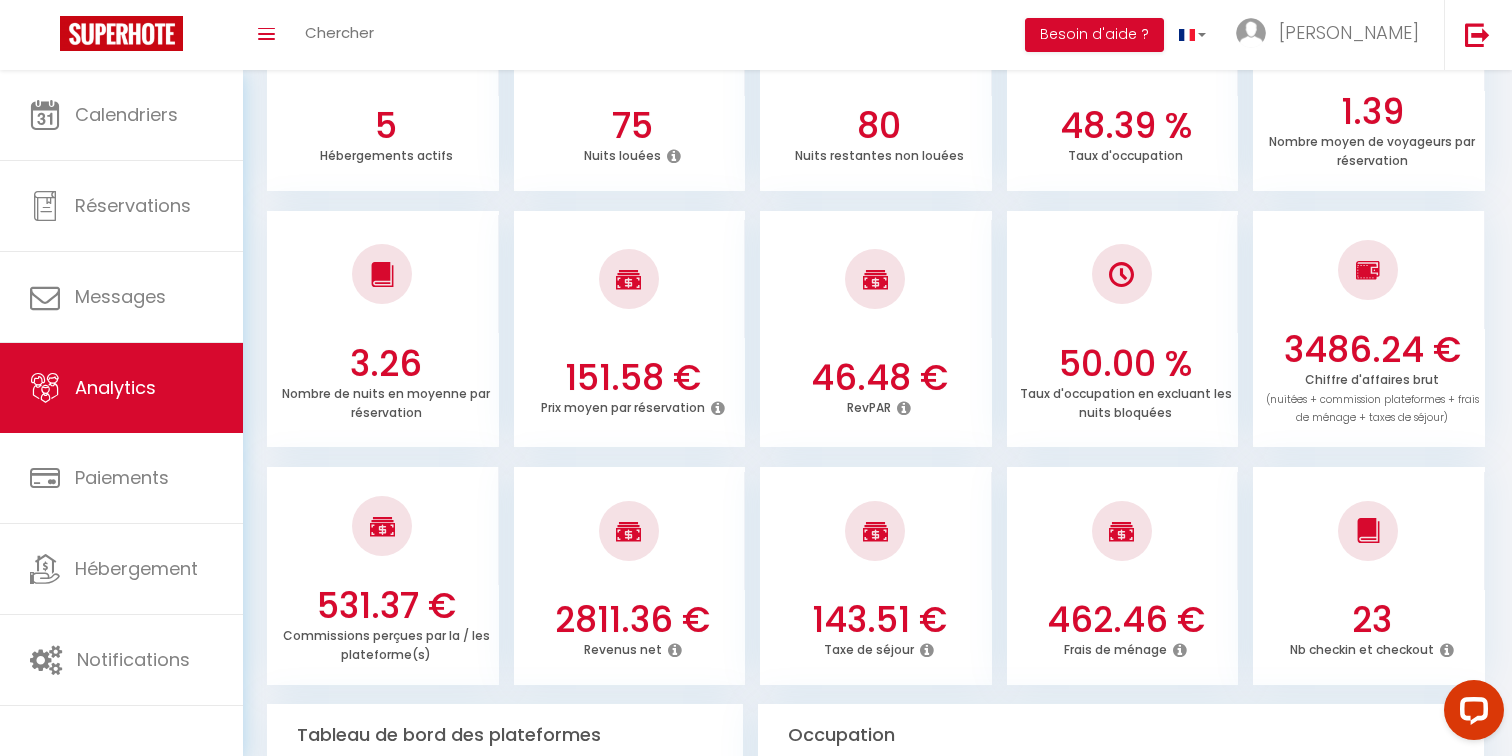 click at bounding box center [1368, 270] 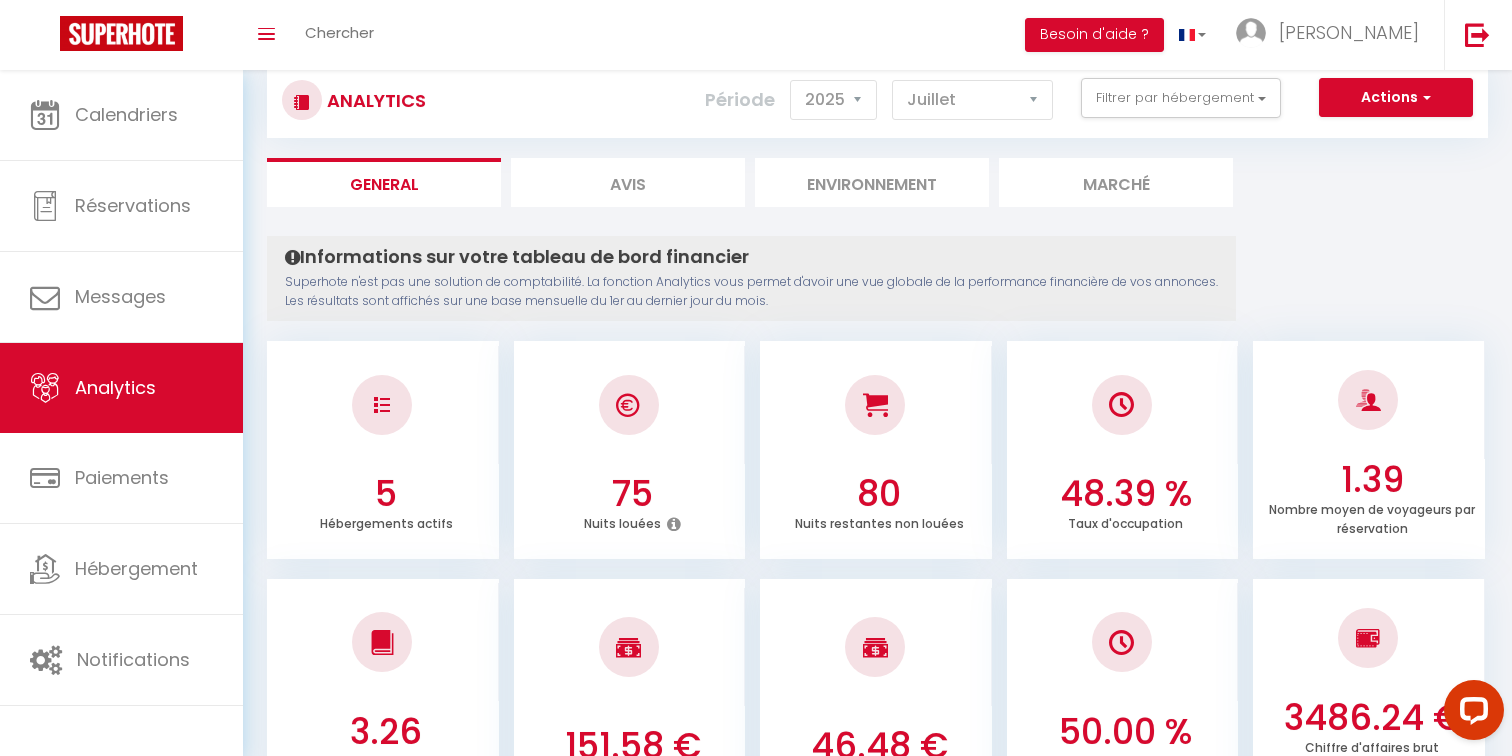 scroll, scrollTop: 0, scrollLeft: 0, axis: both 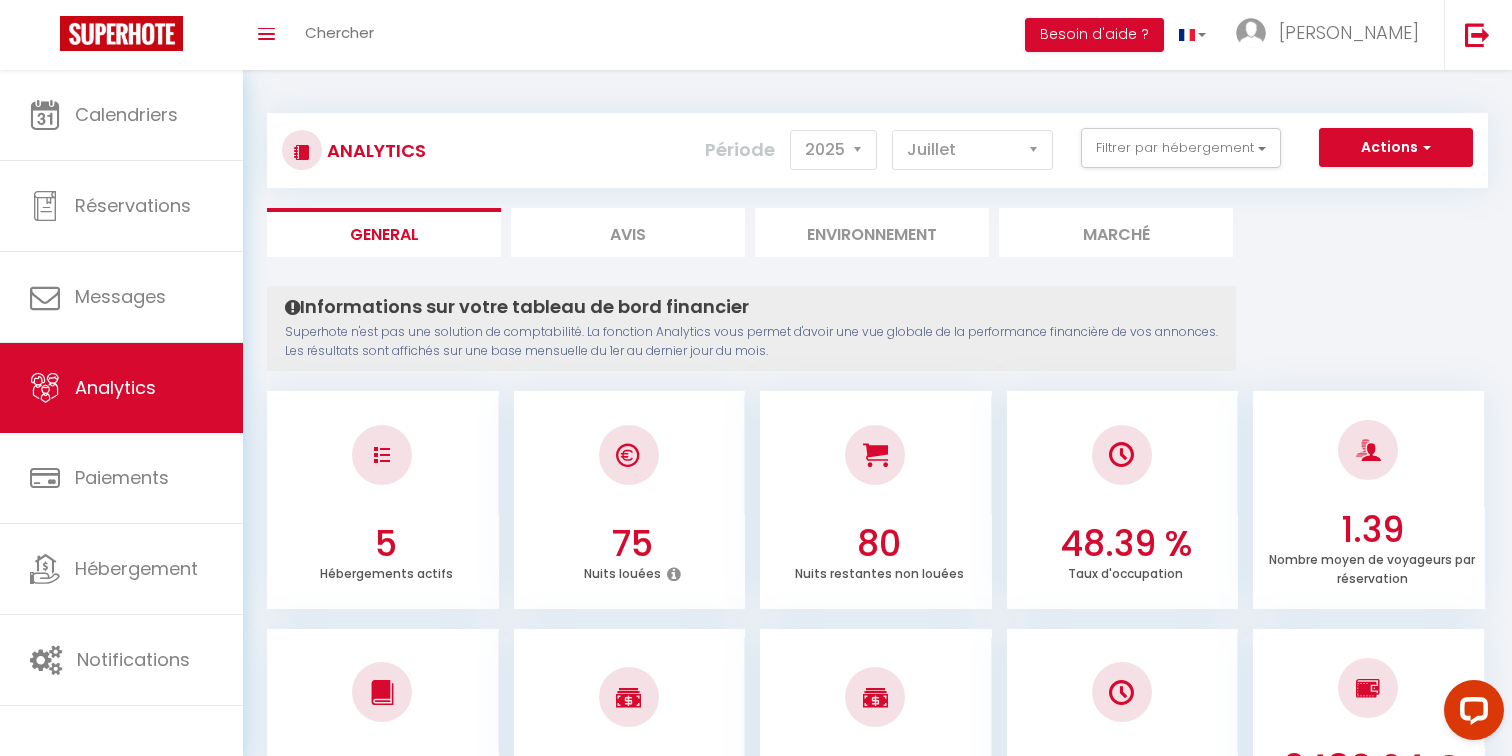 click on "General" at bounding box center (384, 232) 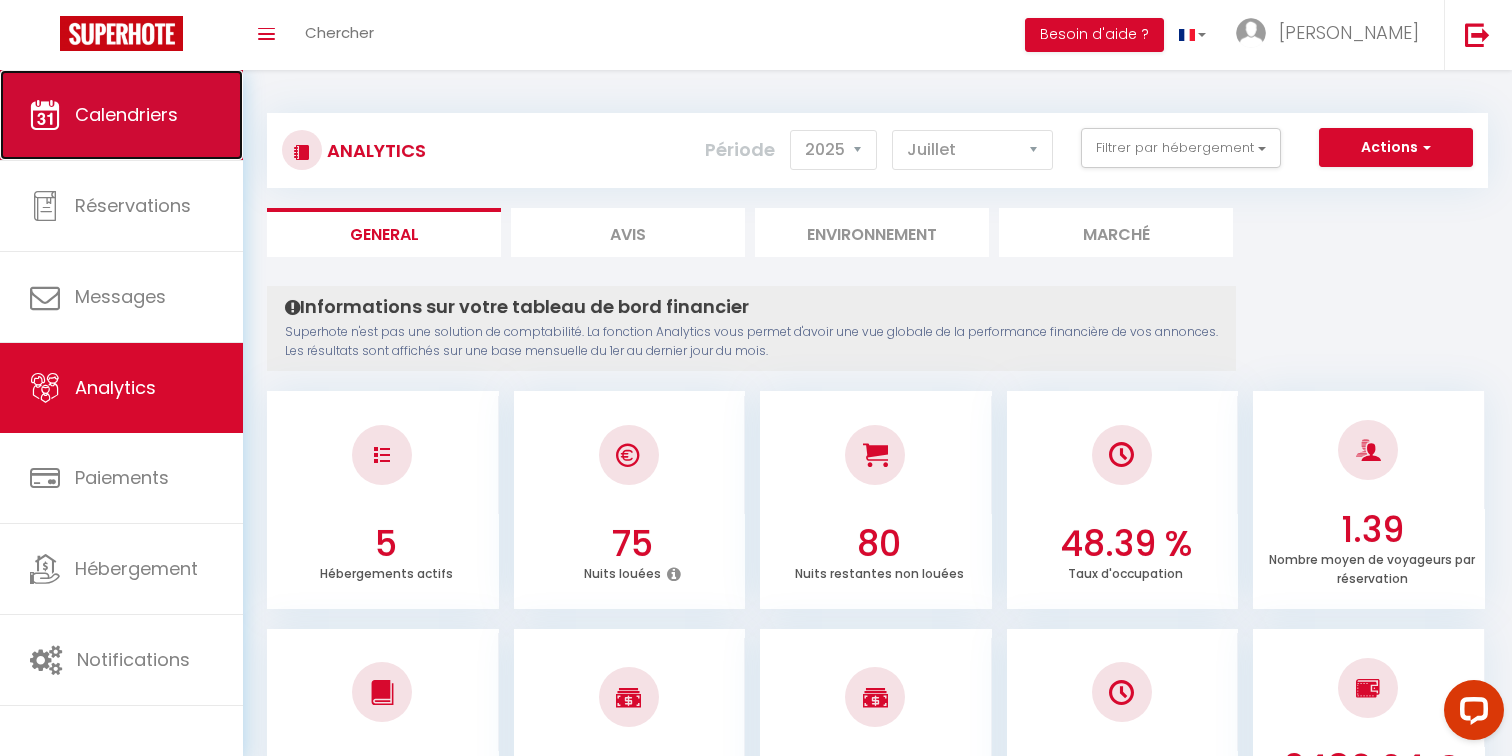 click on "Calendriers" at bounding box center [126, 114] 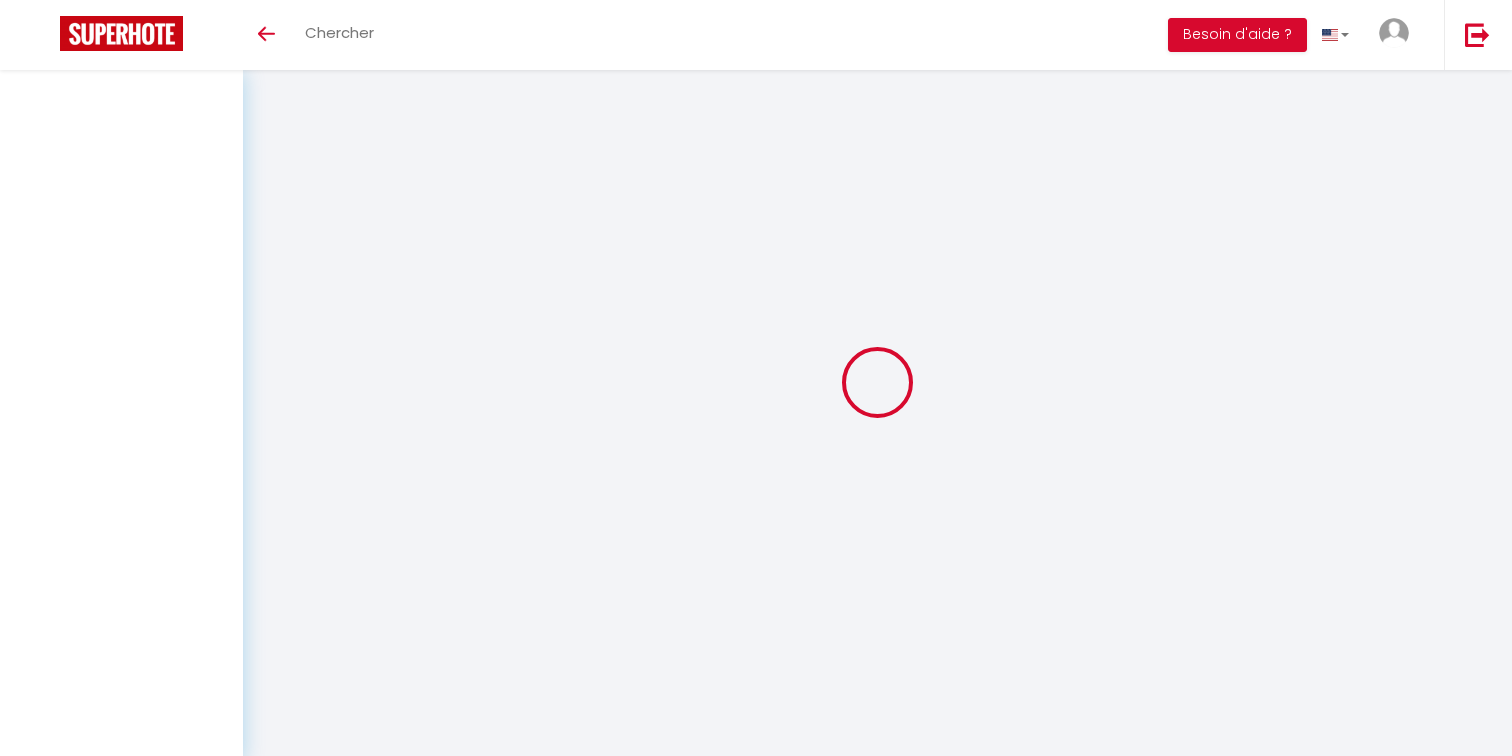 scroll, scrollTop: 60, scrollLeft: 0, axis: vertical 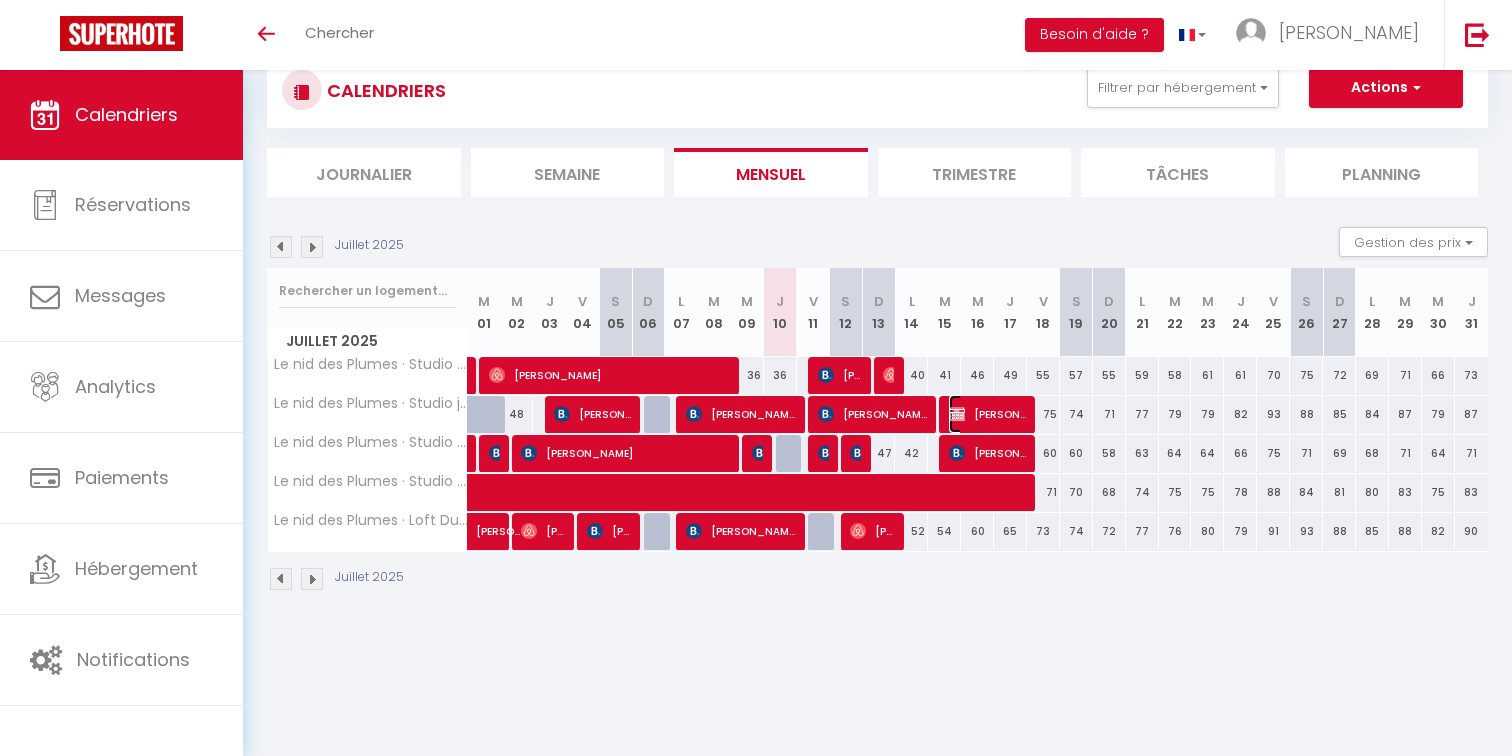 click on "[PERSON_NAME]" at bounding box center [987, 414] 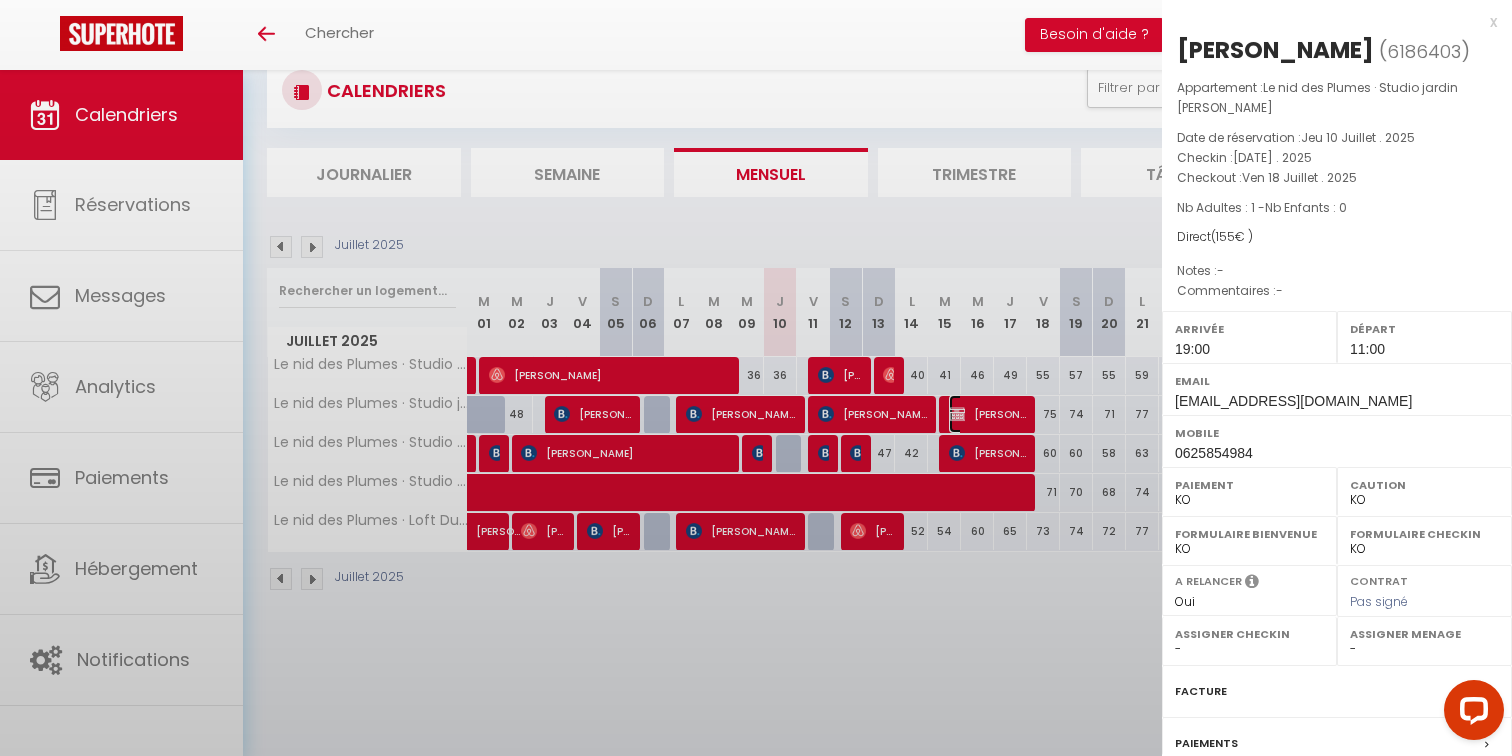 scroll, scrollTop: 0, scrollLeft: 0, axis: both 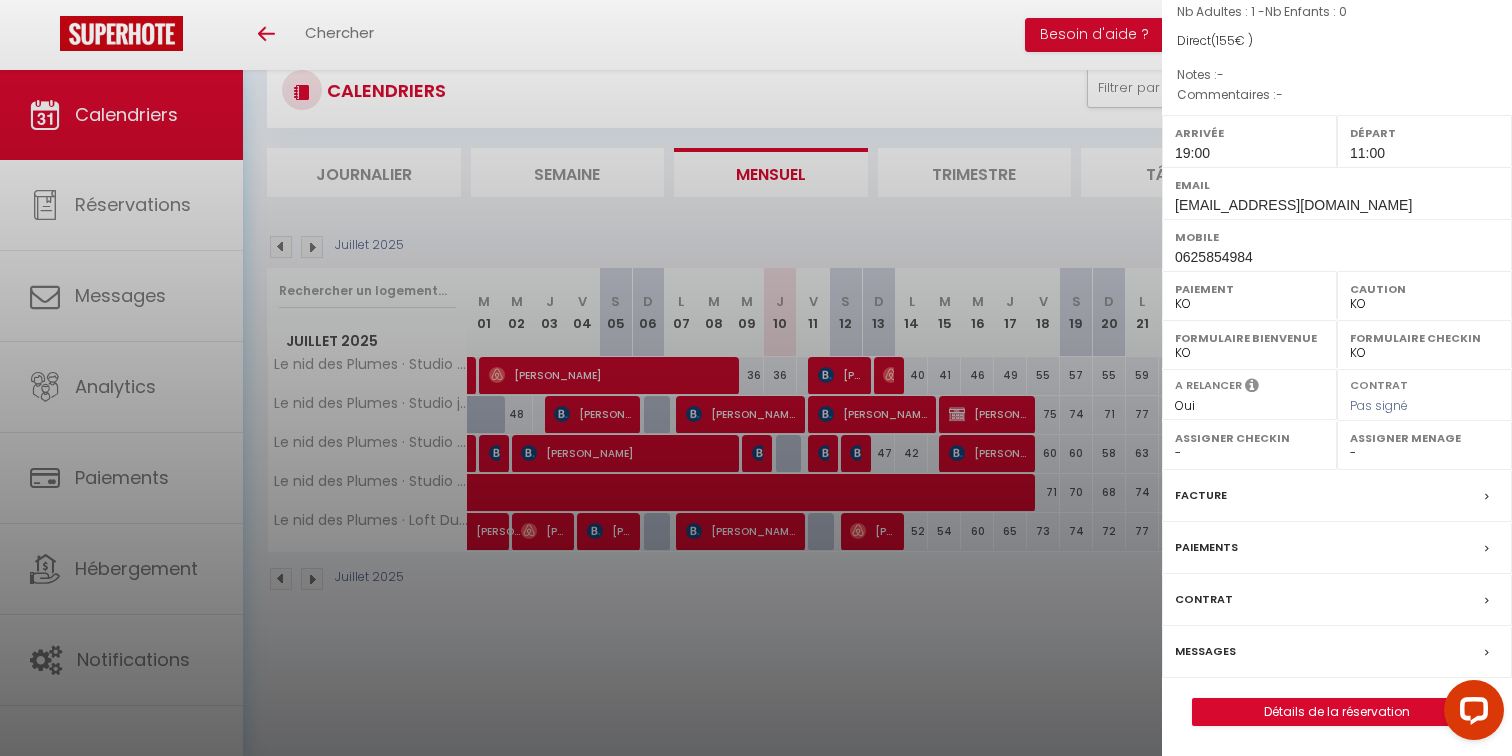 click on "Facture" at bounding box center [1201, 495] 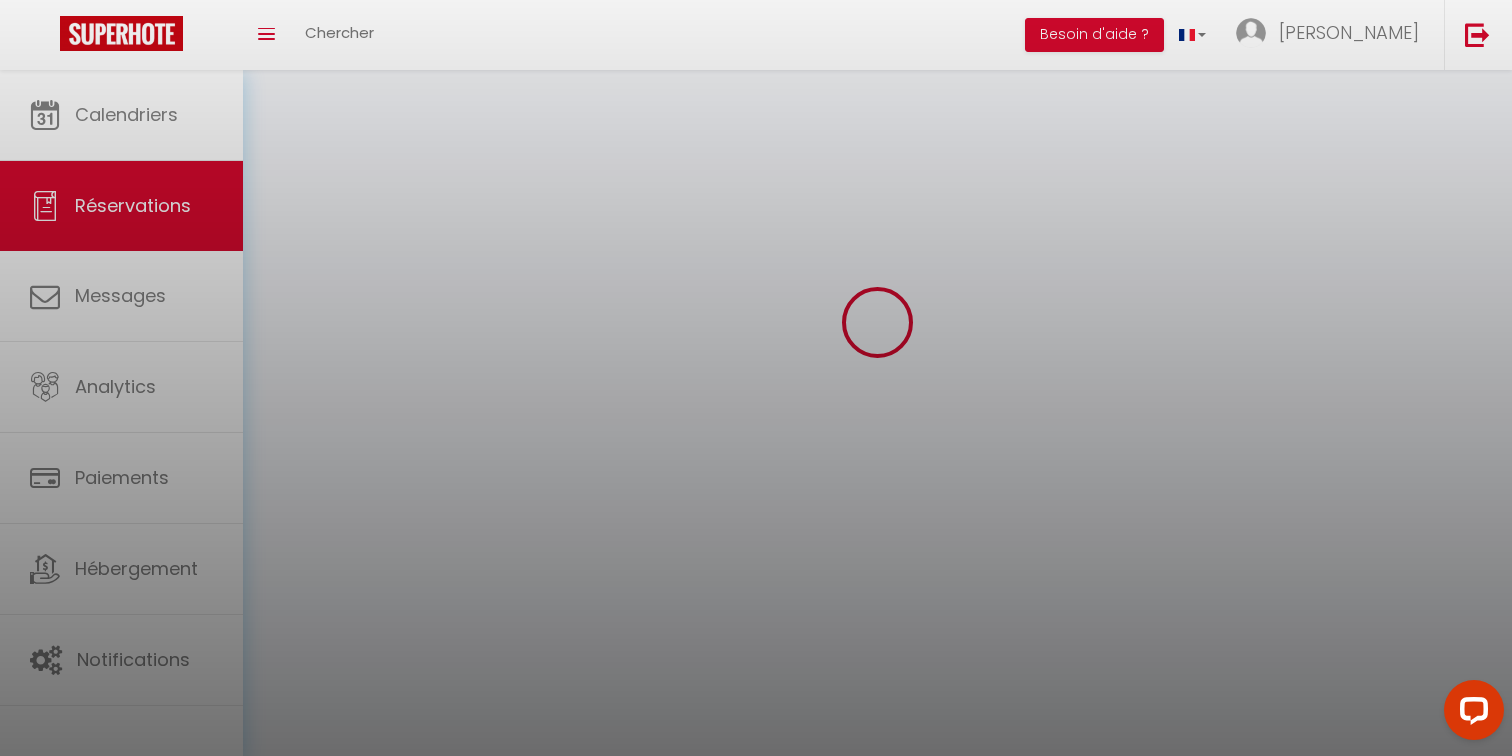scroll, scrollTop: 0, scrollLeft: 0, axis: both 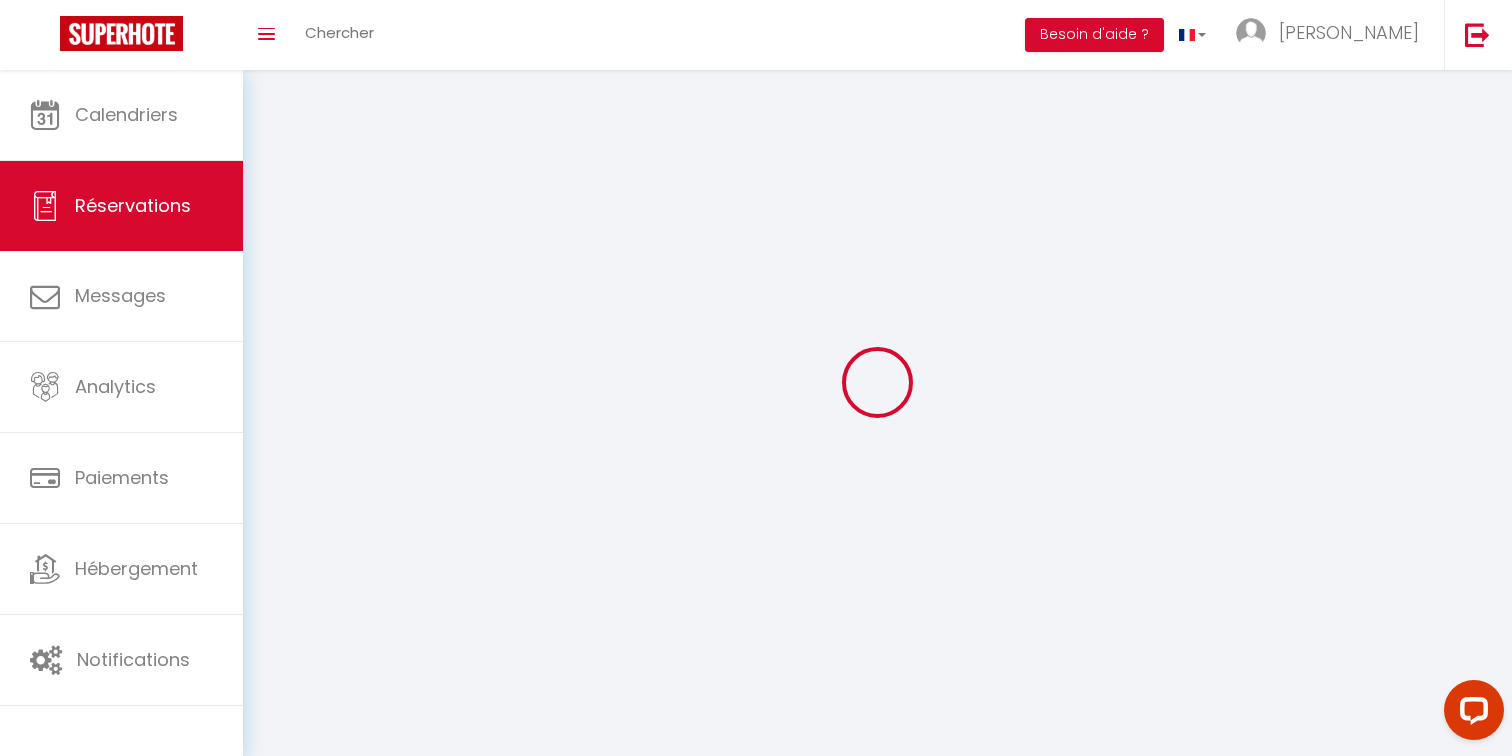 select on "cleaning" 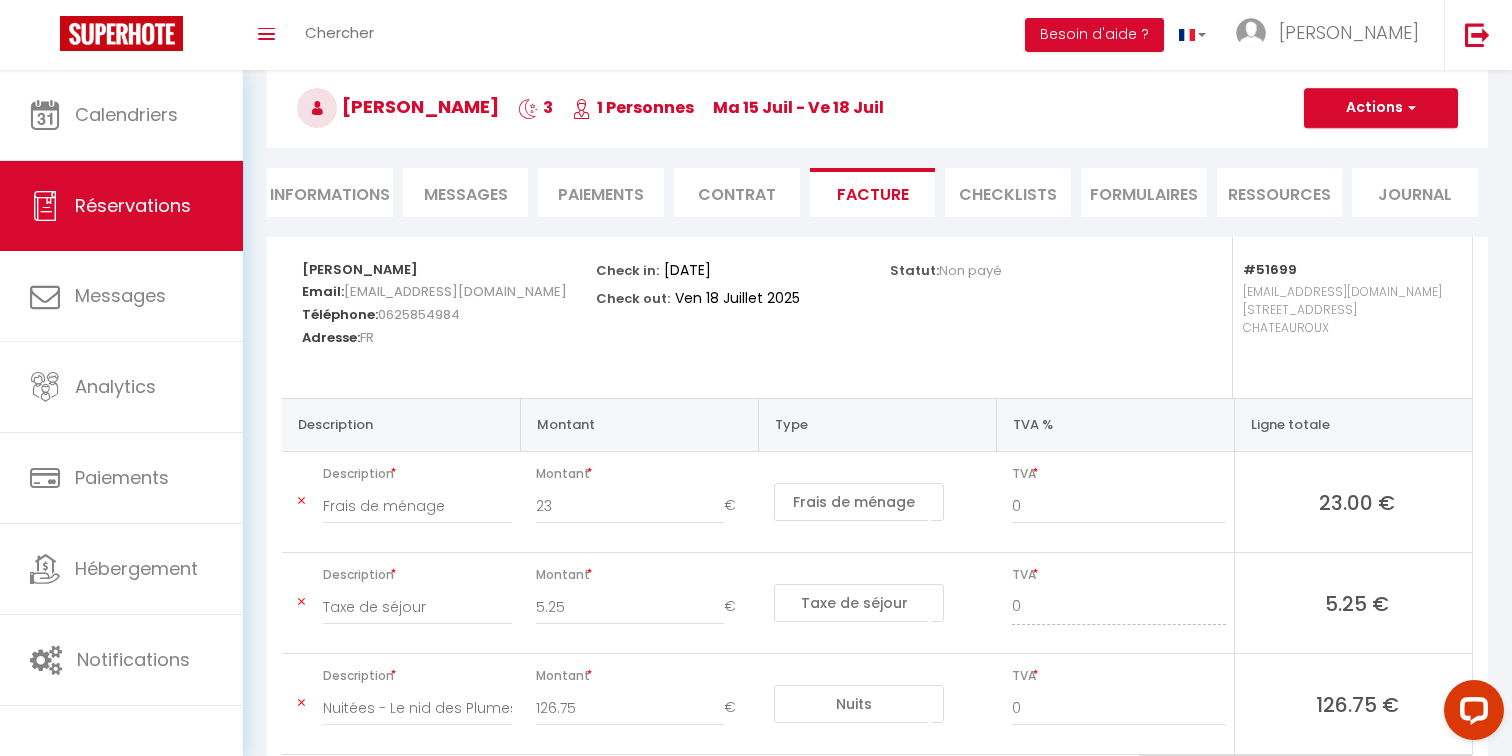 scroll, scrollTop: 0, scrollLeft: 0, axis: both 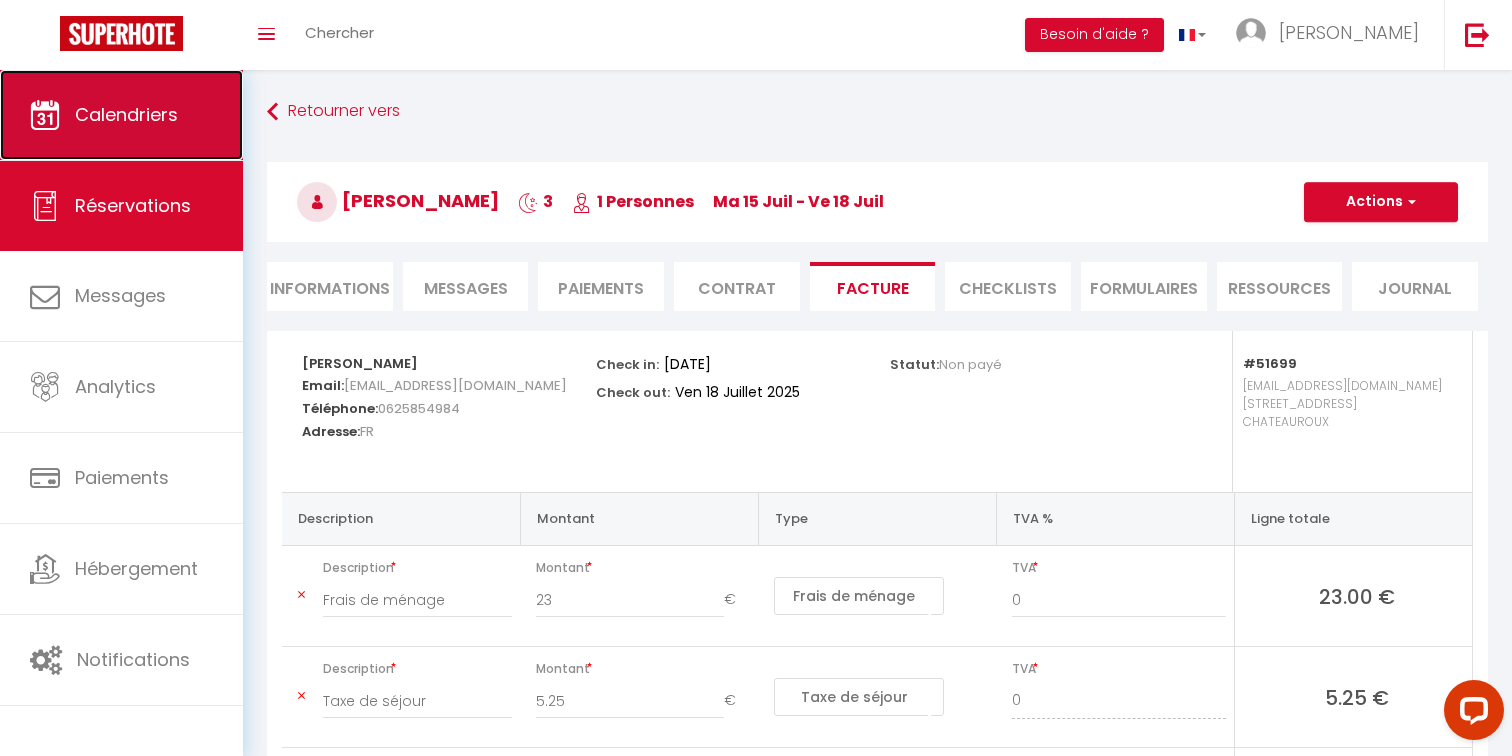 click on "Calendriers" at bounding box center [126, 114] 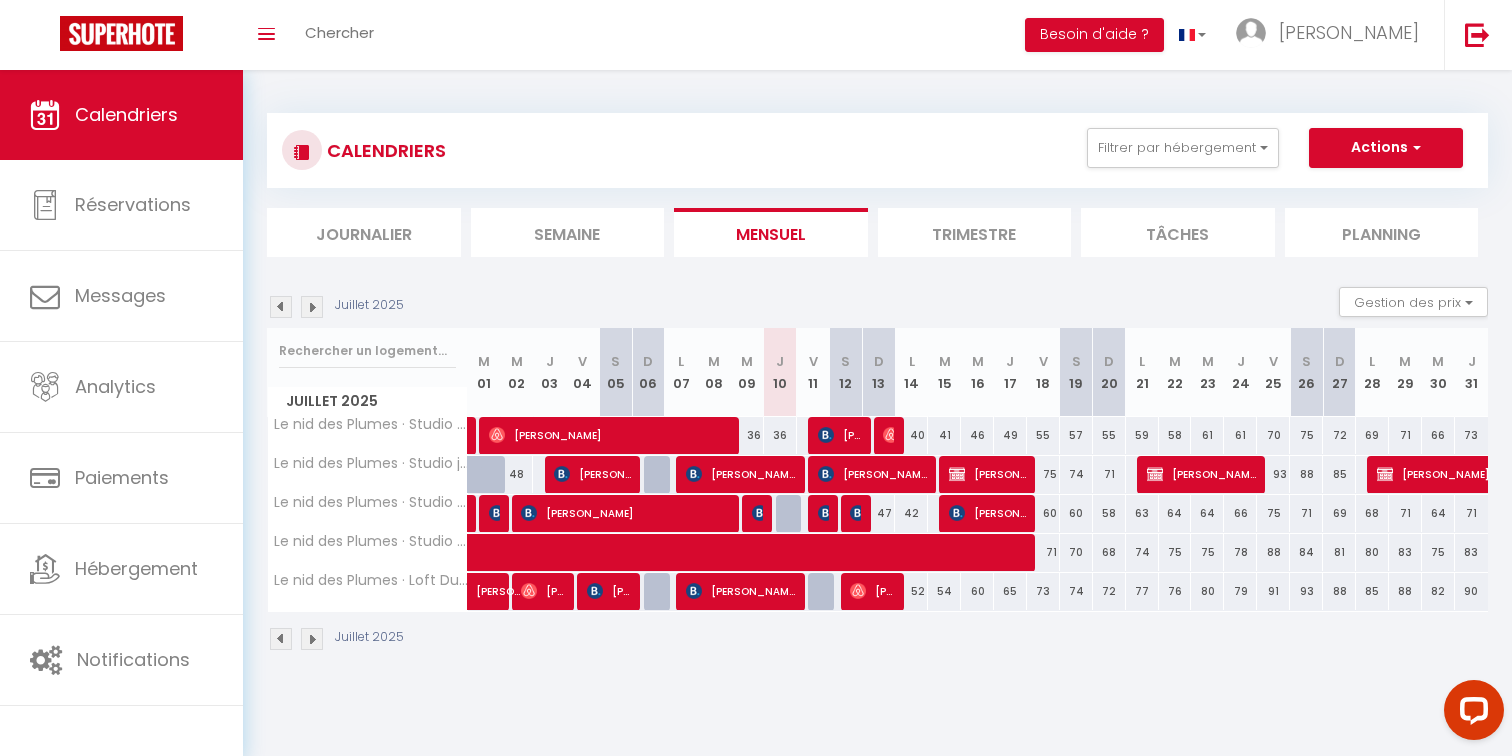 click at bounding box center (312, 307) 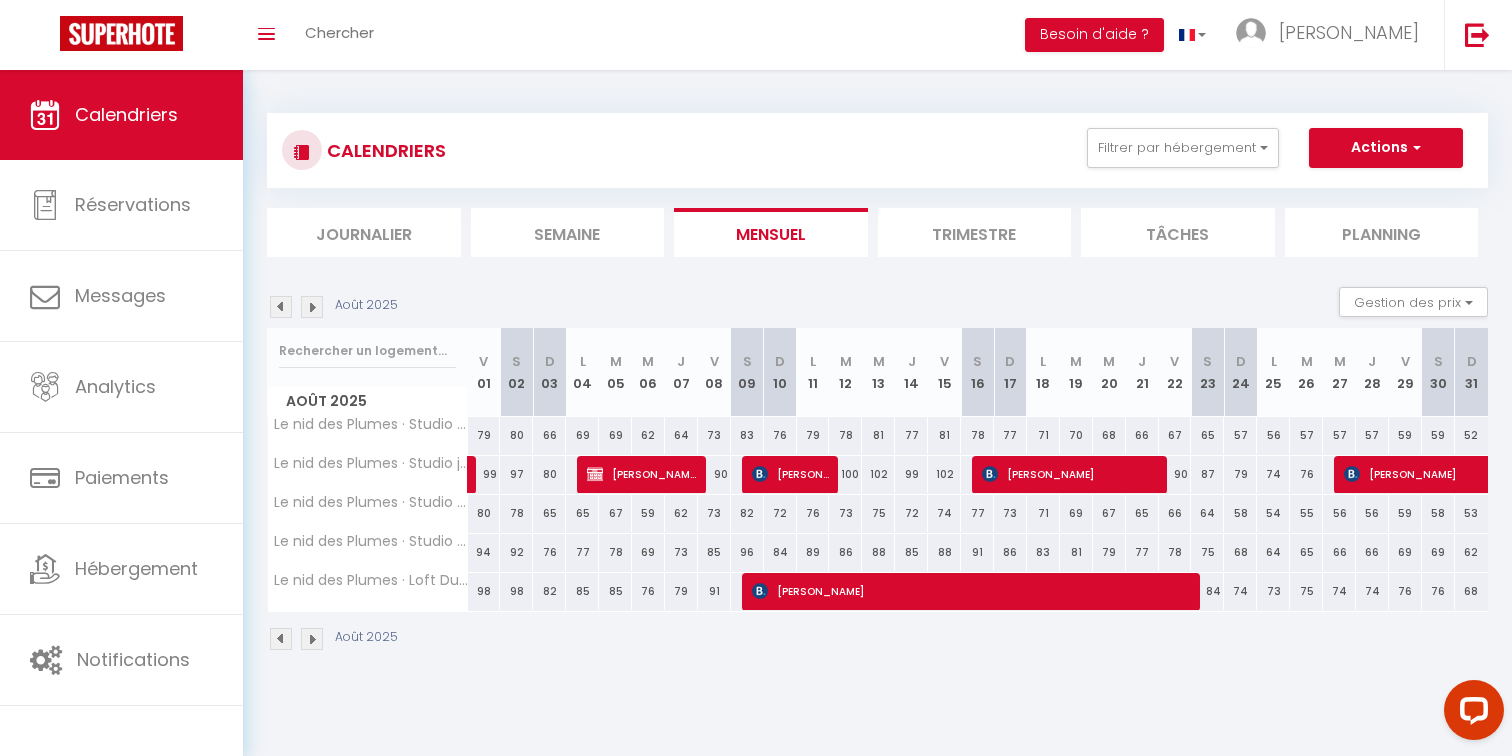 click at bounding box center [281, 307] 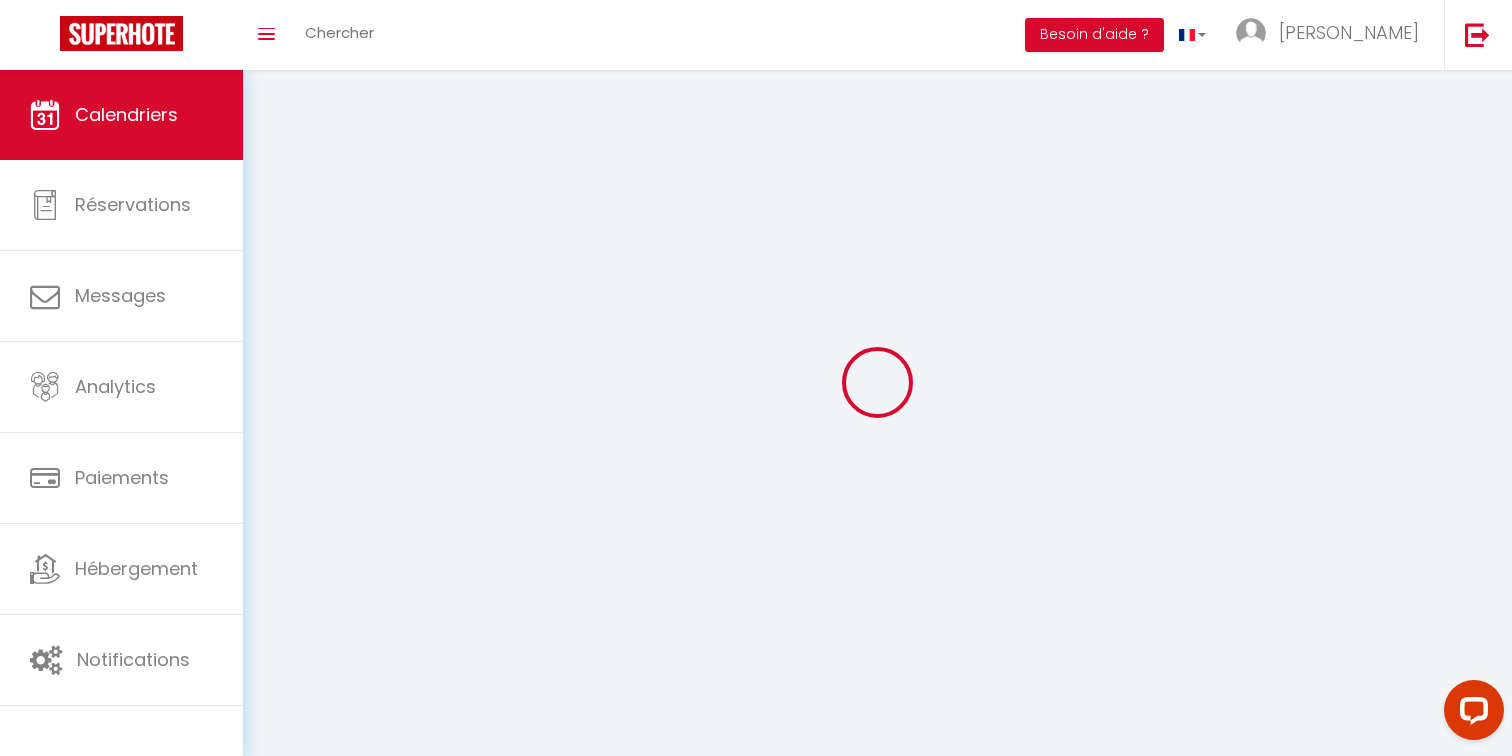 select 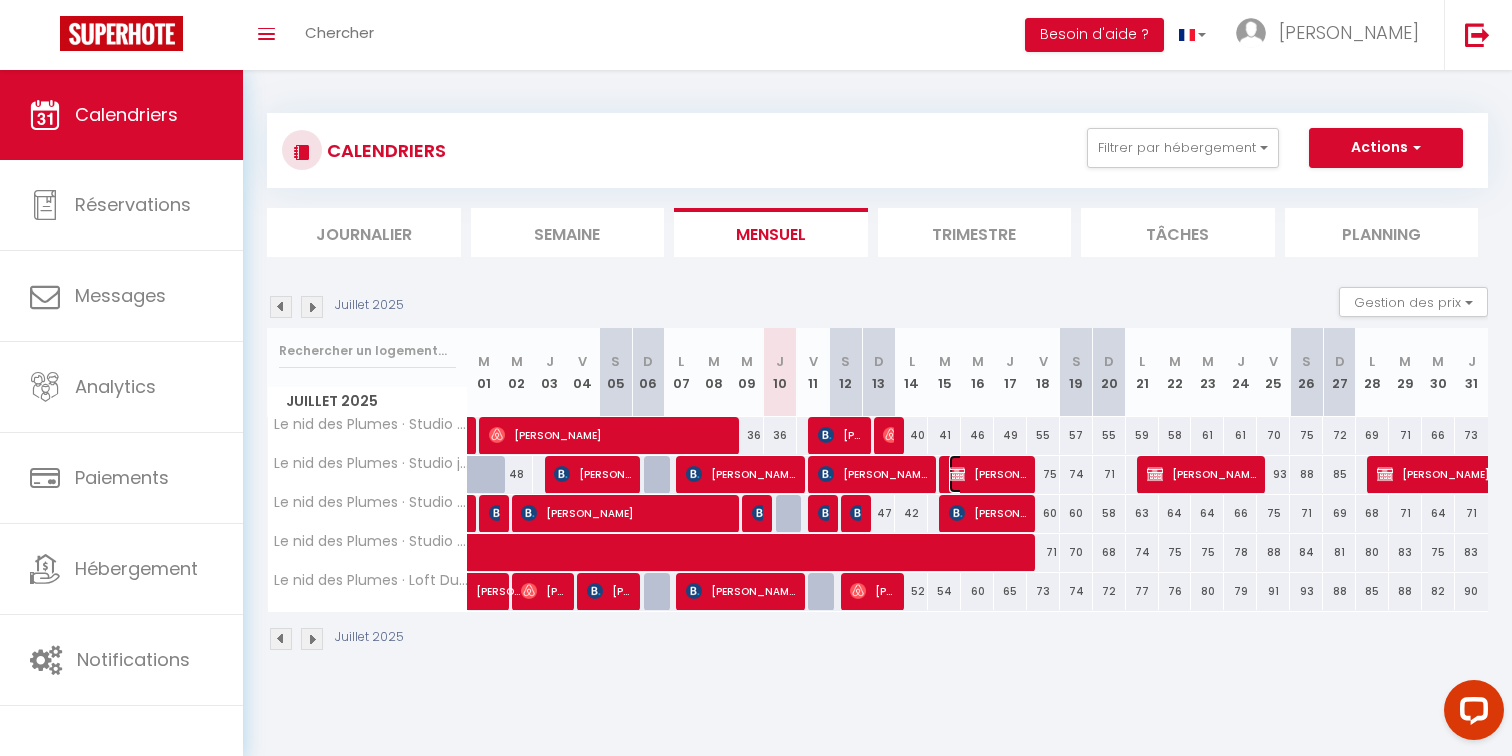click on "[PERSON_NAME]" at bounding box center [987, 474] 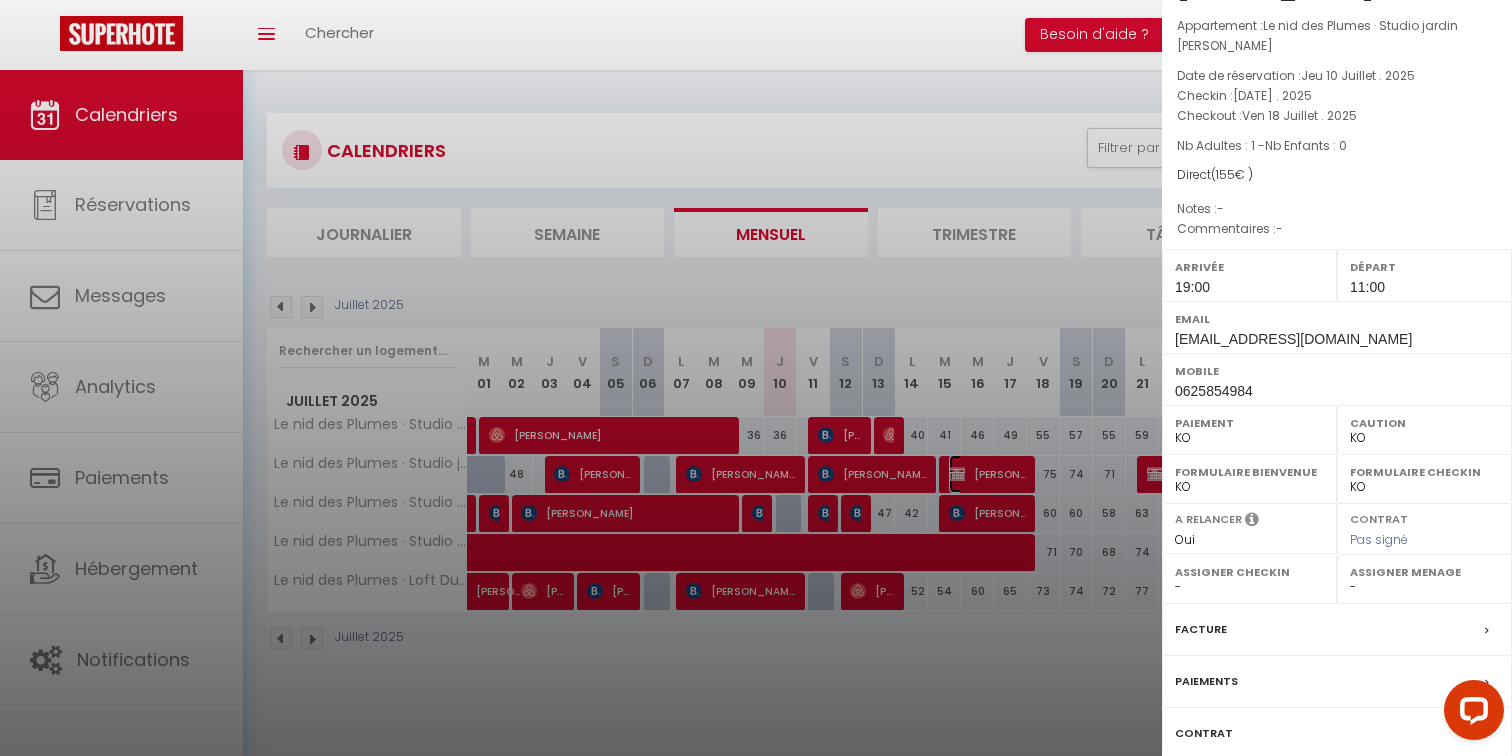 scroll, scrollTop: 196, scrollLeft: 0, axis: vertical 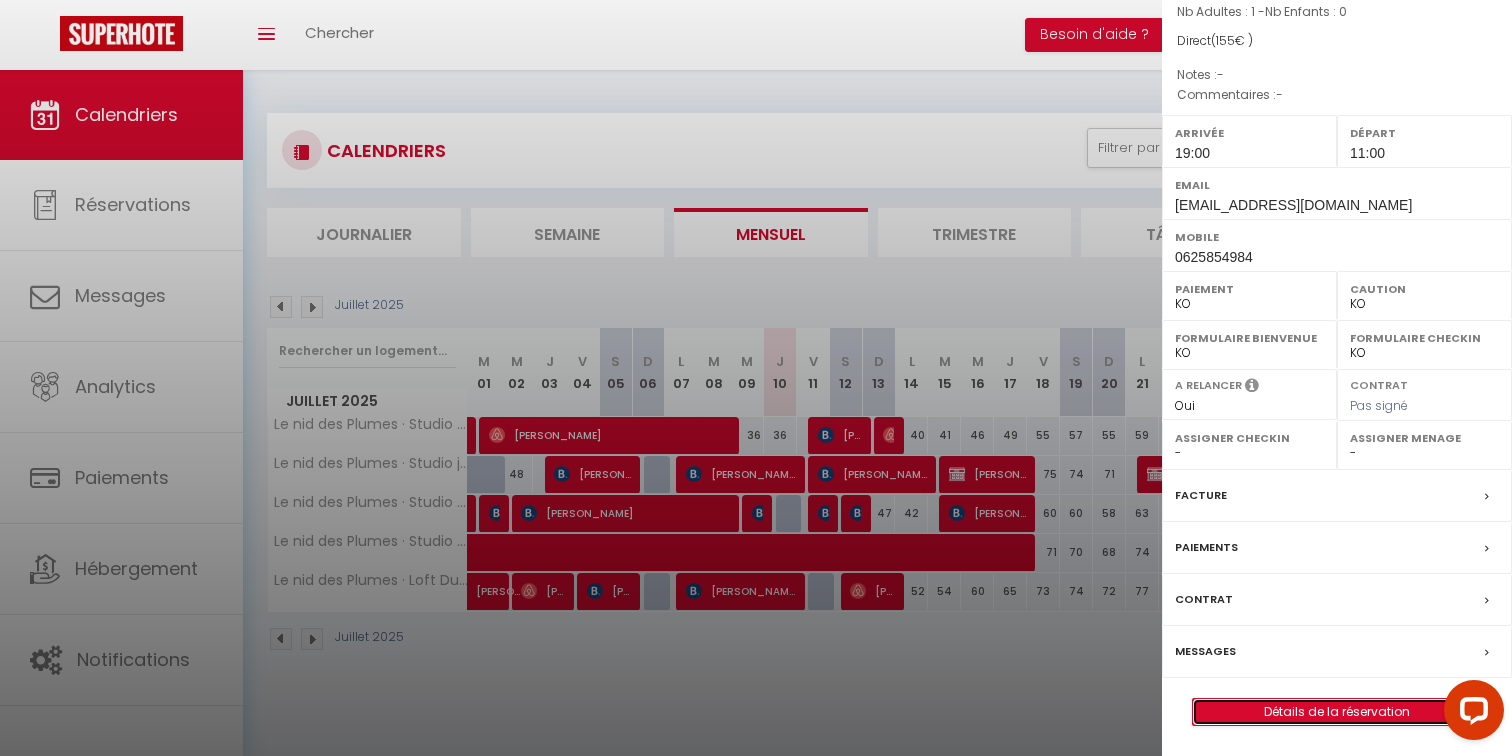click on "Détails de la réservation" at bounding box center (1337, 712) 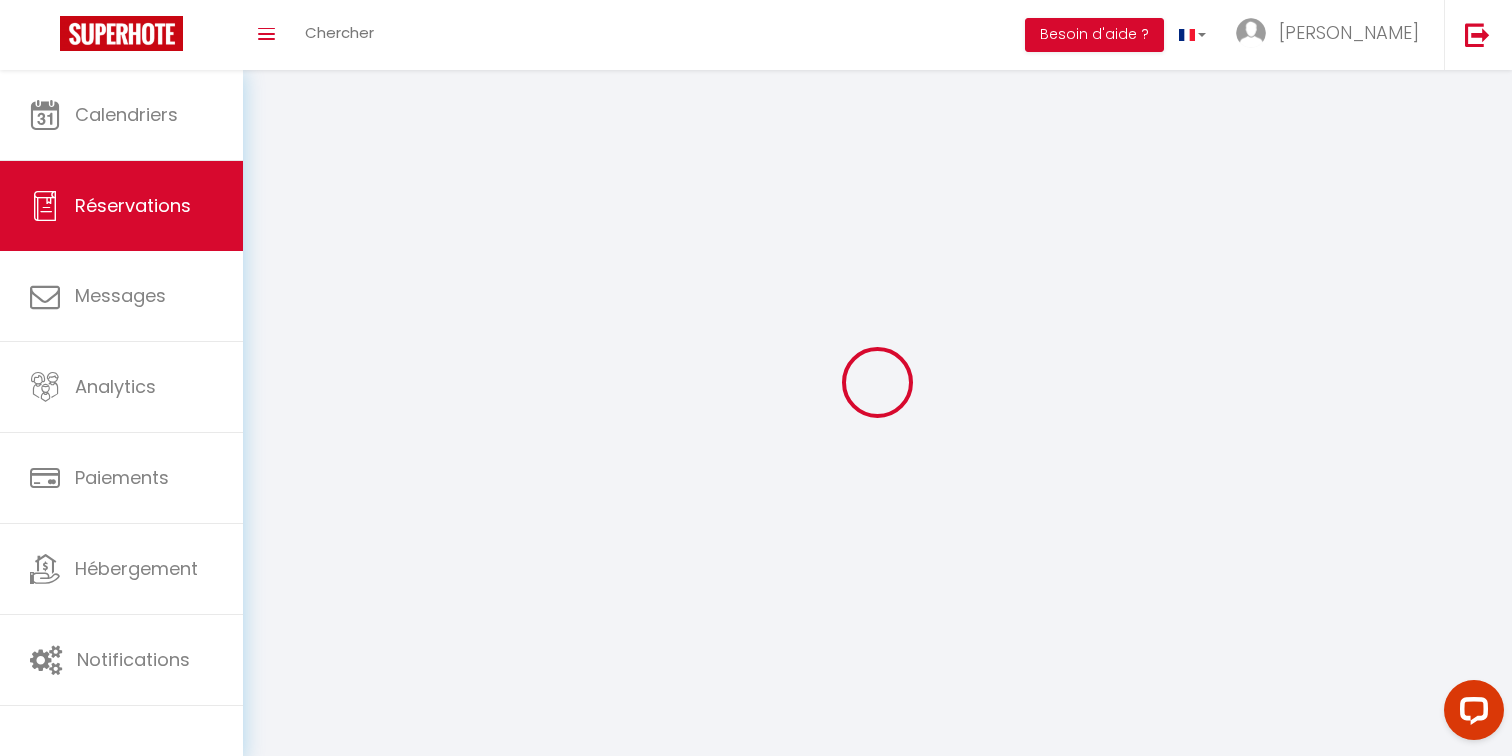 select 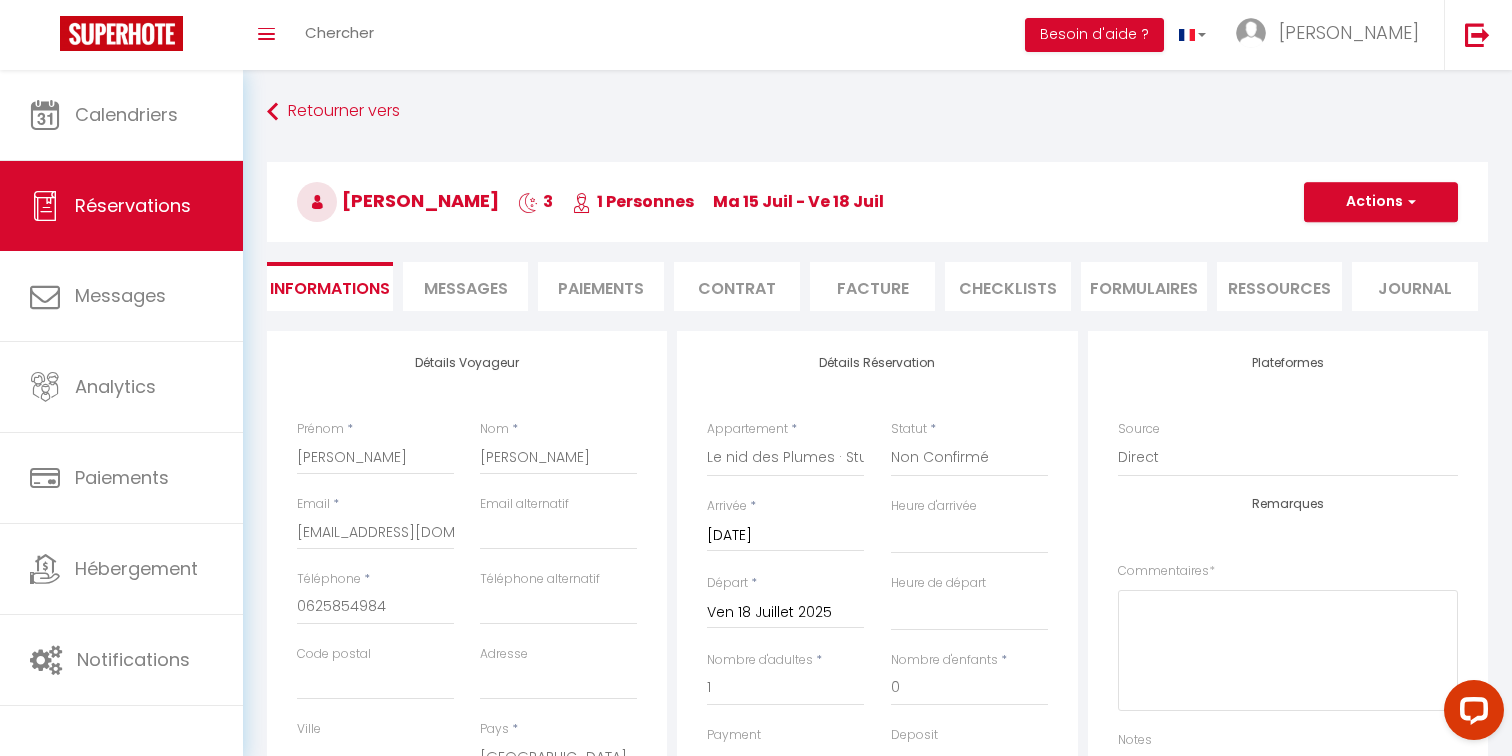 type on "23" 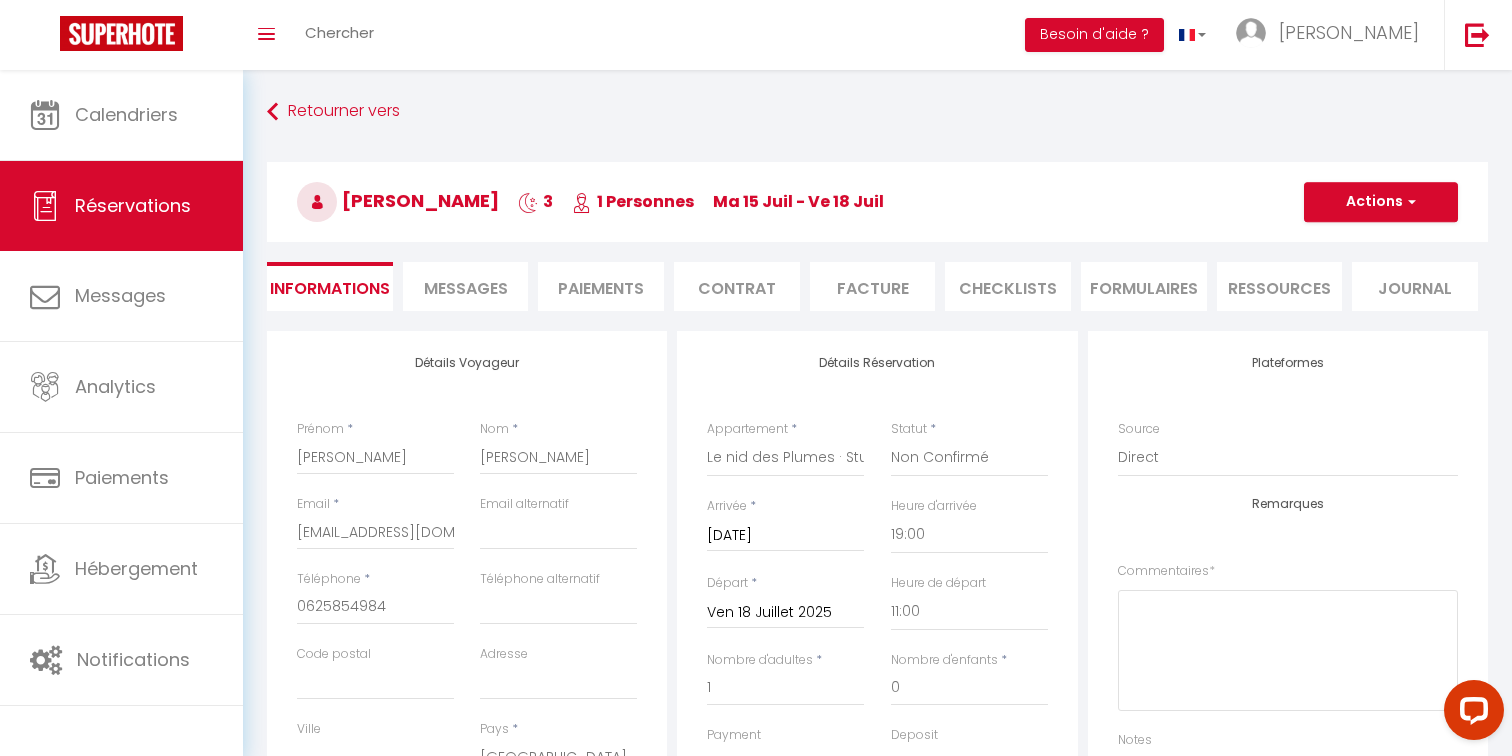 click on "Facture" at bounding box center (873, 286) 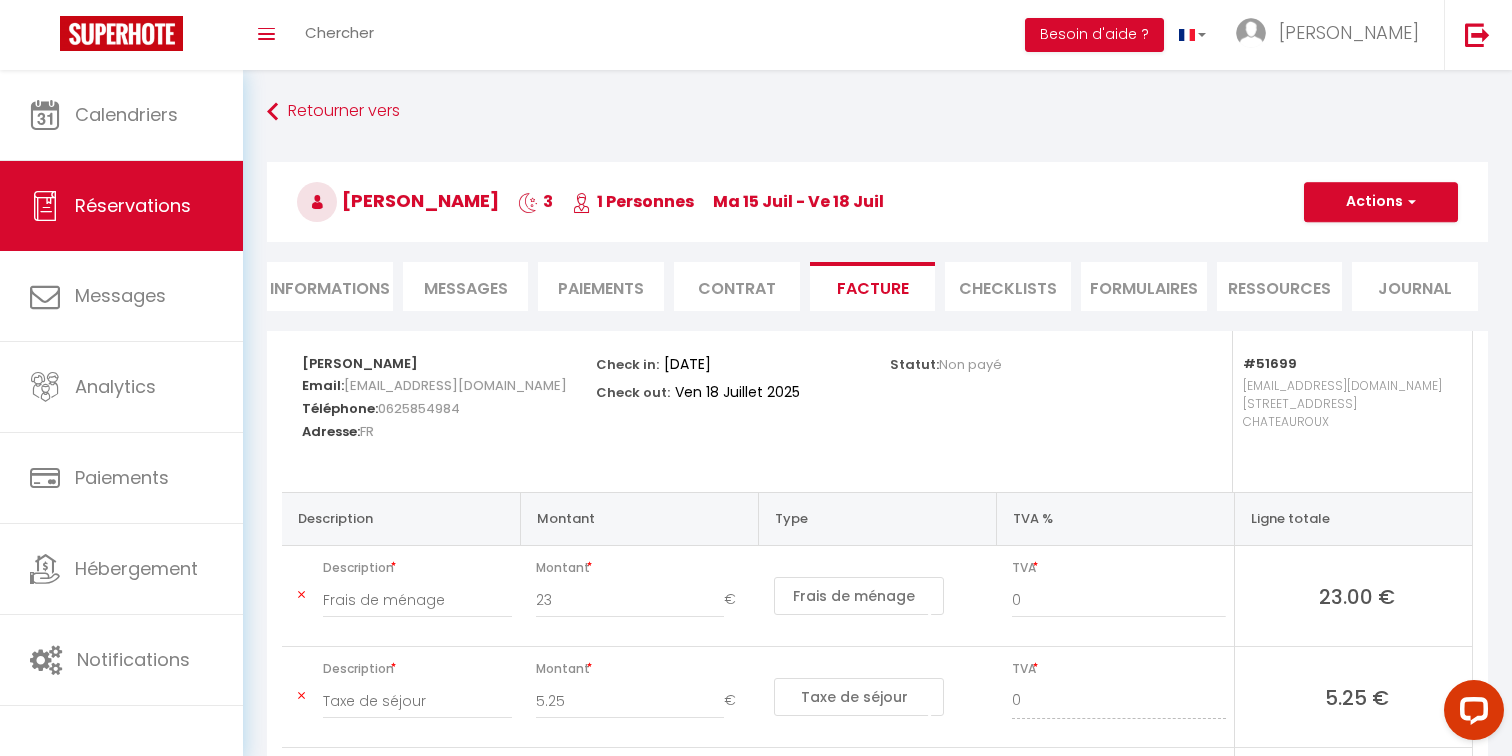 click on "Paiements" at bounding box center (601, 286) 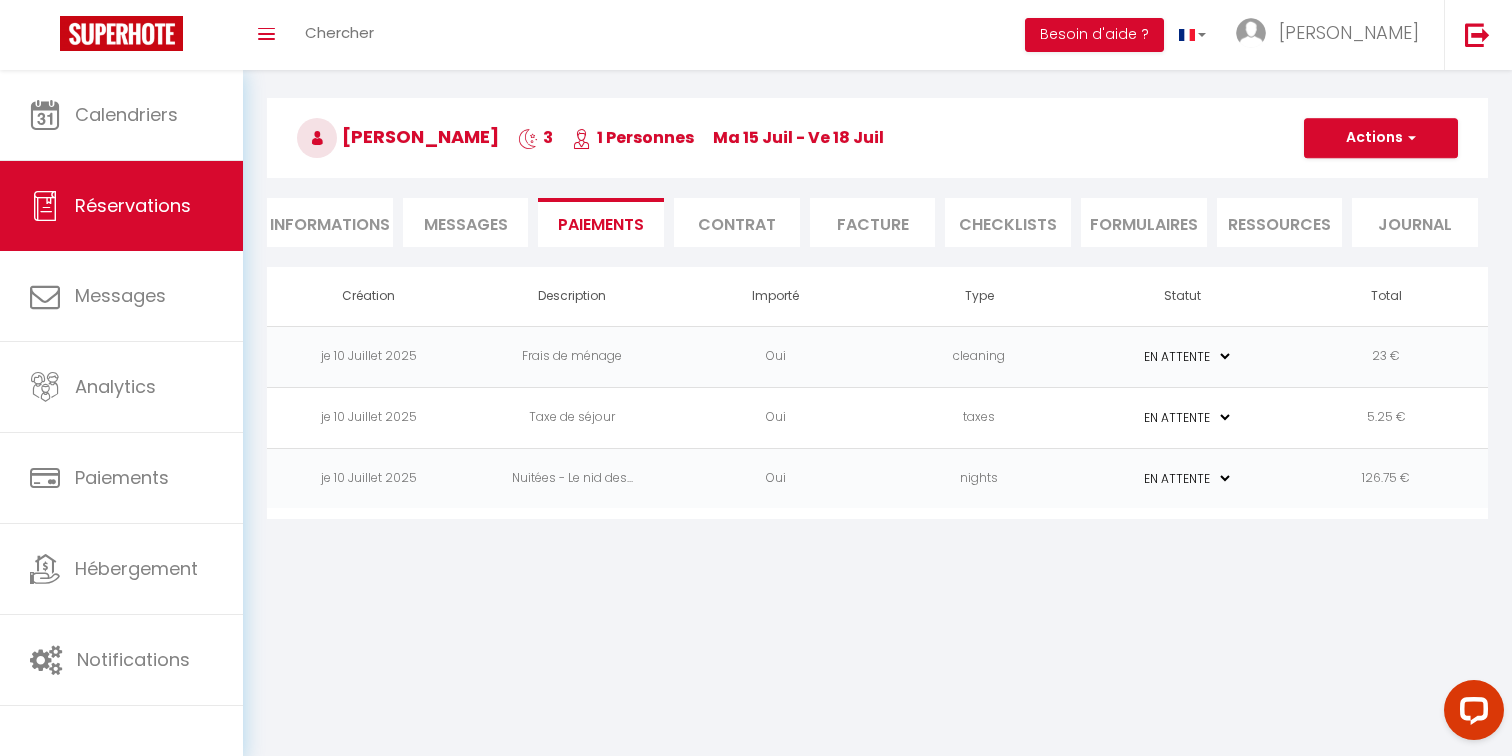 scroll, scrollTop: 70, scrollLeft: 0, axis: vertical 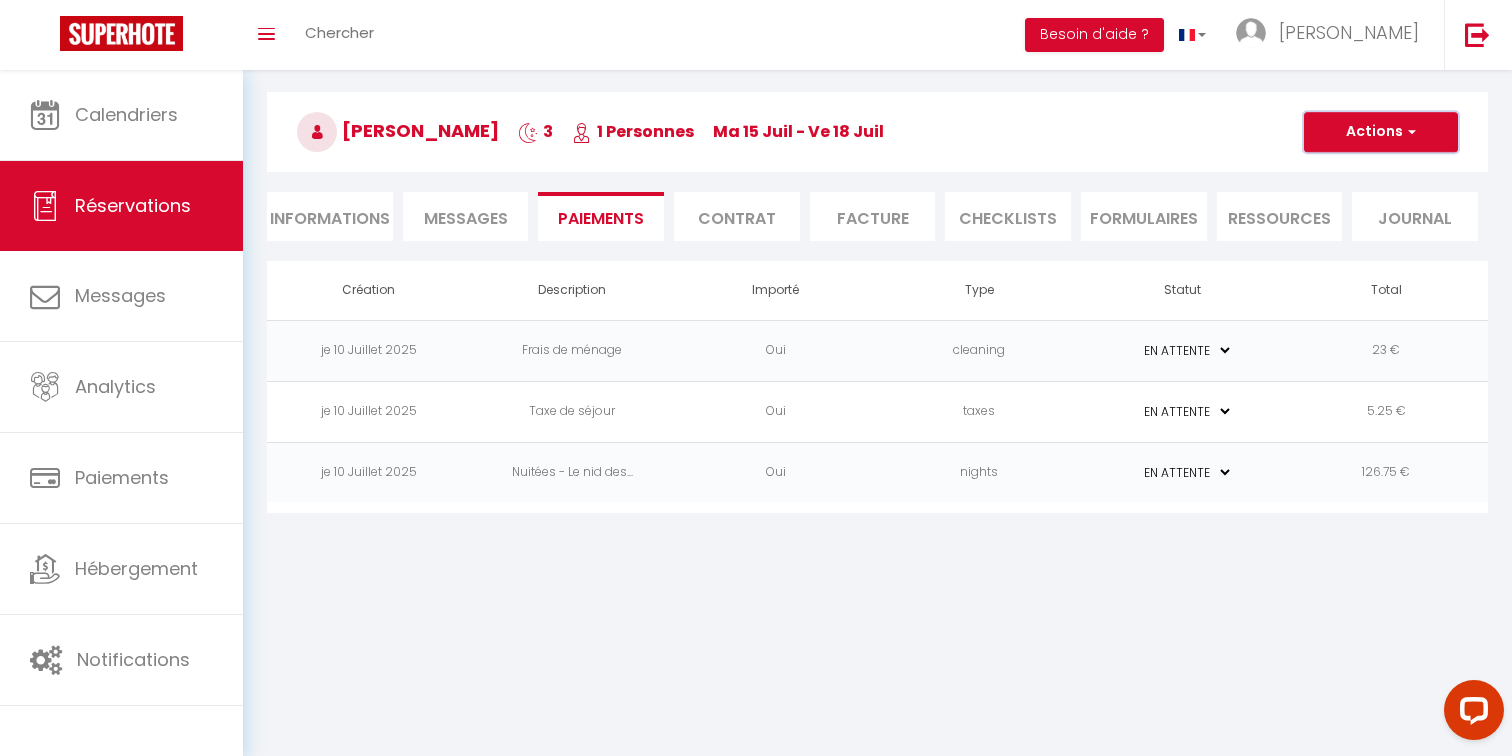 click on "Actions" at bounding box center (1381, 132) 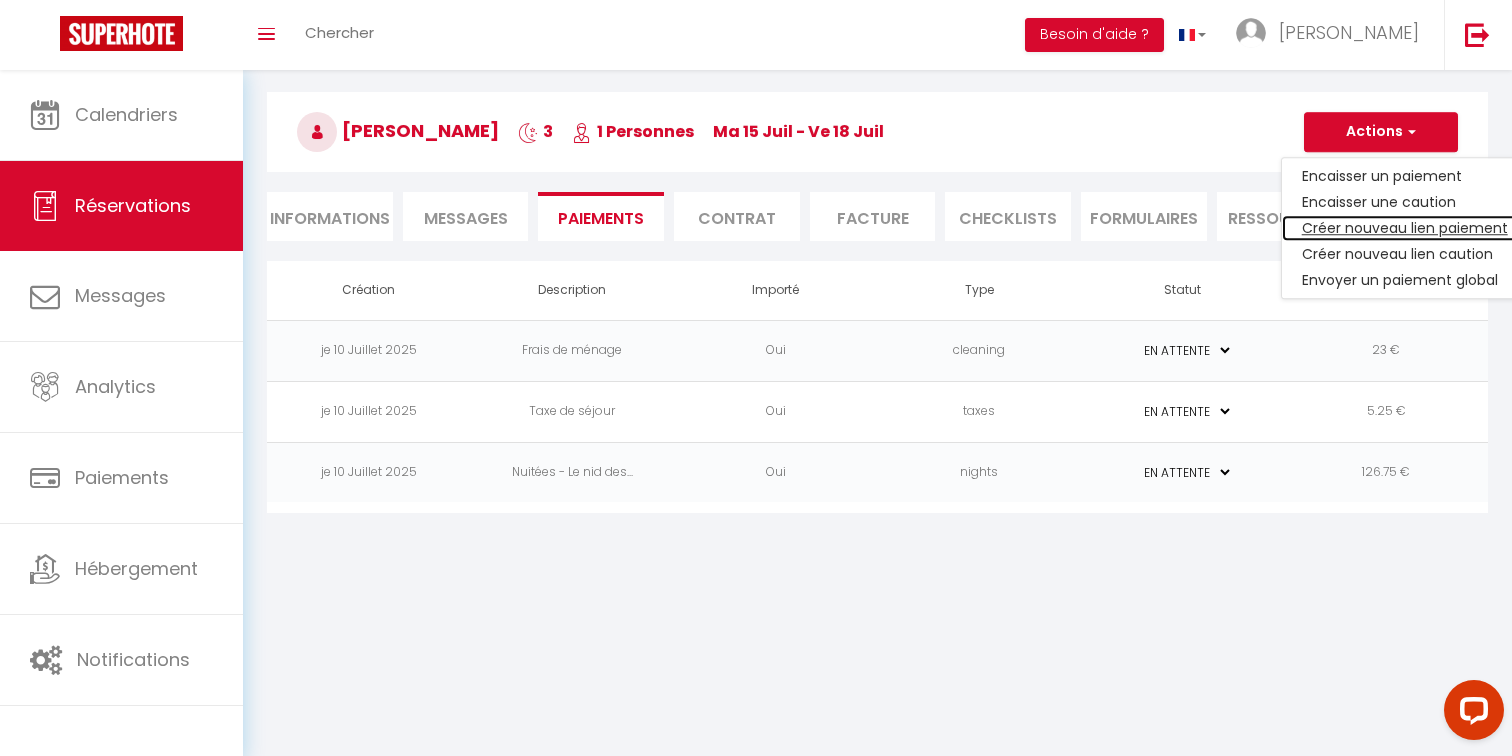 click on "Créer nouveau lien paiement" at bounding box center [1405, 228] 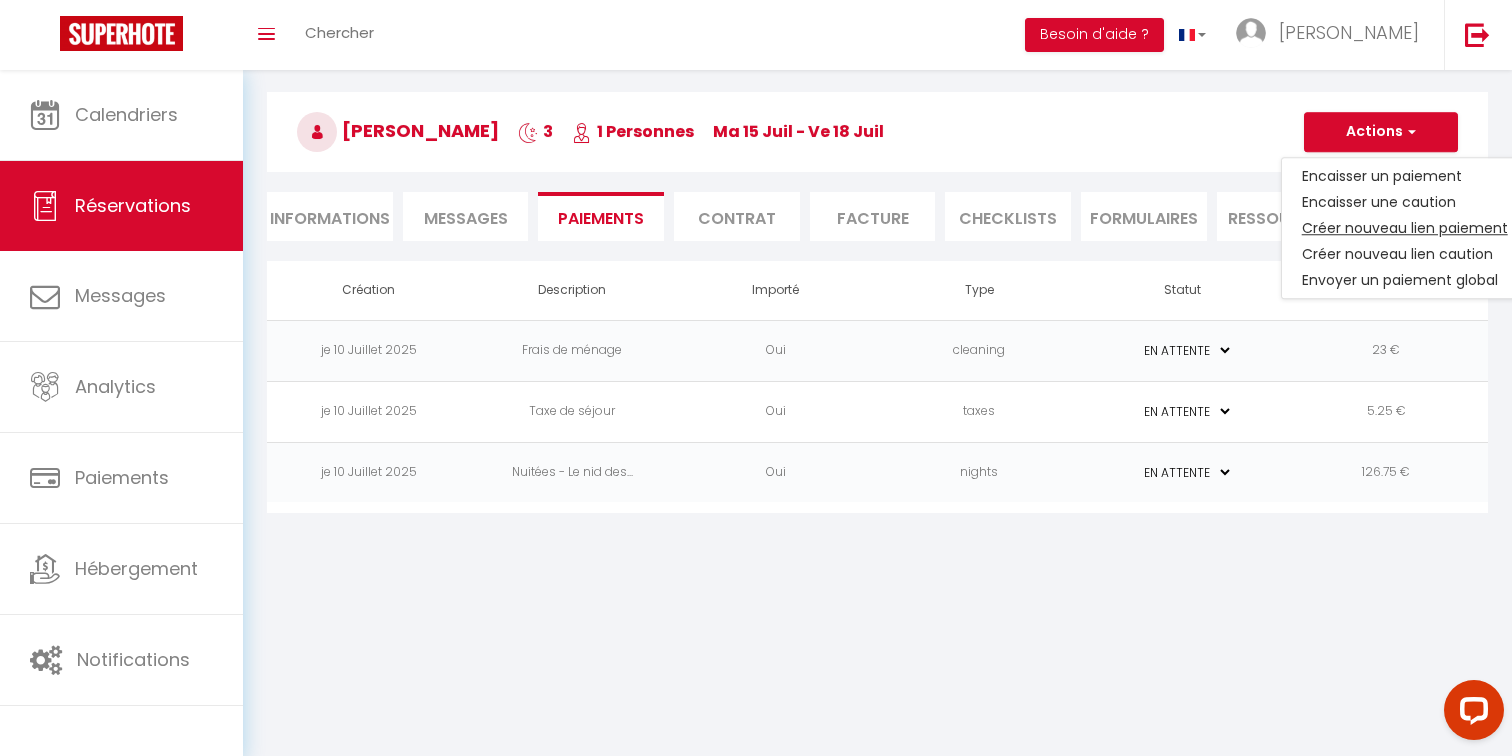 select on "nights" 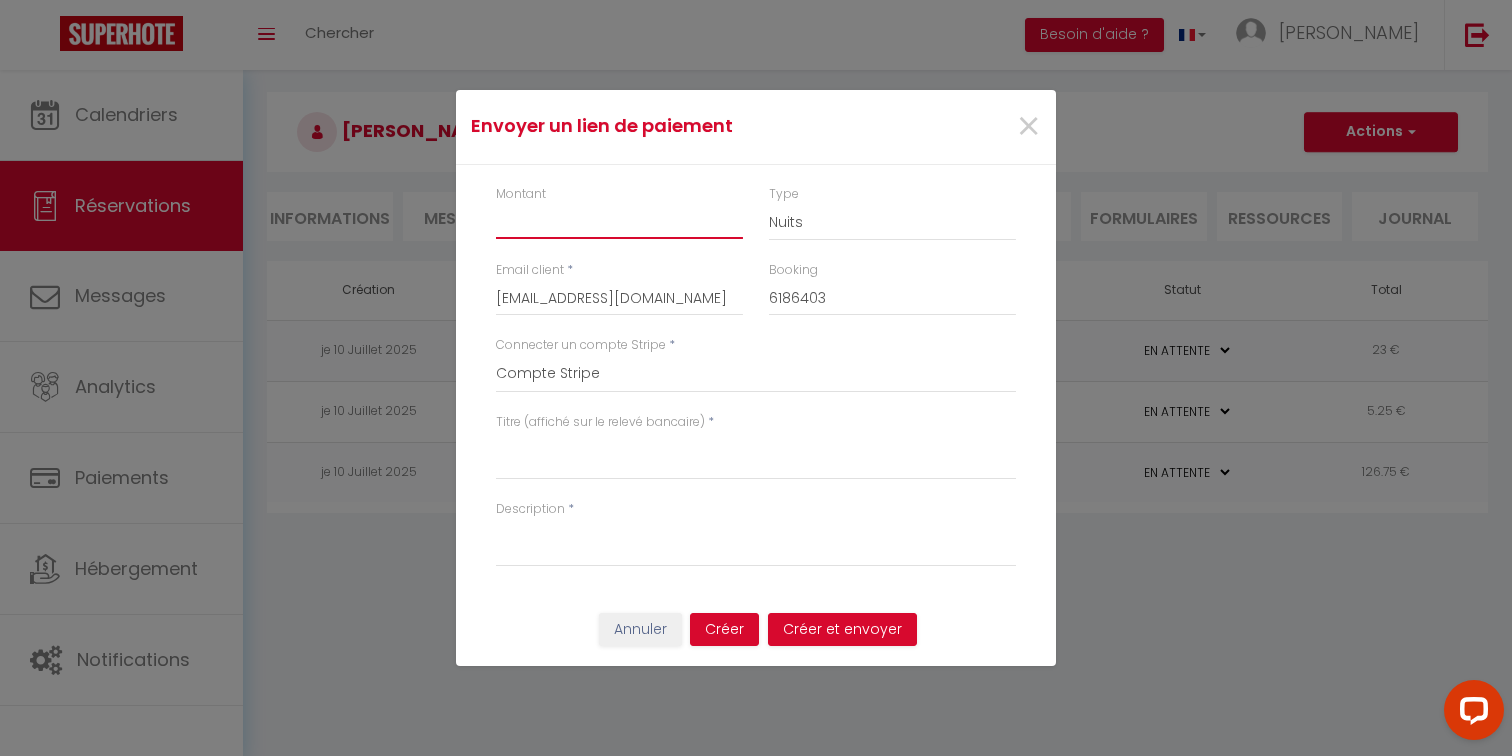 click on "Montant" at bounding box center (619, 221) 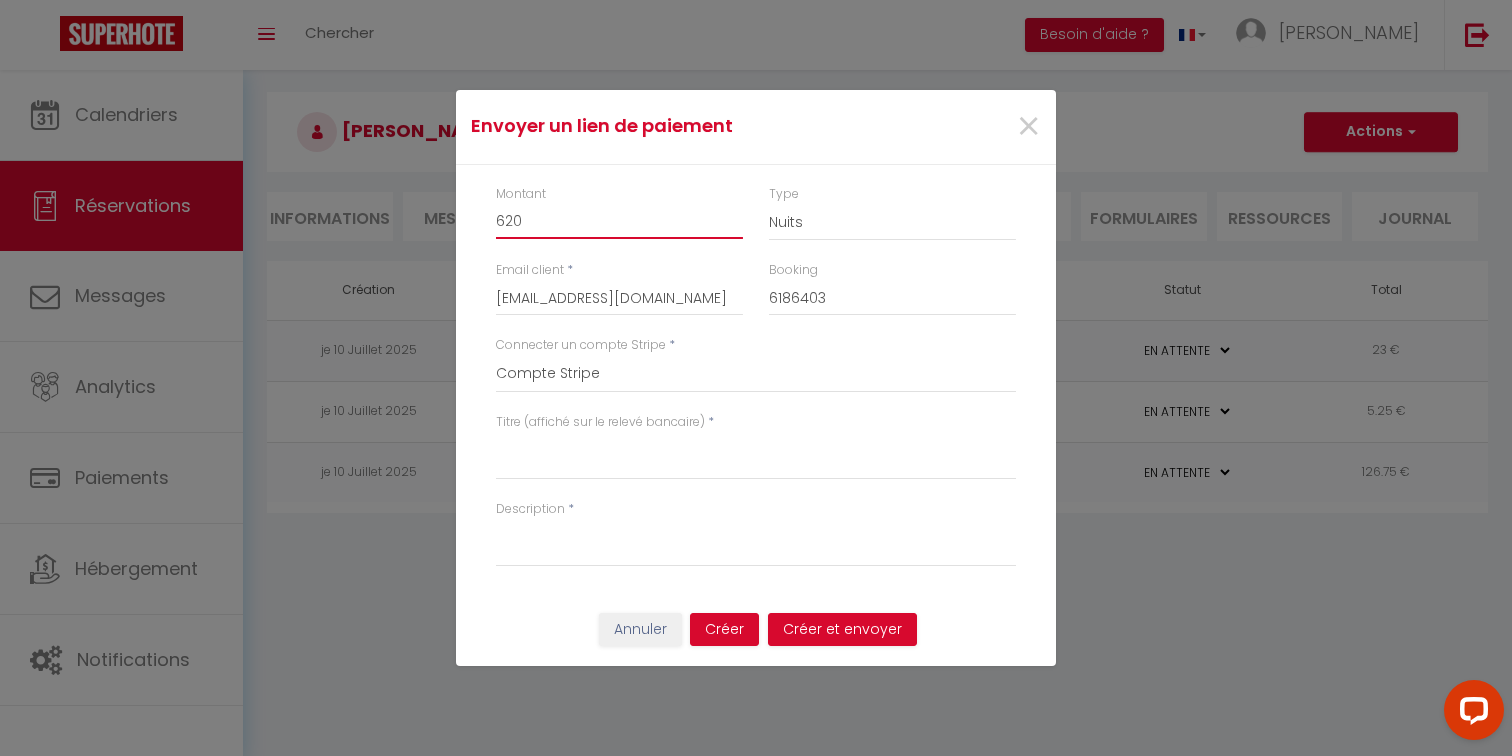 type on "620" 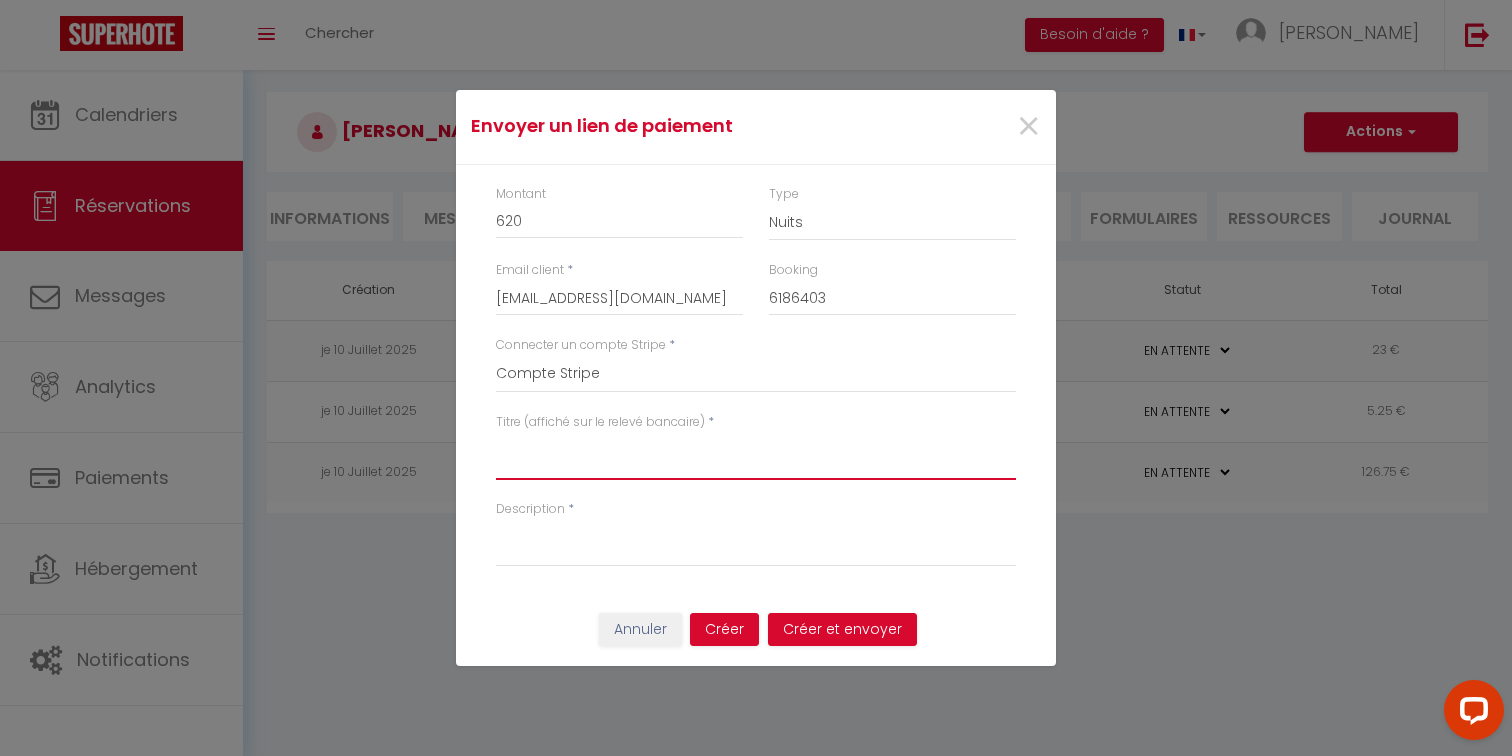 click on "Titre (affiché sur le relevé bancaire)" at bounding box center (756, 456) 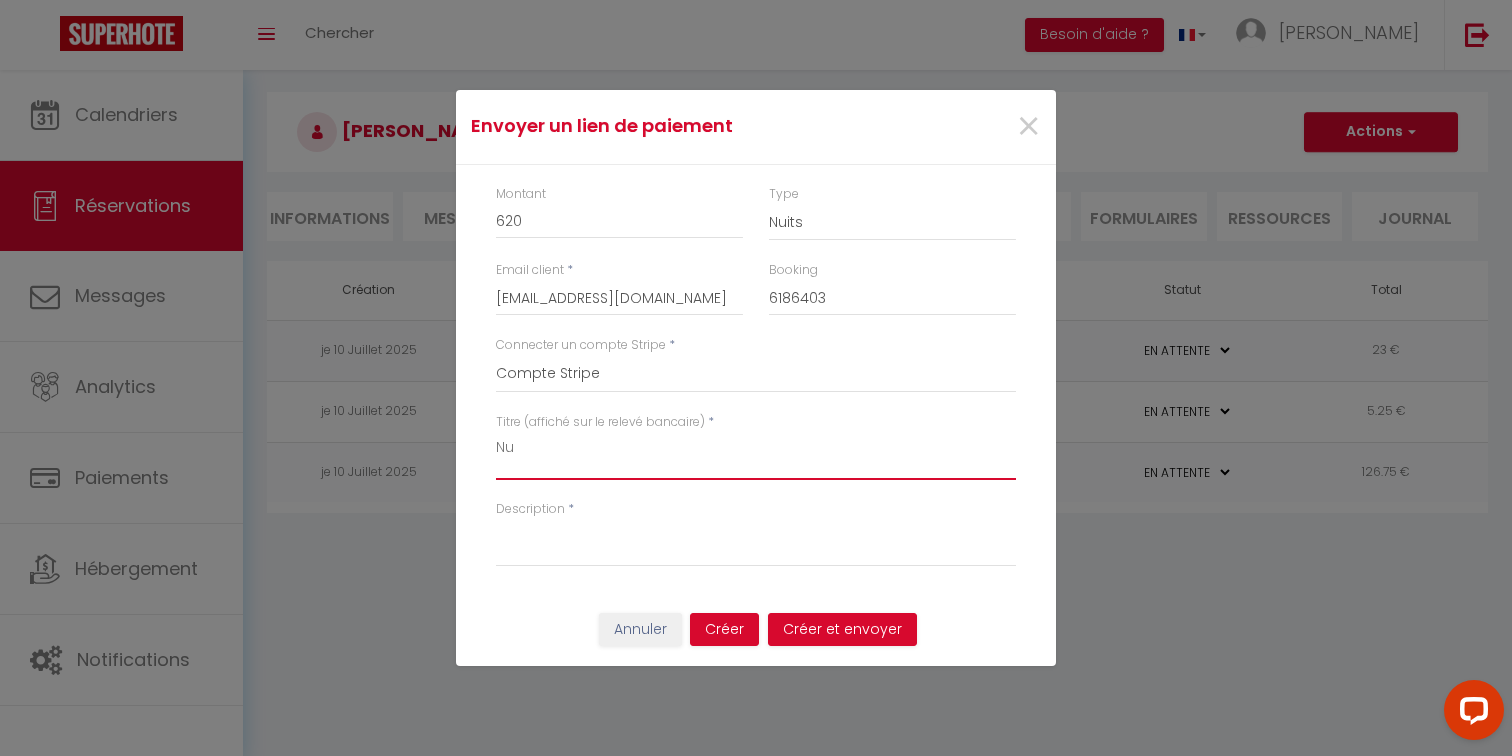 type on "N" 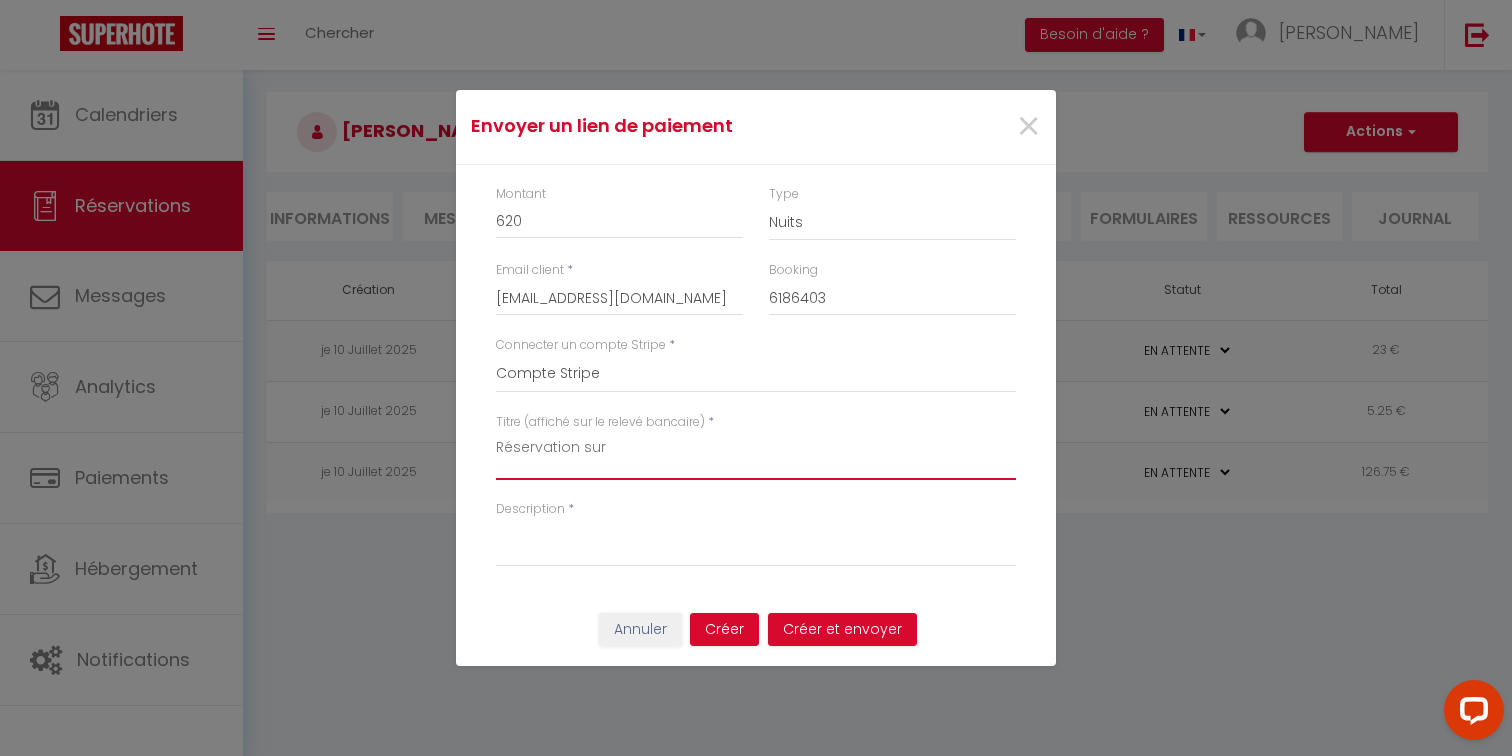 click on "Réservation sur" at bounding box center (756, 456) 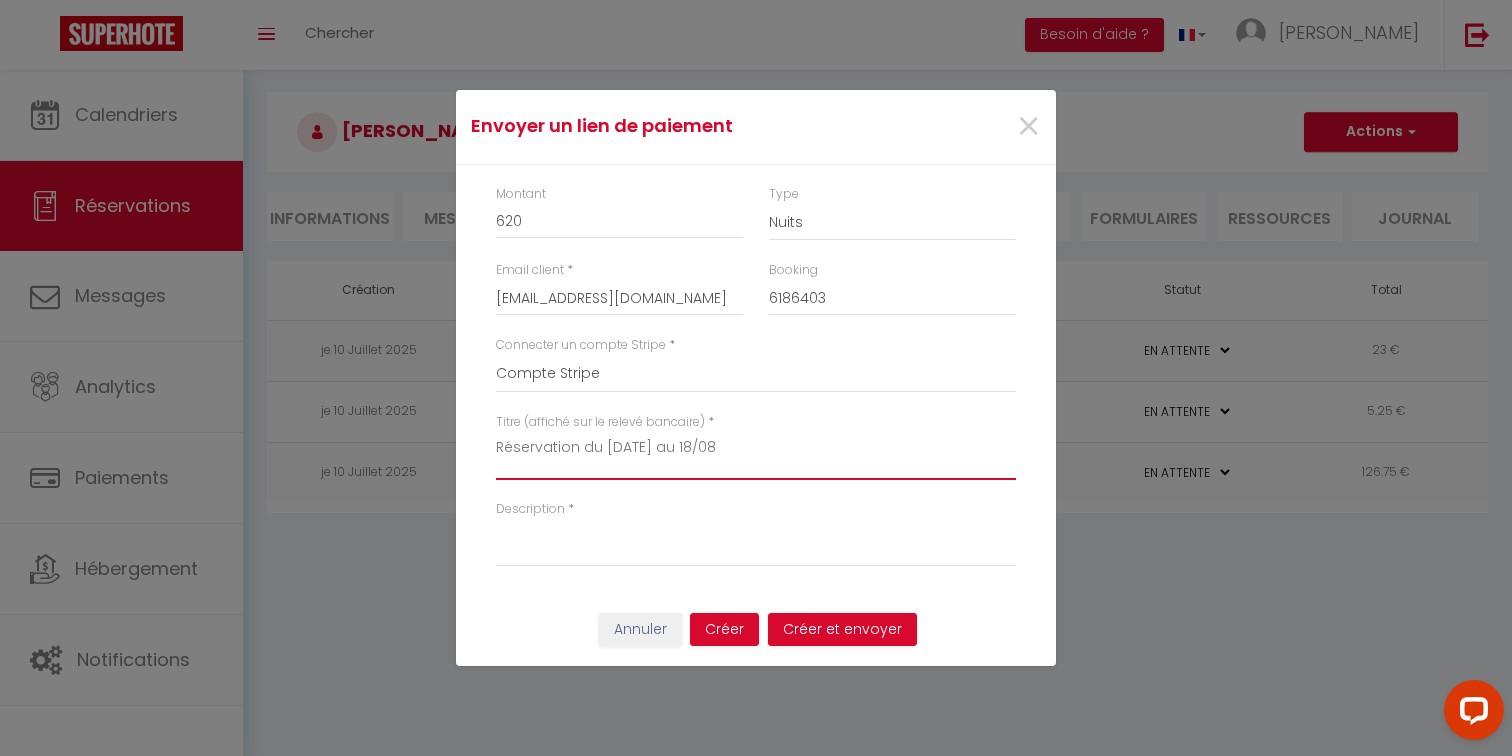 click on "Réservation du 15/08/2025 au 18/08" at bounding box center (756, 456) 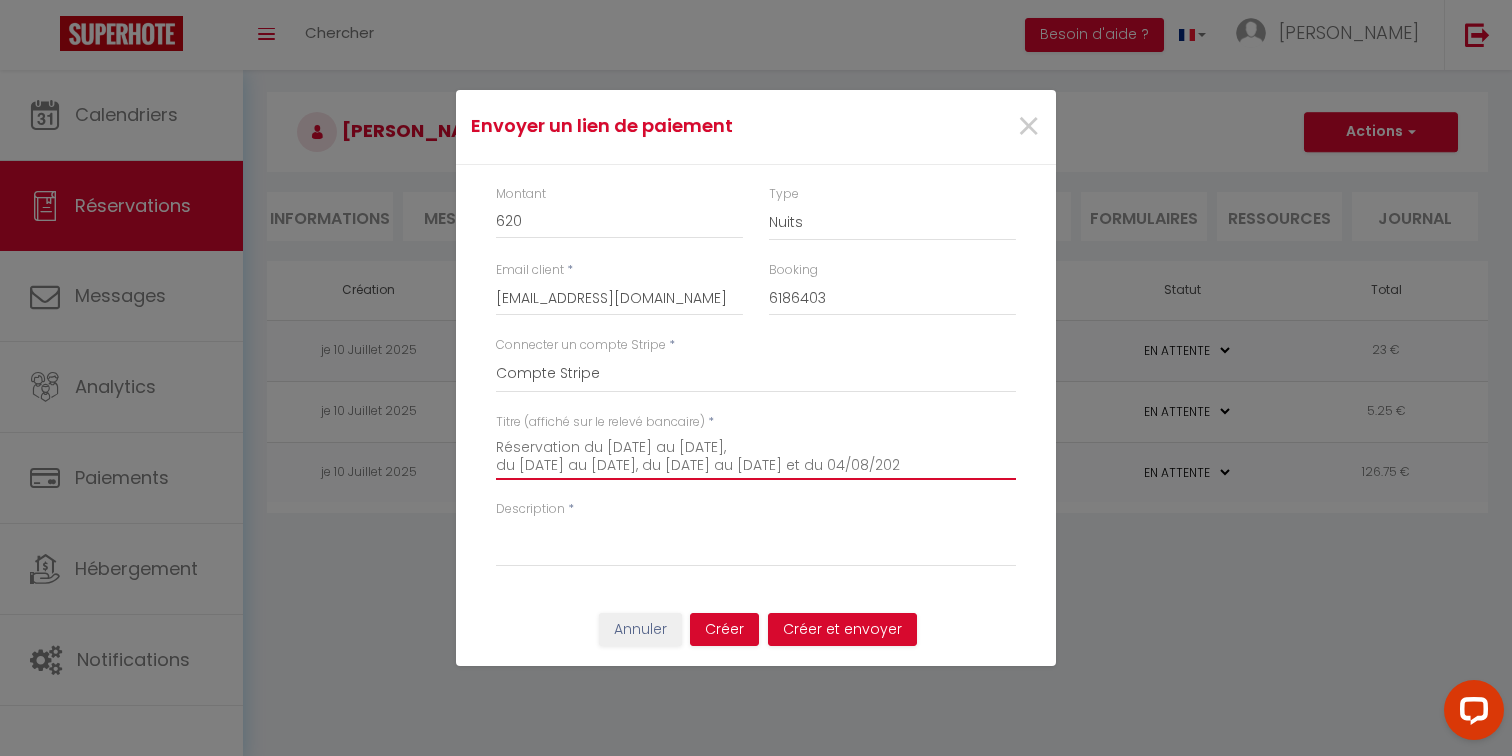 scroll, scrollTop: 13, scrollLeft: 0, axis: vertical 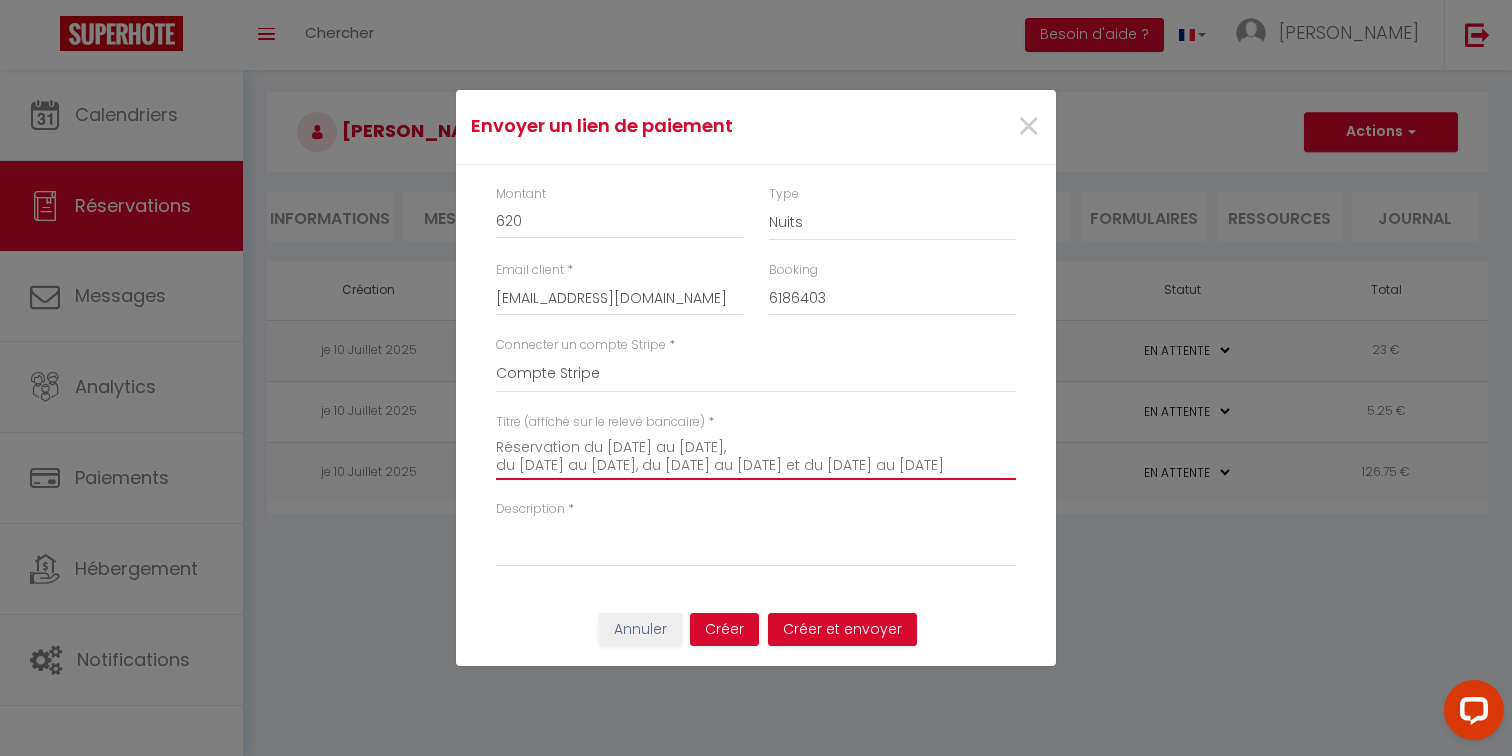 click on "Réservation du 15/07/2025 au 18/07/2025,
du 21/07/2025 au 25/07/2025, du 28/07/2025 au 01/08/2025 et du 04/08/2025 au 08/08/2025" at bounding box center (756, 456) 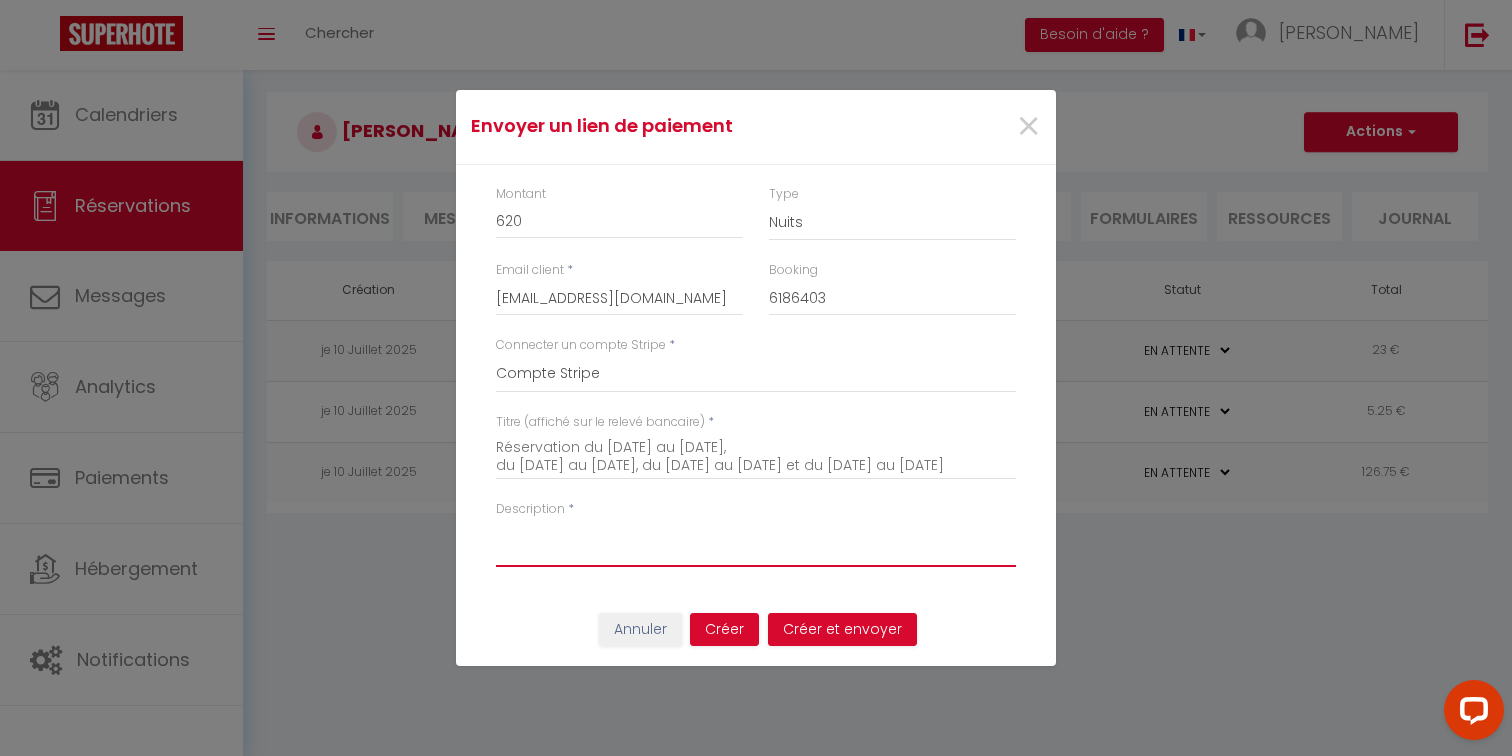 click on "Description" at bounding box center (756, 543) 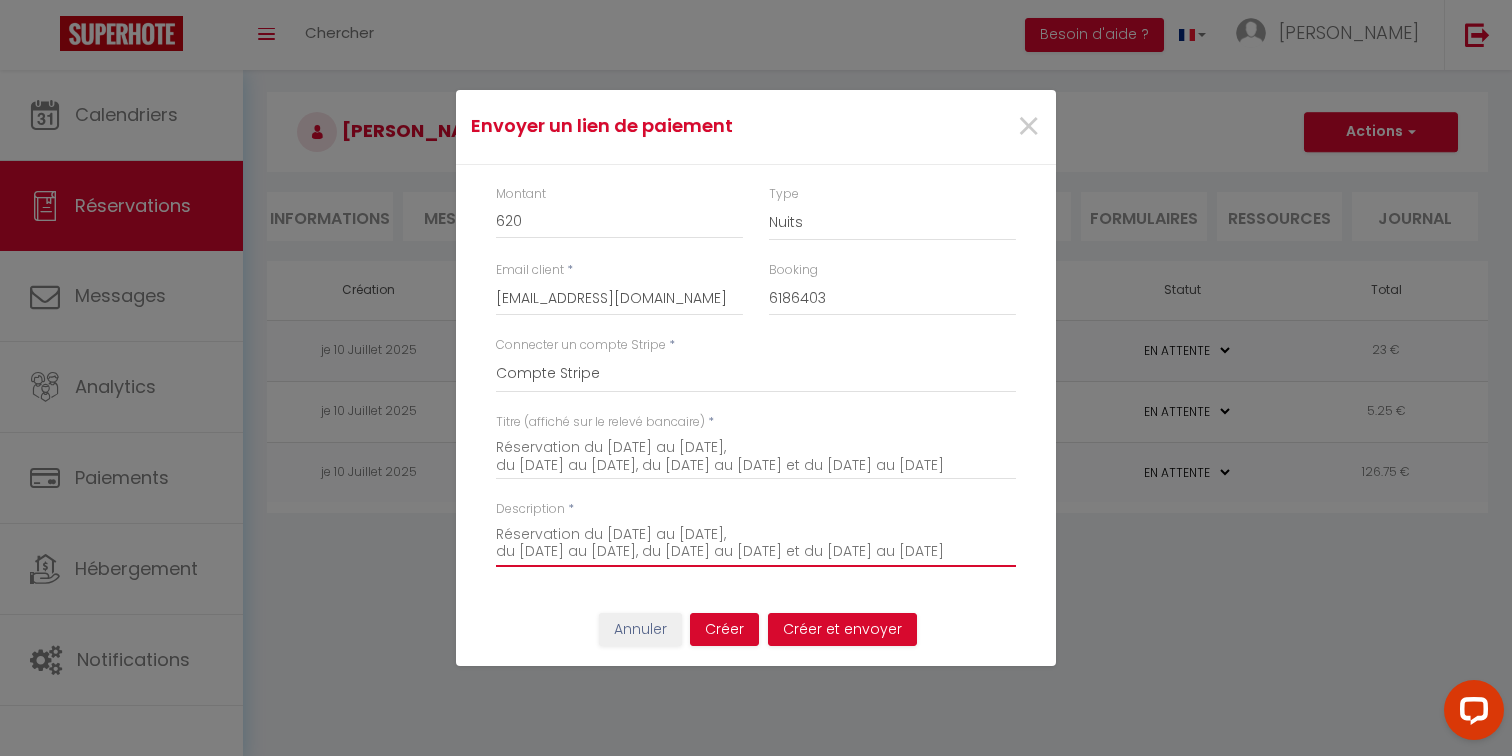 scroll, scrollTop: 12, scrollLeft: 0, axis: vertical 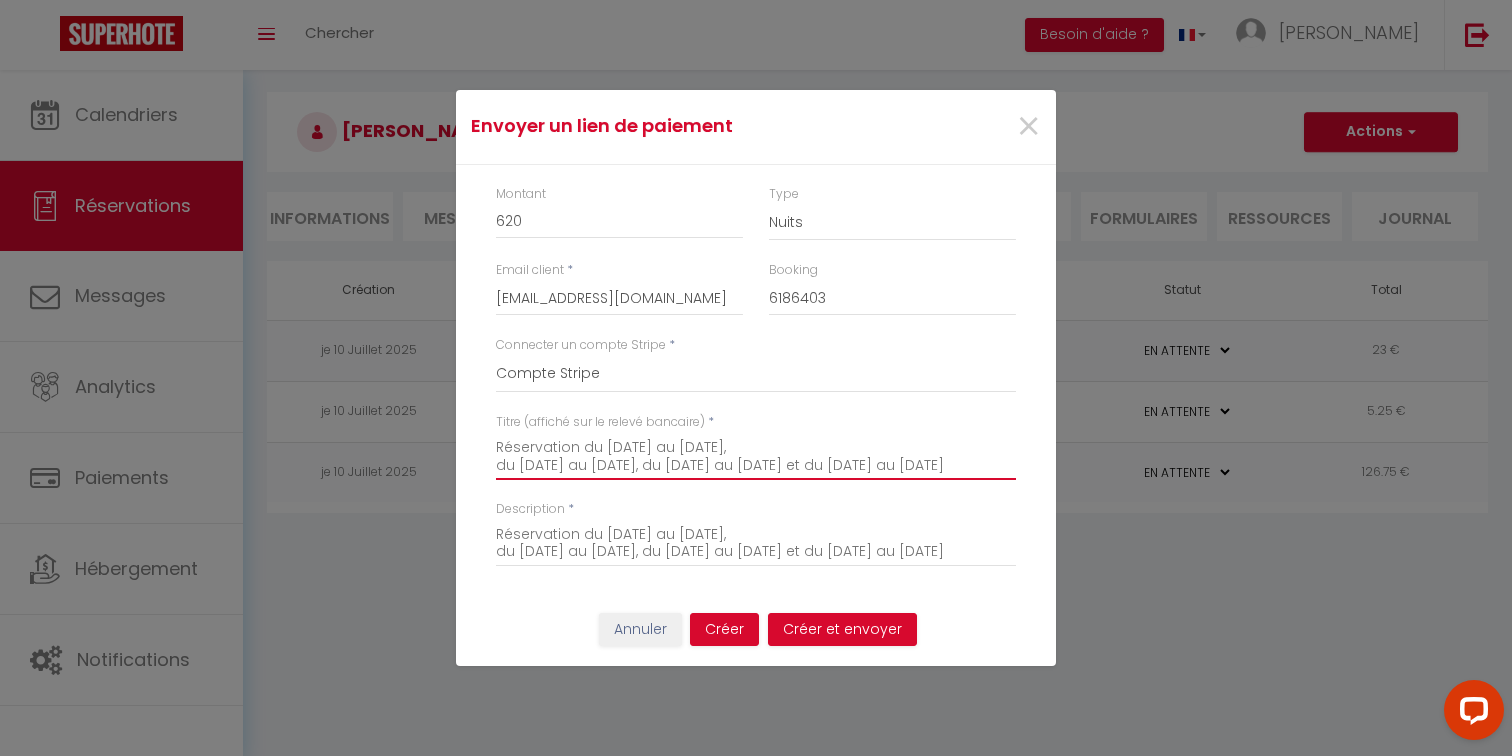 click on "Réservation du 15/07/2025 au 18/07/2025,
du 21/07/2025 au 25/07/2025, du 28/07/2025 au 01/08/2025 et du 04/08/2025 au 08/08/2025" at bounding box center (756, 456) 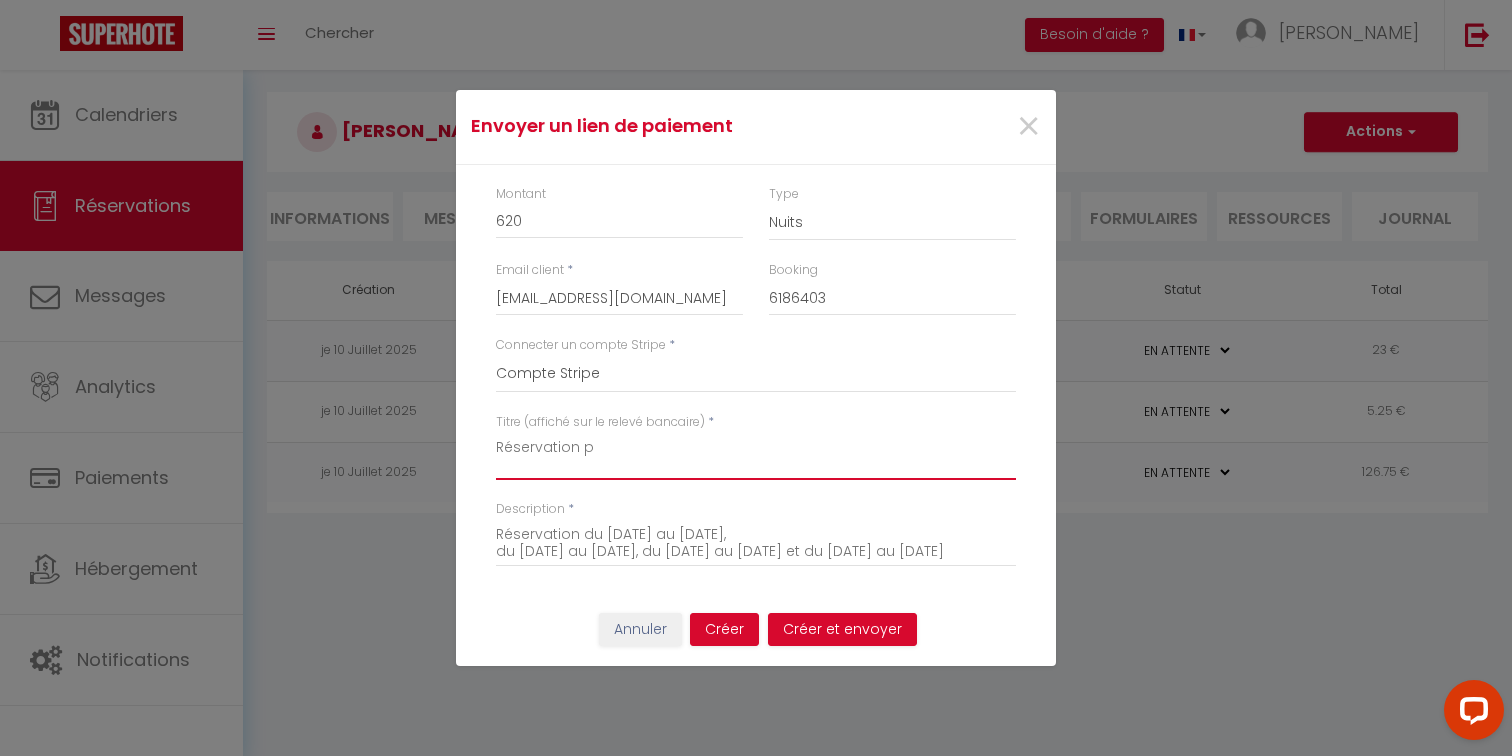 scroll, scrollTop: 0, scrollLeft: 0, axis: both 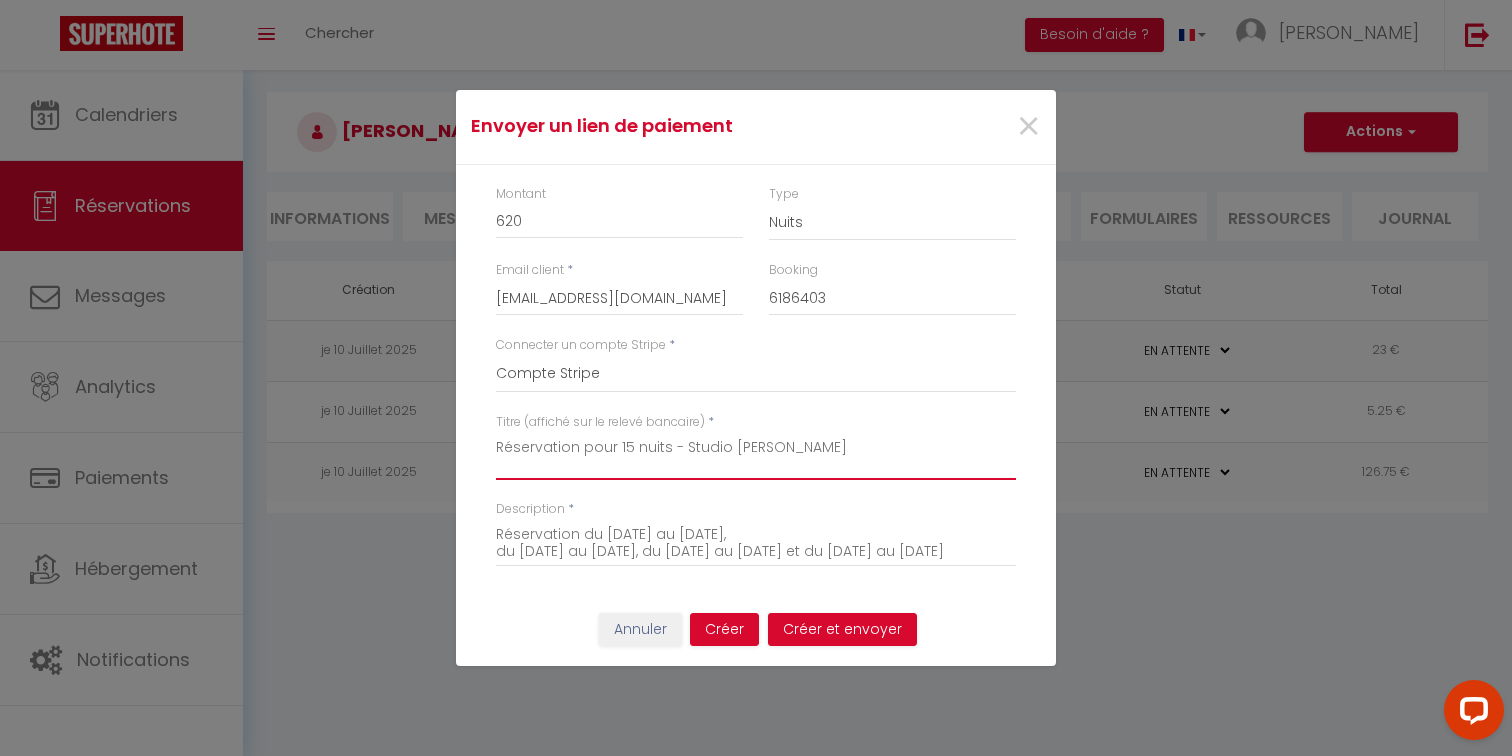 type on "Réservation pour 15 nuits - Studio George Sand Châteauroux" 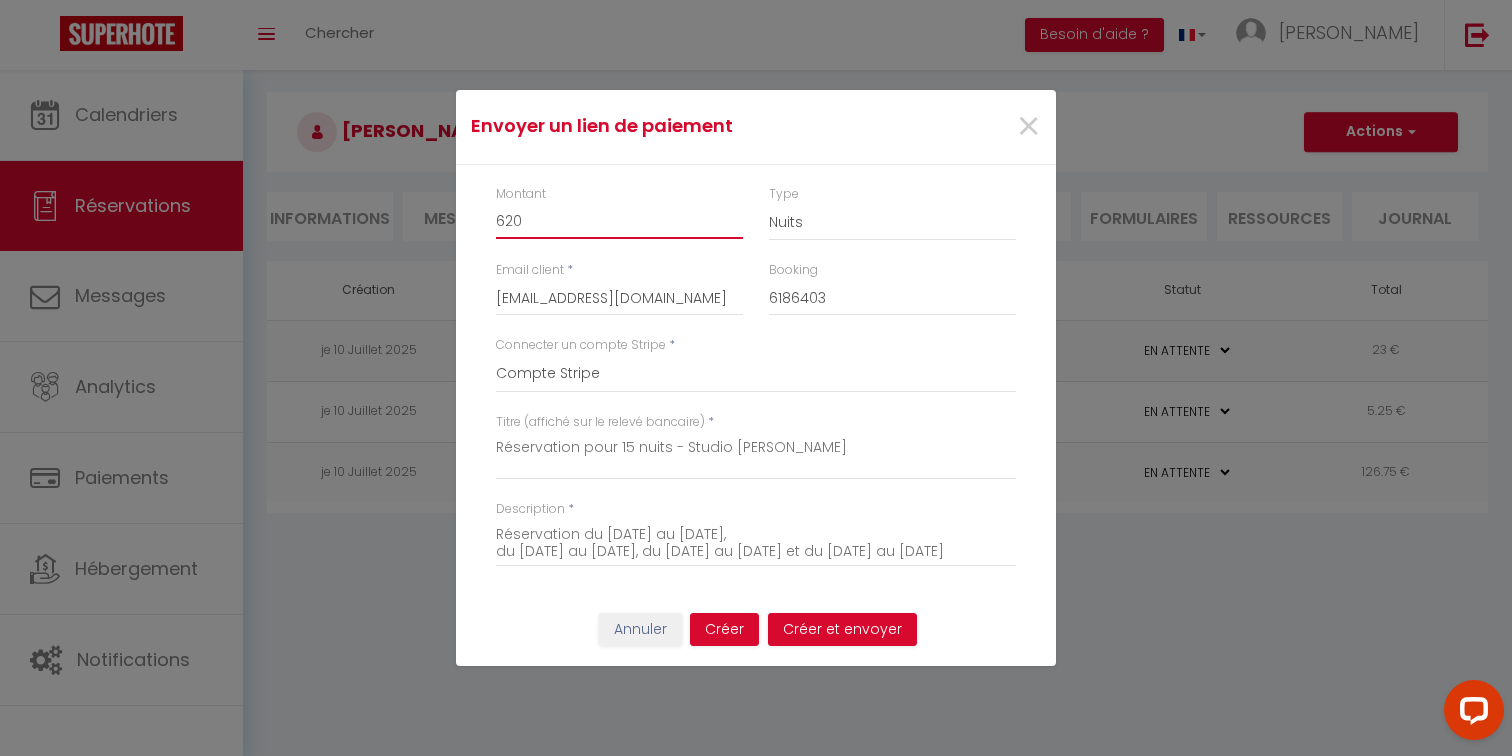 click on "620" at bounding box center [619, 221] 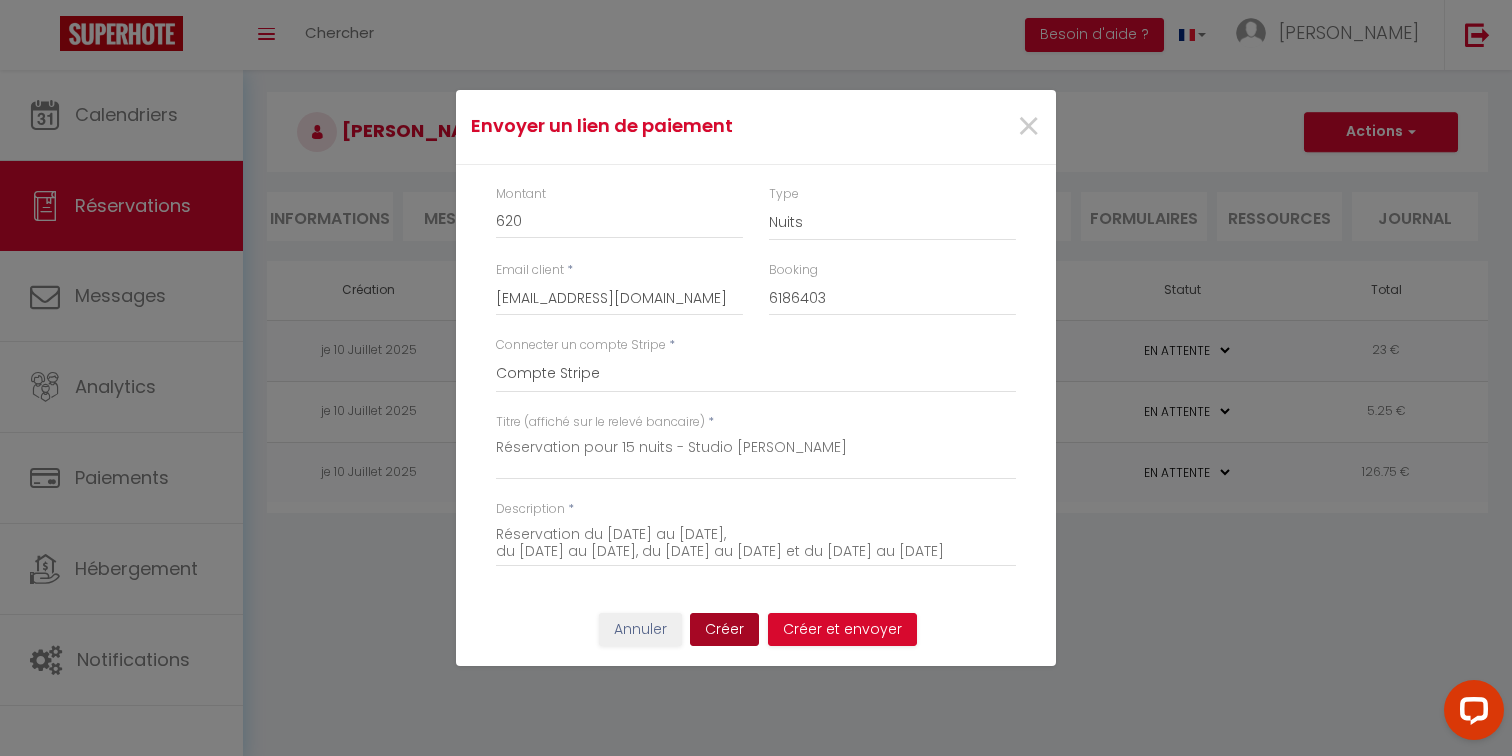 click on "Créer" at bounding box center (724, 630) 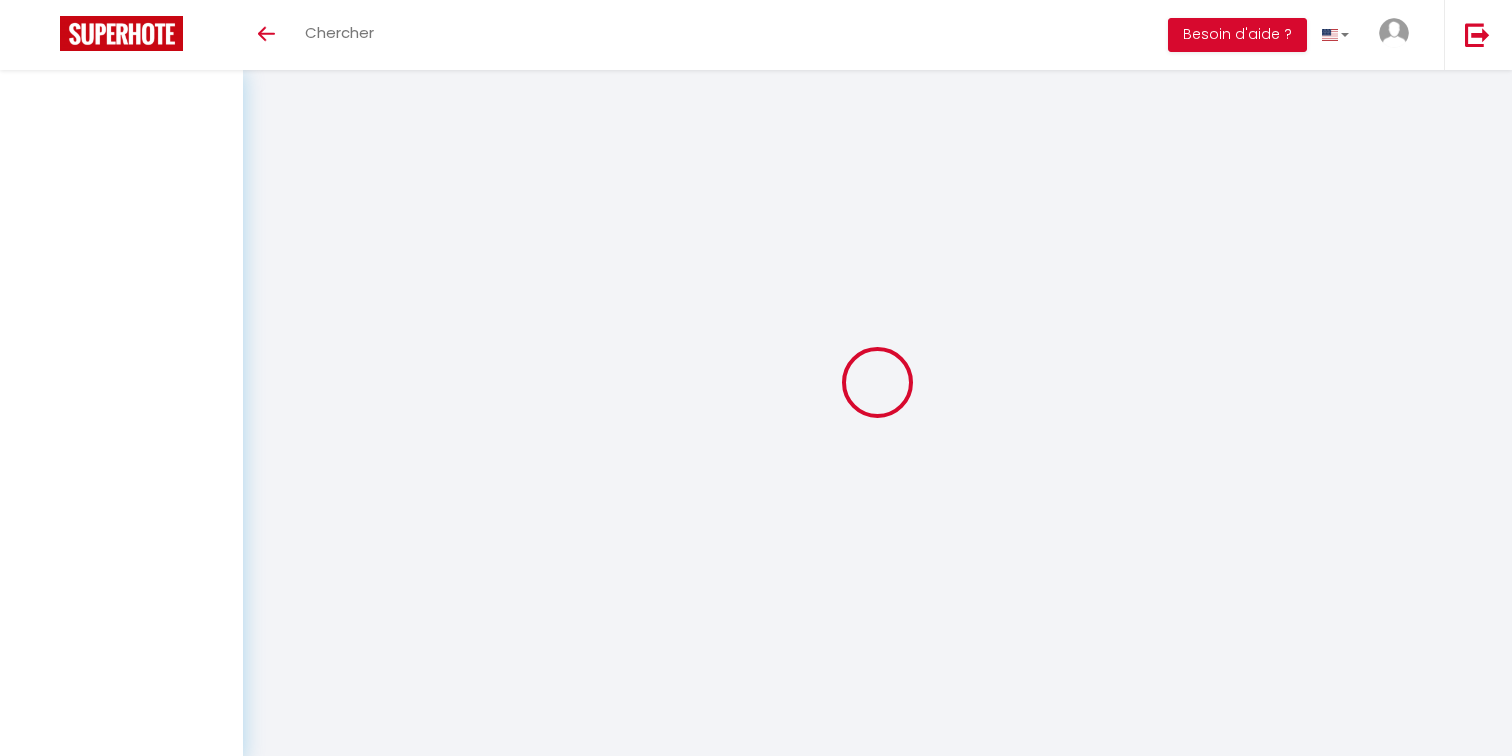scroll, scrollTop: 70, scrollLeft: 0, axis: vertical 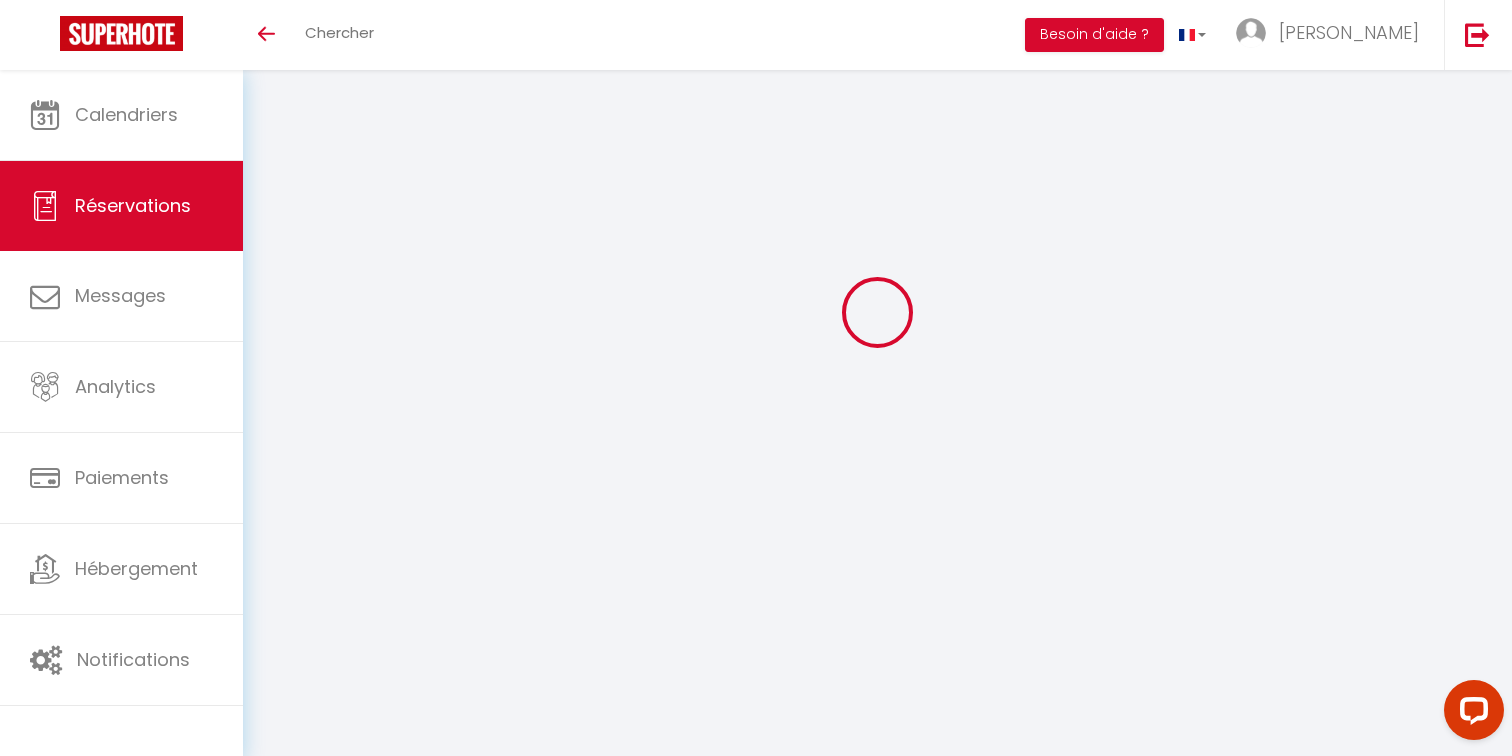 select on "0" 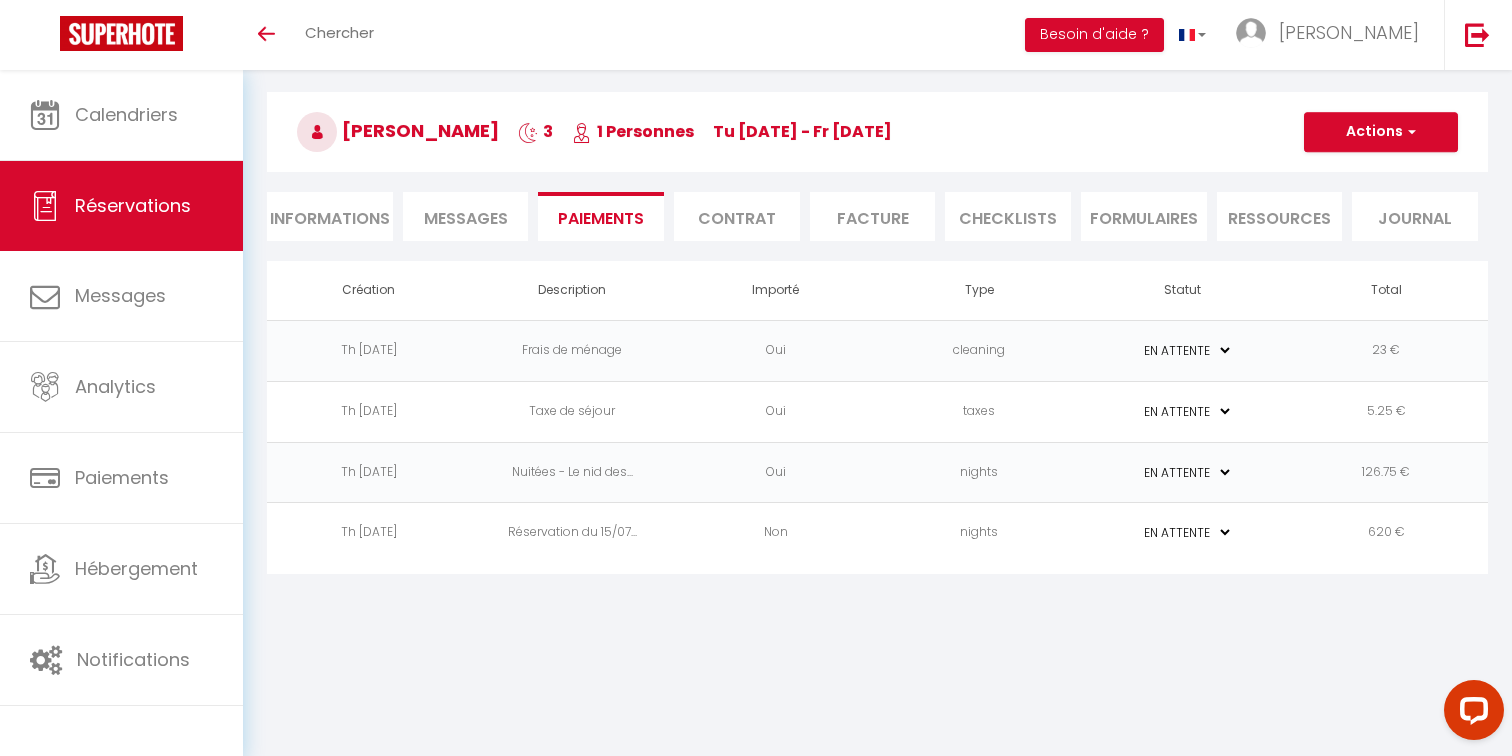 click on "nights" at bounding box center [980, 533] 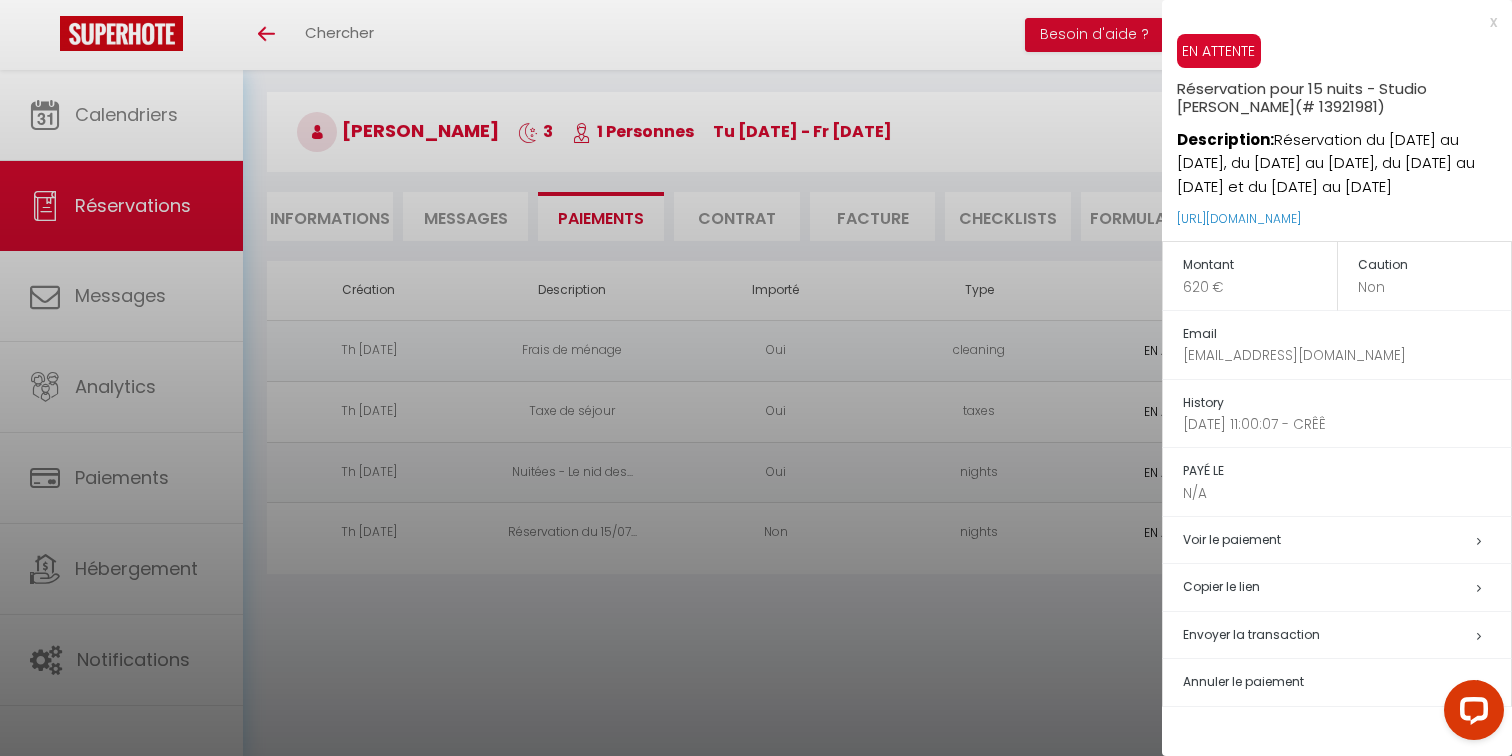 click on "[URL][DOMAIN_NAME]" at bounding box center (1344, 219) 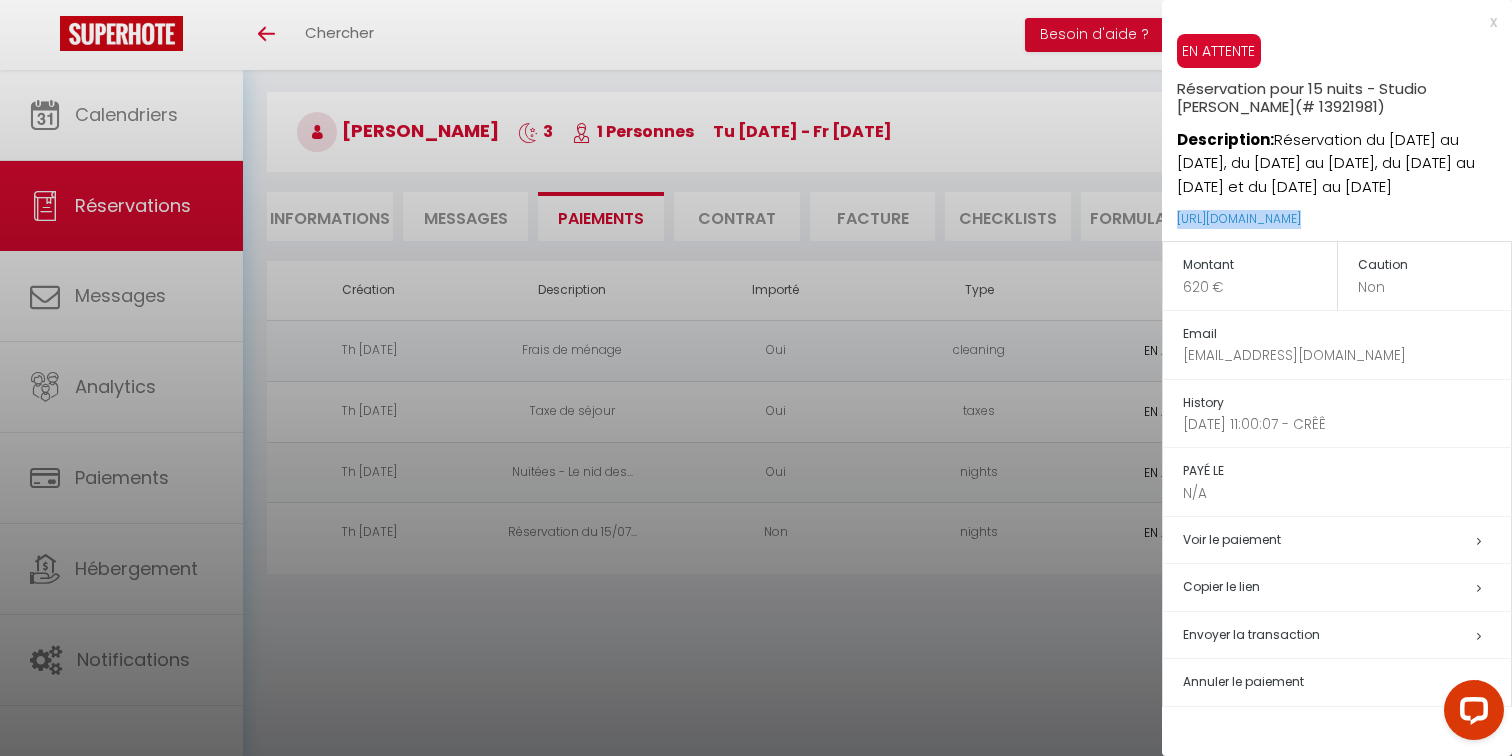 drag, startPoint x: 1451, startPoint y: 242, endPoint x: 1172, endPoint y: 245, distance: 279.01614 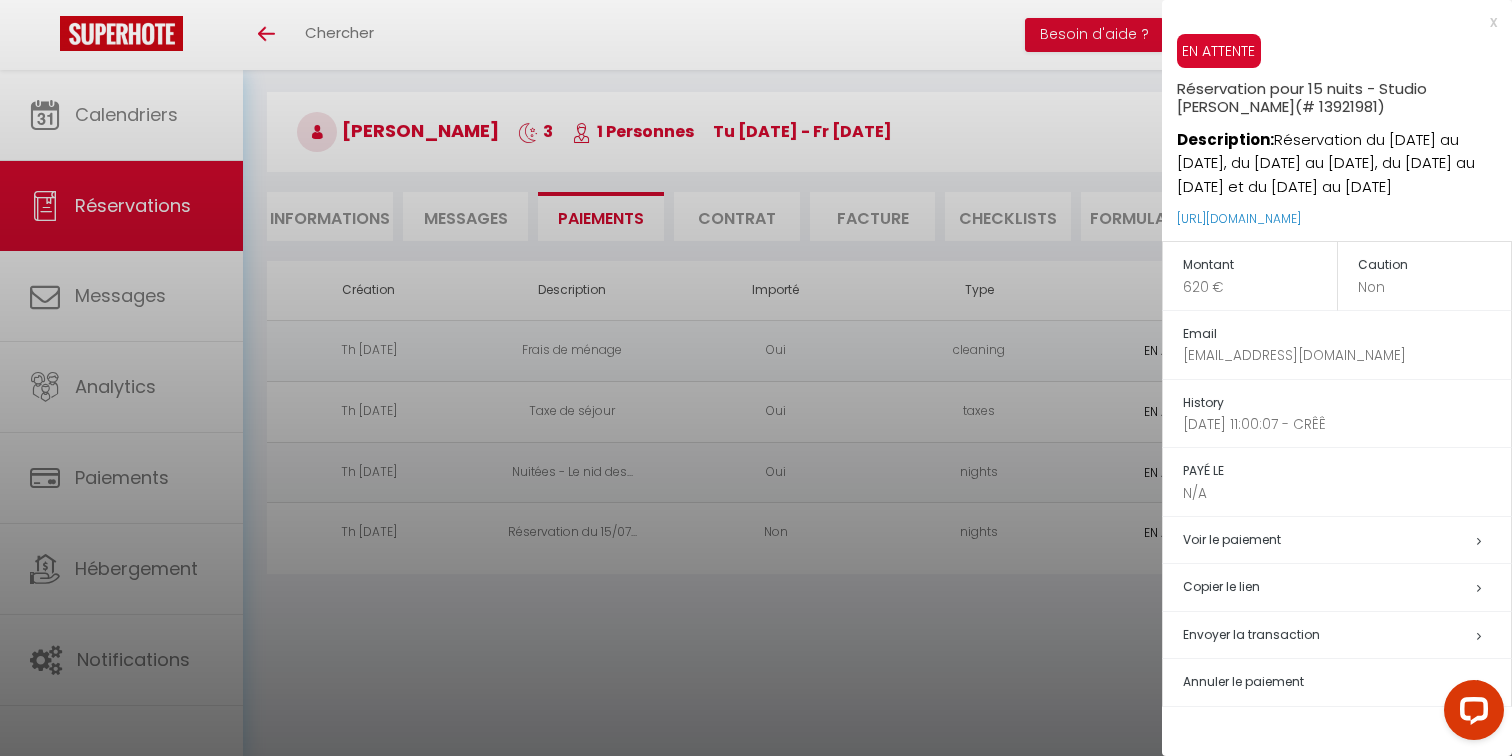 click at bounding box center (756, 378) 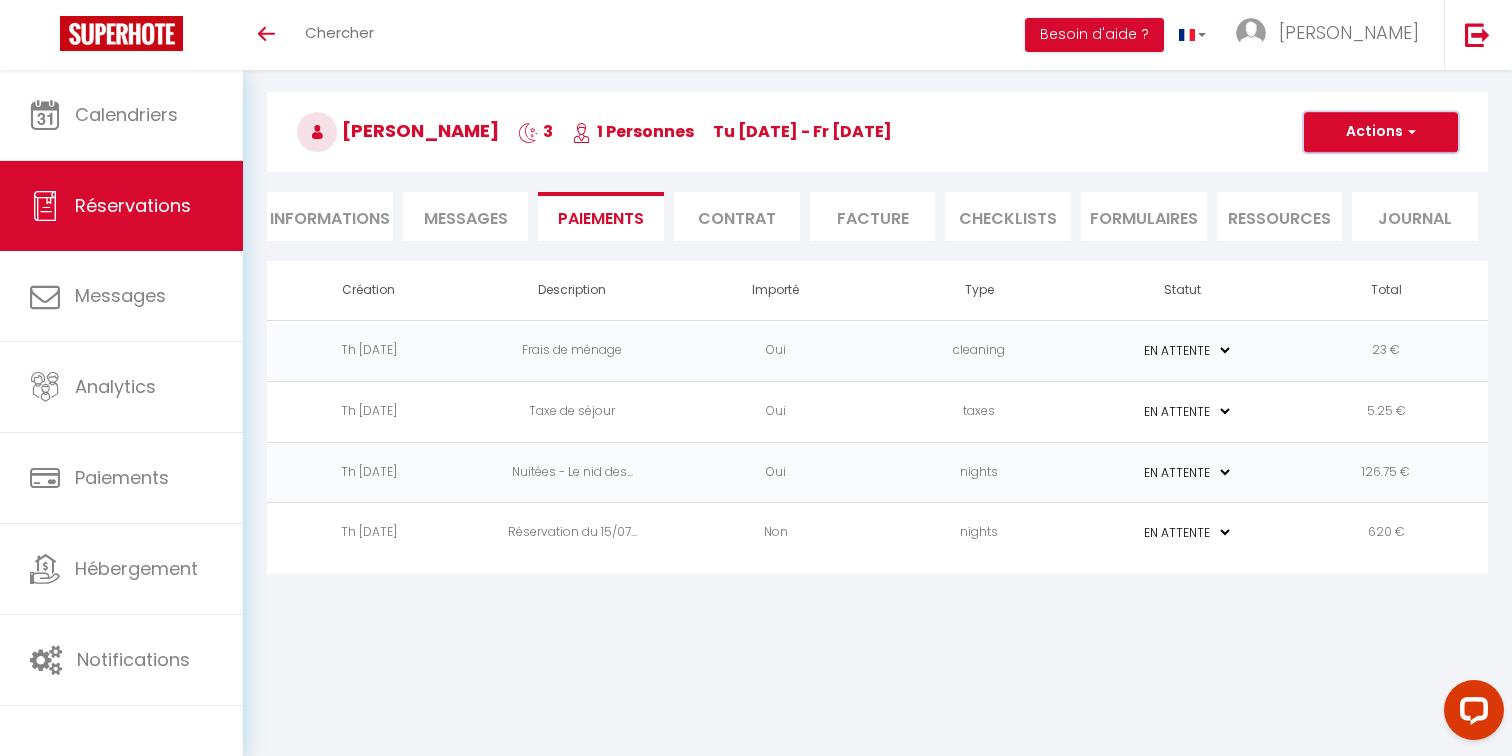 click on "Actions" at bounding box center [1381, 132] 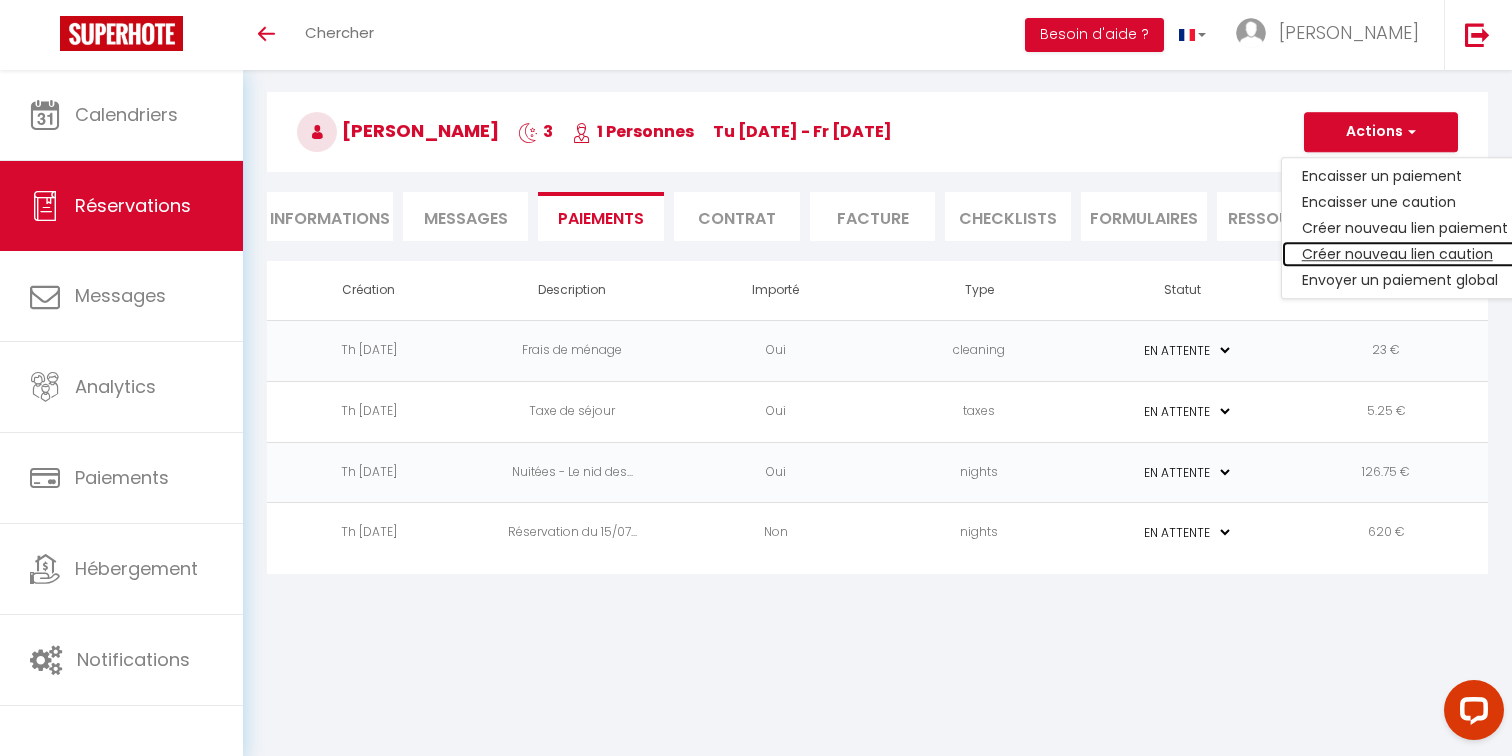 click on "Créer nouveau lien caution" at bounding box center (1405, 254) 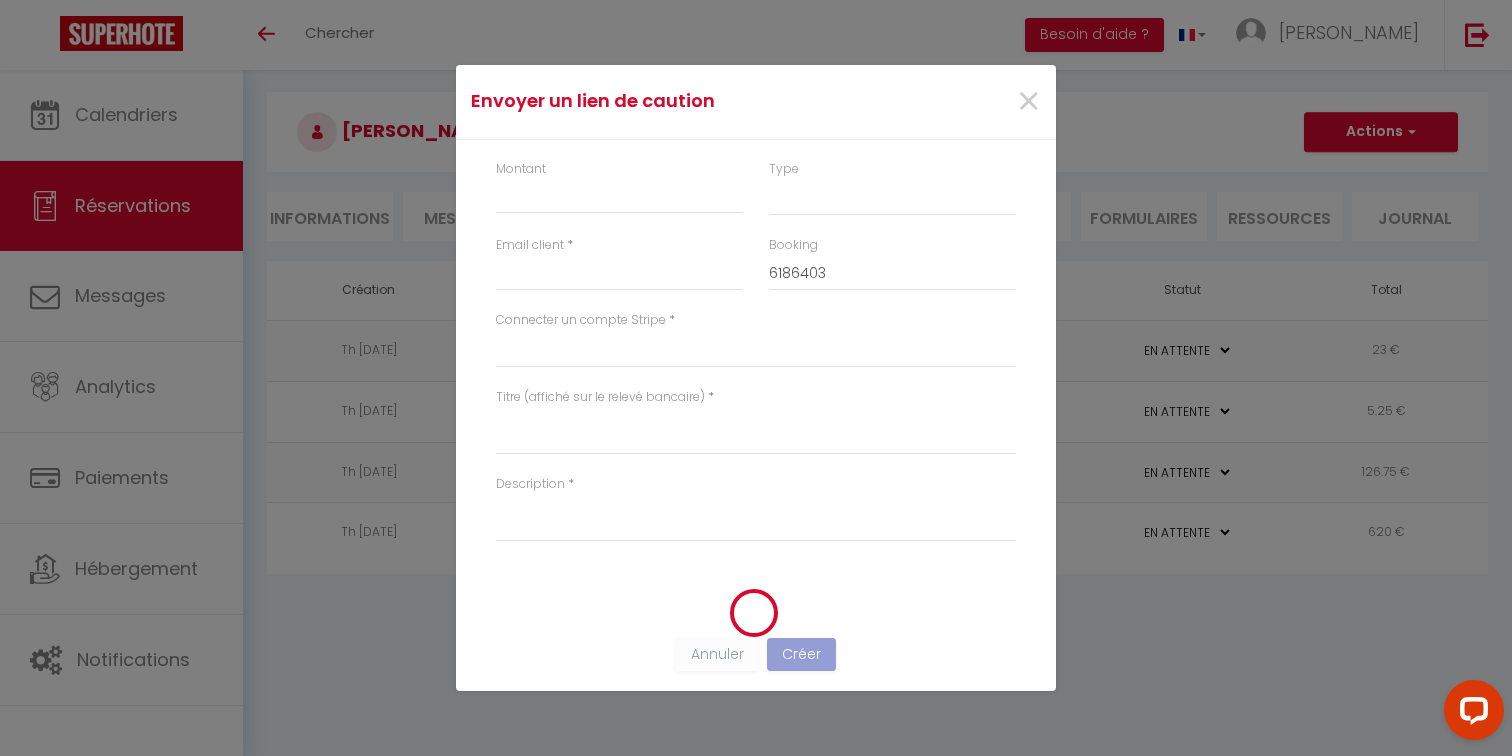 select on "nights" 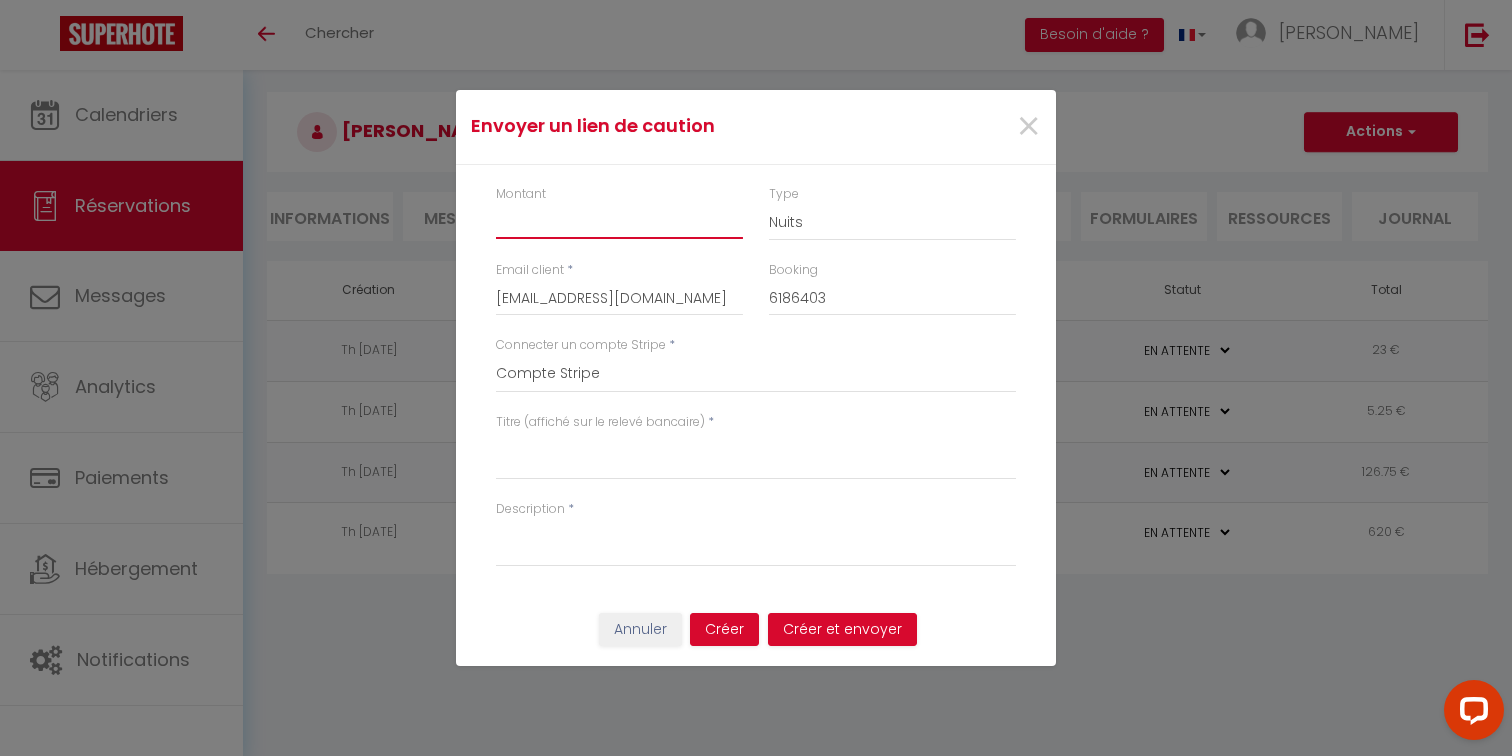 click on "Montant" at bounding box center [619, 221] 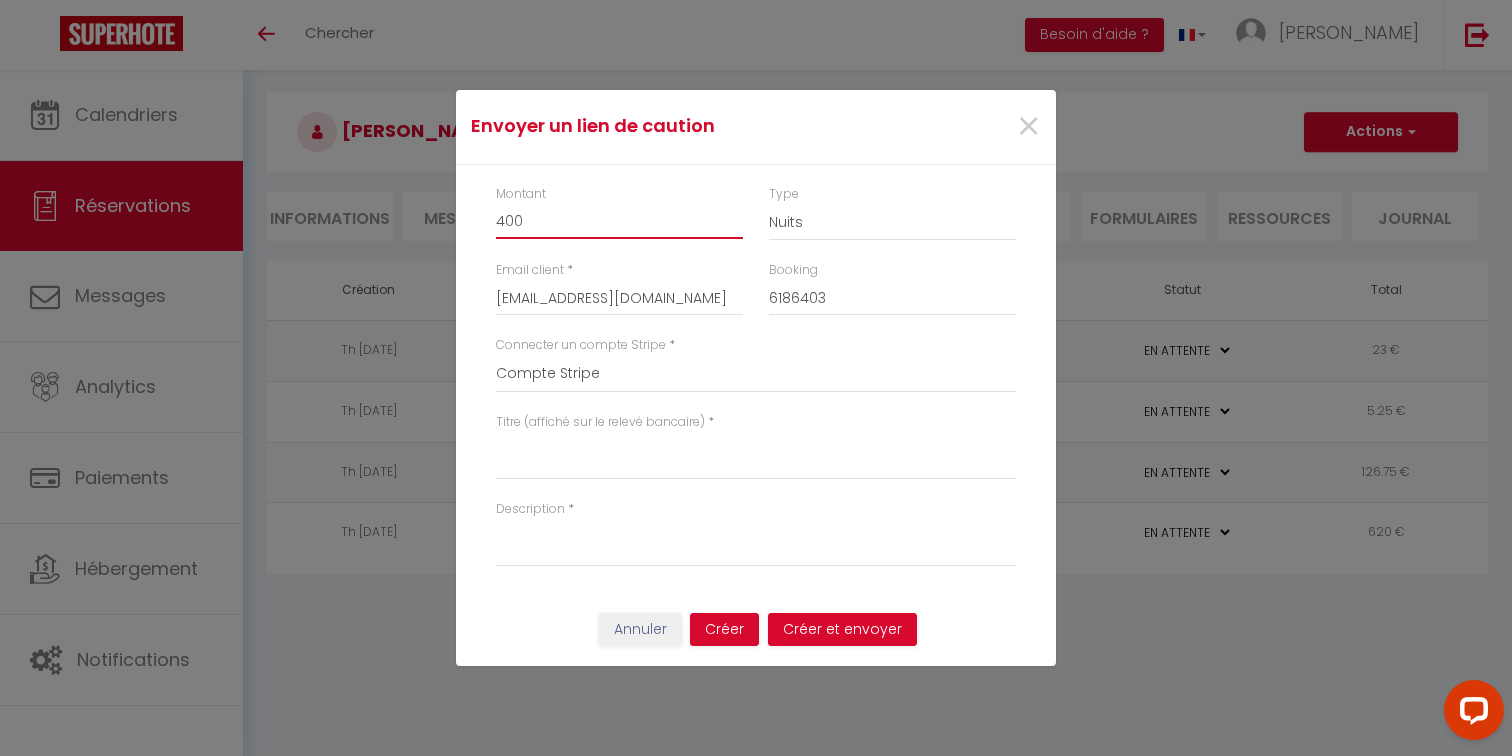 click on "400" at bounding box center (619, 221) 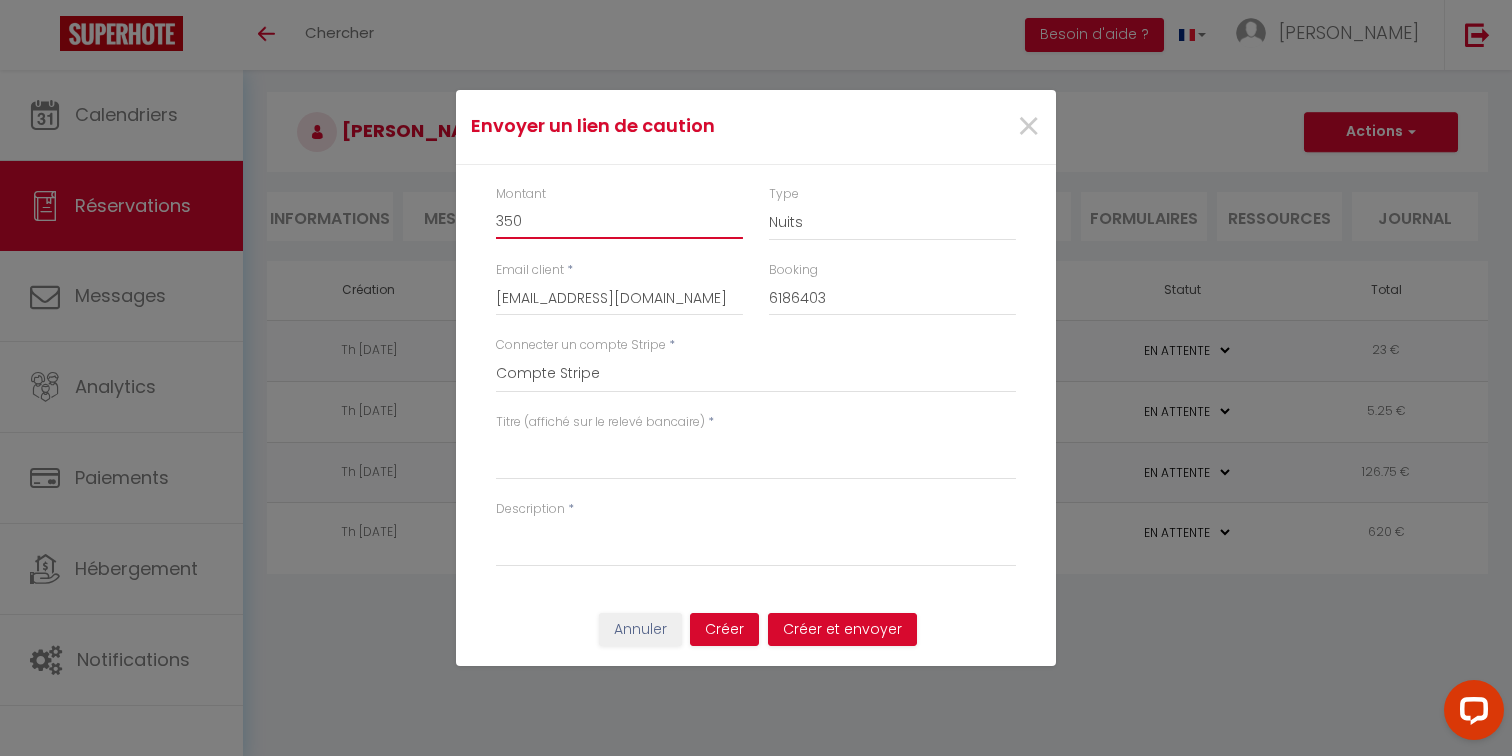 type on "350" 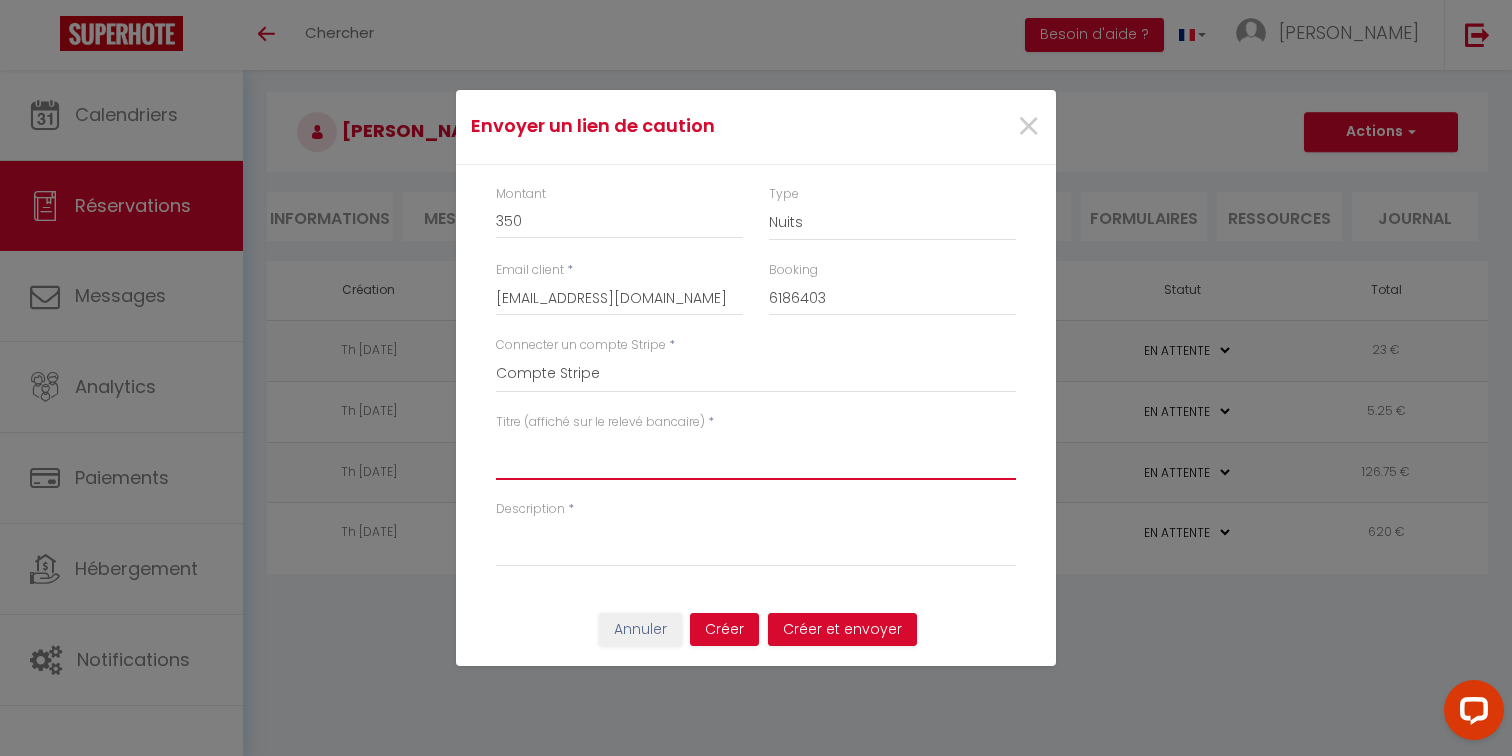 click on "Titre (affiché sur le relevé bancaire)" at bounding box center (756, 456) 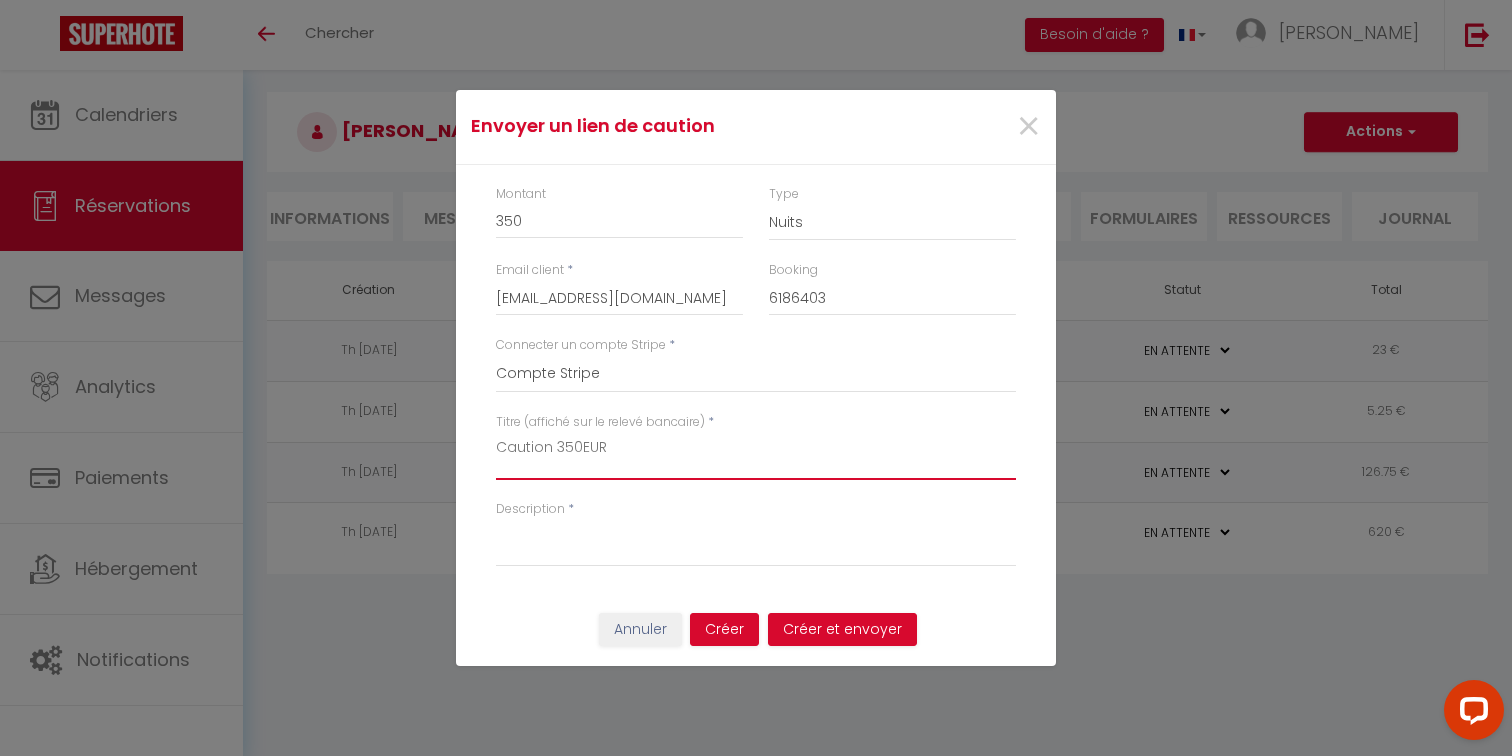 type on "Caution 350EUR" 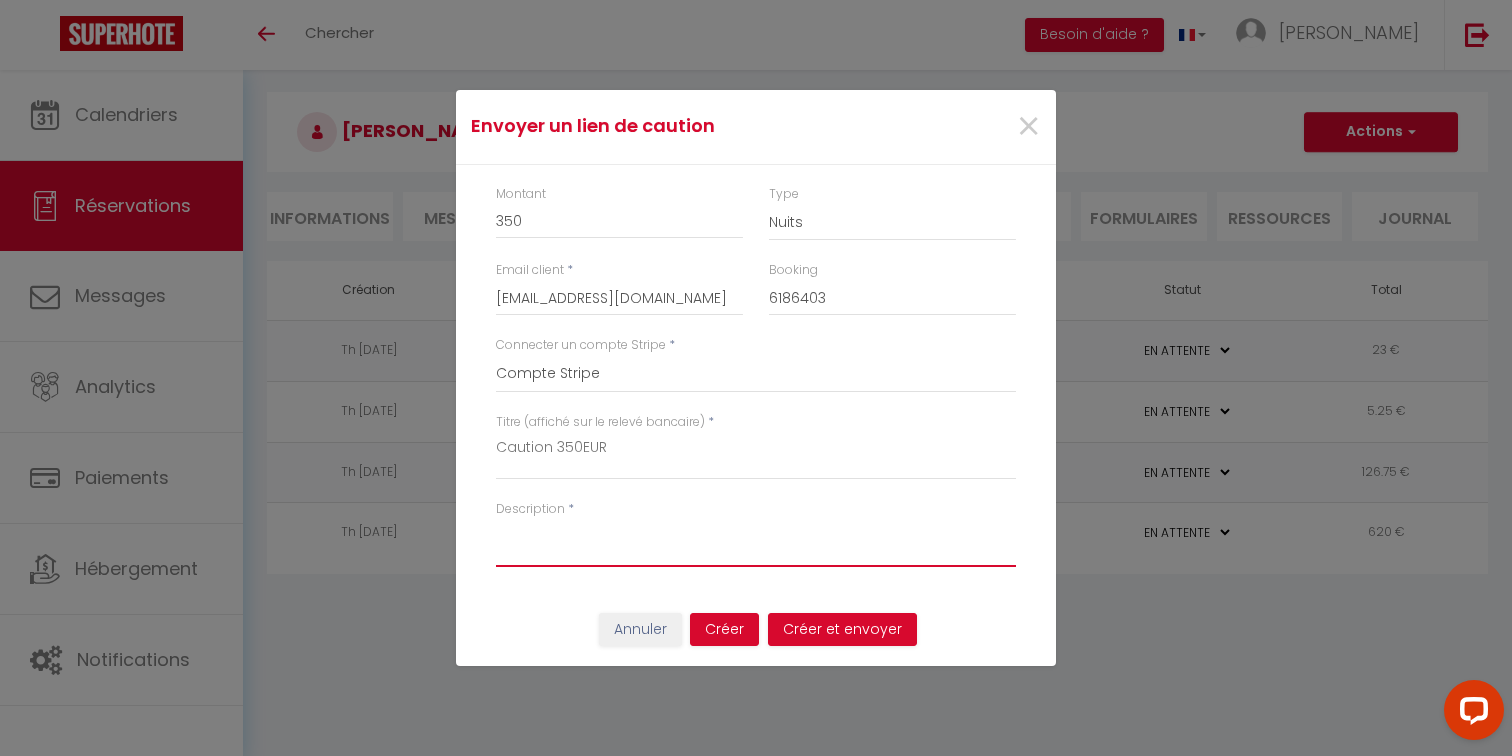 click on "Description" at bounding box center (756, 543) 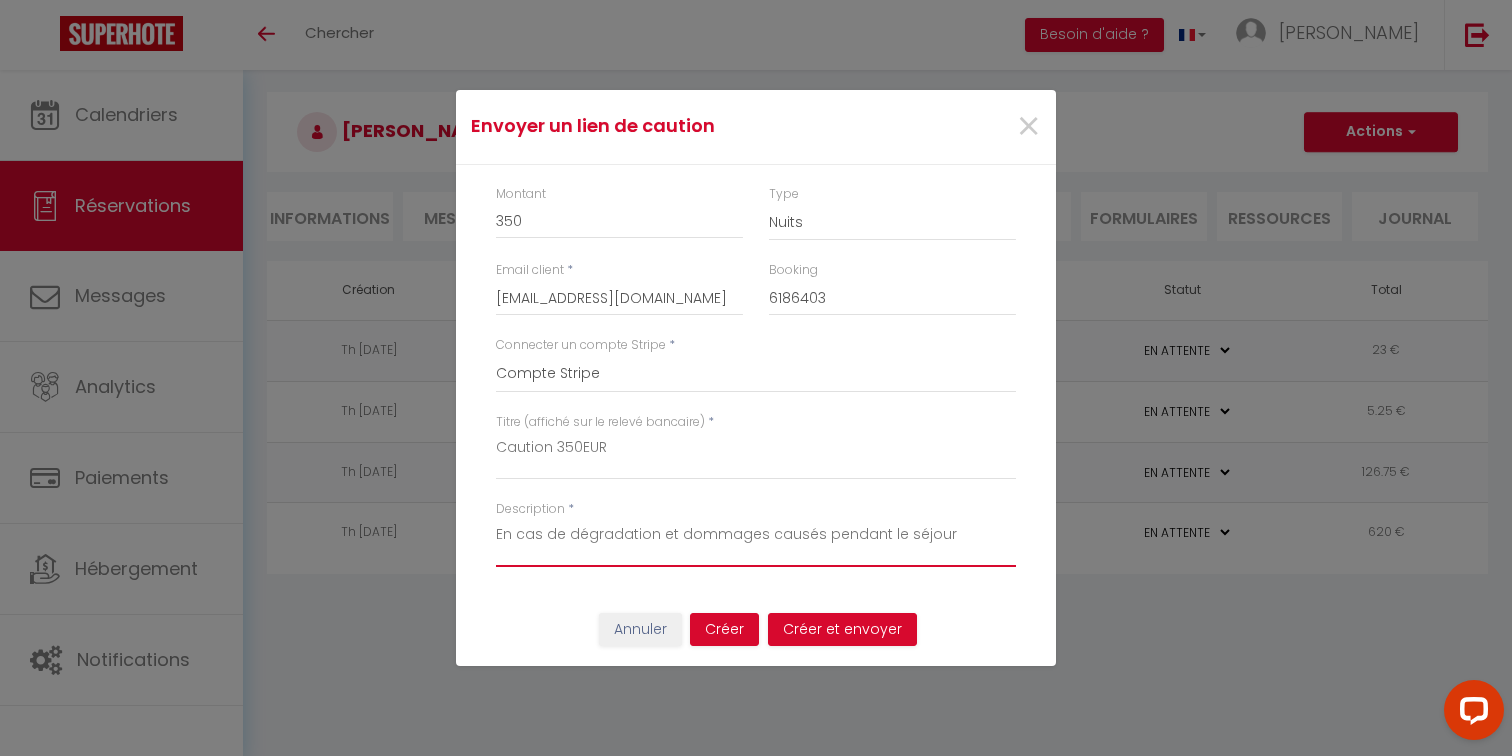 click on "En cas de dégradation et dommages causés pendant le séjour" at bounding box center (756, 543) 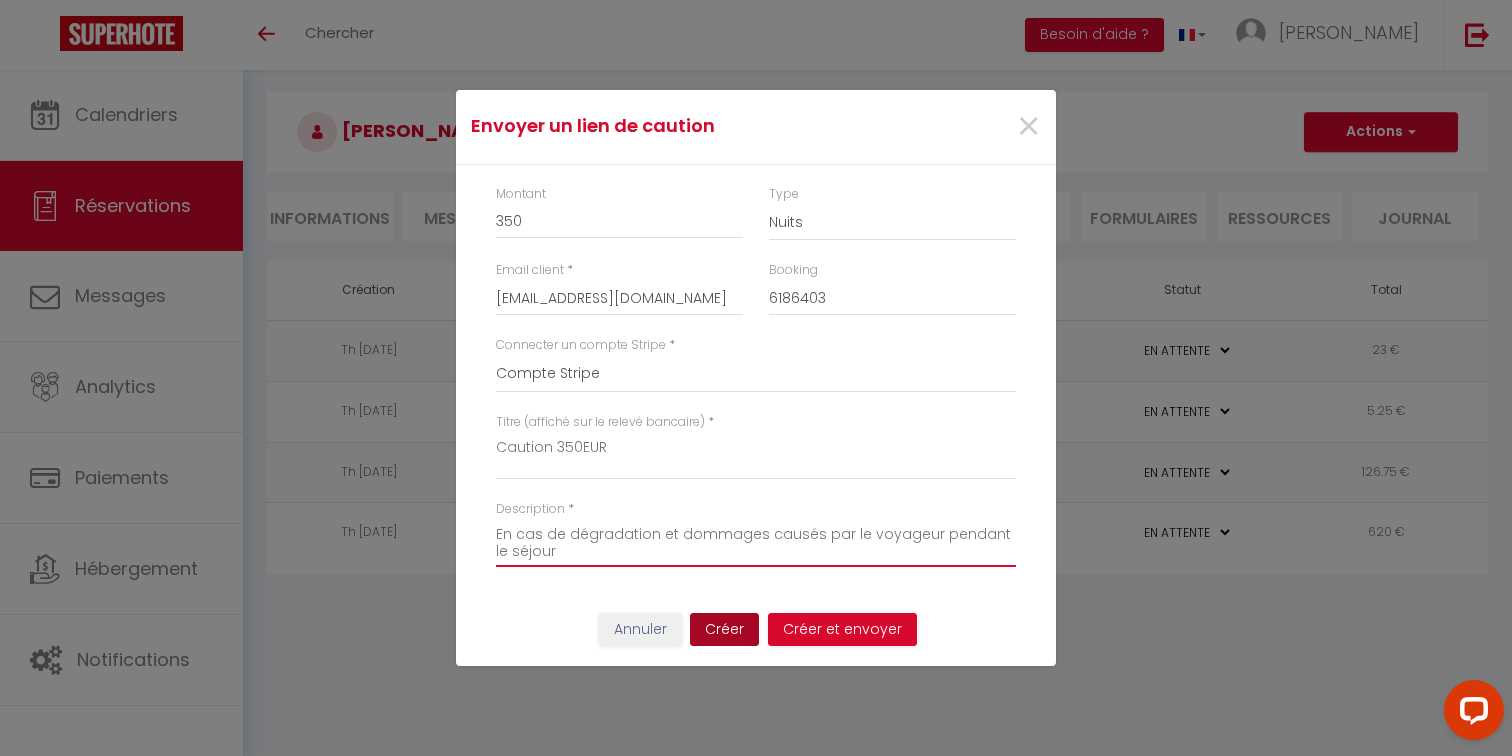 type on "En cas de dégradation et dommages causés par le voyageur pendant le séjour" 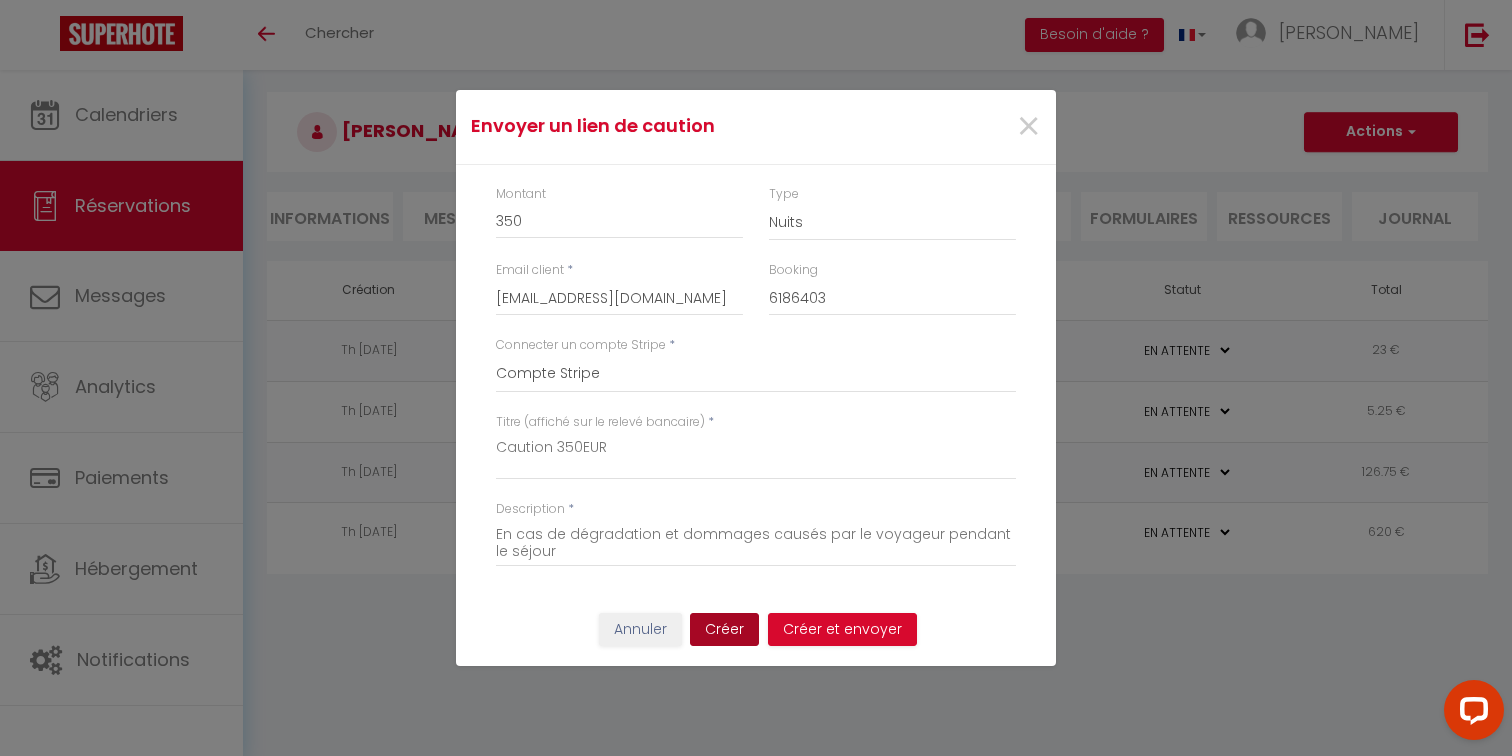 click on "Créer" at bounding box center (724, 630) 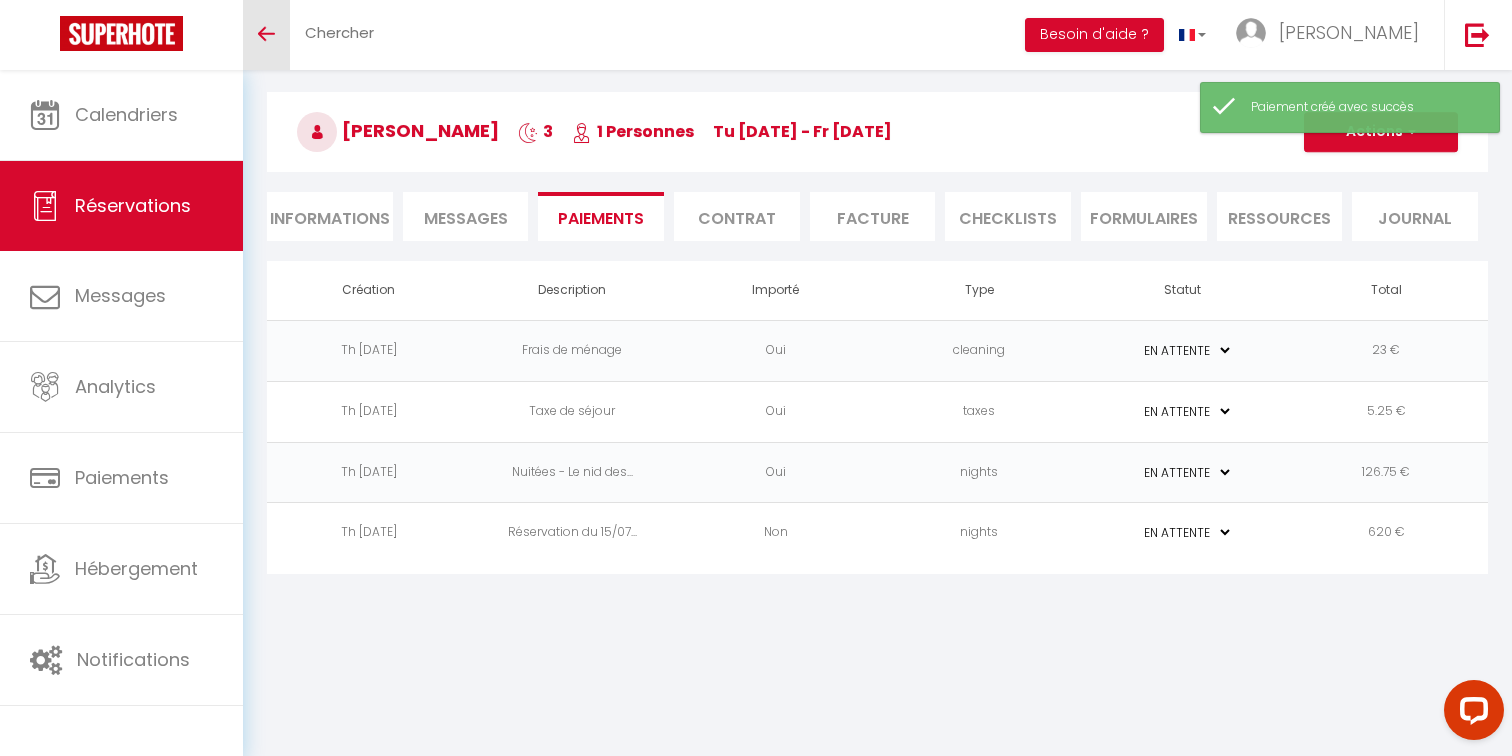 select on "0" 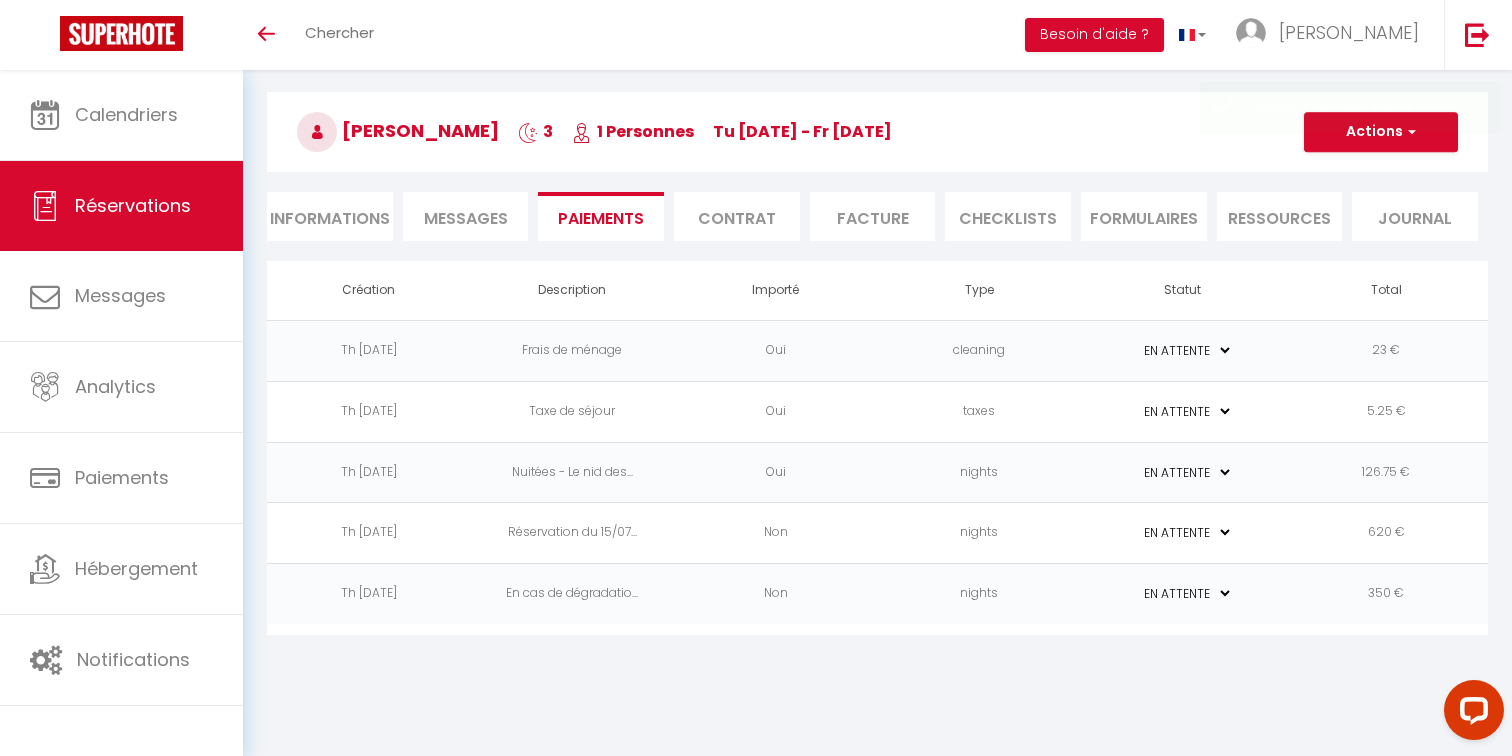 click on "PAYÉ   EN ATTENTE" at bounding box center [1183, 594] 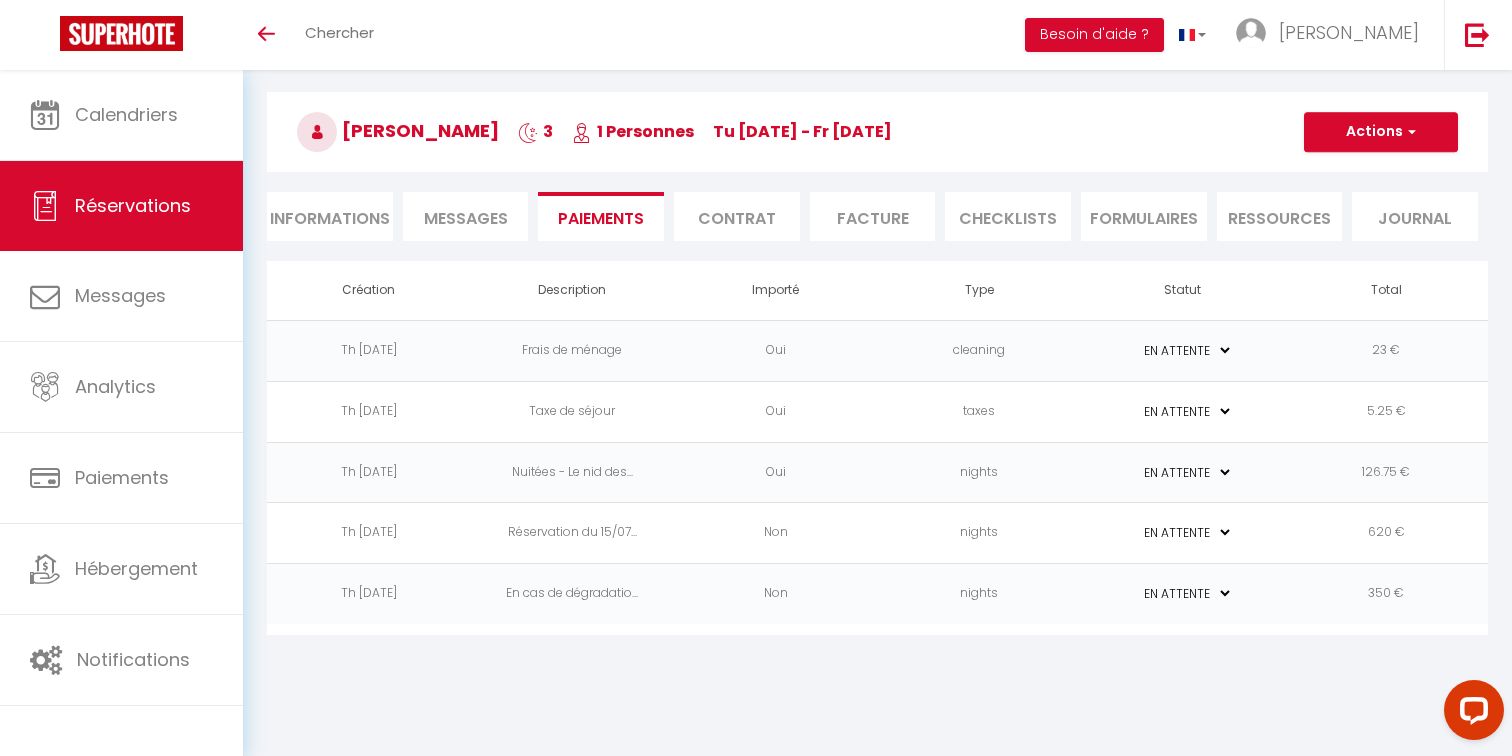 click on "nights" at bounding box center [980, 594] 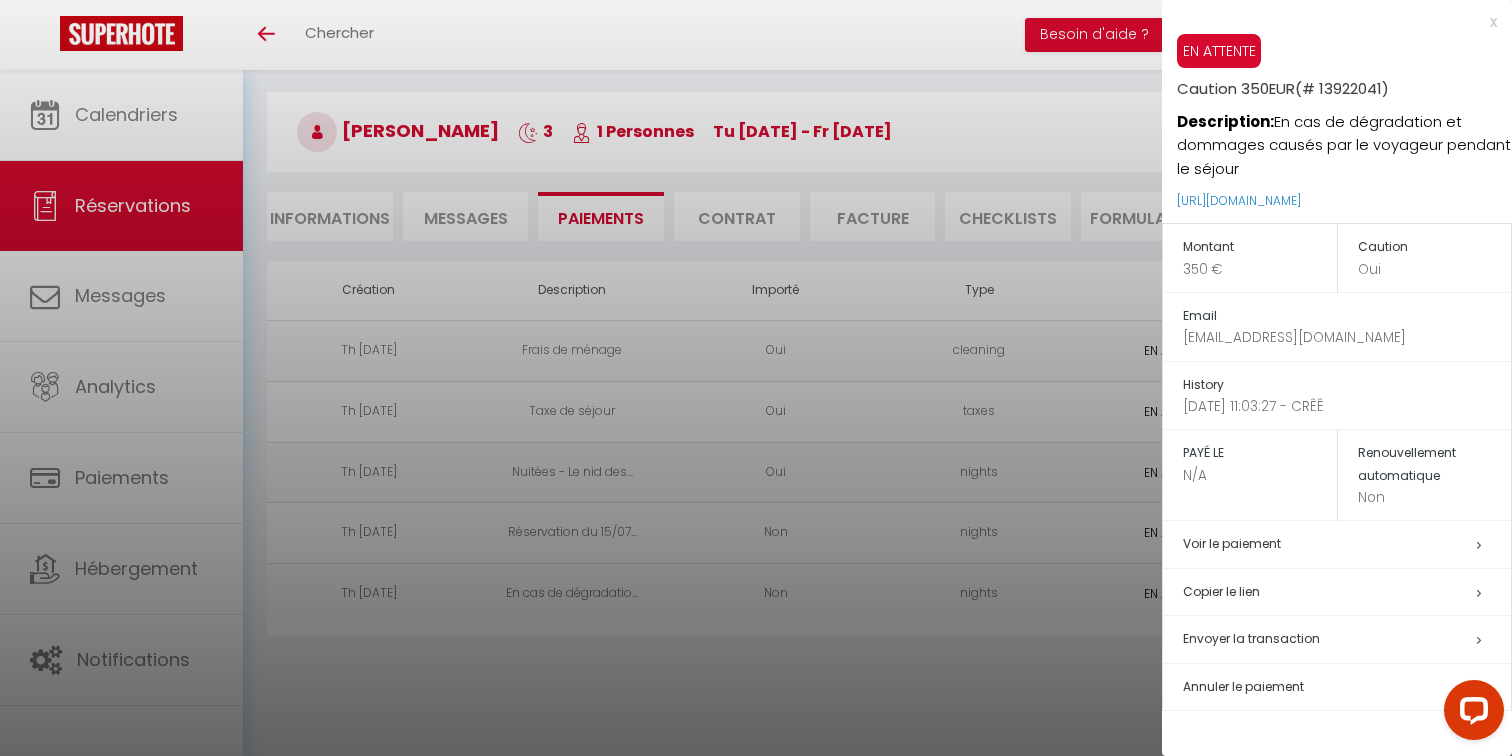 drag, startPoint x: 1440, startPoint y: 202, endPoint x: 1174, endPoint y: 209, distance: 266.0921 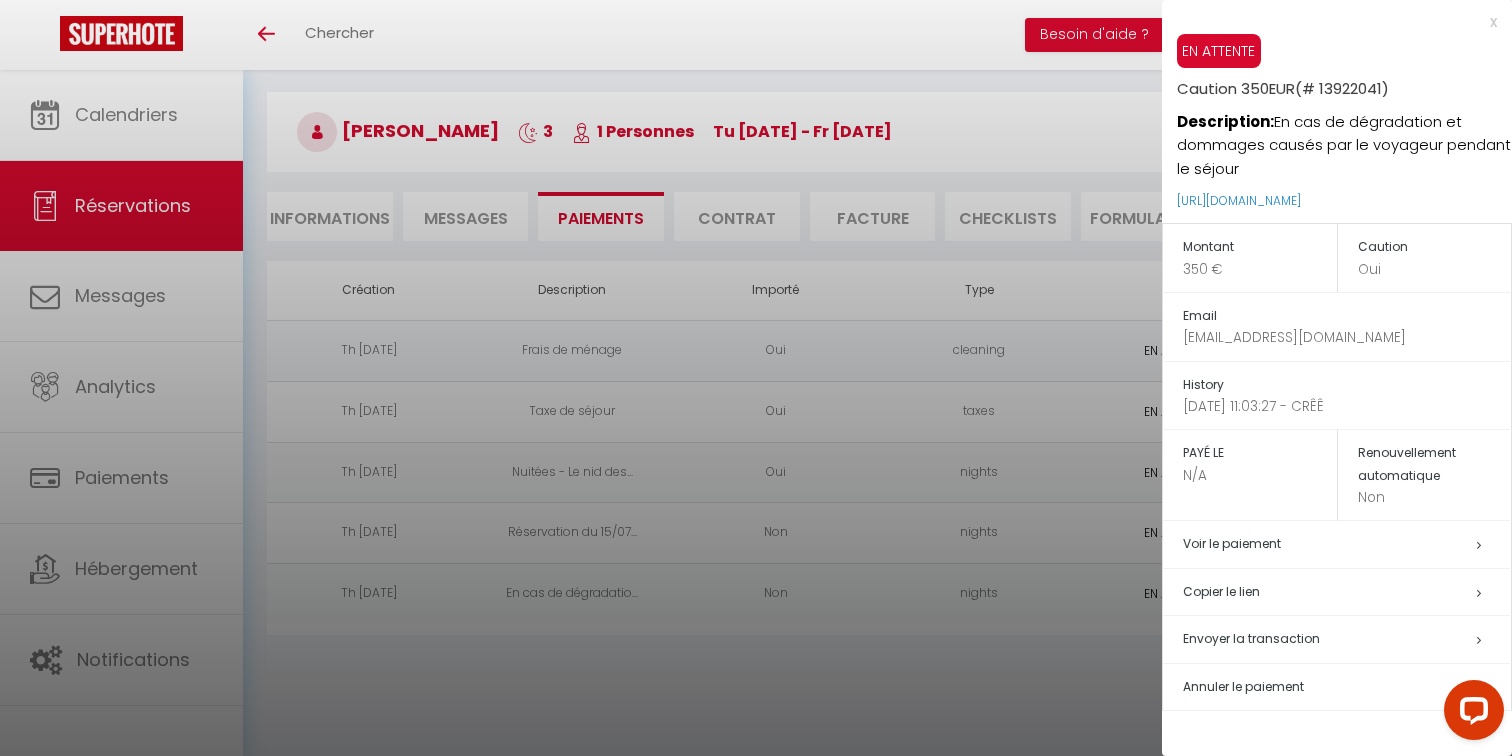 click at bounding box center (756, 378) 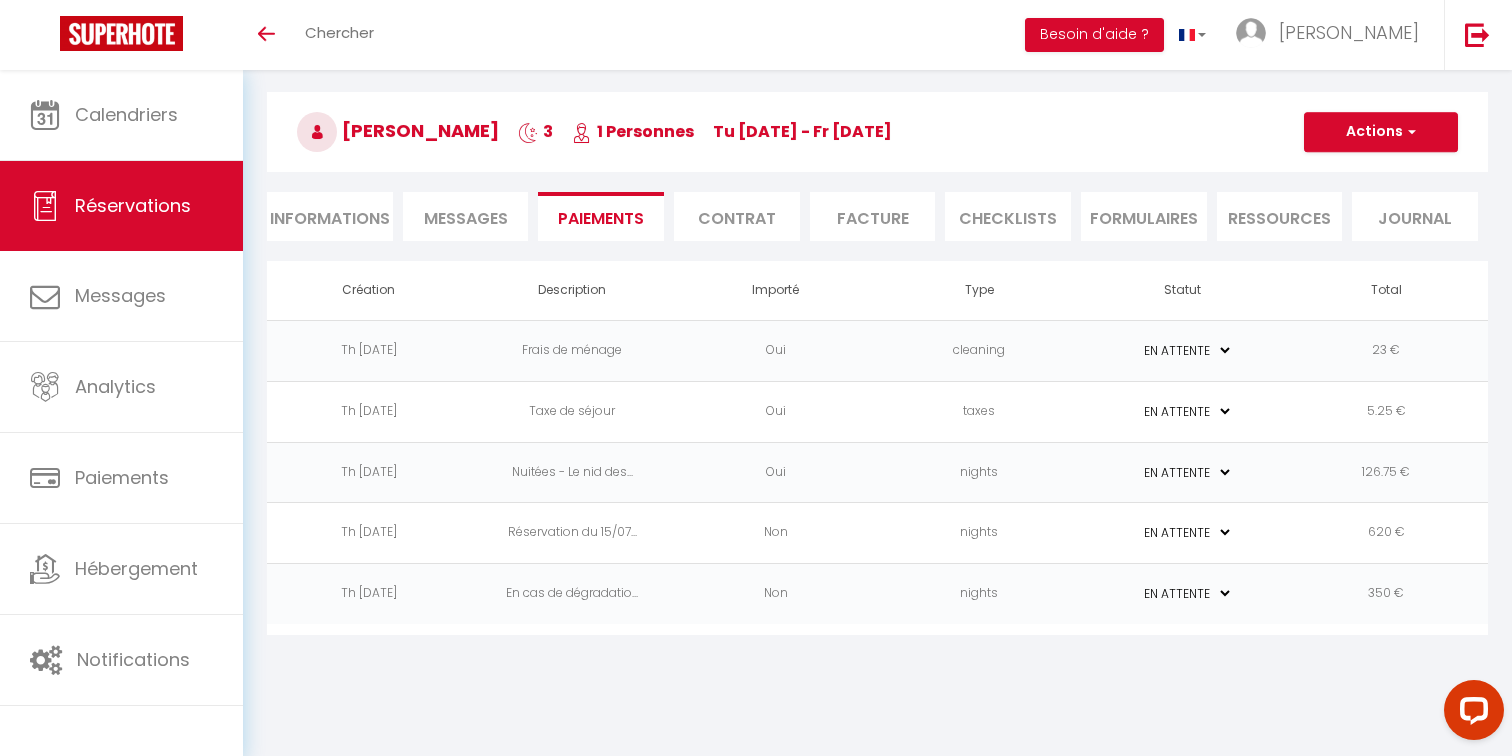 click on "Contrat" at bounding box center (737, 216) 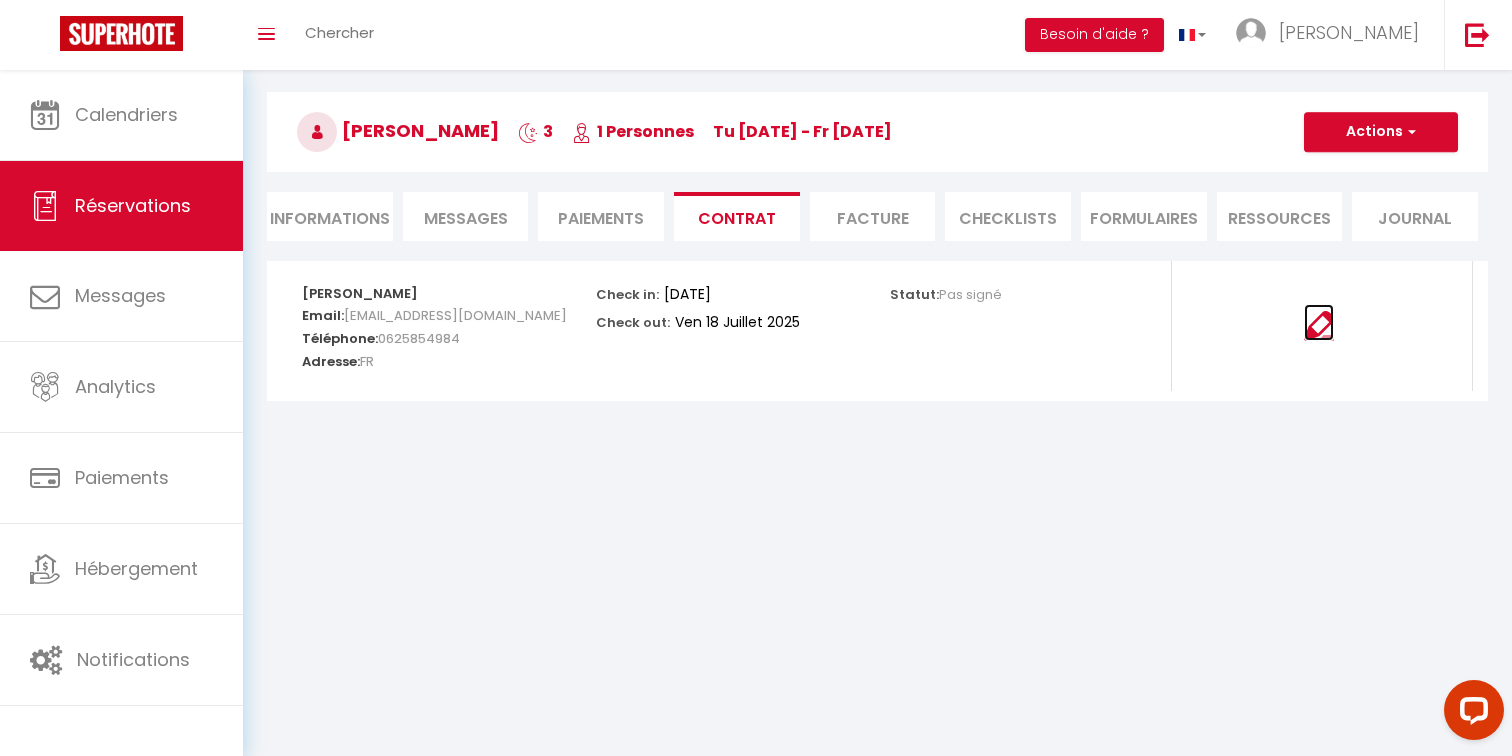 click at bounding box center (1319, 326) 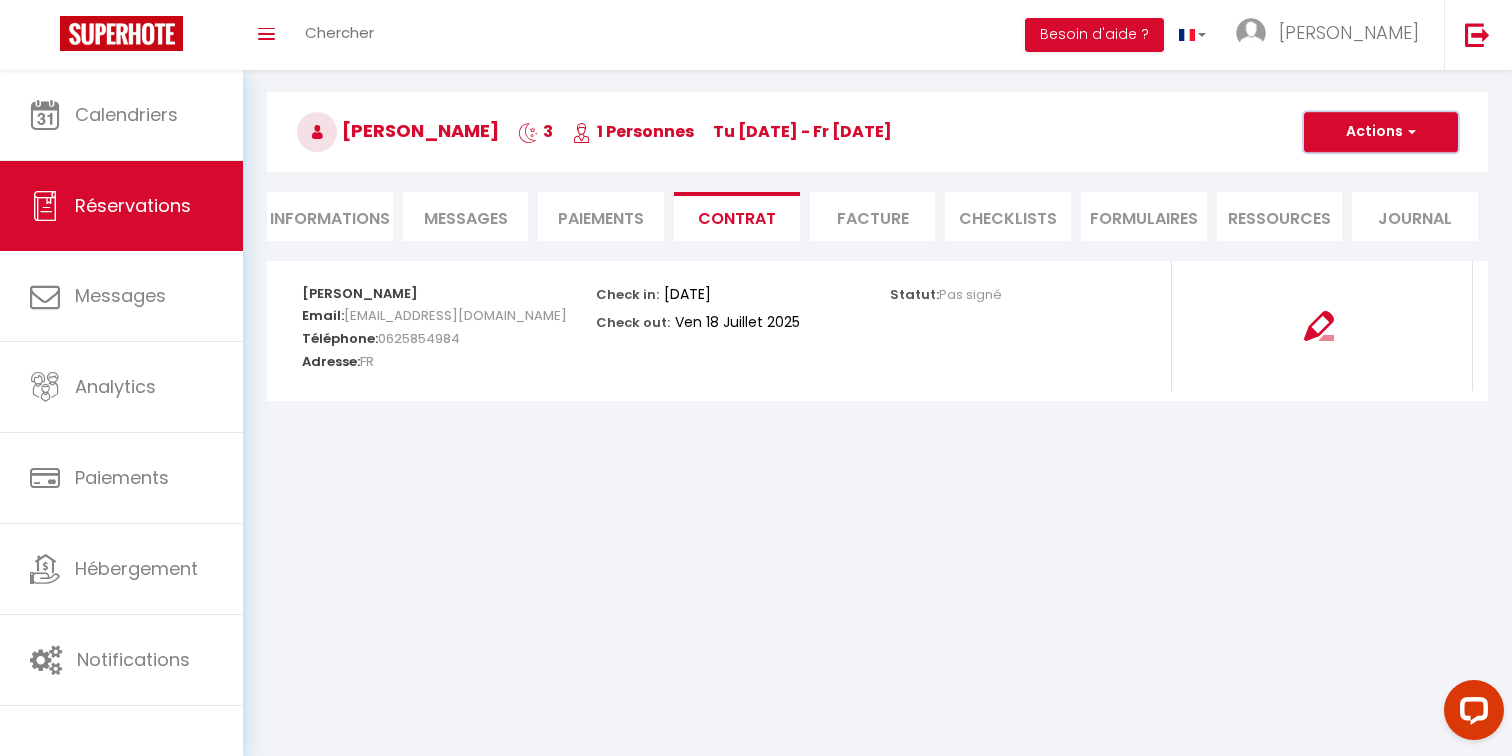 click on "Actions" at bounding box center [1381, 132] 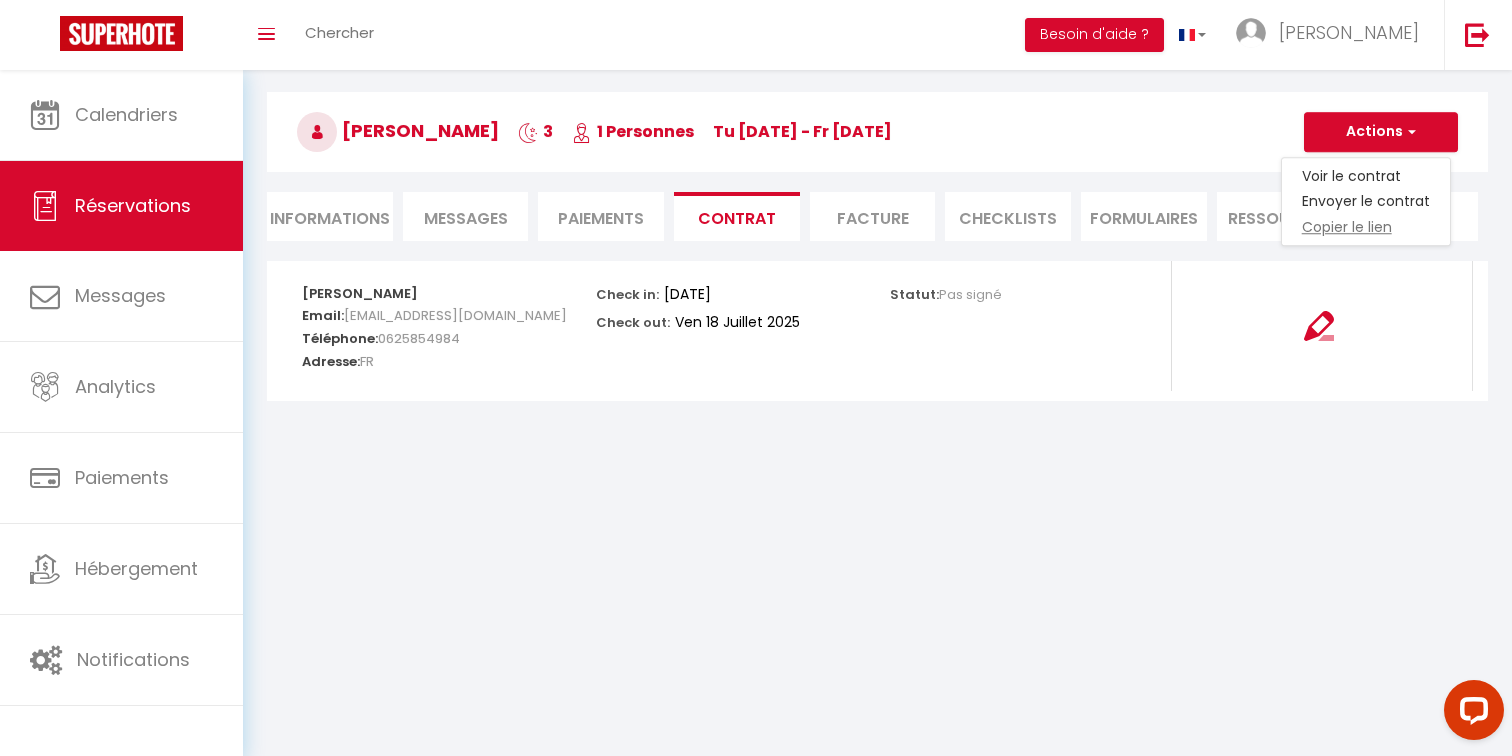 click on "Copier le lien" at bounding box center (1366, 228) 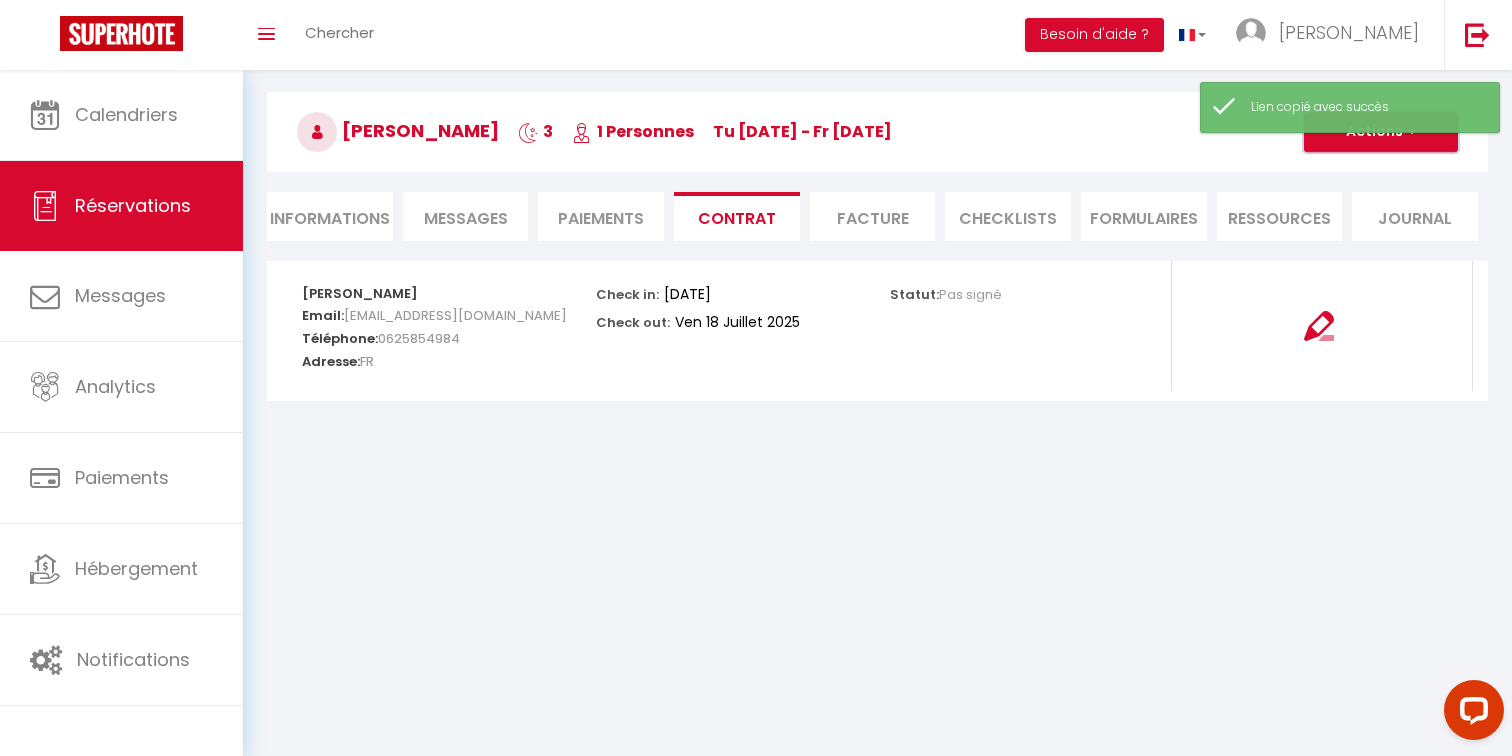 click on "Actions" at bounding box center [1381, 132] 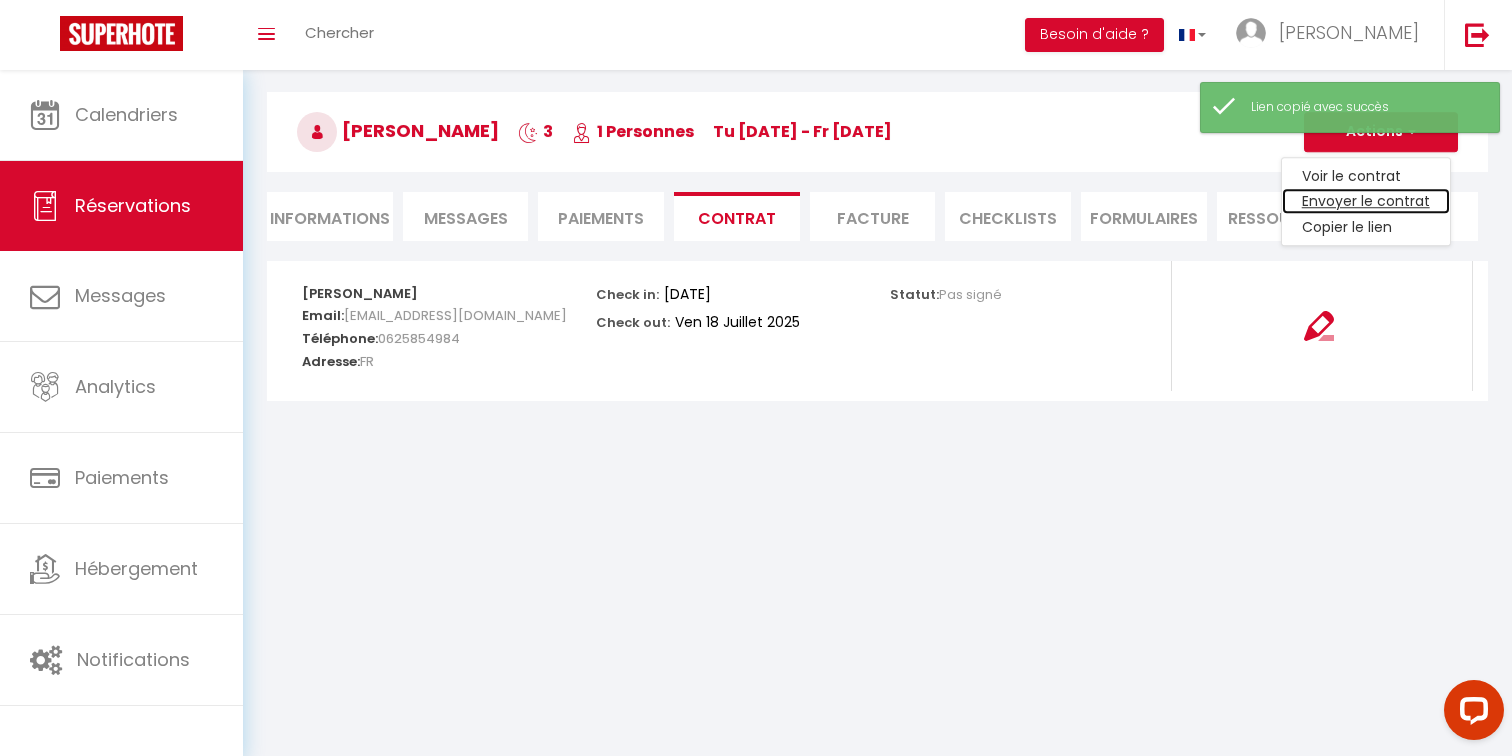 click on "Envoyer le contrat" at bounding box center [1366, 202] 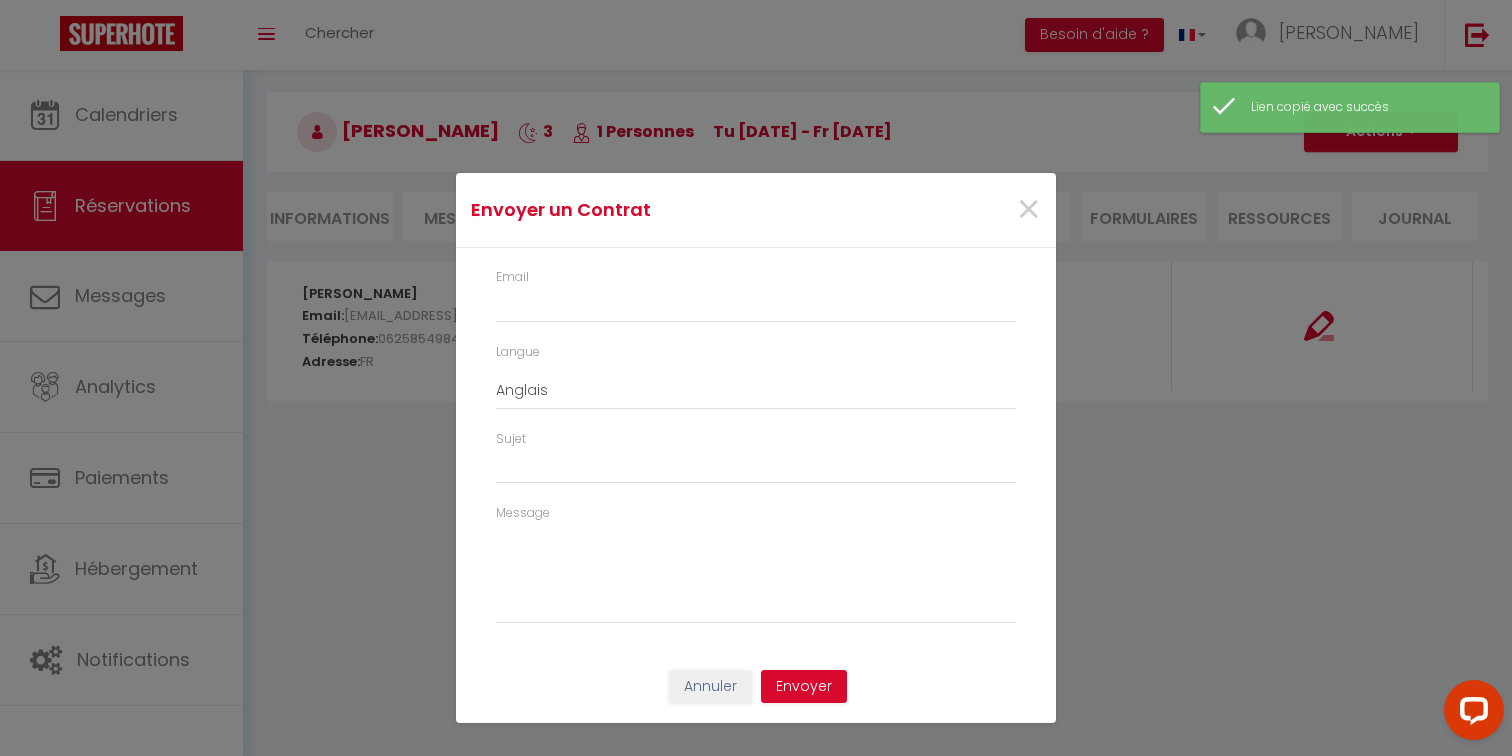 type on "[EMAIL_ADDRESS][DOMAIN_NAME]" 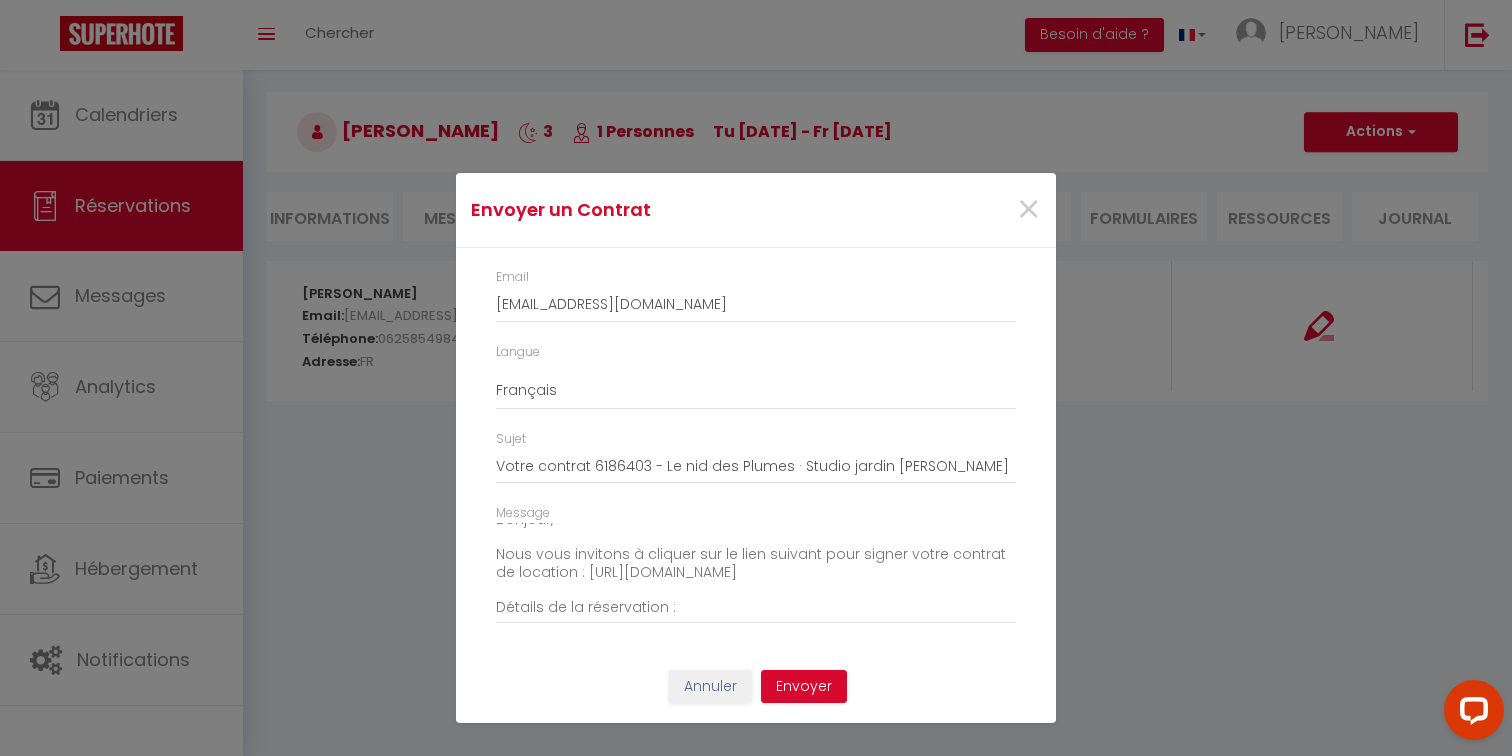 scroll, scrollTop: 16, scrollLeft: 0, axis: vertical 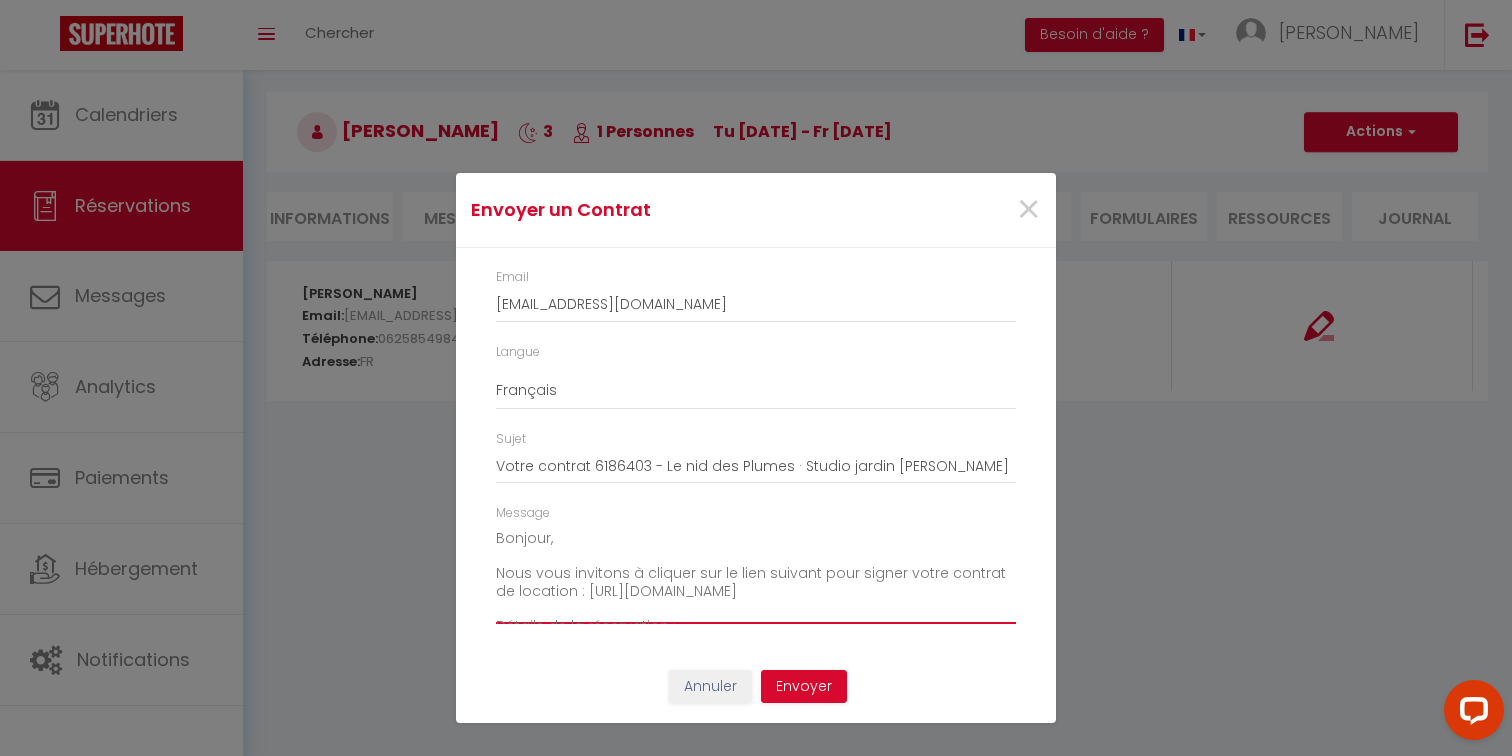 drag, startPoint x: 563, startPoint y: 577, endPoint x: 999, endPoint y: 583, distance: 436.0413 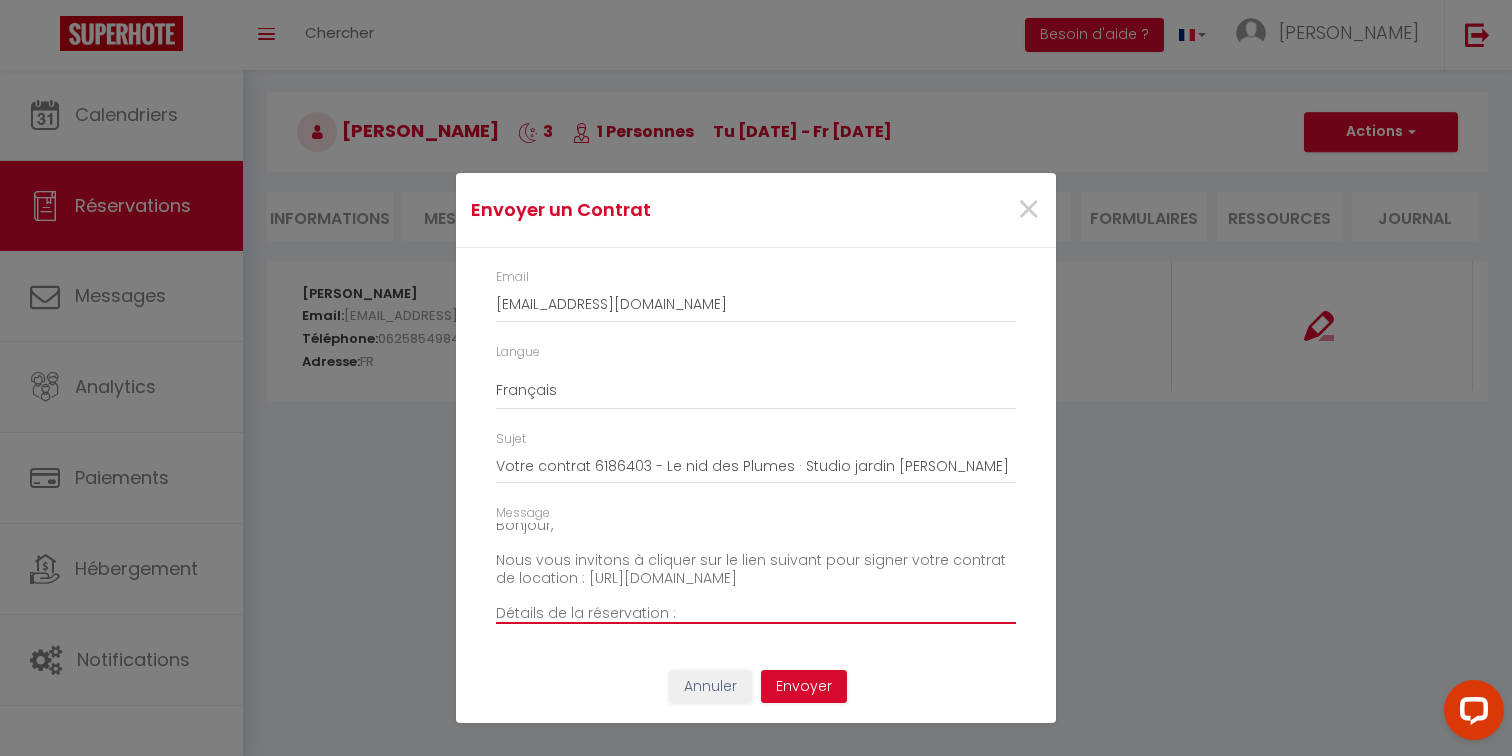 scroll, scrollTop: 0, scrollLeft: 0, axis: both 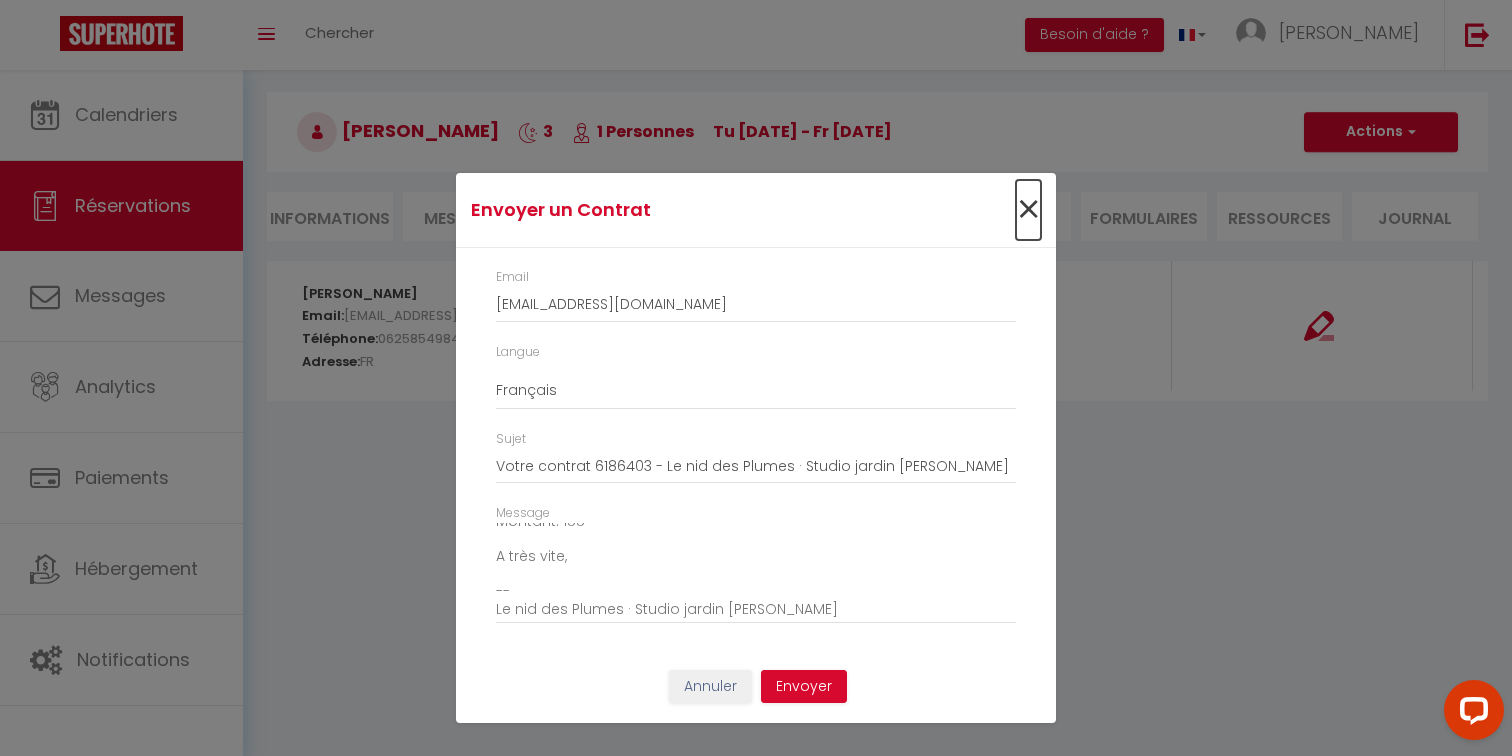click on "×" at bounding box center [1028, 210] 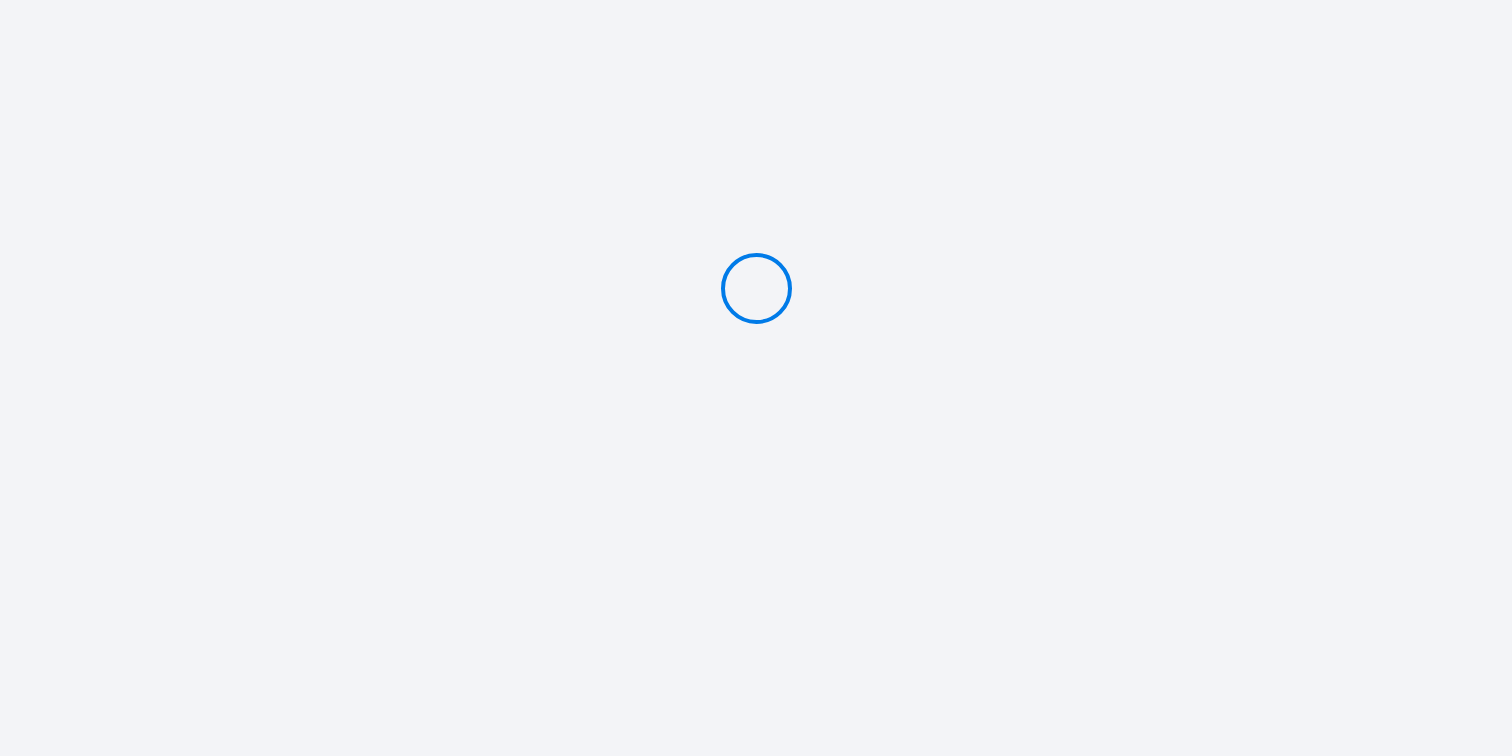 type on "PAYER 620 €" 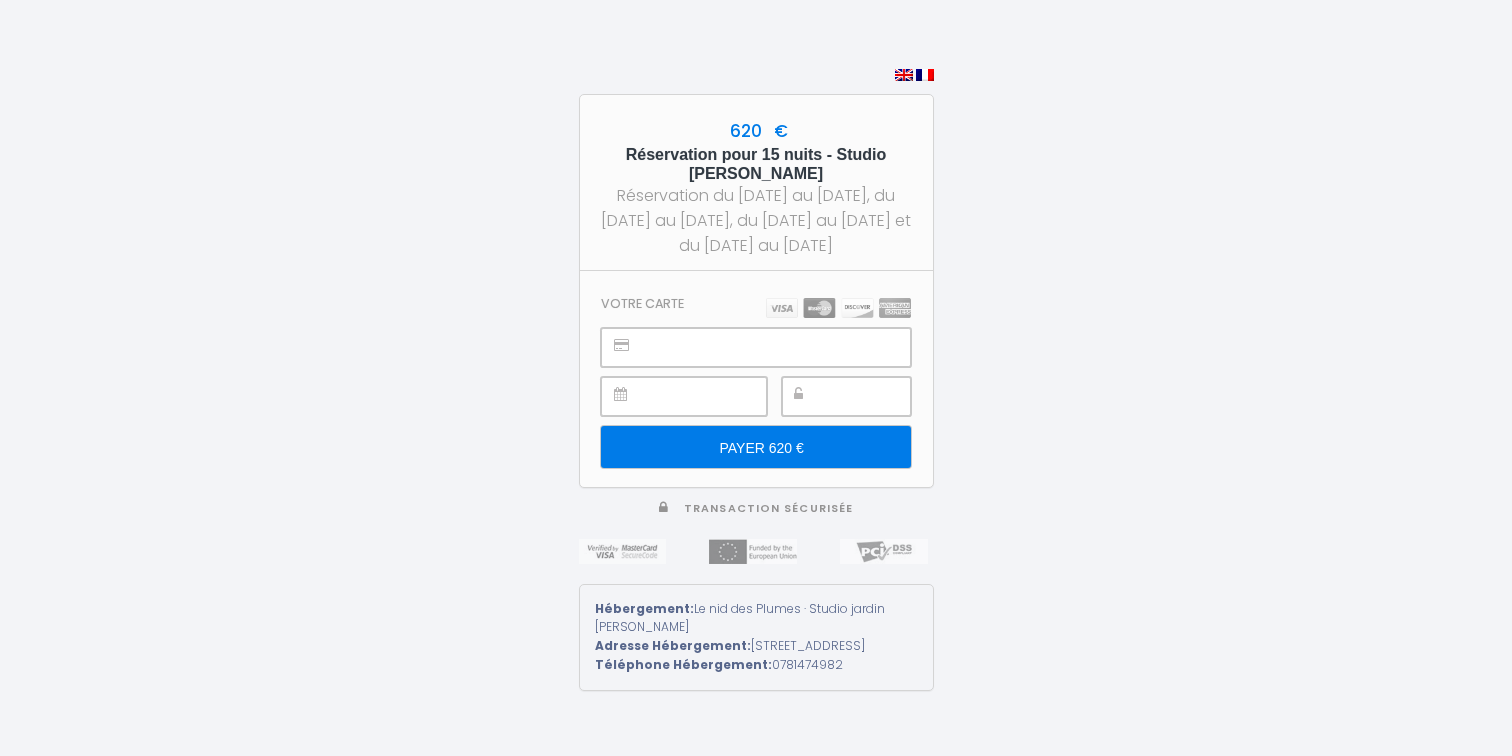 scroll, scrollTop: 0, scrollLeft: 0, axis: both 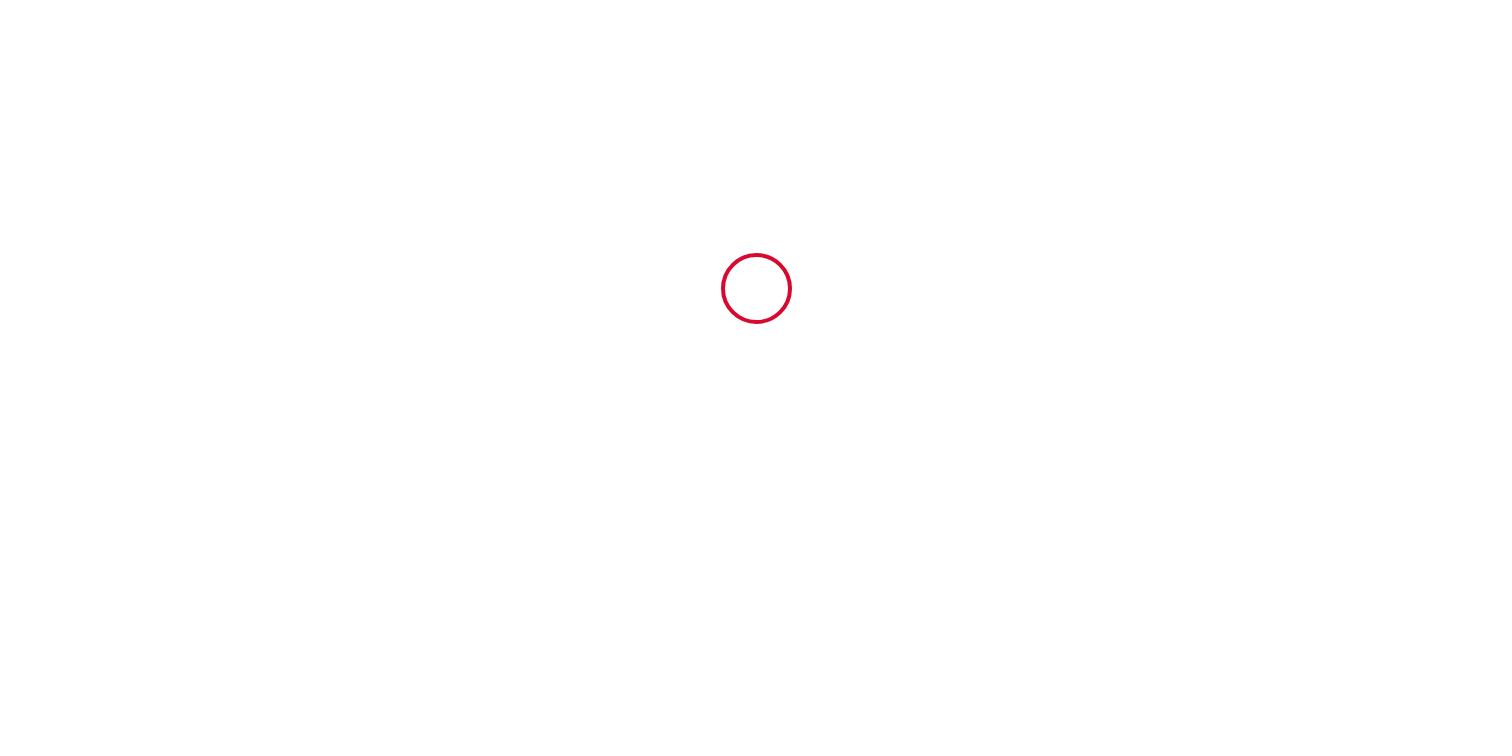 type on "6186403" 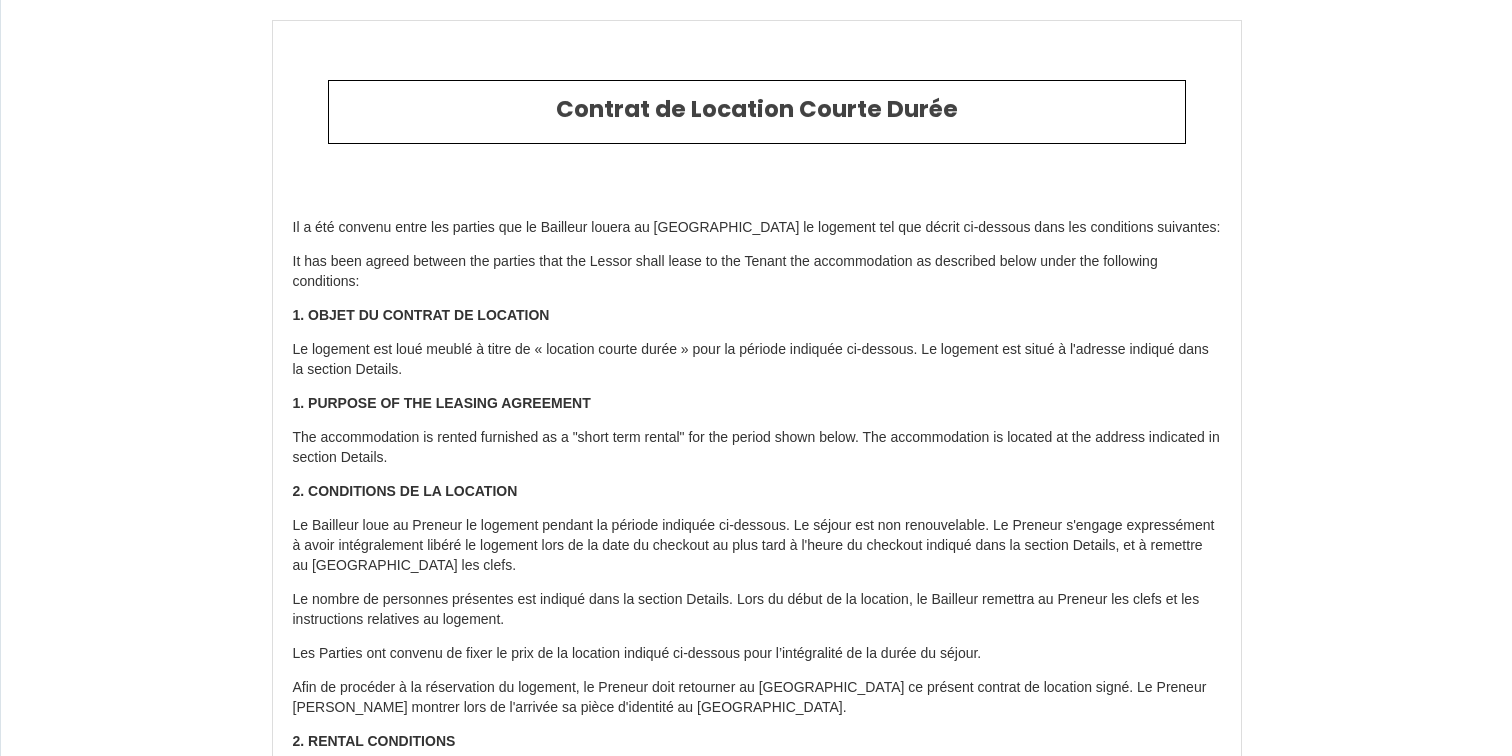 scroll, scrollTop: 0, scrollLeft: 0, axis: both 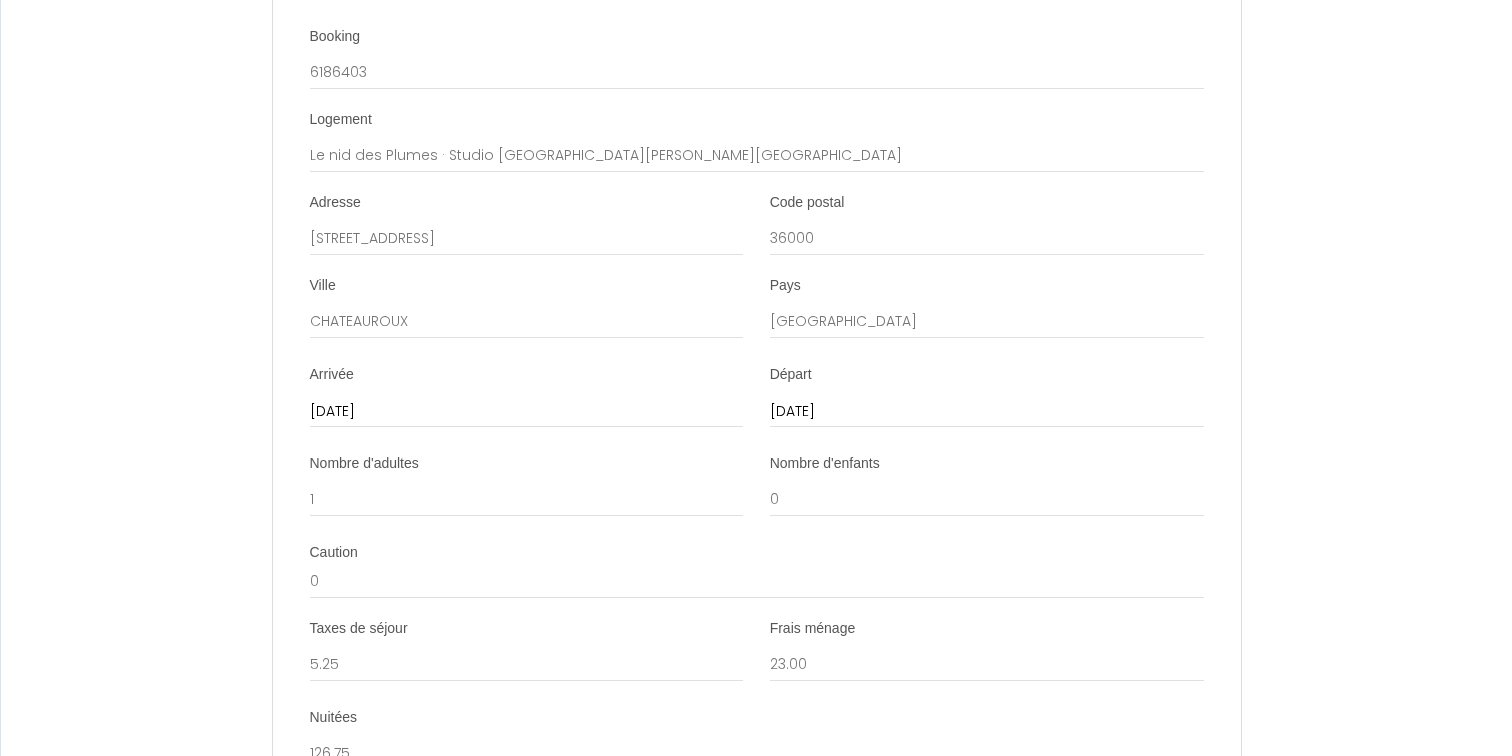 click on "[DATE]" at bounding box center (527, 412) 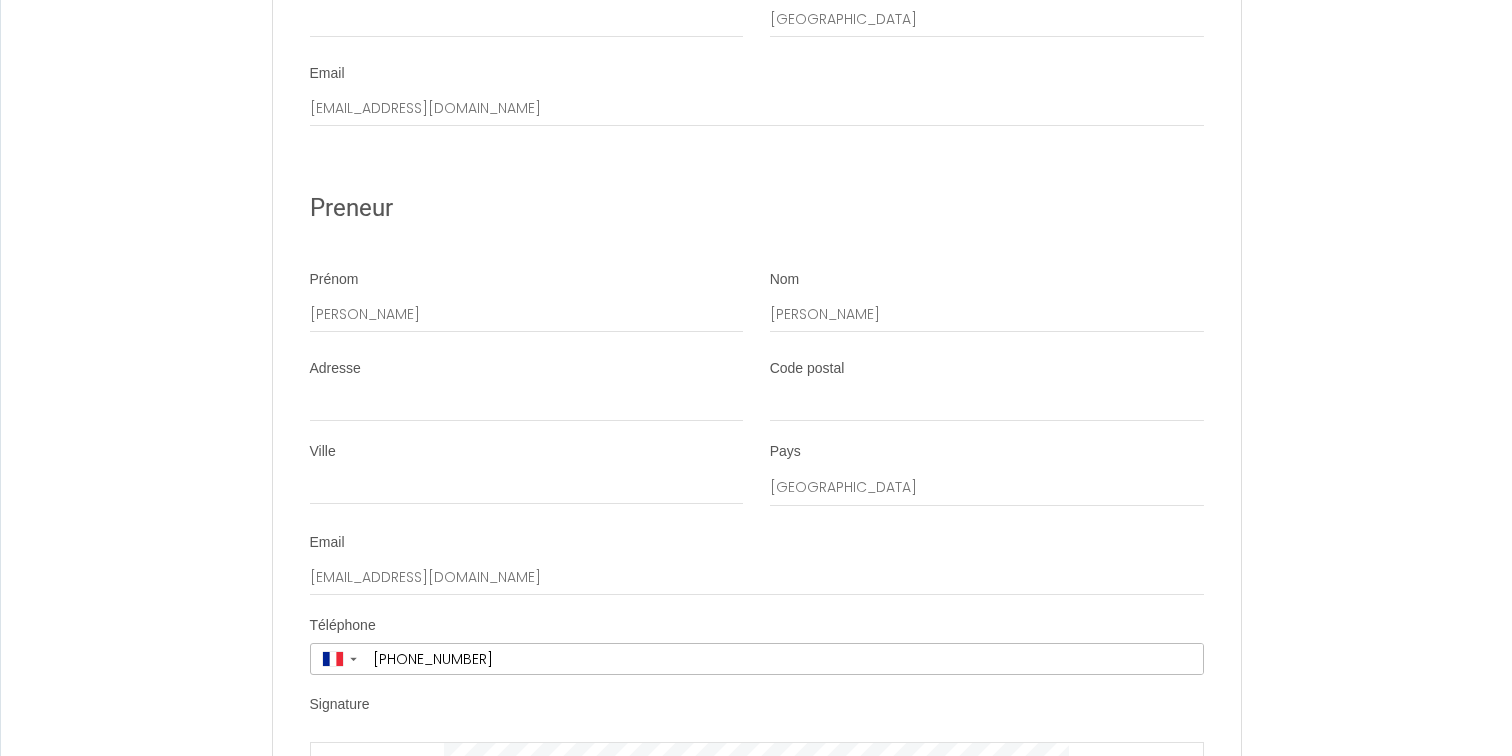 scroll, scrollTop: 3994, scrollLeft: 0, axis: vertical 